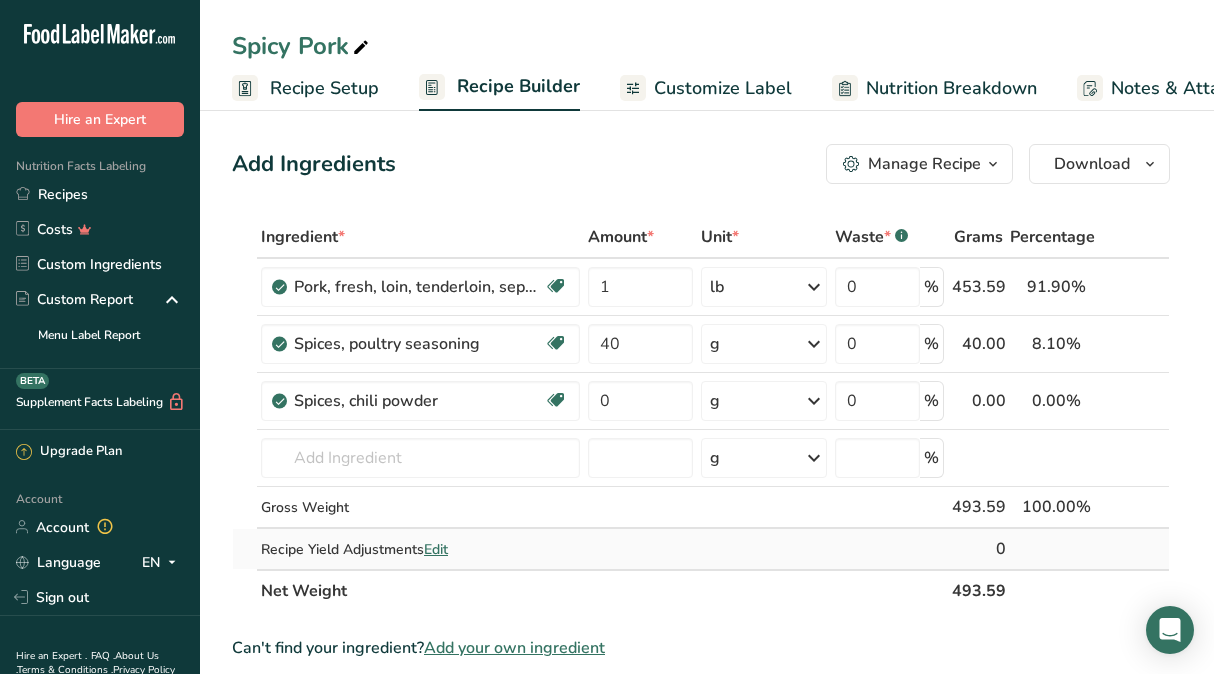 scroll, scrollTop: 0, scrollLeft: 0, axis: both 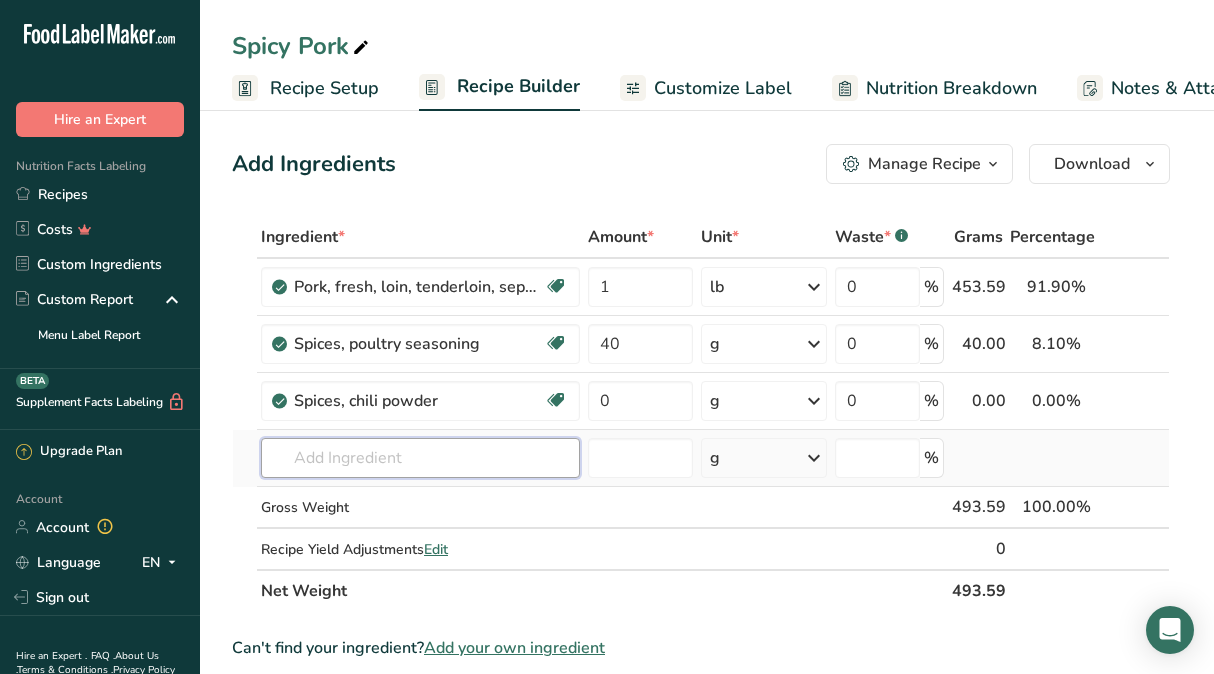 click at bounding box center [420, 458] 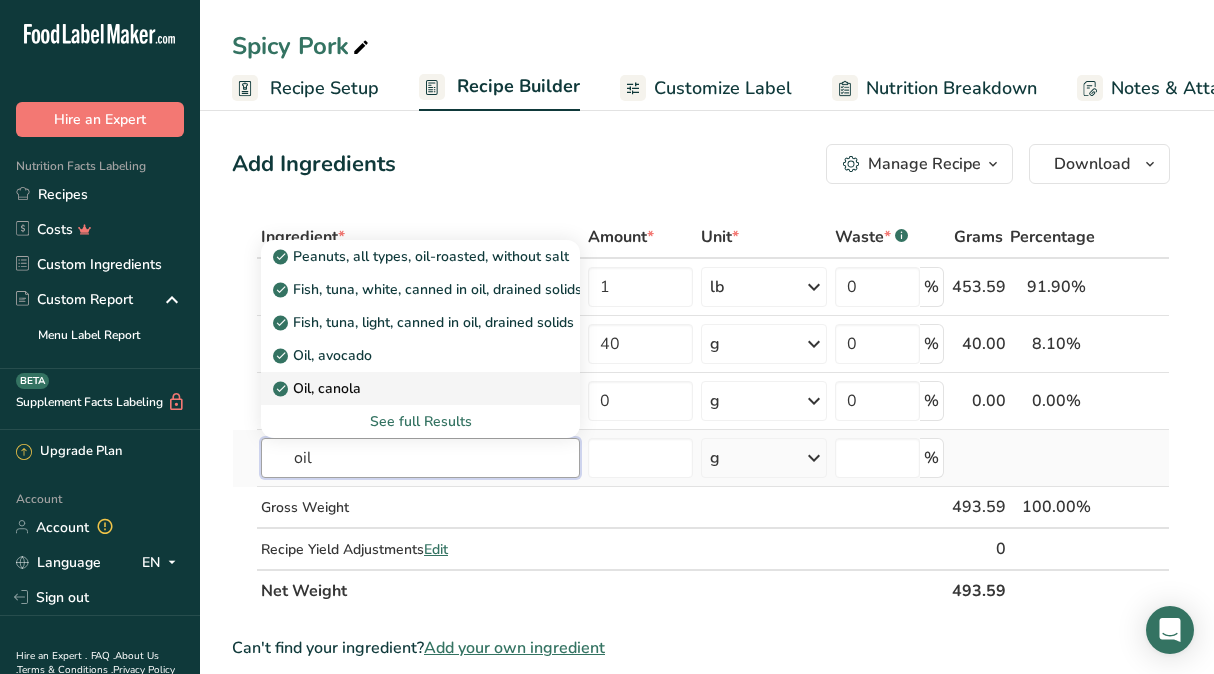 type on "oil" 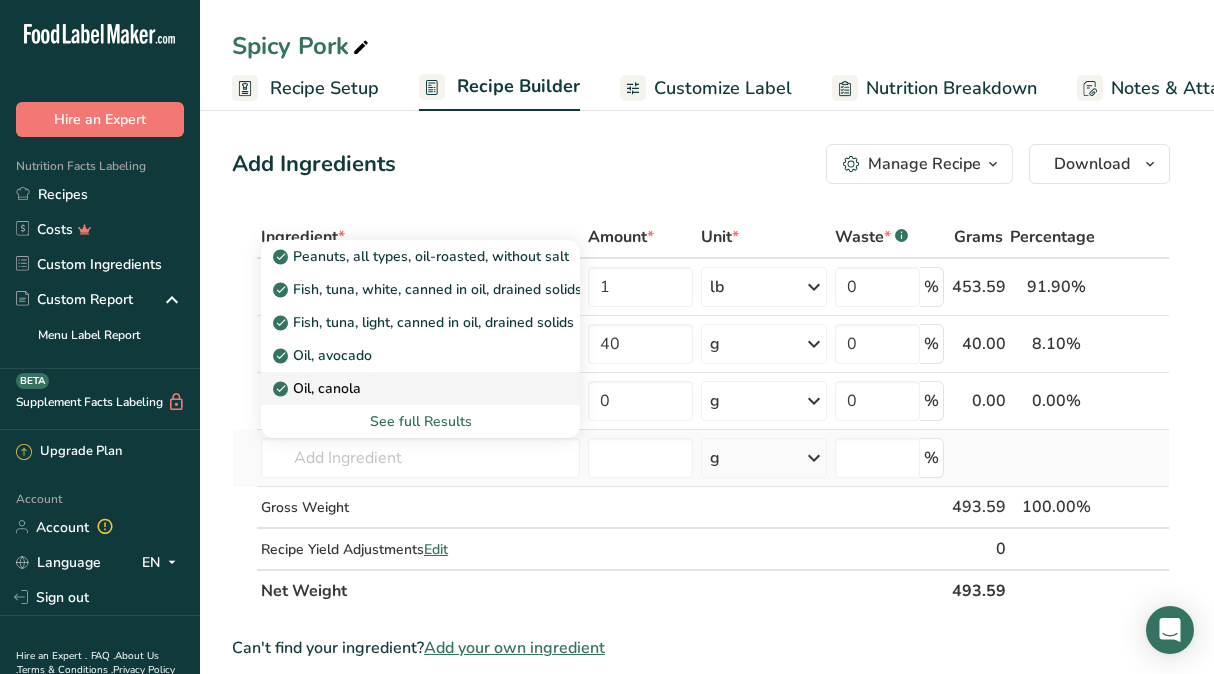 click on "Oil, canola" at bounding box center (404, 388) 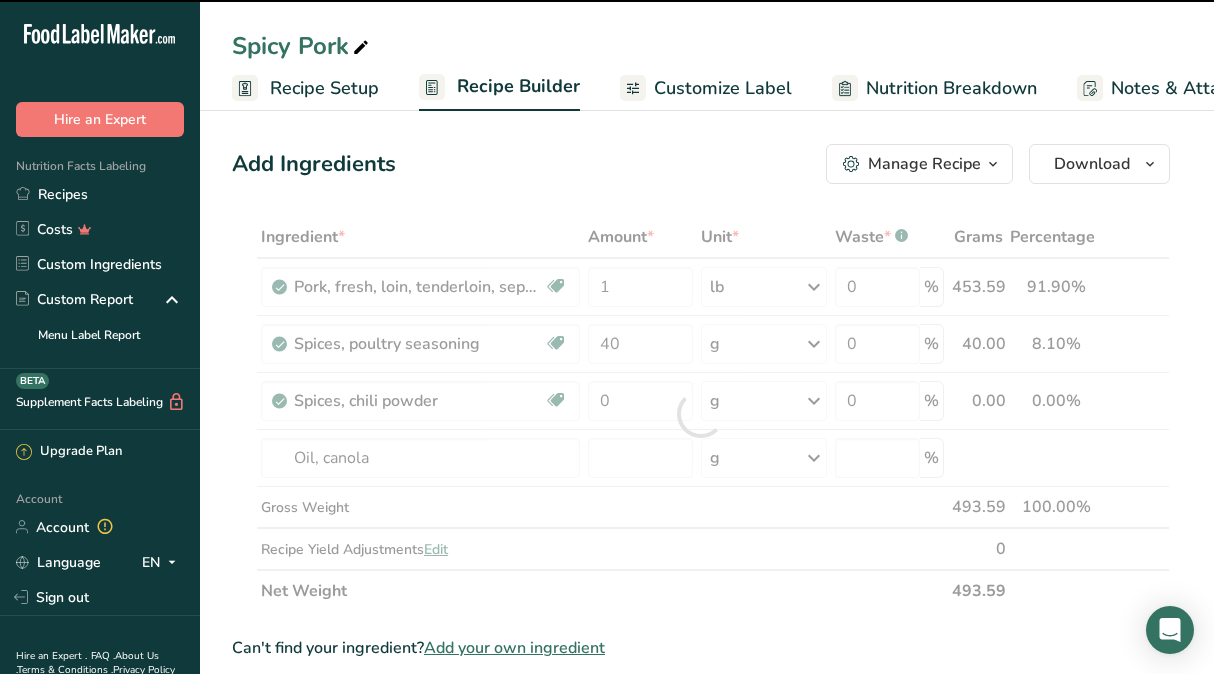 type on "0" 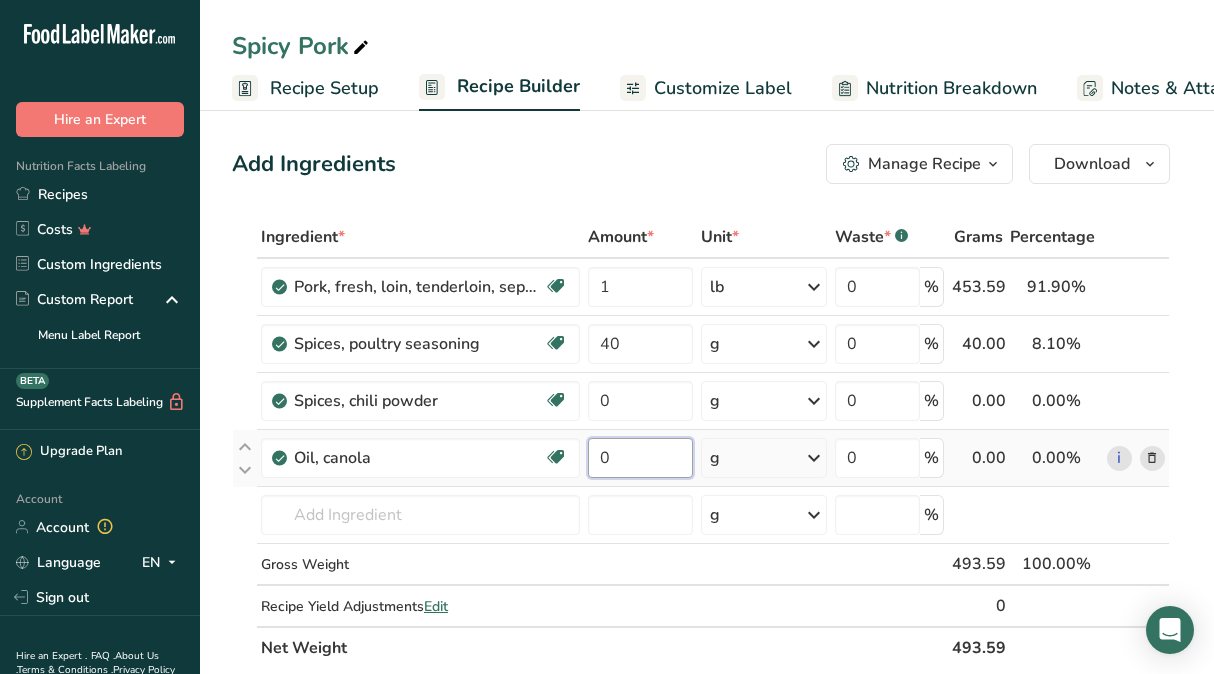 drag, startPoint x: 636, startPoint y: 459, endPoint x: 685, endPoint y: 477, distance: 52.201534 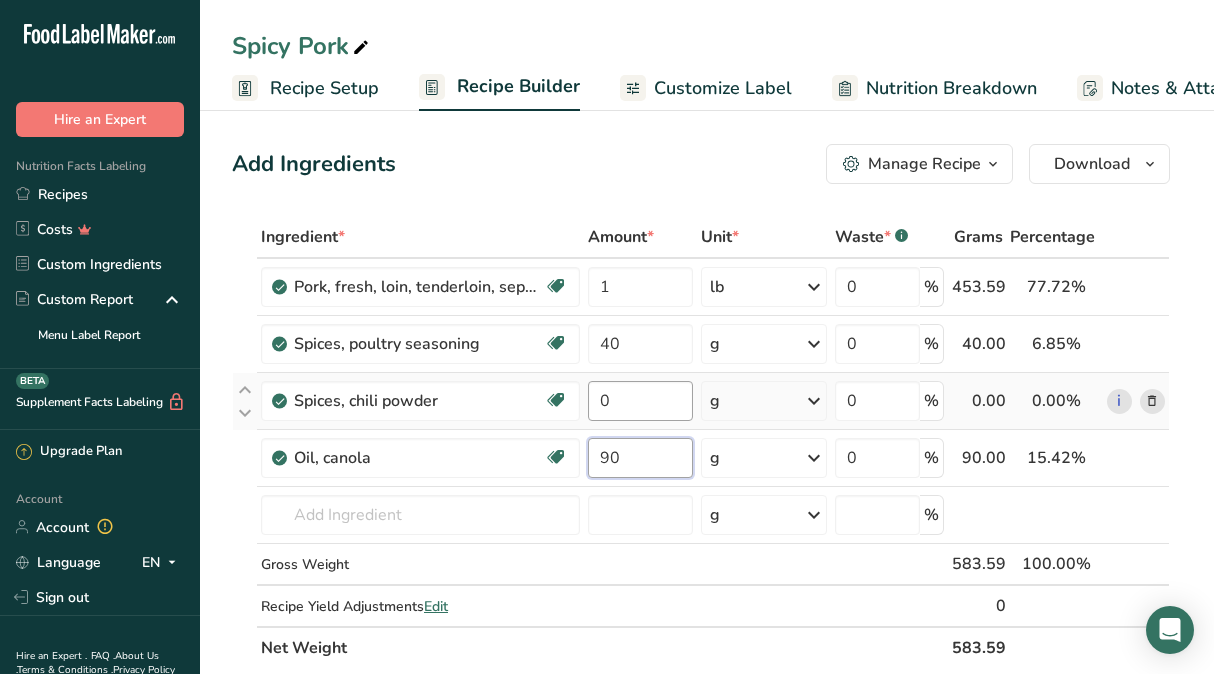 type on "90" 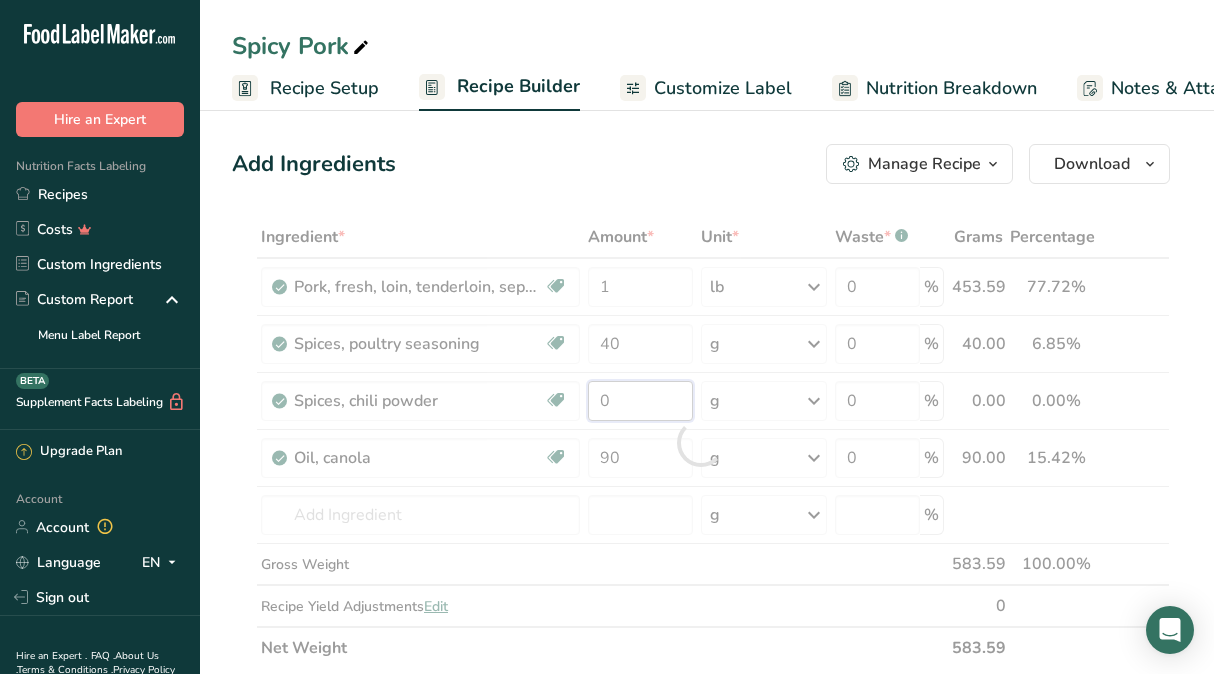 drag, startPoint x: 638, startPoint y: 409, endPoint x: 466, endPoint y: 377, distance: 174.95142 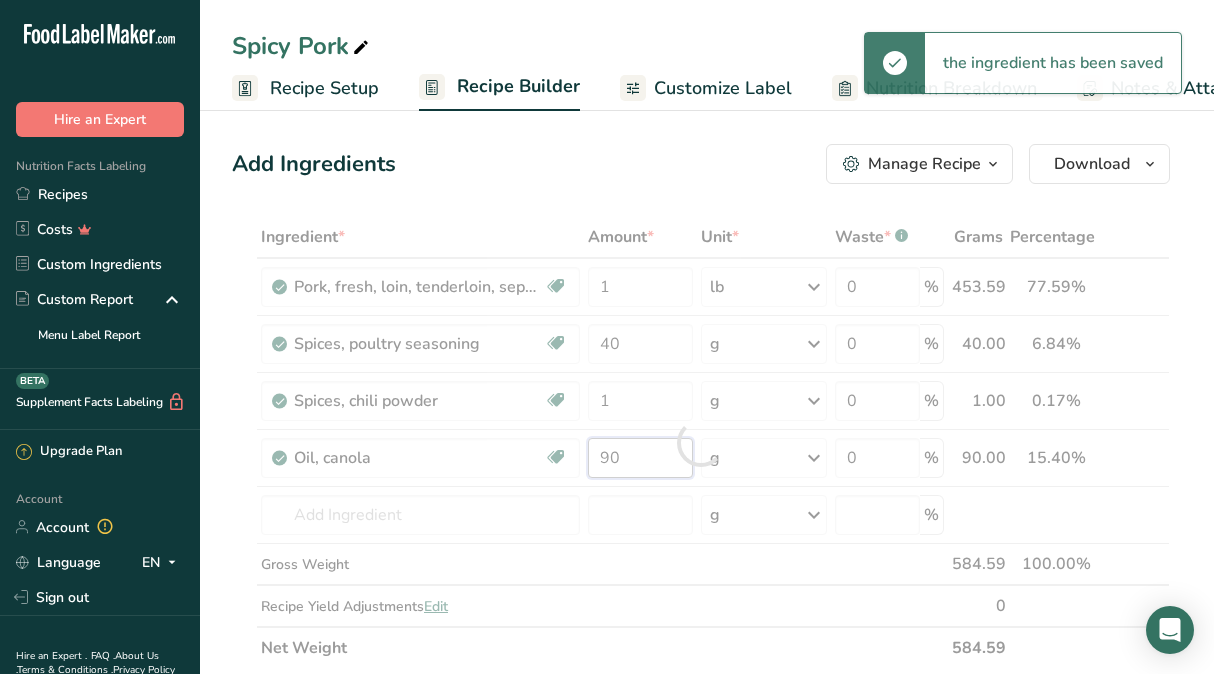 drag, startPoint x: 649, startPoint y: 461, endPoint x: 368, endPoint y: 449, distance: 281.2561 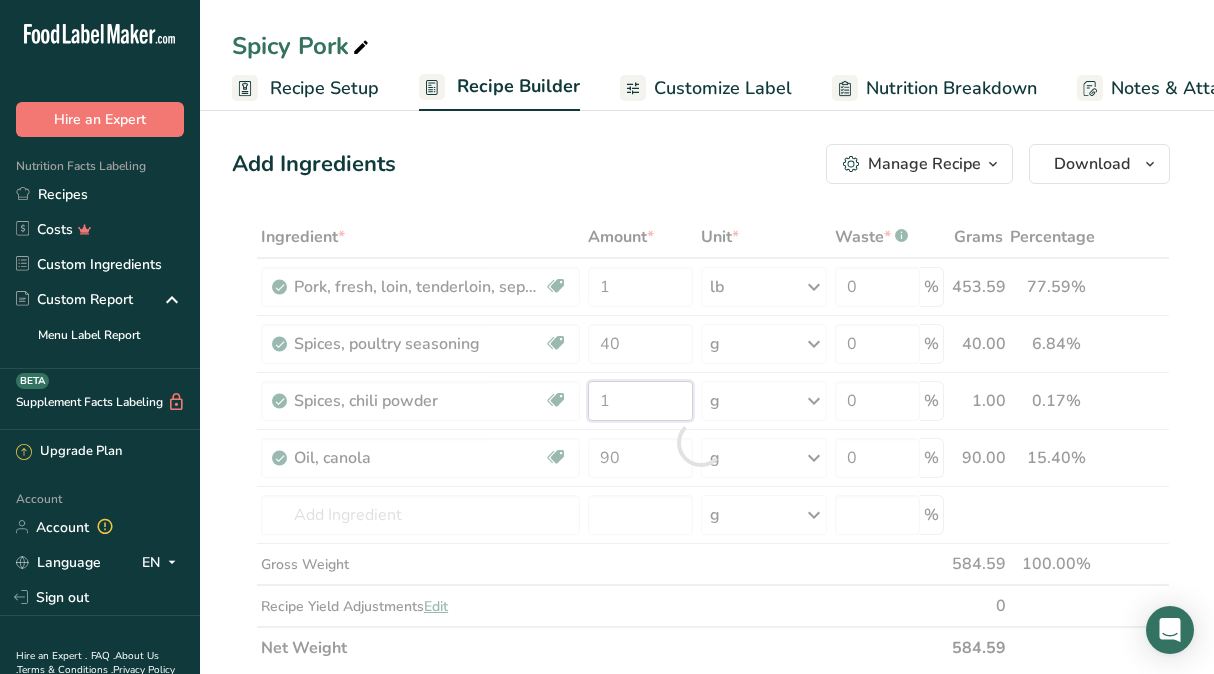 drag, startPoint x: 640, startPoint y: 389, endPoint x: 378, endPoint y: 392, distance: 262.01718 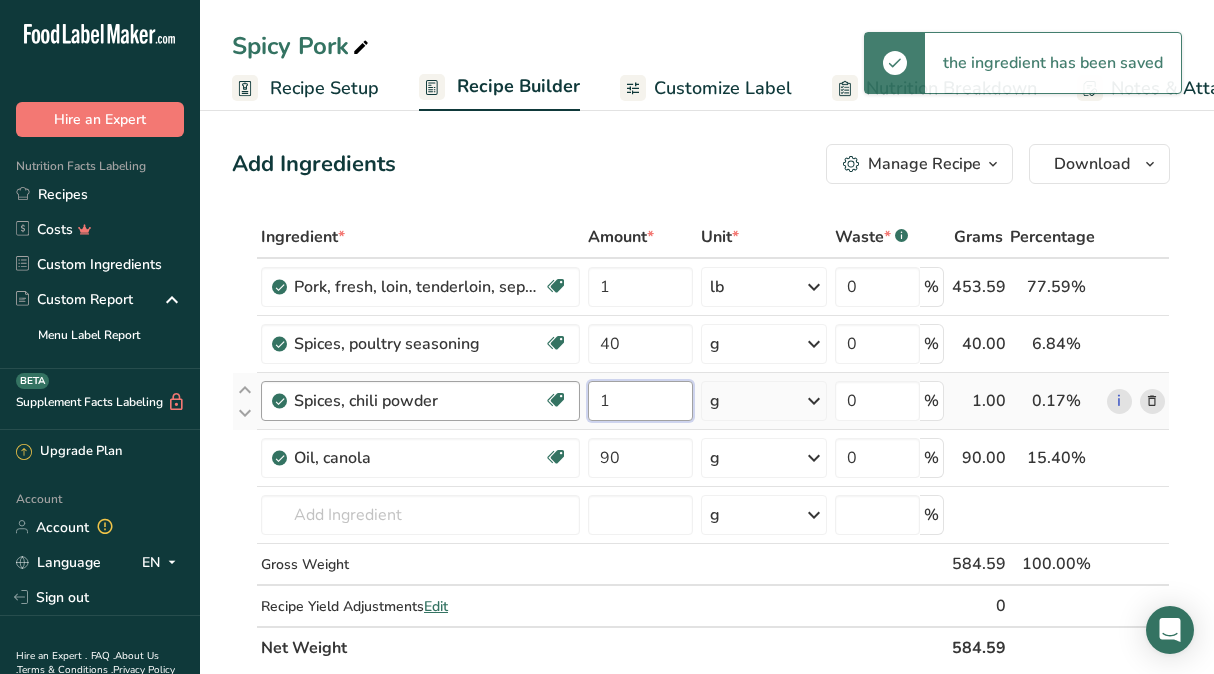 drag, startPoint x: 635, startPoint y: 392, endPoint x: 578, endPoint y: 397, distance: 57.21888 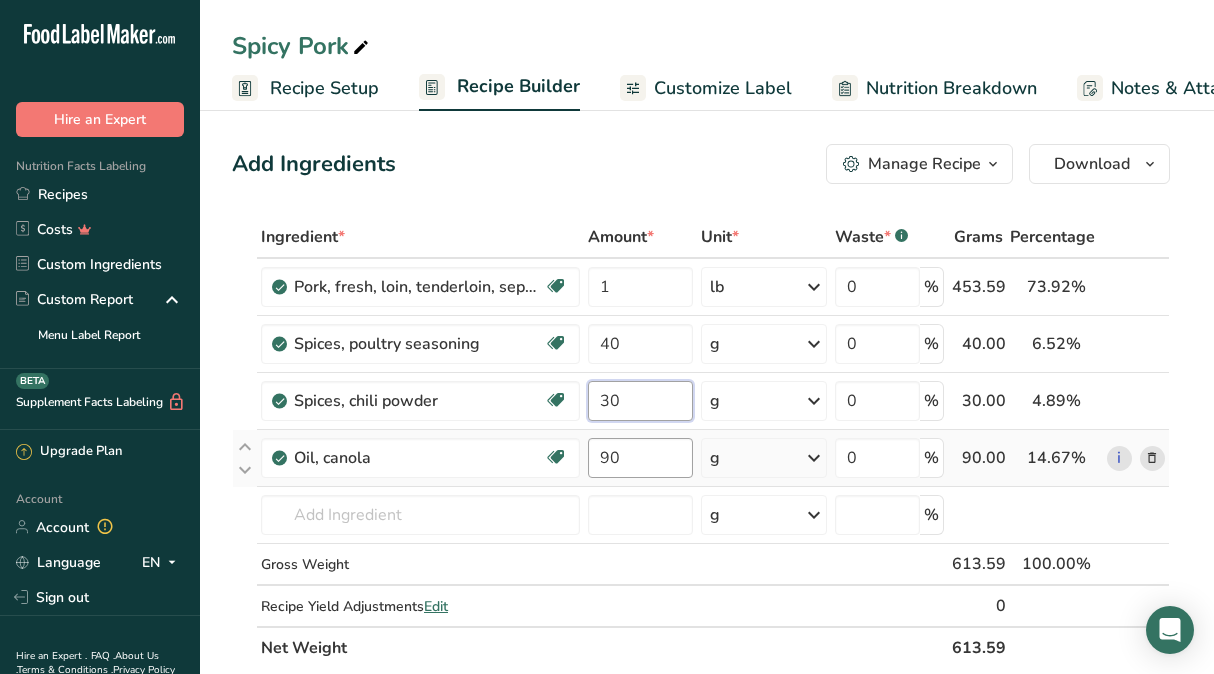 type on "30" 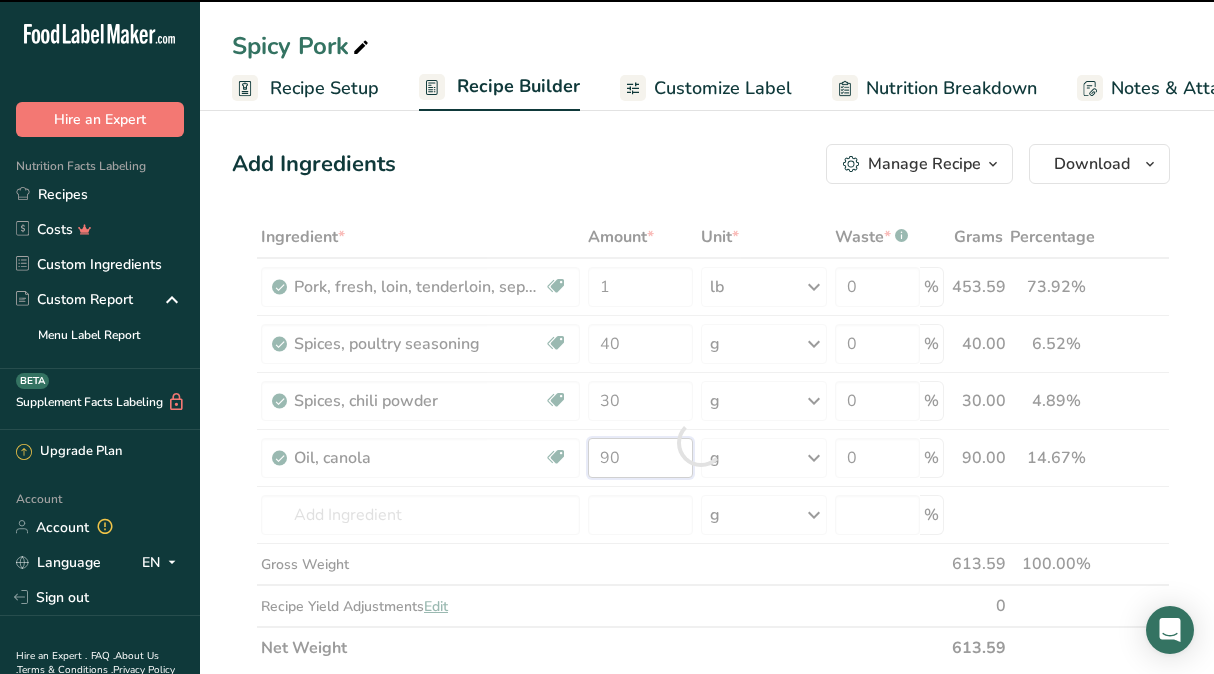 drag, startPoint x: 648, startPoint y: 463, endPoint x: 540, endPoint y: 449, distance: 108.903625 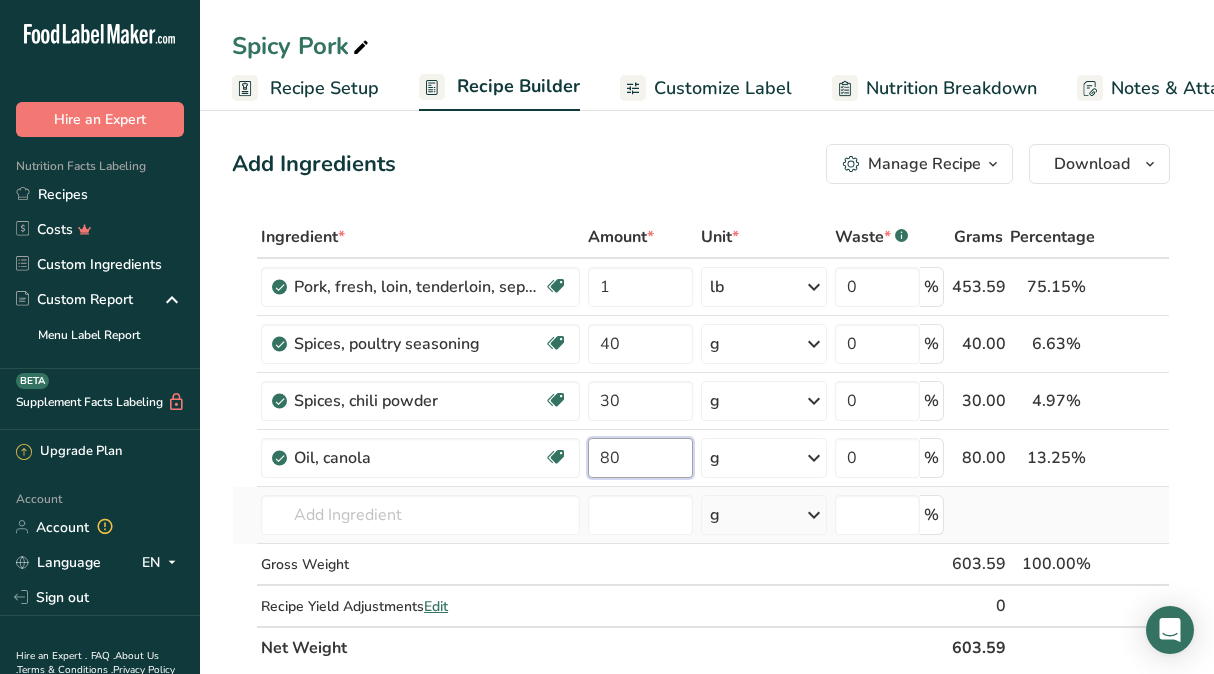 type on "80" 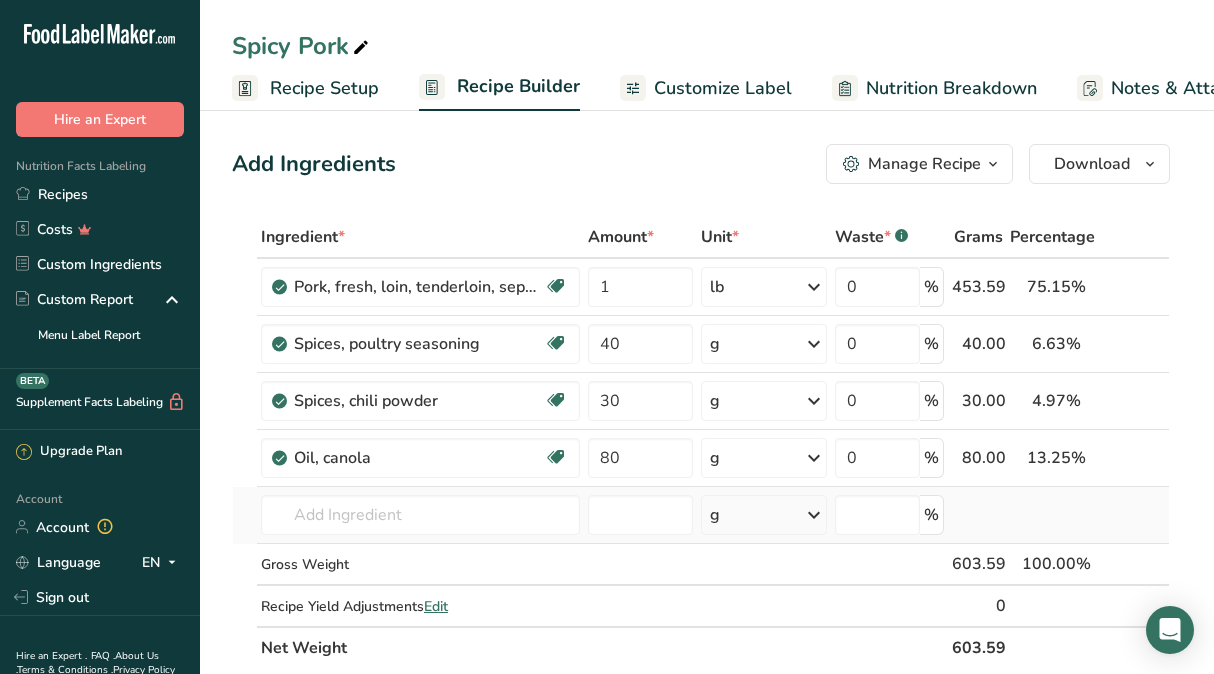 click on "Ingredient *
Amount *
Unit *
Waste *   .a-a{fill:#347362;}.b-a{fill:#fff;}          Grams
Percentage
Pork, fresh, loin, tenderloin, separable lean and fat, raw
Dairy free
Gluten free
Soy free
1
lb
Portions
4 oz
1 roast (Yield from 1 raw roast, with refuse, weighing 504g)
Weight Units
g
kg
mg
mcg
lb
oz
See less
Volume Units
l
Volume units require a density conversion. If you know your ingredient's density enter it below. Otherwise, click on "RIA" our AI Regulatory bot - she will be able to help you
lb/ft3
g/cm3
Confirm" at bounding box center [701, 442] 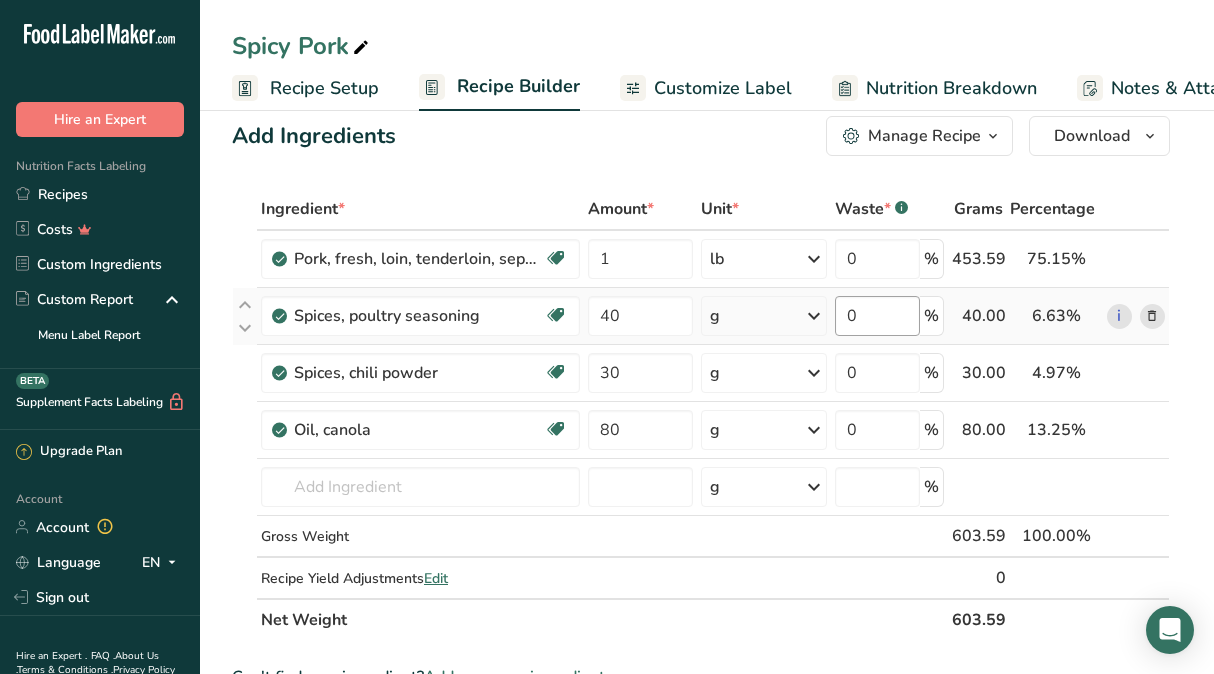 scroll, scrollTop: 20, scrollLeft: 0, axis: vertical 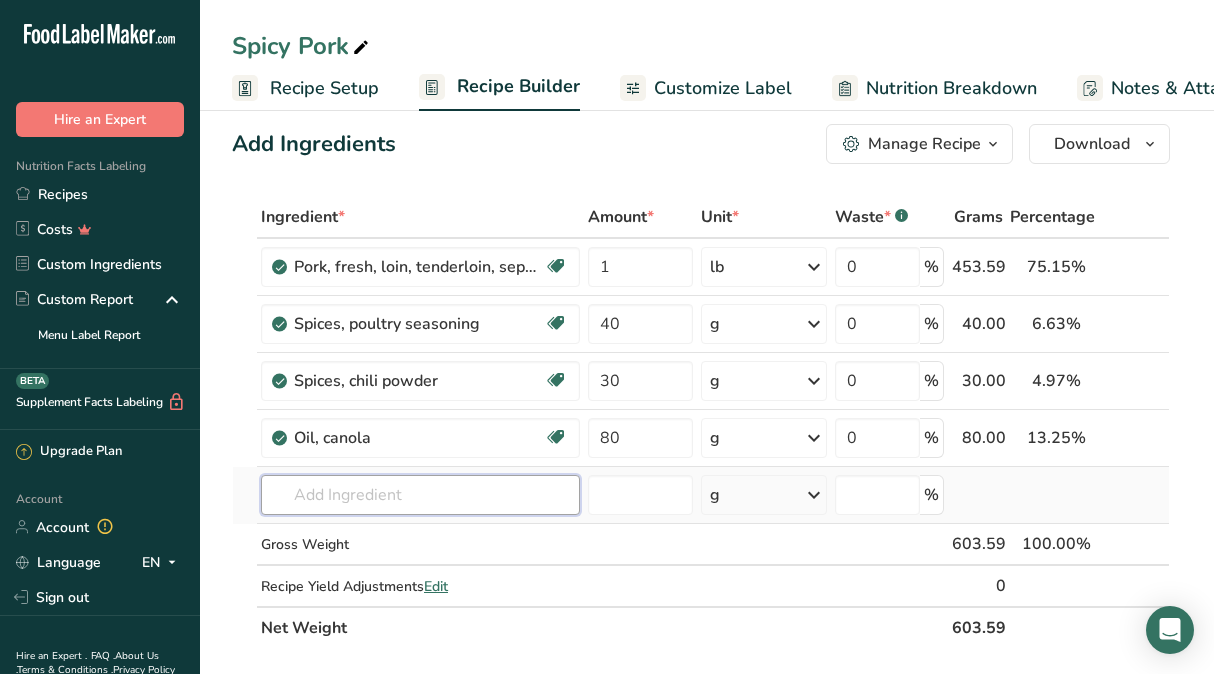 click at bounding box center (420, 495) 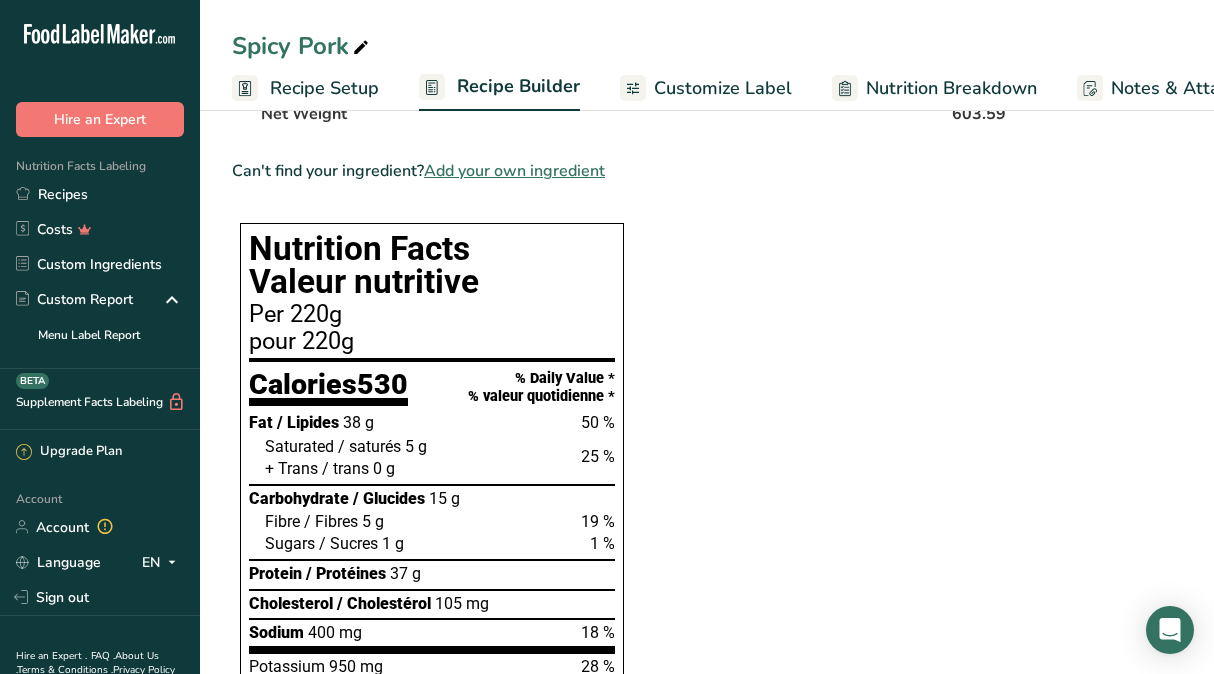 scroll, scrollTop: 575, scrollLeft: 0, axis: vertical 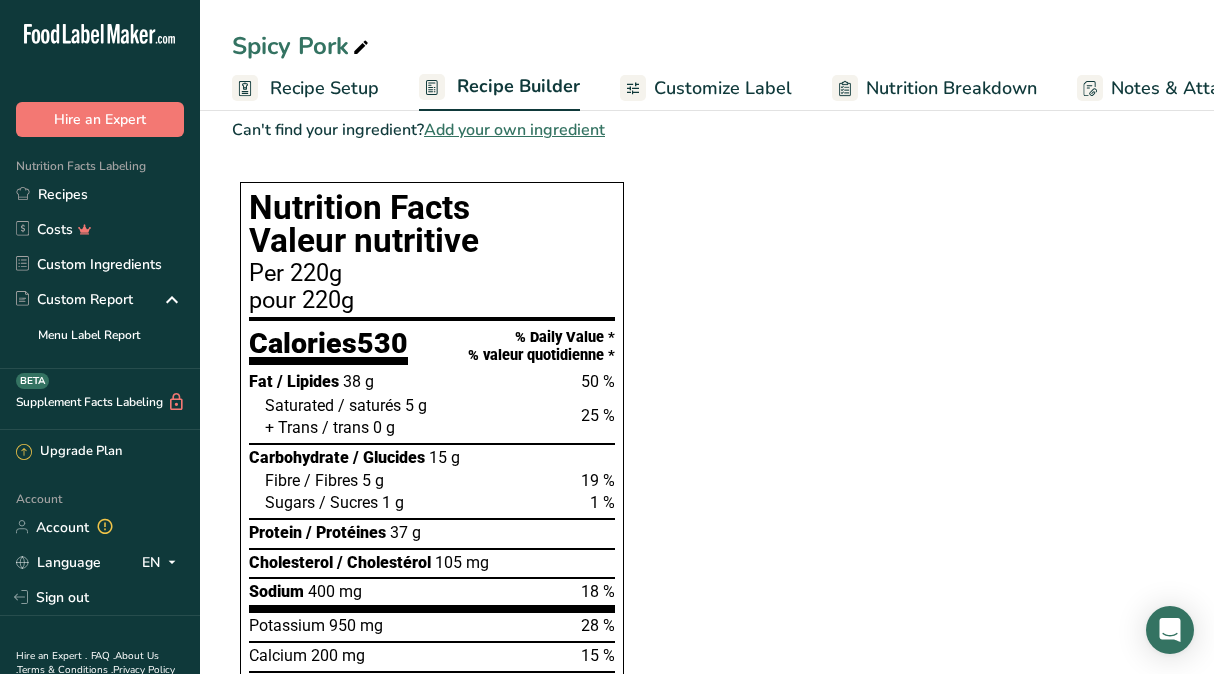 click on "Ingredient *
Amount *
Unit *
Waste *   .a-a{fill:#347362;}.b-a{fill:#fff;}          Grams
Percentage
Pork, fresh, loin, tenderloin, separable lean and fat, raw
Dairy free
Gluten free
Soy free
1
lb
Portions
4 oz
1 roast (Yield from 1 raw roast, with refuse, weighing 504g)
Weight Units
g
kg
mg
mcg
lb
oz
See less
Volume Units
l
Volume units require a density conversion. If you know your ingredient's density enter it below. Otherwise, click on "RIA" our AI Regulatory bot - she will be able to help you
lb/ft3
g/cm3
mL" at bounding box center [701, 728] 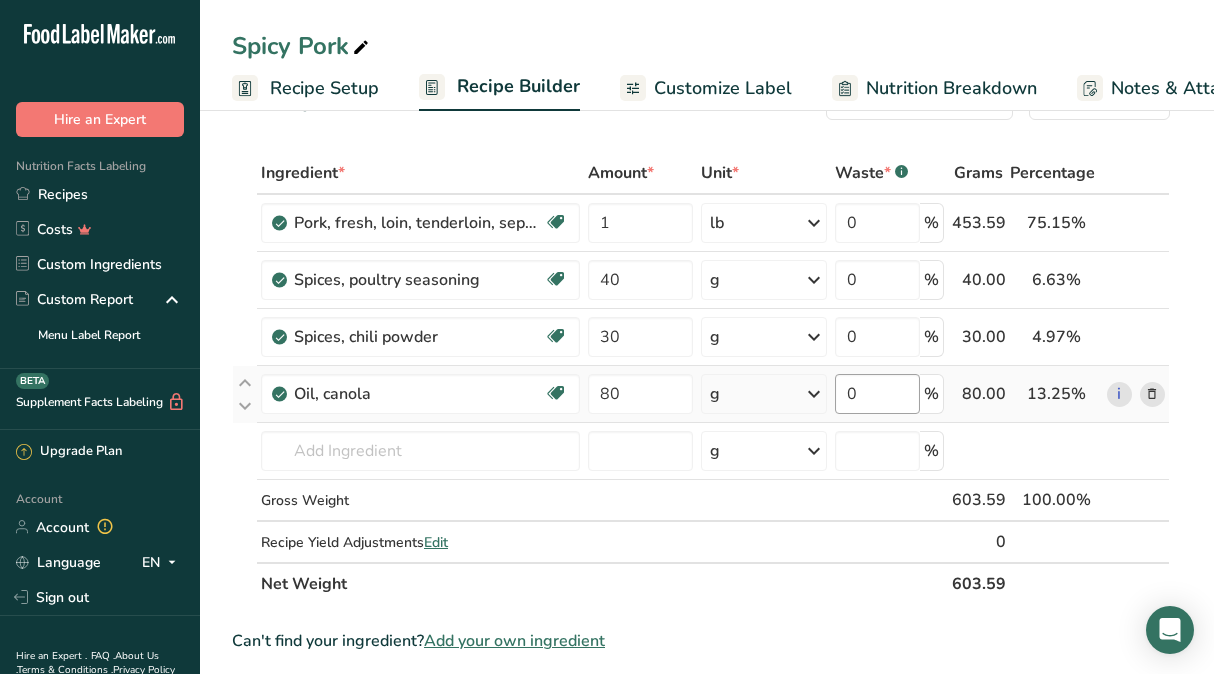 scroll, scrollTop: 0, scrollLeft: 0, axis: both 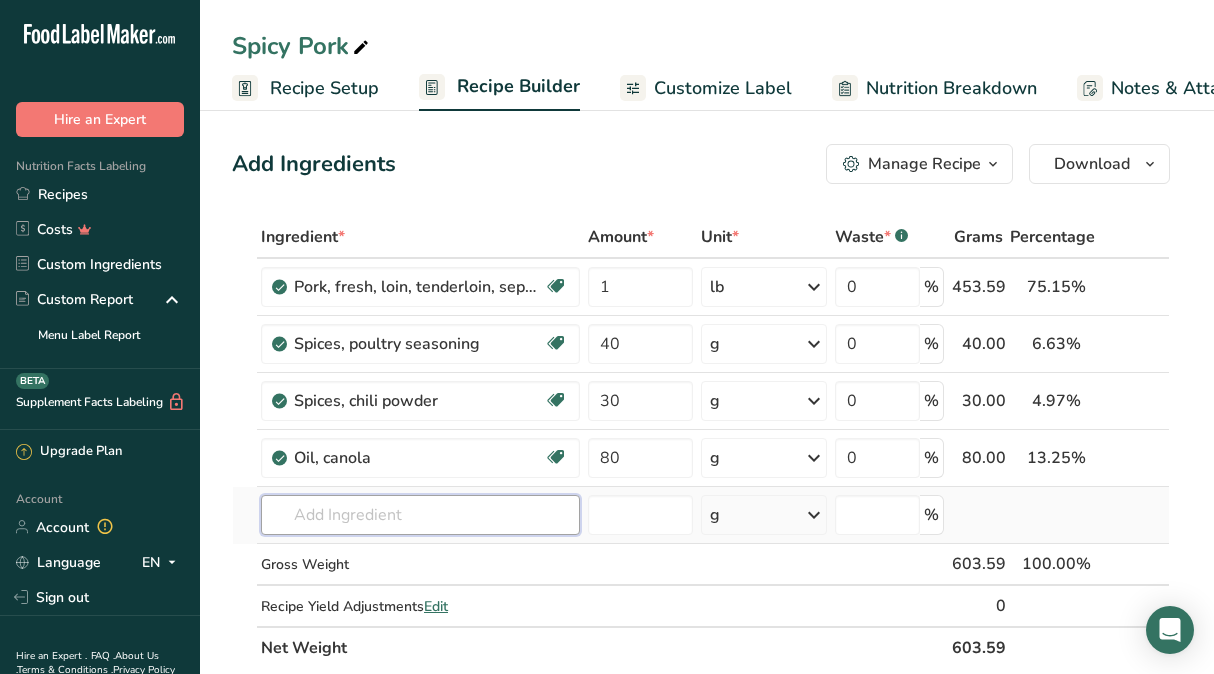 click at bounding box center (420, 515) 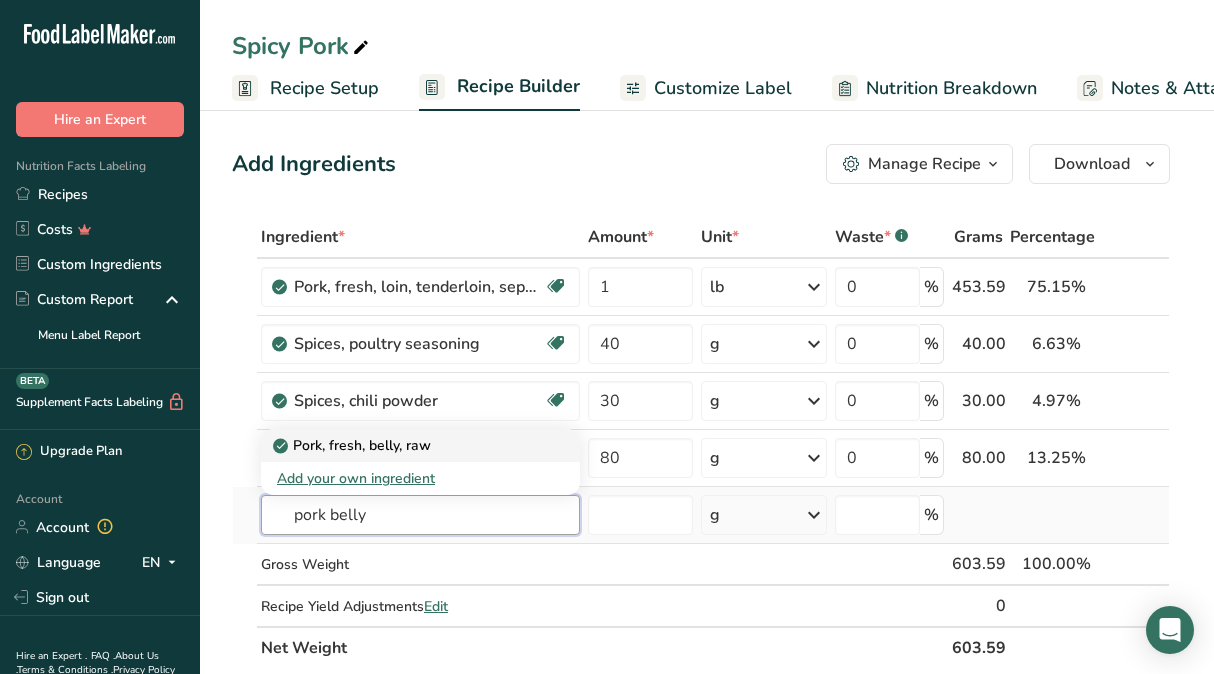 type on "pork belly" 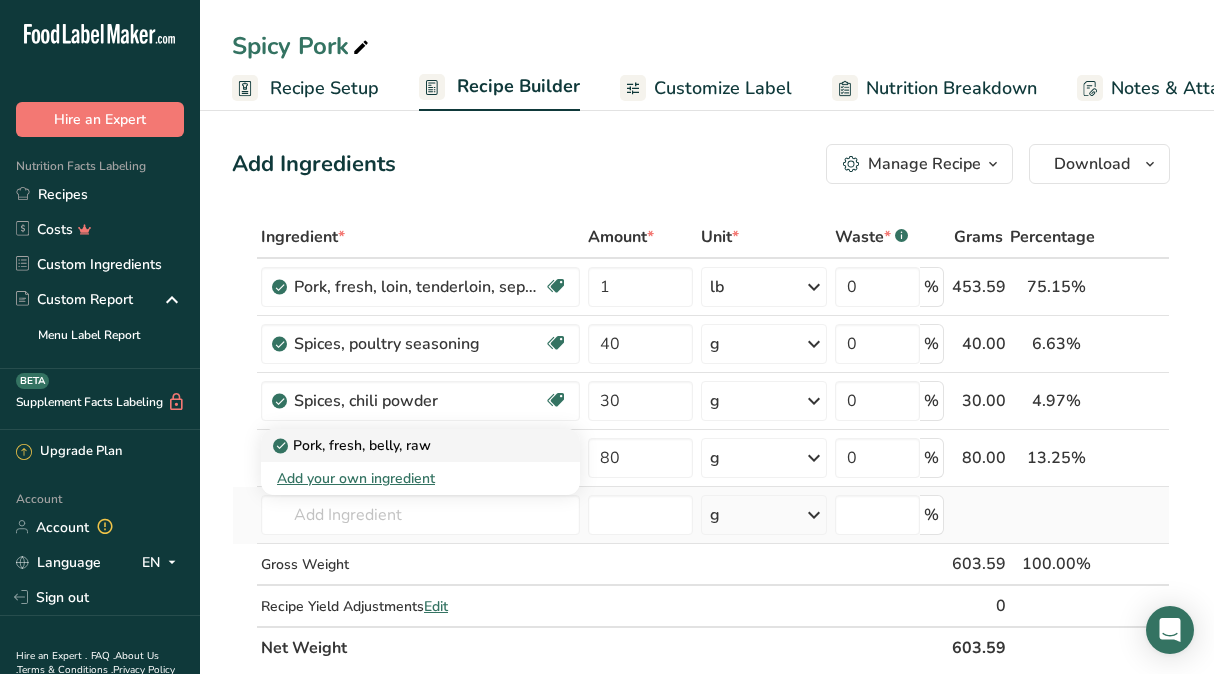 click on "Pork, fresh, belly, raw" at bounding box center [354, 445] 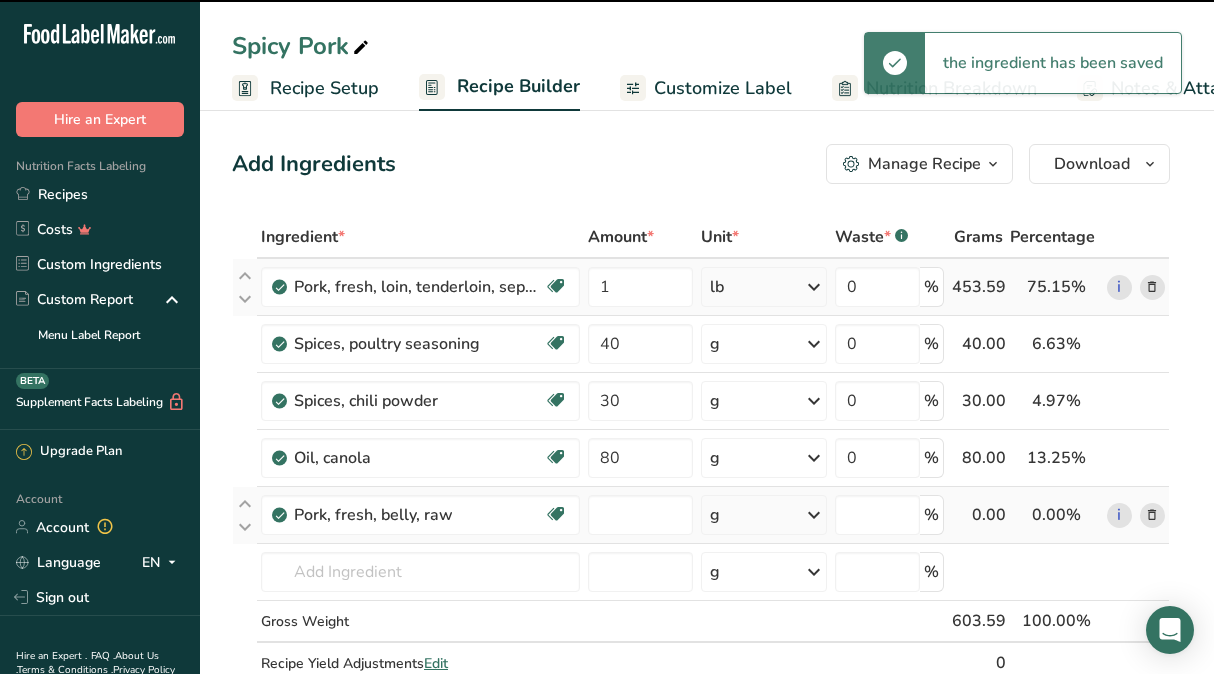 type on "0" 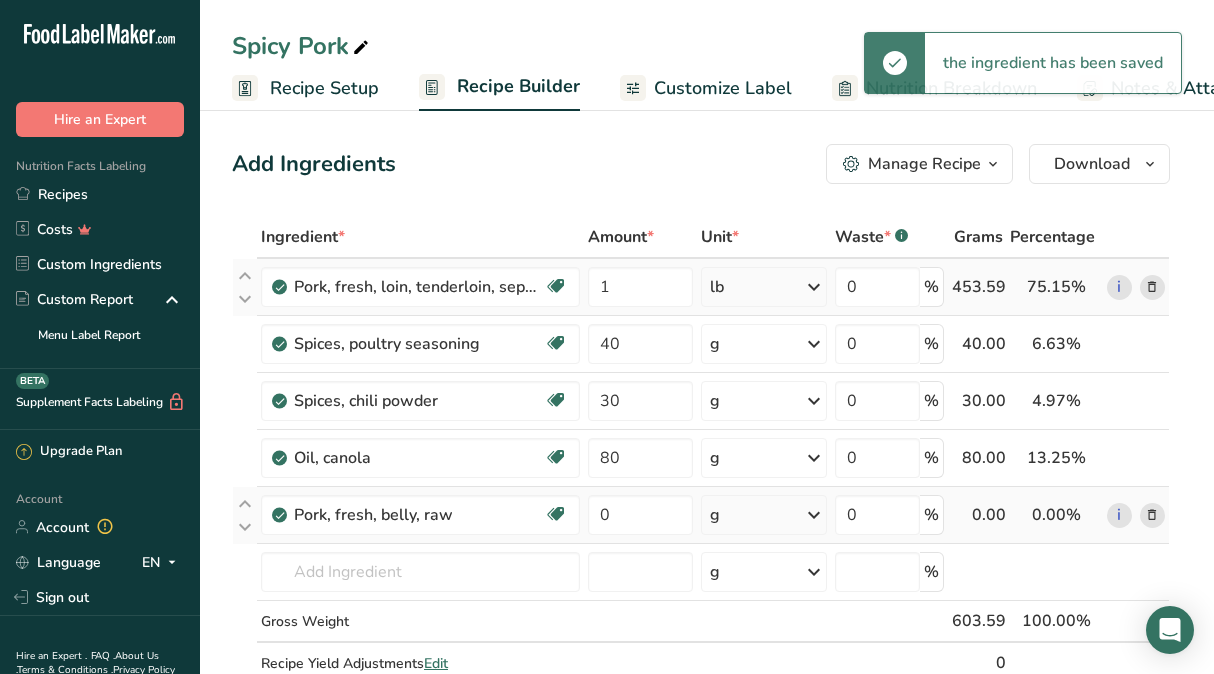 click at bounding box center [1152, 287] 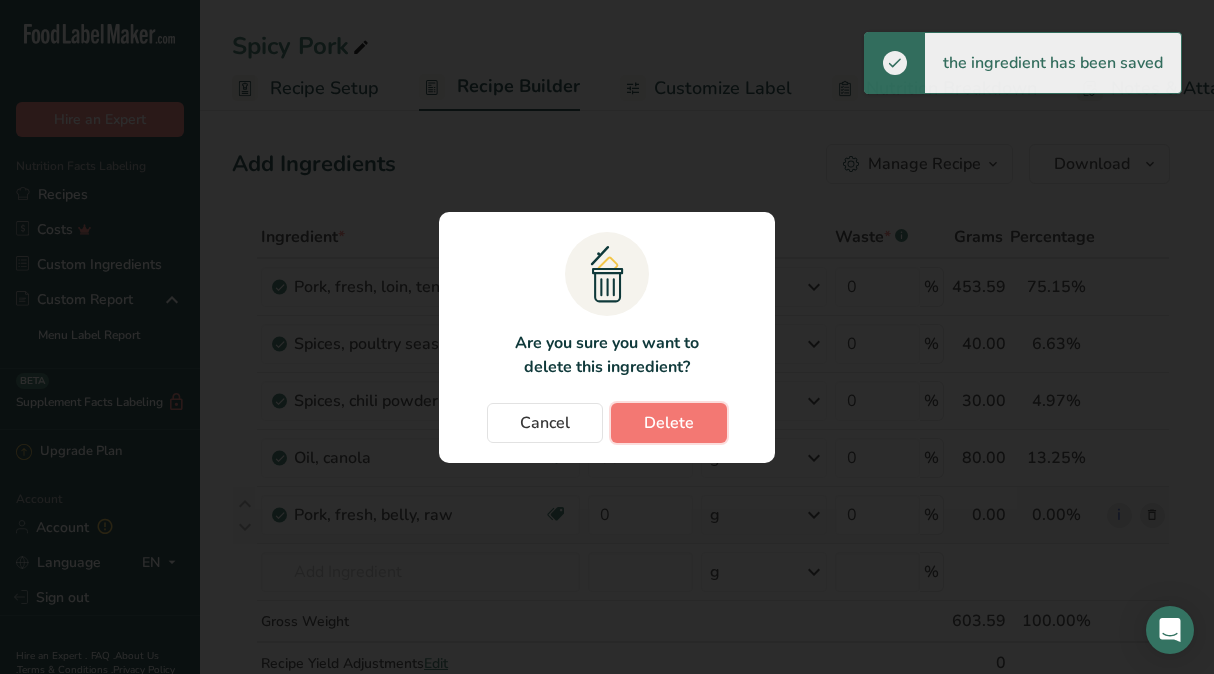 click on "Delete" at bounding box center [669, 423] 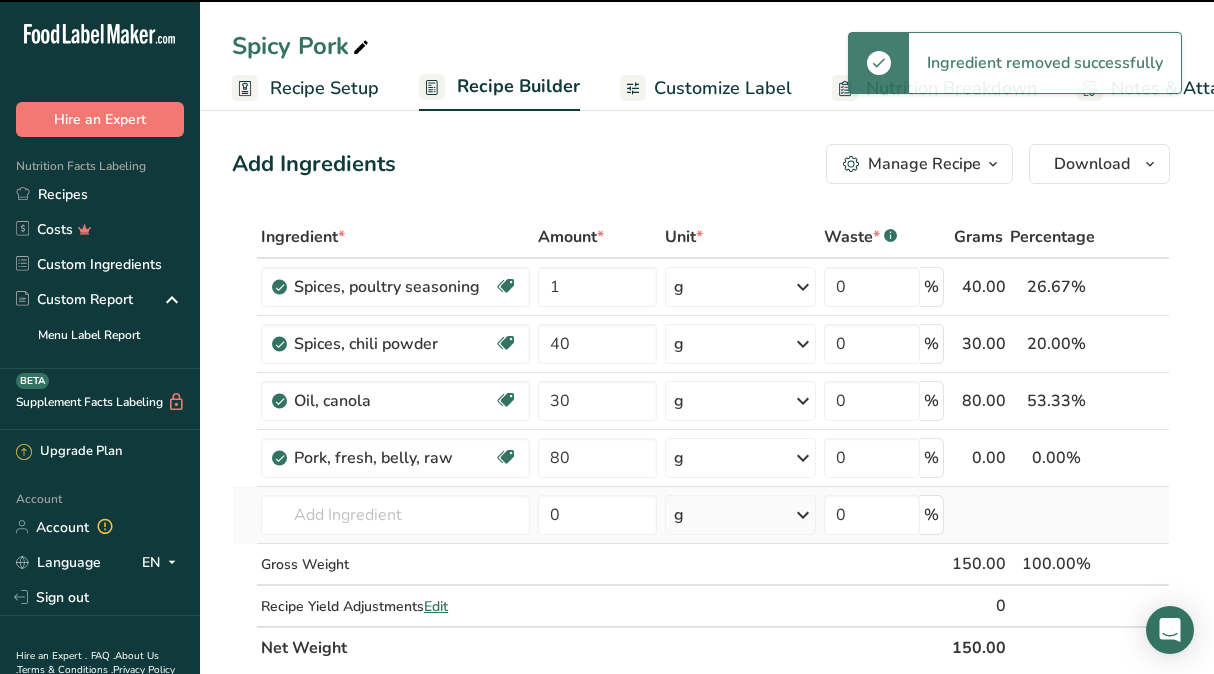 type on "40" 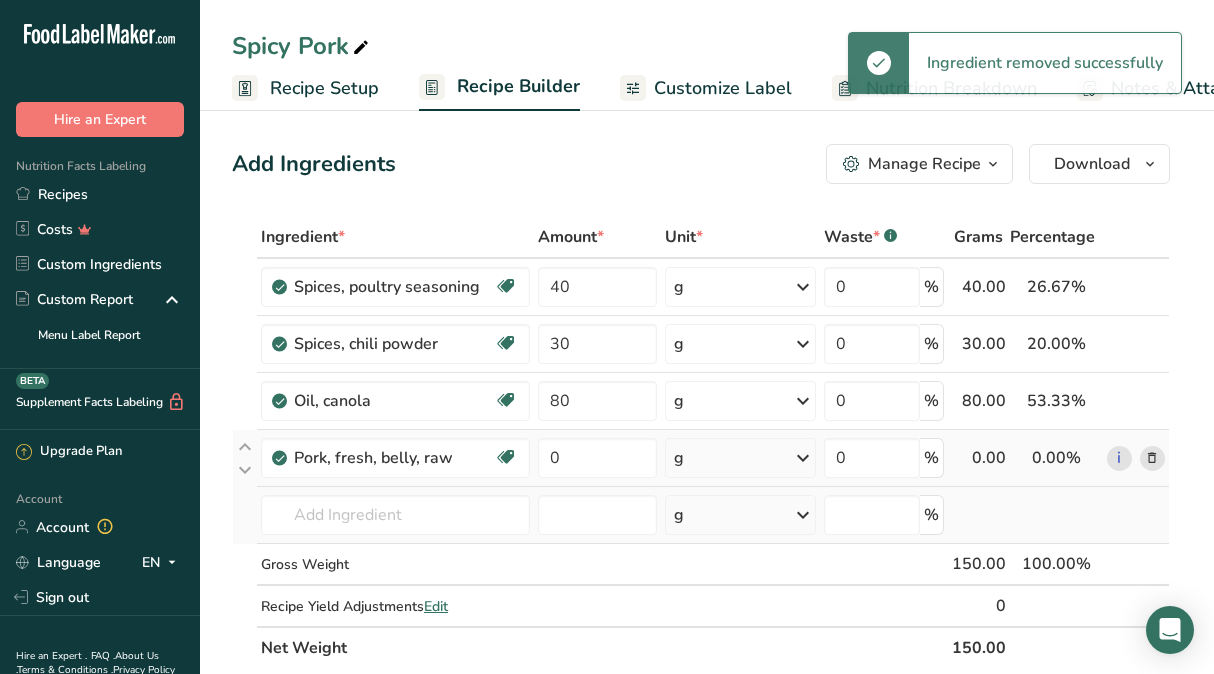 click at bounding box center (803, 458) 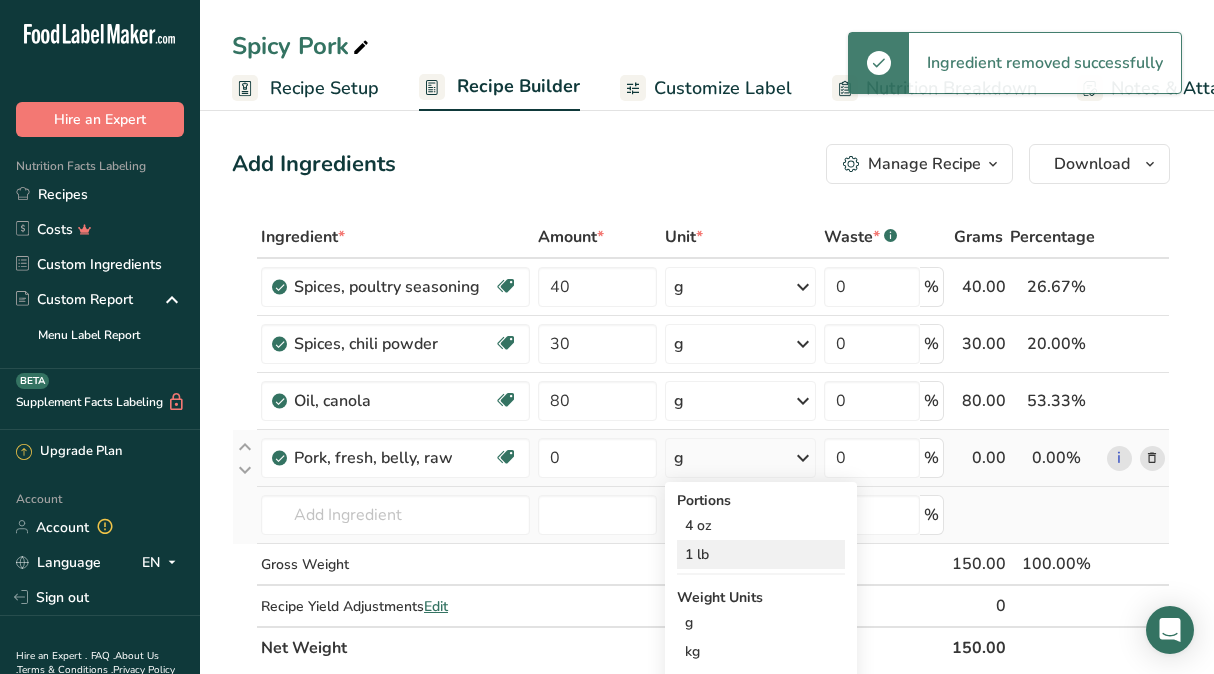 click on "1 lb" at bounding box center [761, 554] 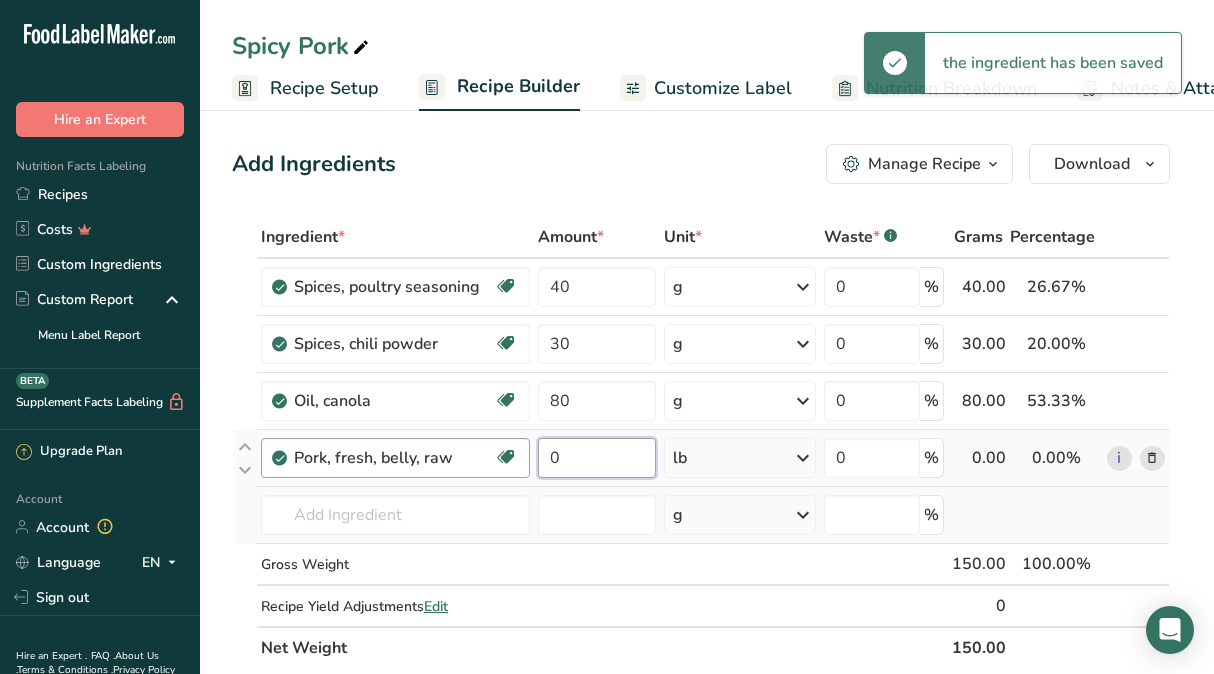 drag, startPoint x: 611, startPoint y: 458, endPoint x: 503, endPoint y: 448, distance: 108.461975 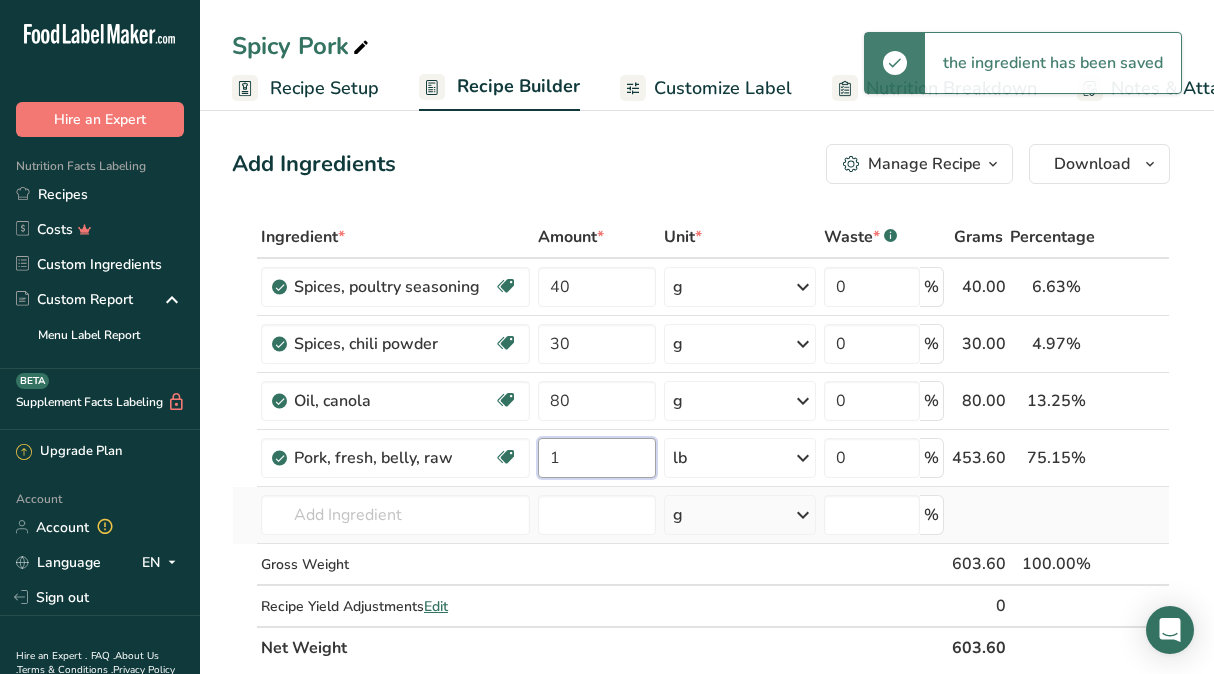 type on "1" 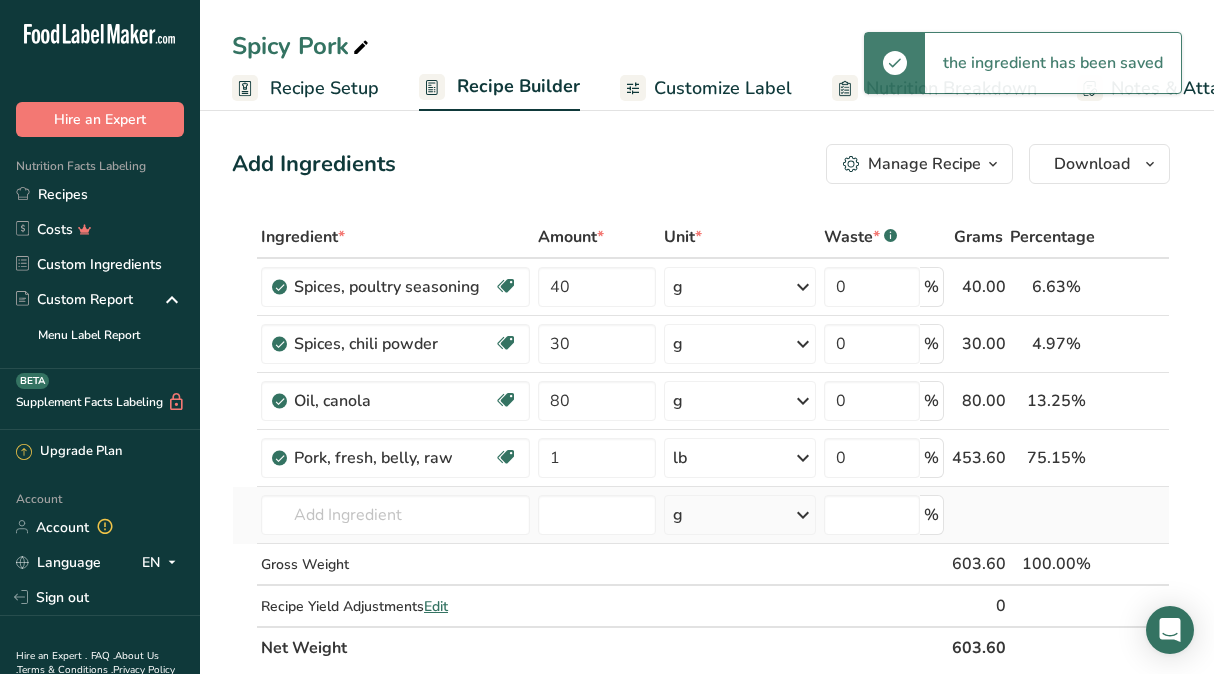 click on "Add Ingredients
Manage Recipe         Delete Recipe           Duplicate Recipe             Scale Recipe             Save as Sub-Recipe   .a-a{fill:#347362;}.b-a{fill:#fff;}                               Nutrition Breakdown                 Recipe Card
NEW
[MEDICAL_DATA] Pattern Report           Activity History
Download
Choose your preferred label style
Standard FDA label
Standard FDA label
The most common format for nutrition facts labels in compliance with the FDA's typeface, style and requirements
Tabular FDA label
A label format compliant with the FDA regulations presented in a tabular (horizontal) display.
Linear FDA label
A simple linear display for small sized packages.
Simplified FDA label" at bounding box center (707, 1291) 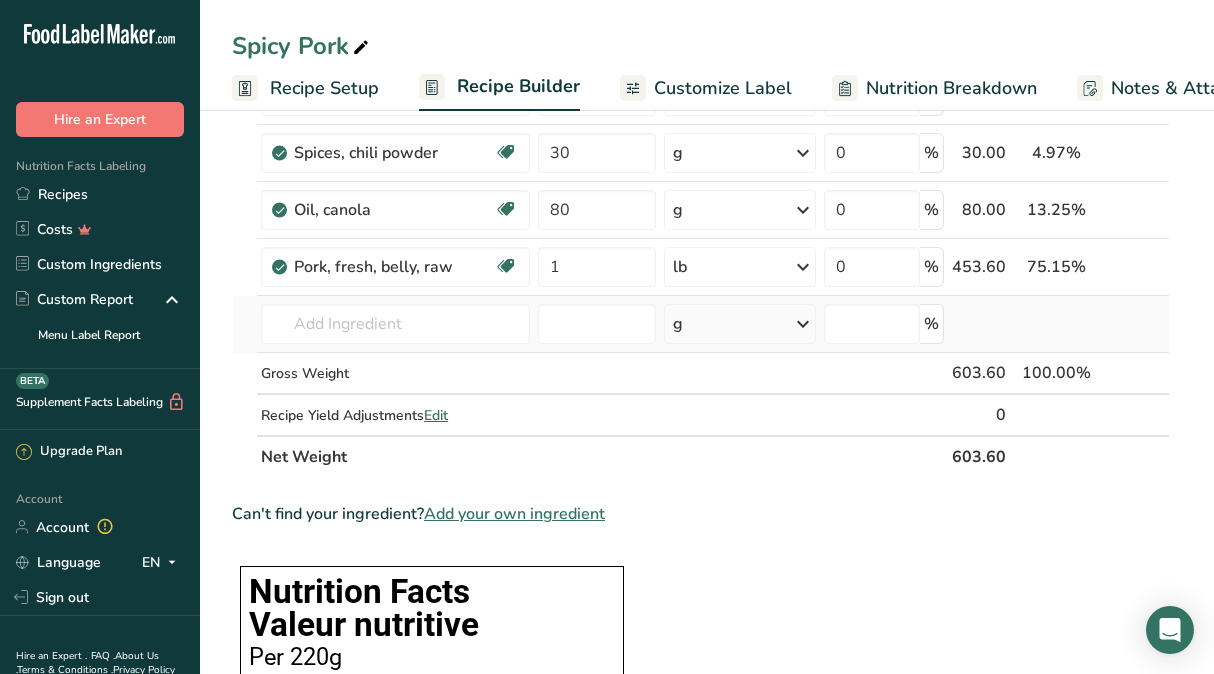 scroll, scrollTop: 0, scrollLeft: 0, axis: both 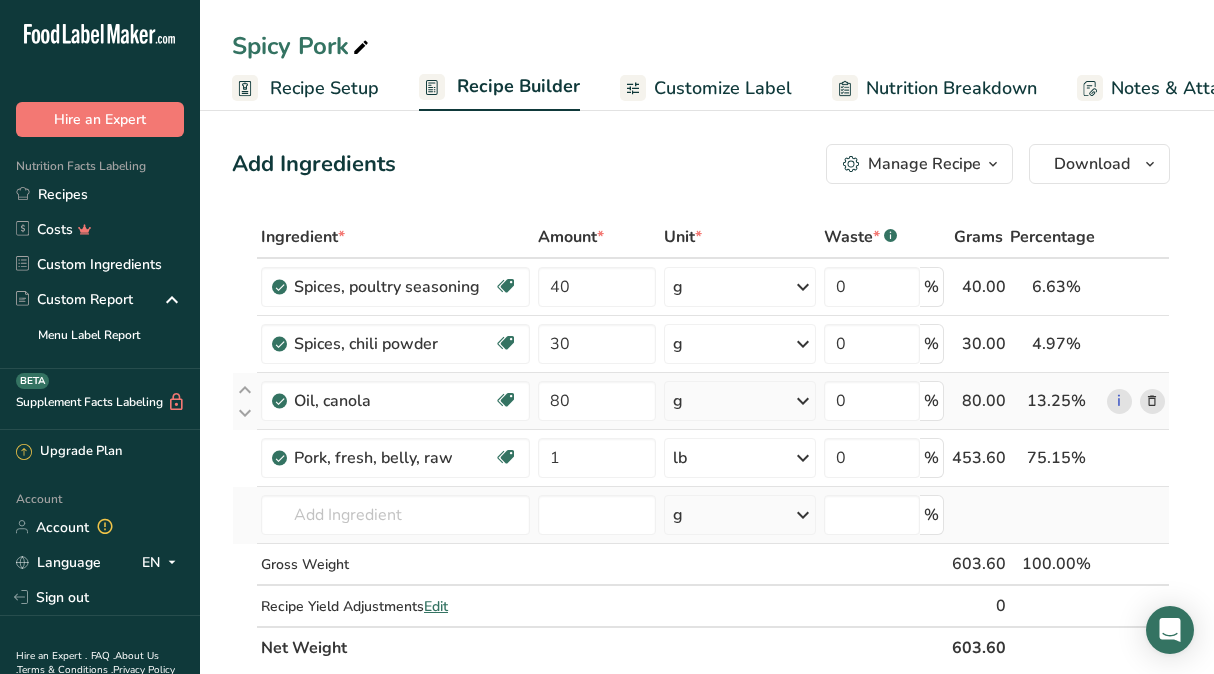 click at bounding box center (1152, 401) 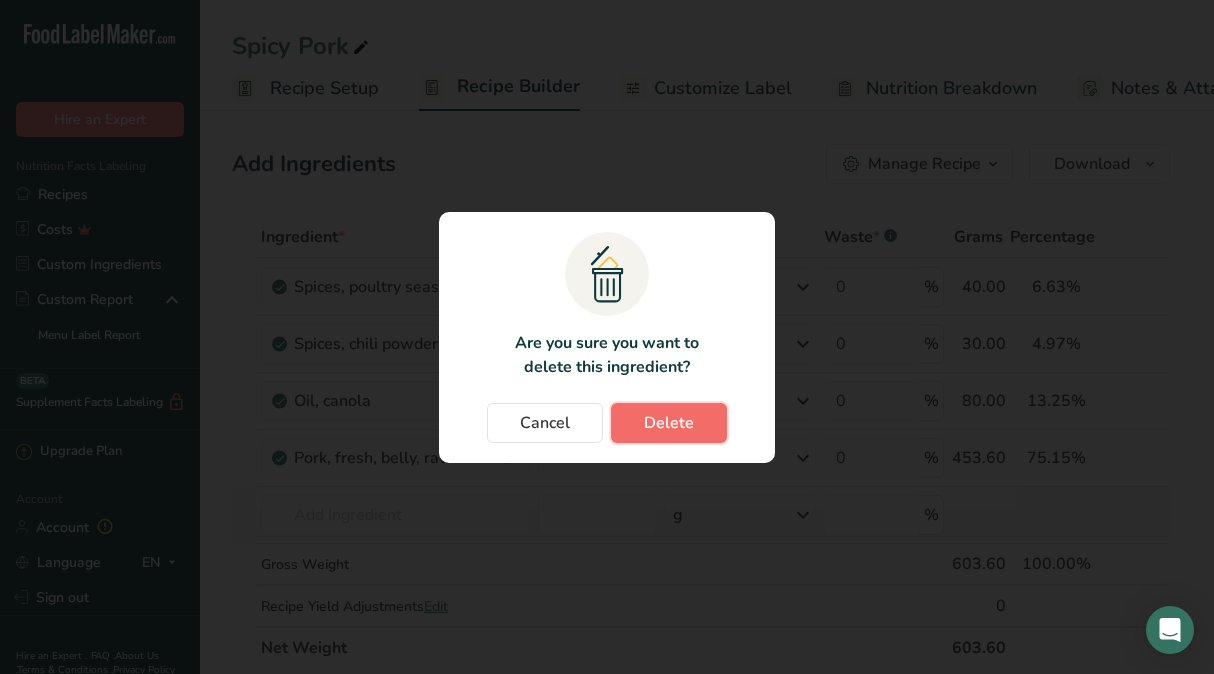 click on "Delete" at bounding box center (669, 423) 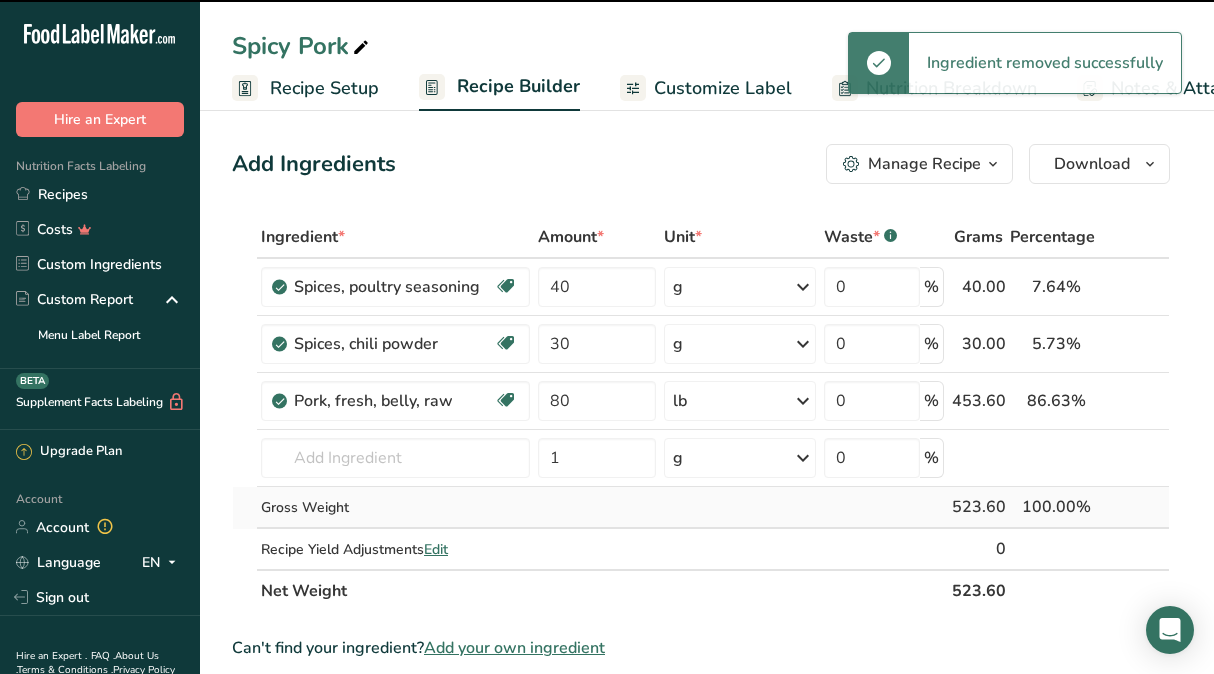 type on "1" 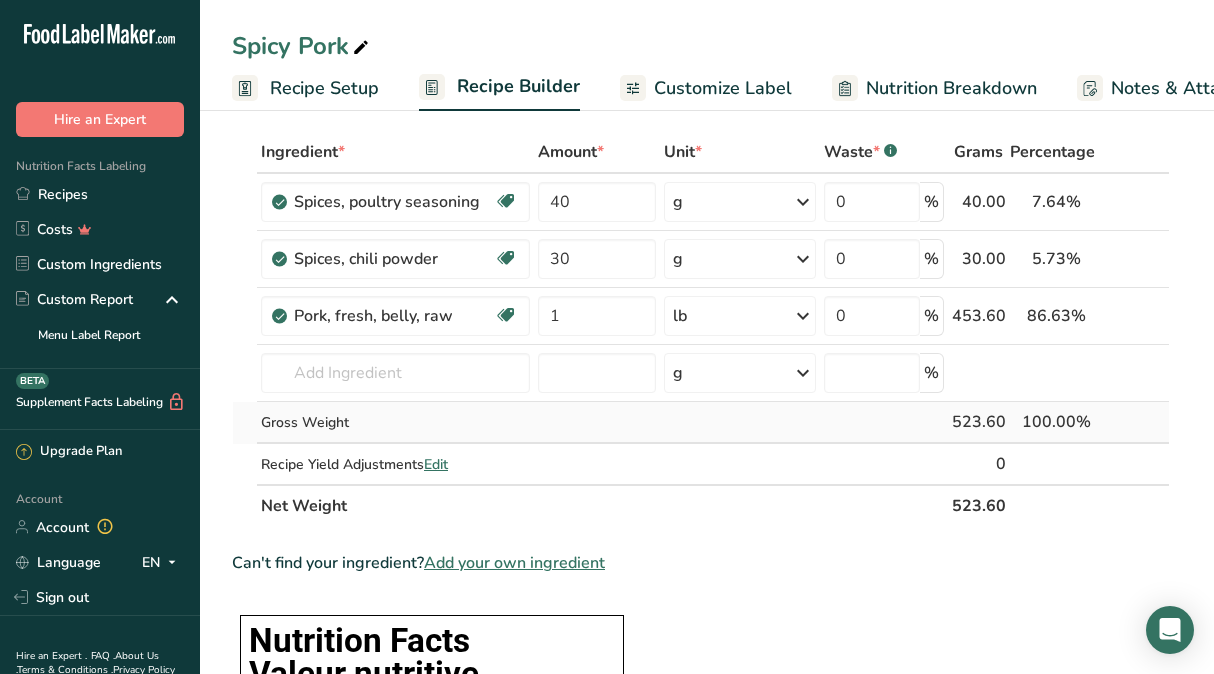 scroll, scrollTop: 75, scrollLeft: 0, axis: vertical 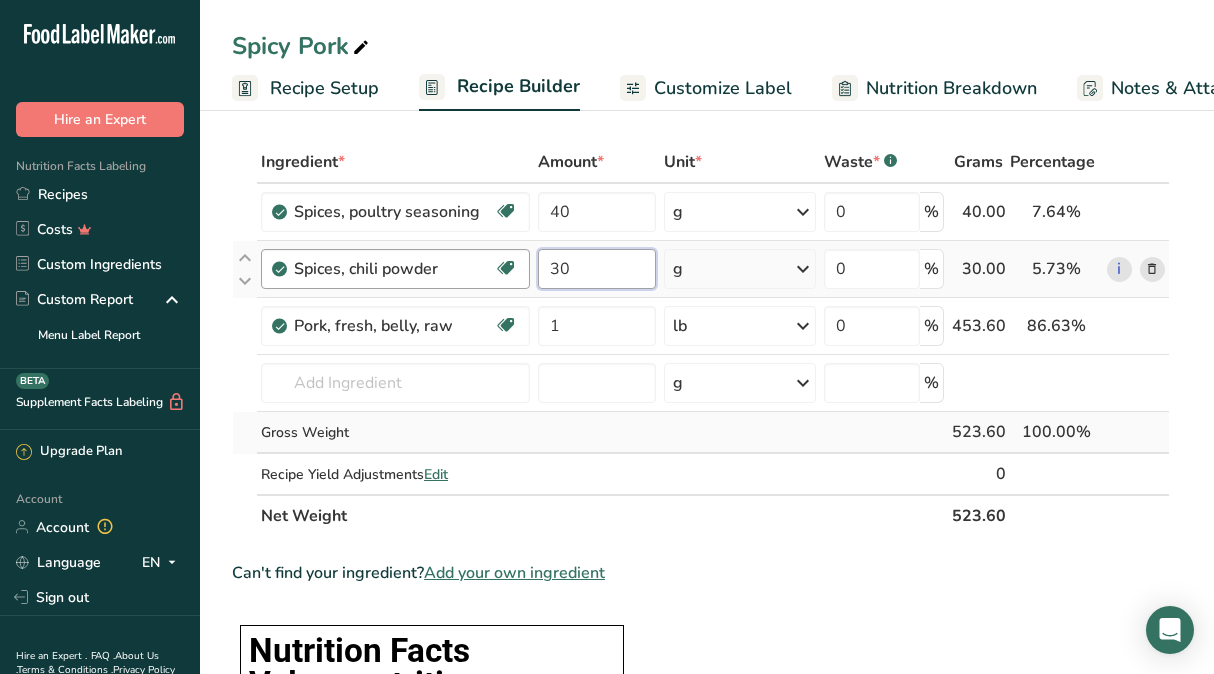 drag, startPoint x: 600, startPoint y: 271, endPoint x: 525, endPoint y: 260, distance: 75.802376 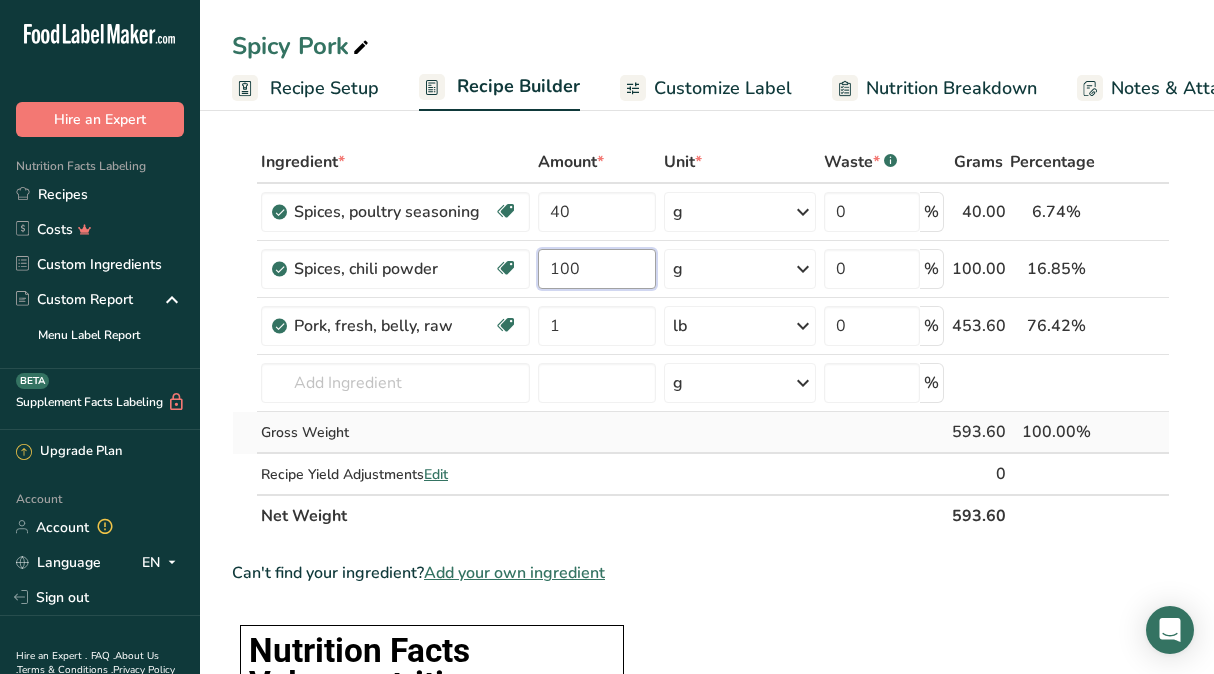 type on "100" 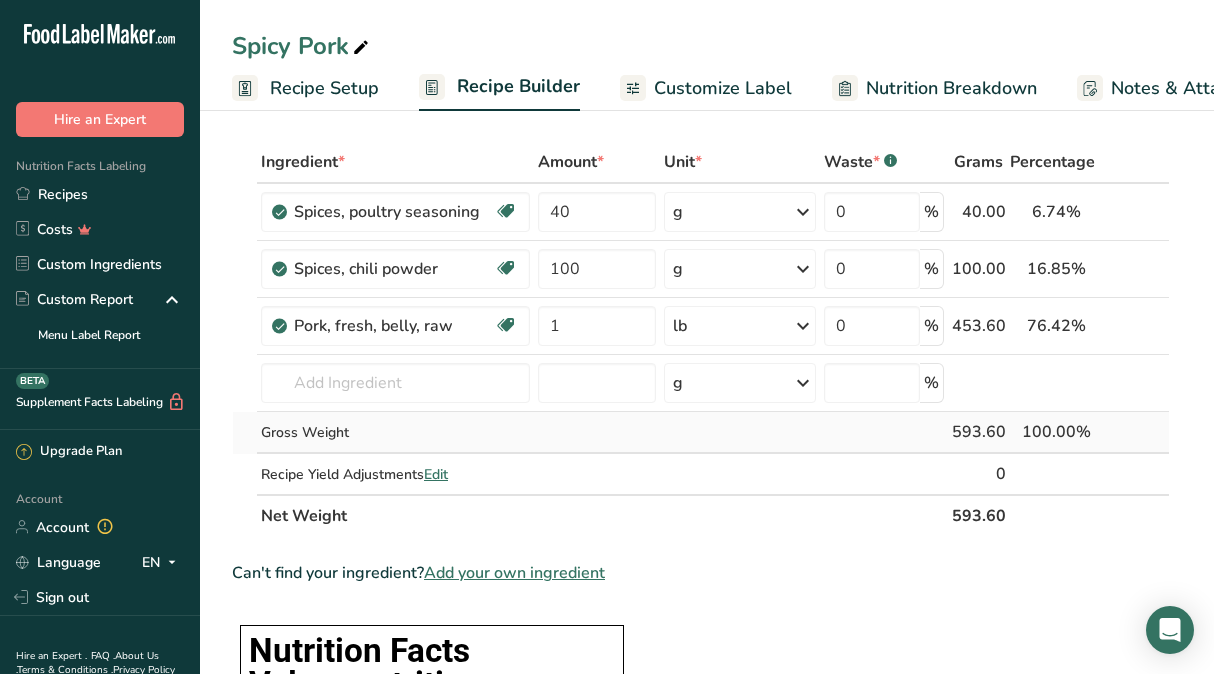click on "Add Ingredients
Manage Recipe         Delete Recipe           Duplicate Recipe             Scale Recipe             Save as Sub-Recipe   .a-a{fill:#347362;}.b-a{fill:#fff;}                               Nutrition Breakdown                 Recipe Card
NEW
[MEDICAL_DATA] Pattern Report           Activity History
Download
Choose your preferred label style
Standard FDA label
Standard FDA label
The most common format for nutrition facts labels in compliance with the FDA's typeface, style and requirements
Tabular FDA label
A label format compliant with the FDA regulations presented in a tabular (horizontal) display.
Linear FDA label
A simple linear display for small sized packages.
Simplified FDA label" at bounding box center [707, 1154] 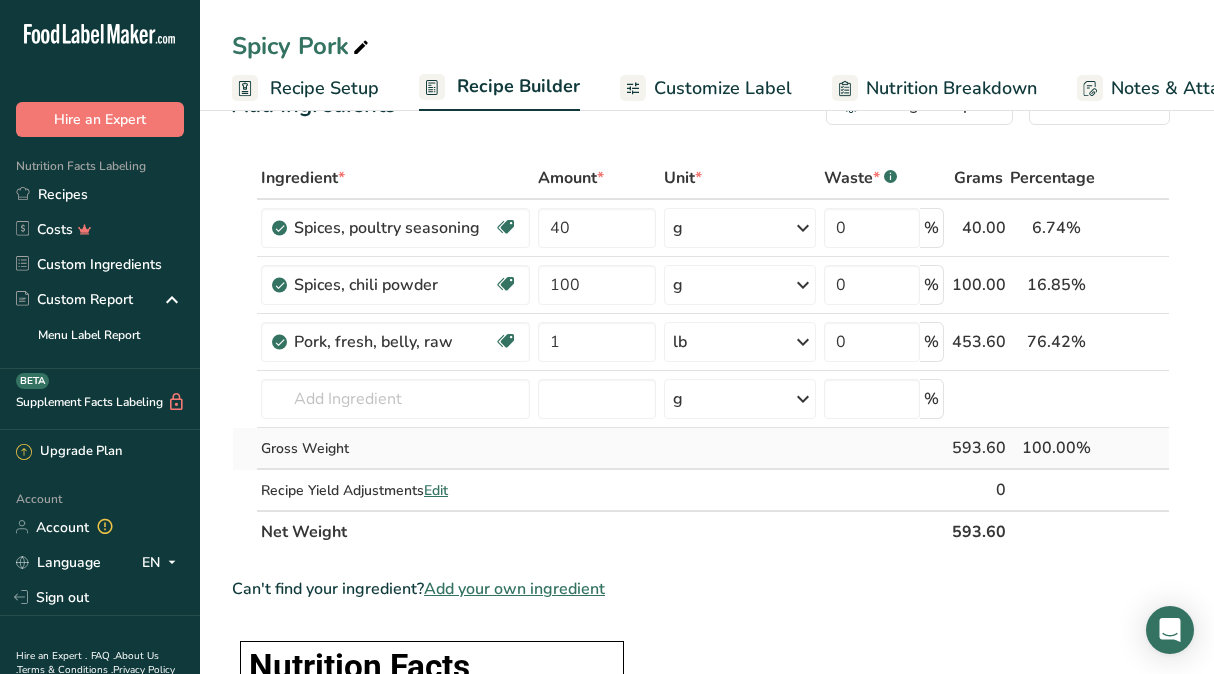 scroll, scrollTop: 0, scrollLeft: 0, axis: both 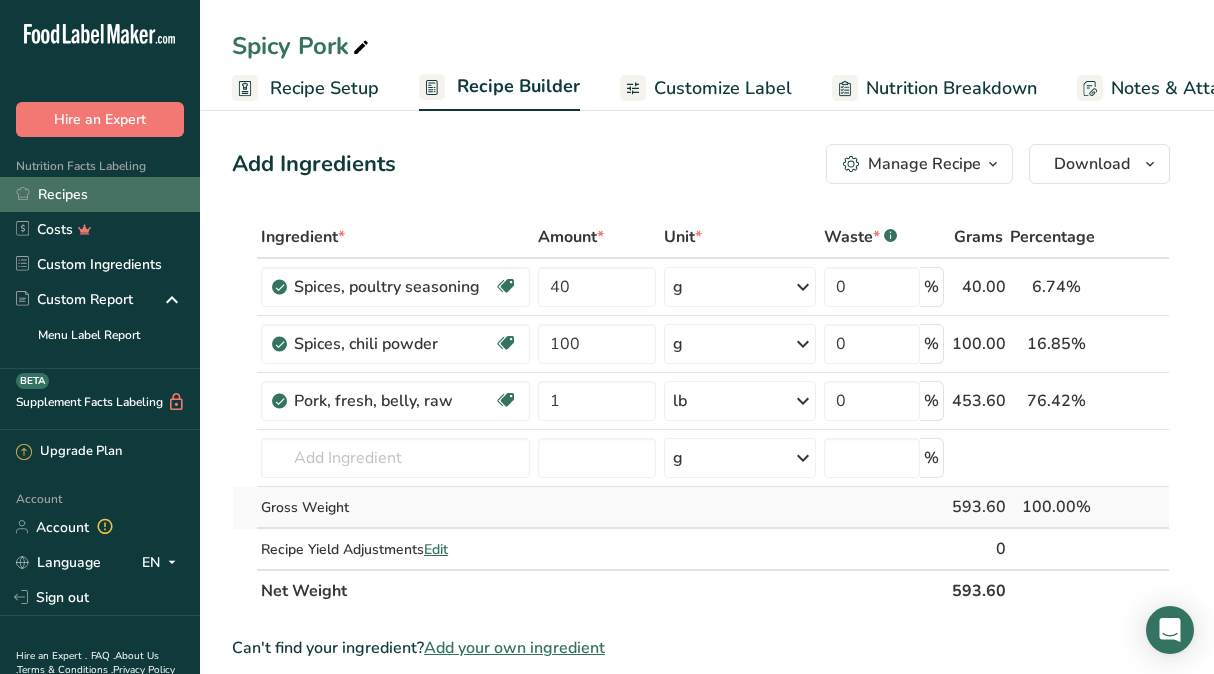click on "Recipes" at bounding box center (100, 194) 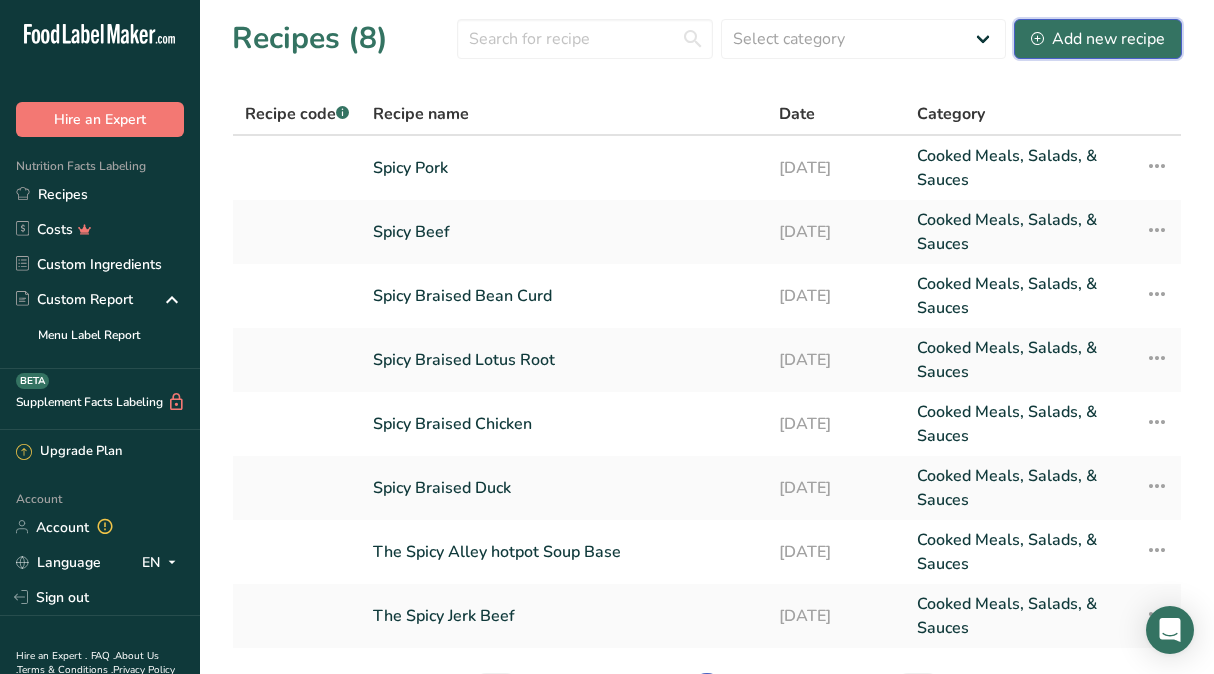 click on "Add new recipe" at bounding box center [1098, 39] 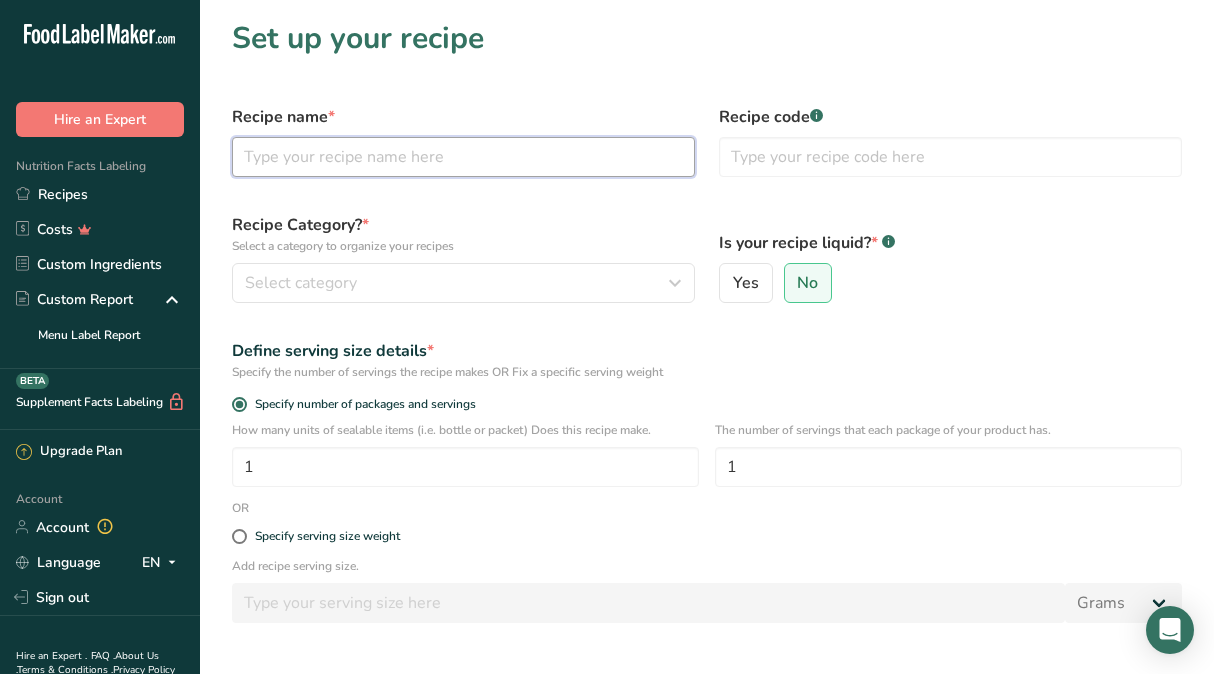 click at bounding box center [463, 157] 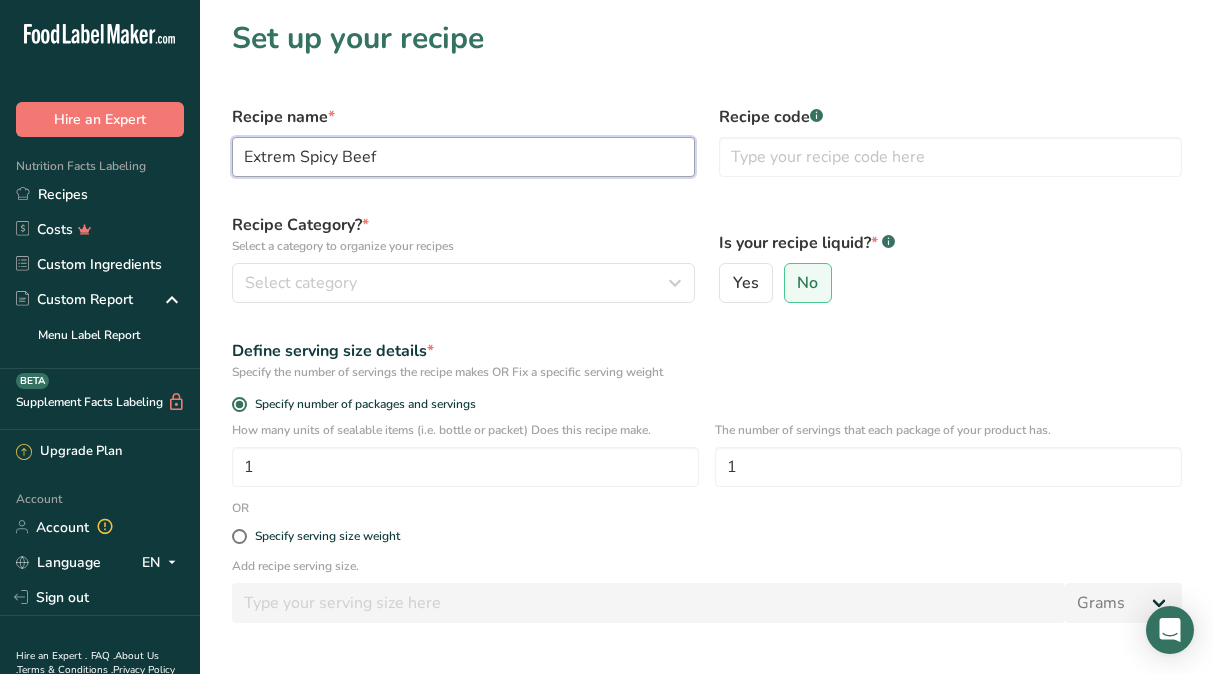 type on "Extrem Spicy Beef" 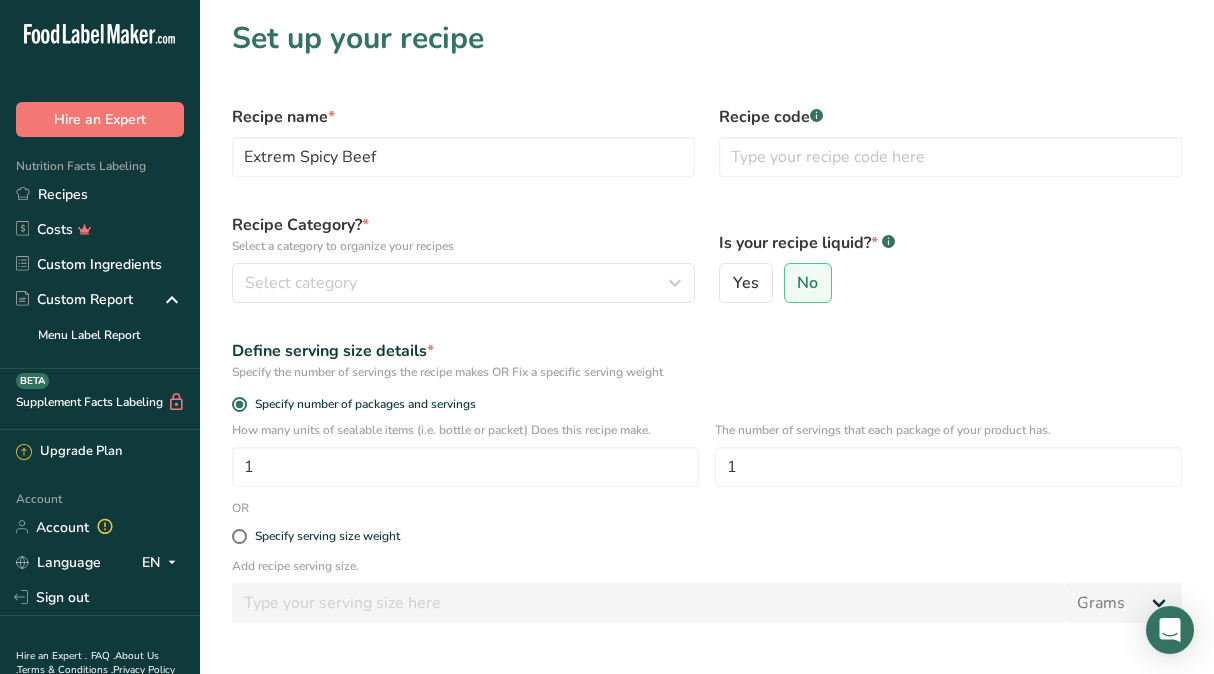 click on "Recipe Category? *
Select a category to organize your recipes" at bounding box center (463, 234) 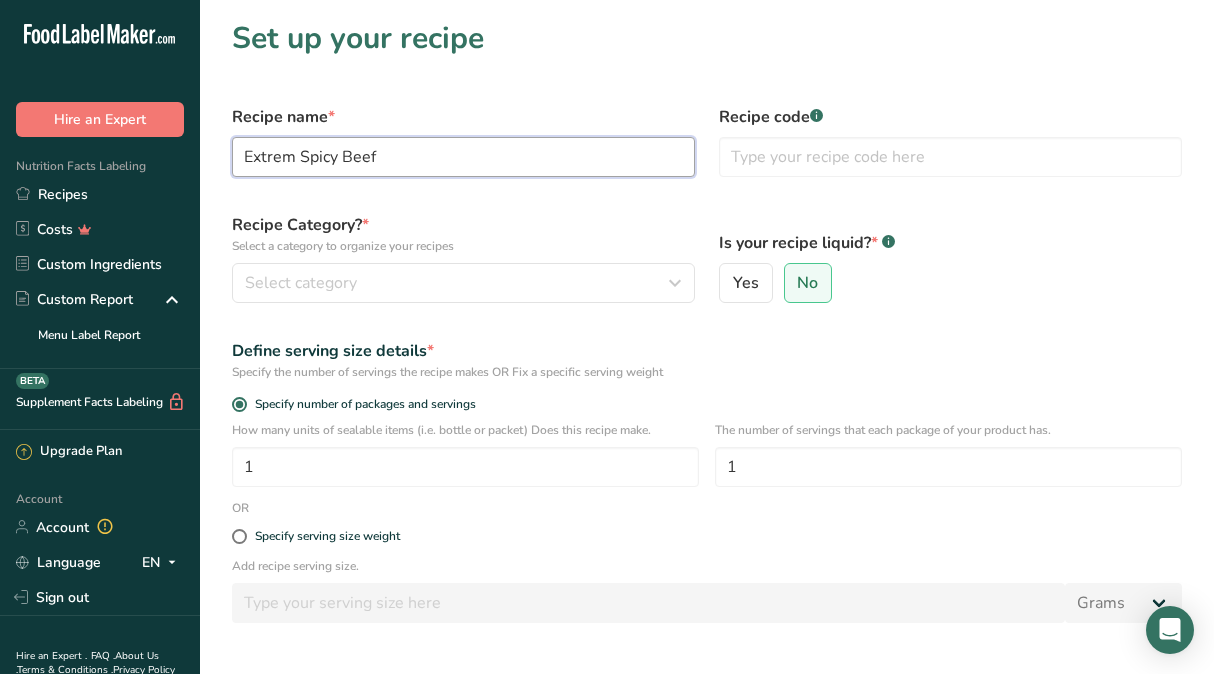 click on "Extrem Spicy Beef" at bounding box center [463, 157] 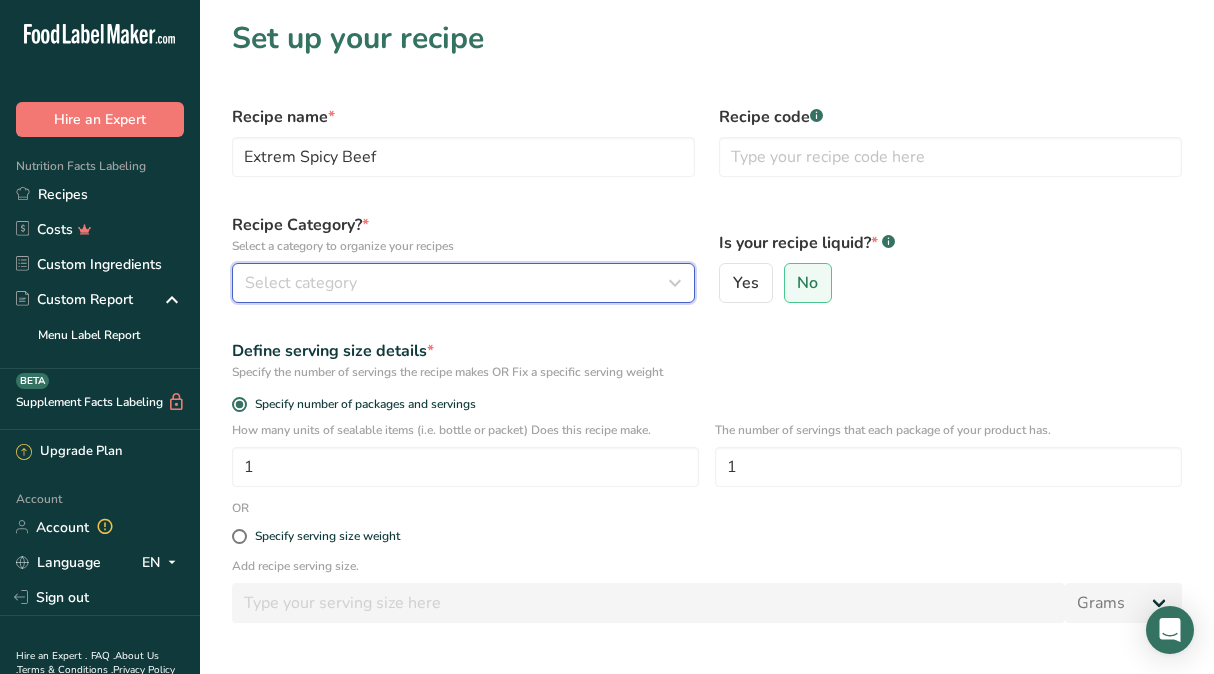 click on "Select category" at bounding box center (463, 283) 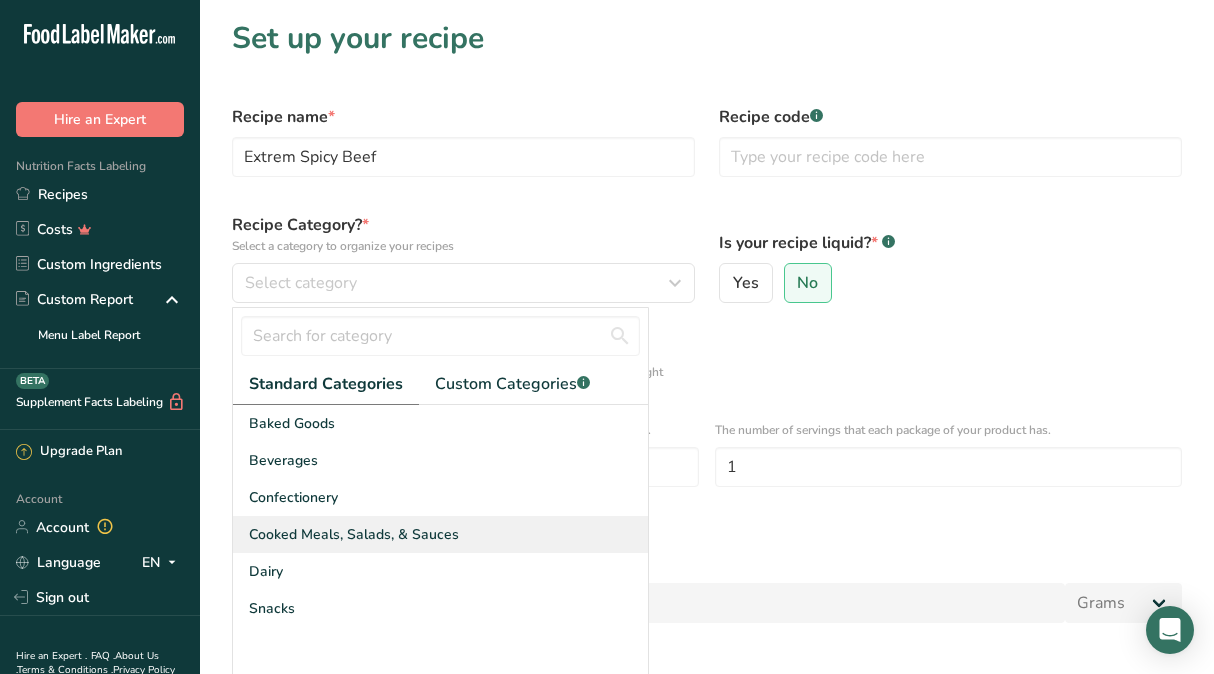 click on "Cooked Meals, Salads, & Sauces" at bounding box center [354, 534] 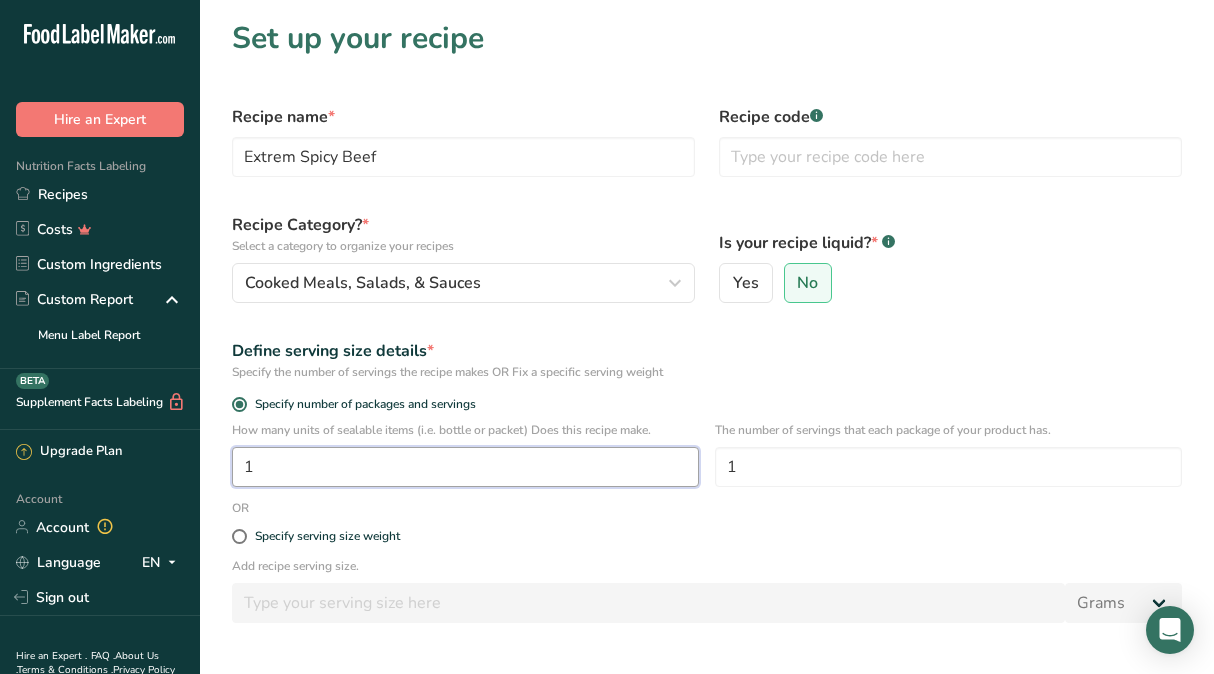click on "1" at bounding box center [465, 467] 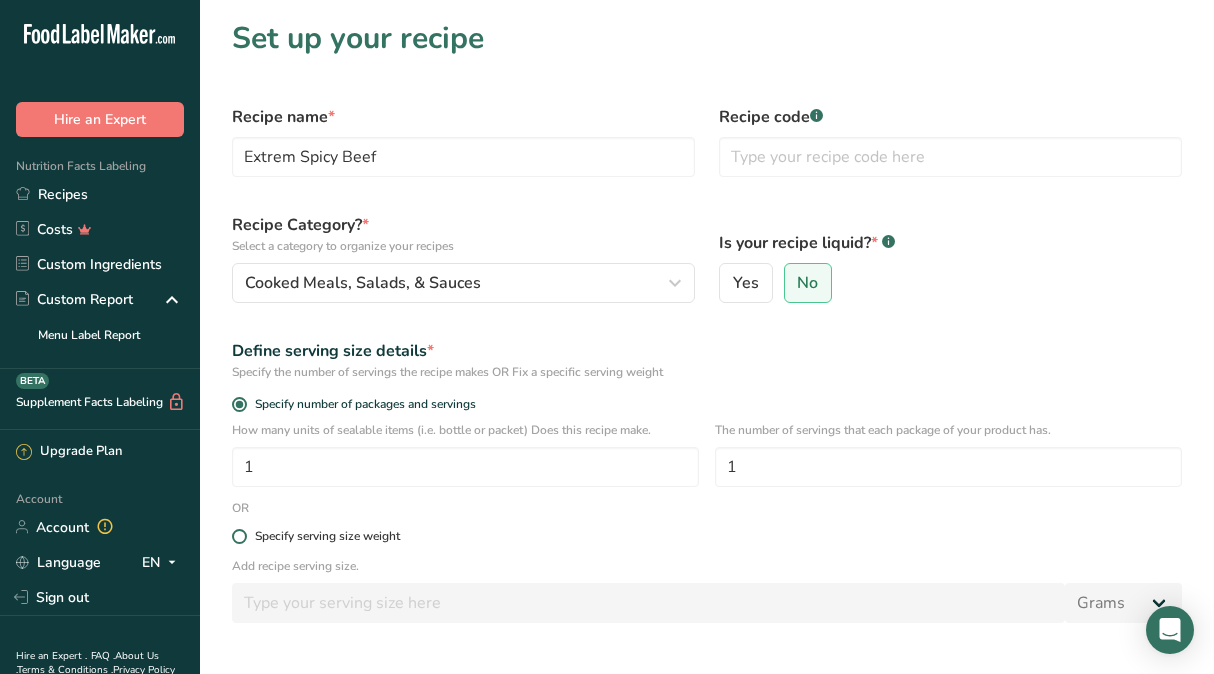 click on "Specify serving size weight" at bounding box center [323, 536] 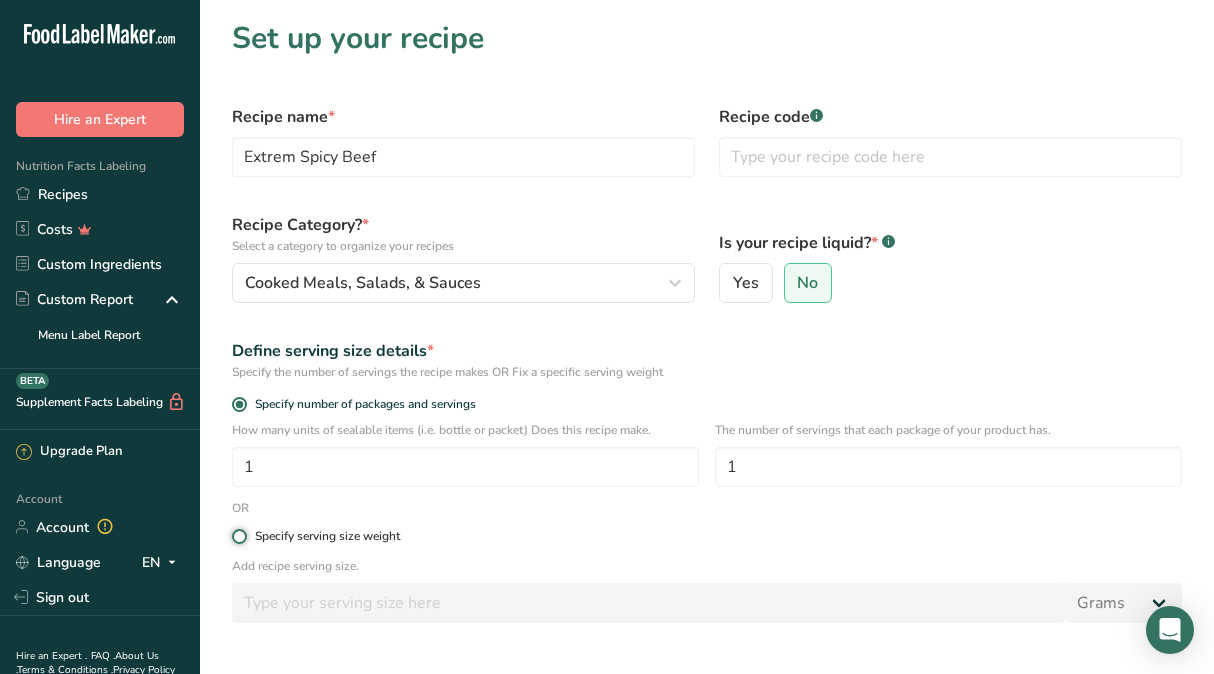 radio on "true" 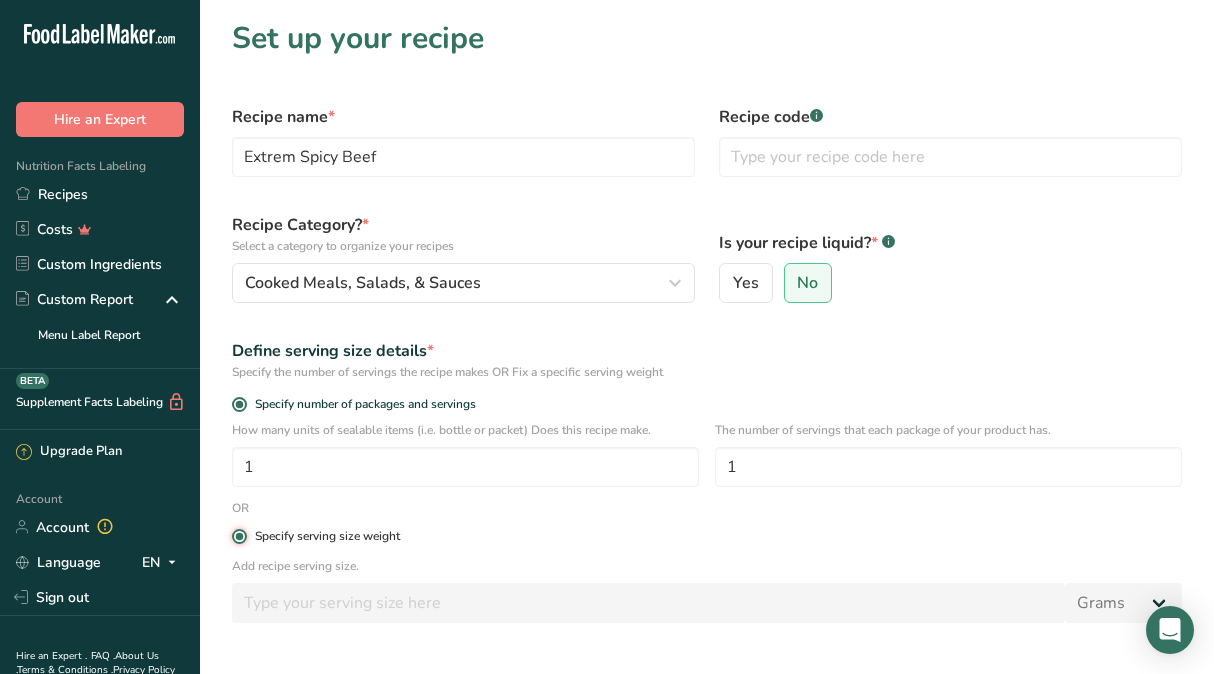 radio on "false" 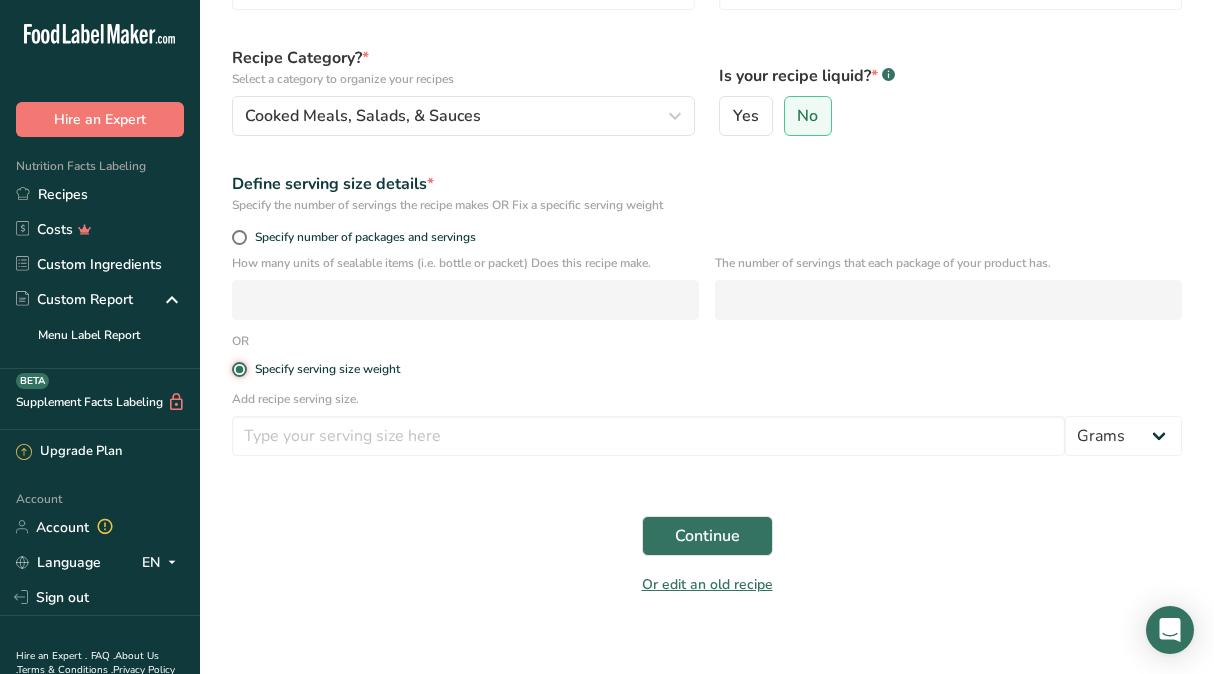 scroll, scrollTop: 168, scrollLeft: 0, axis: vertical 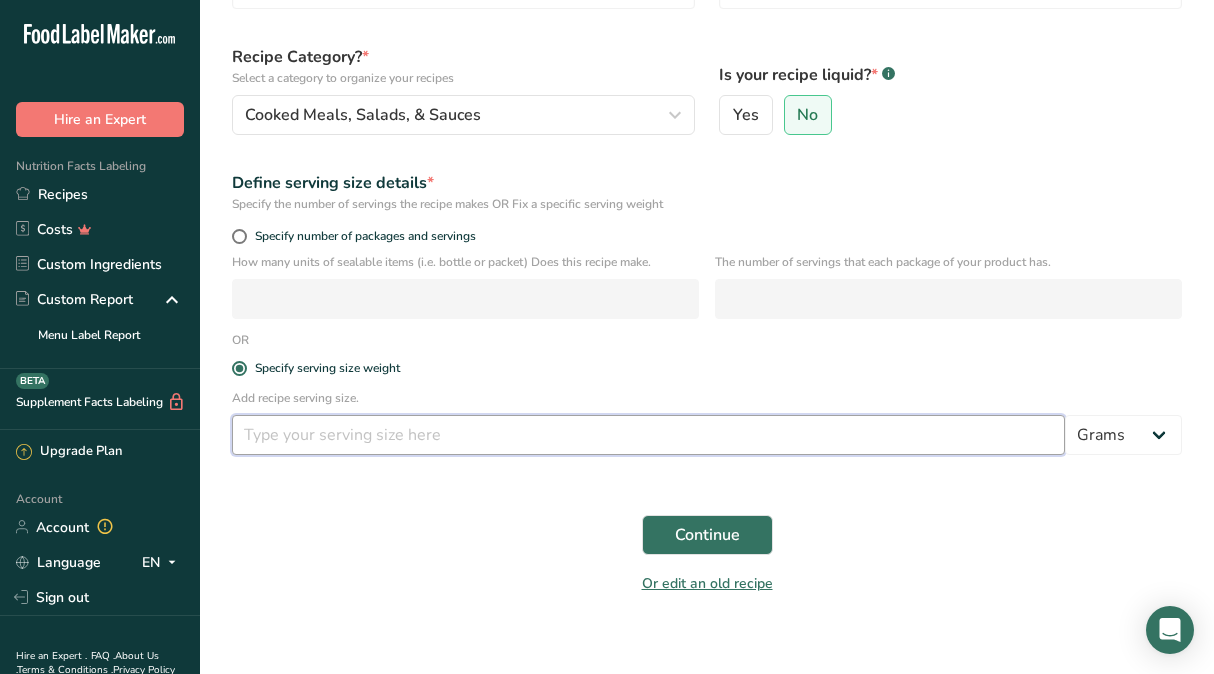 click at bounding box center [648, 435] 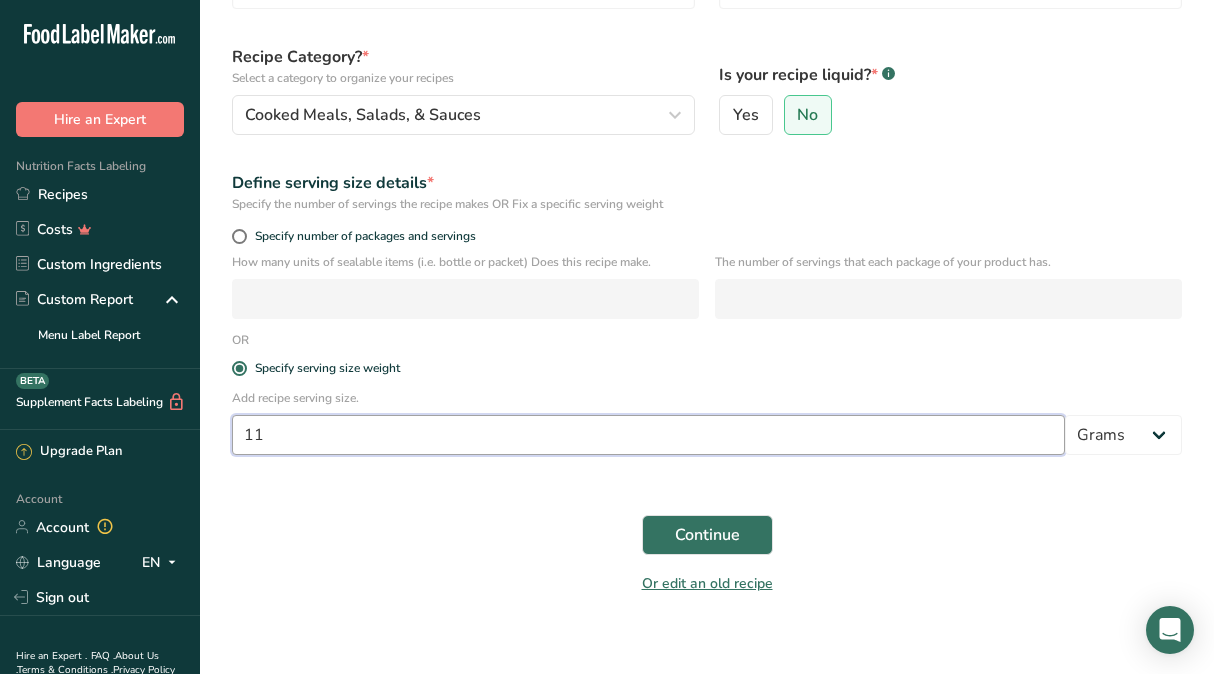type on "1" 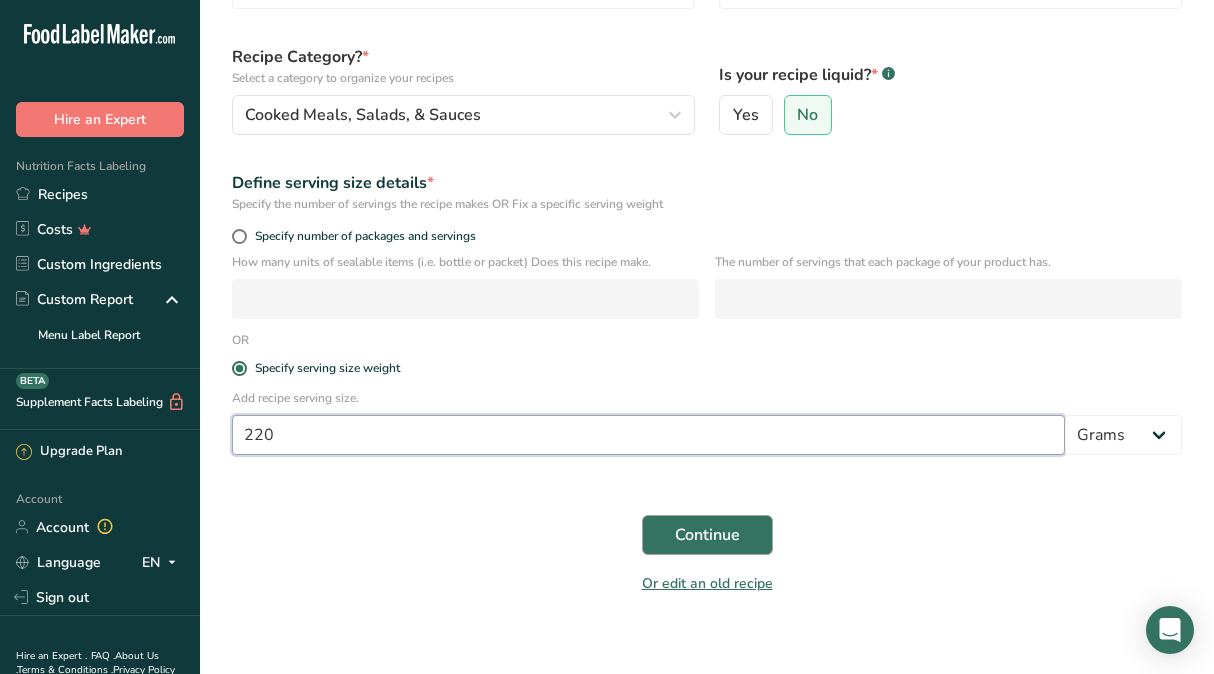 type on "220" 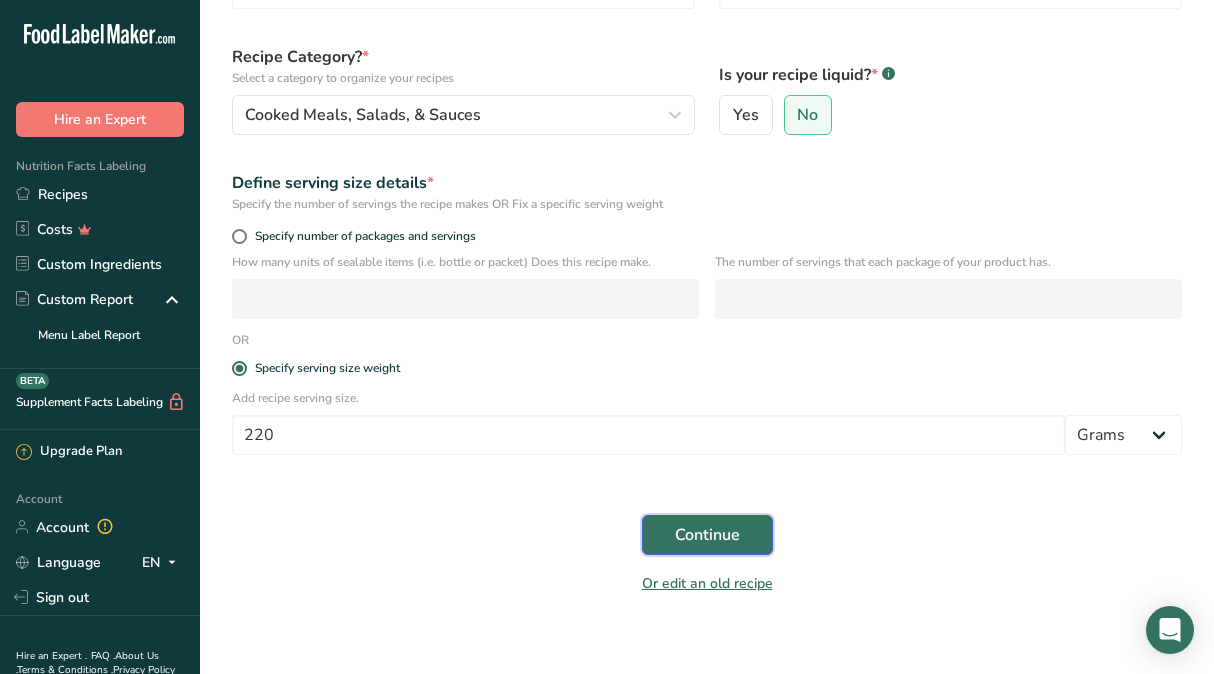 click on "Continue" at bounding box center [707, 535] 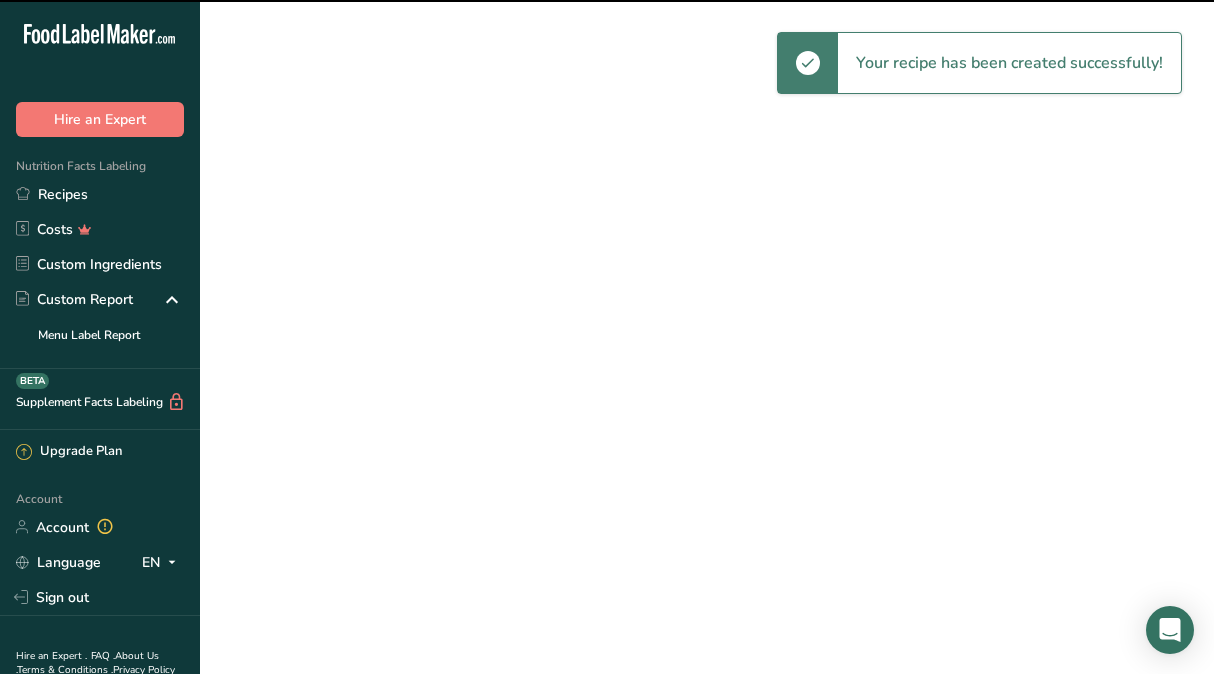 scroll, scrollTop: 0, scrollLeft: 0, axis: both 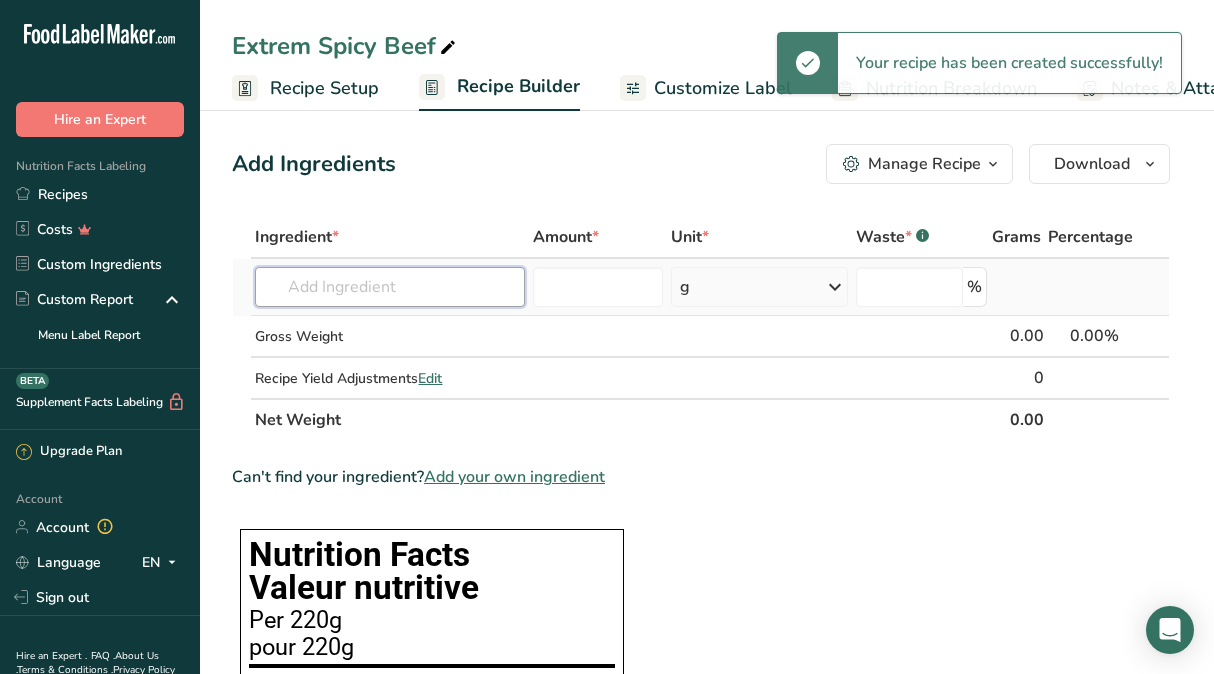 click at bounding box center [389, 287] 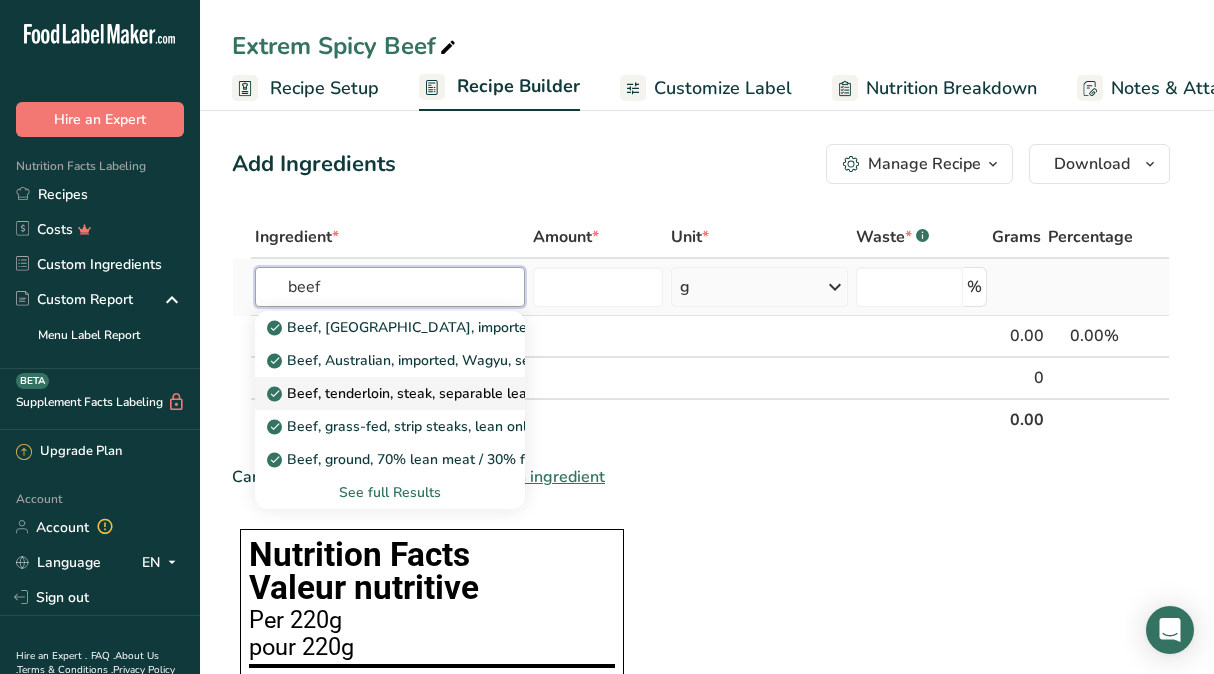 type on "beef" 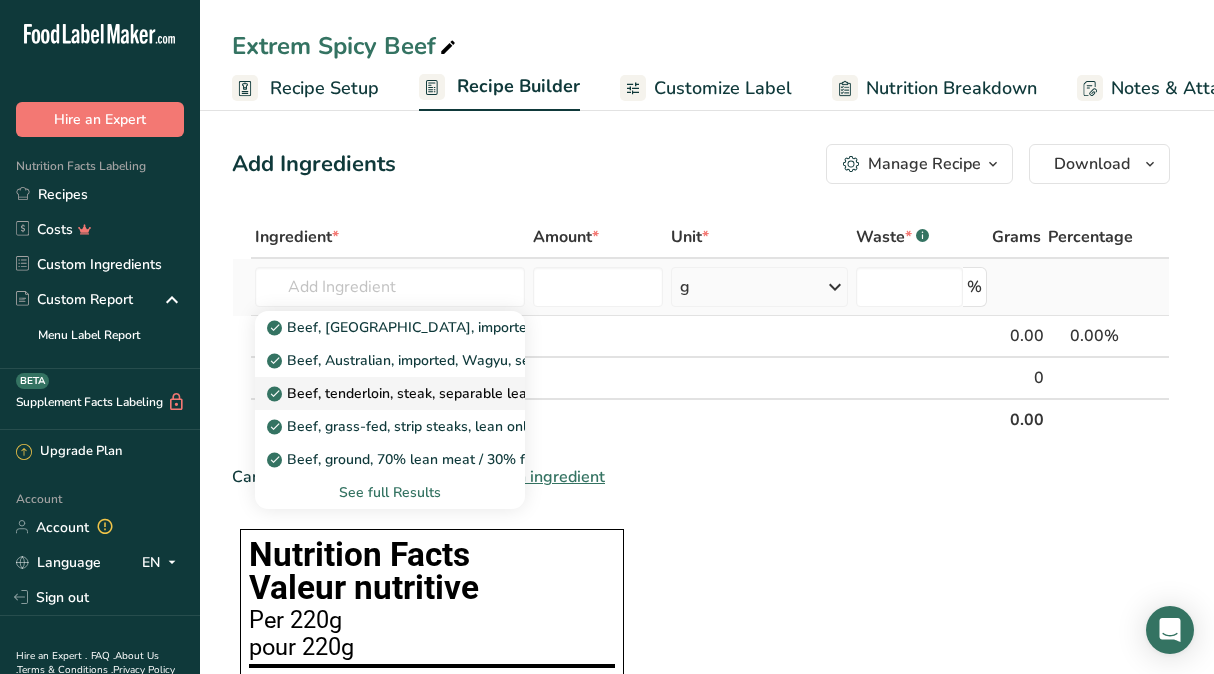 click on "Beef, tenderloin, steak, separable lean only, trimmed to 1/8" fat, all grades, raw" at bounding box center [534, 393] 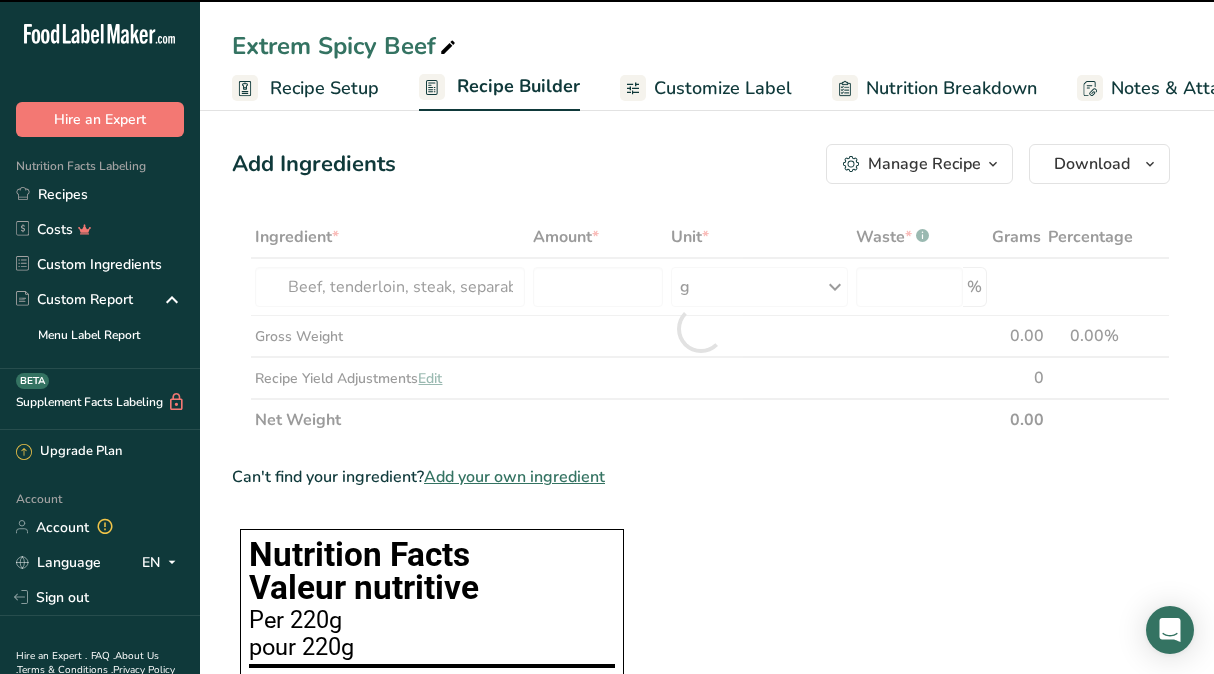 type on "0" 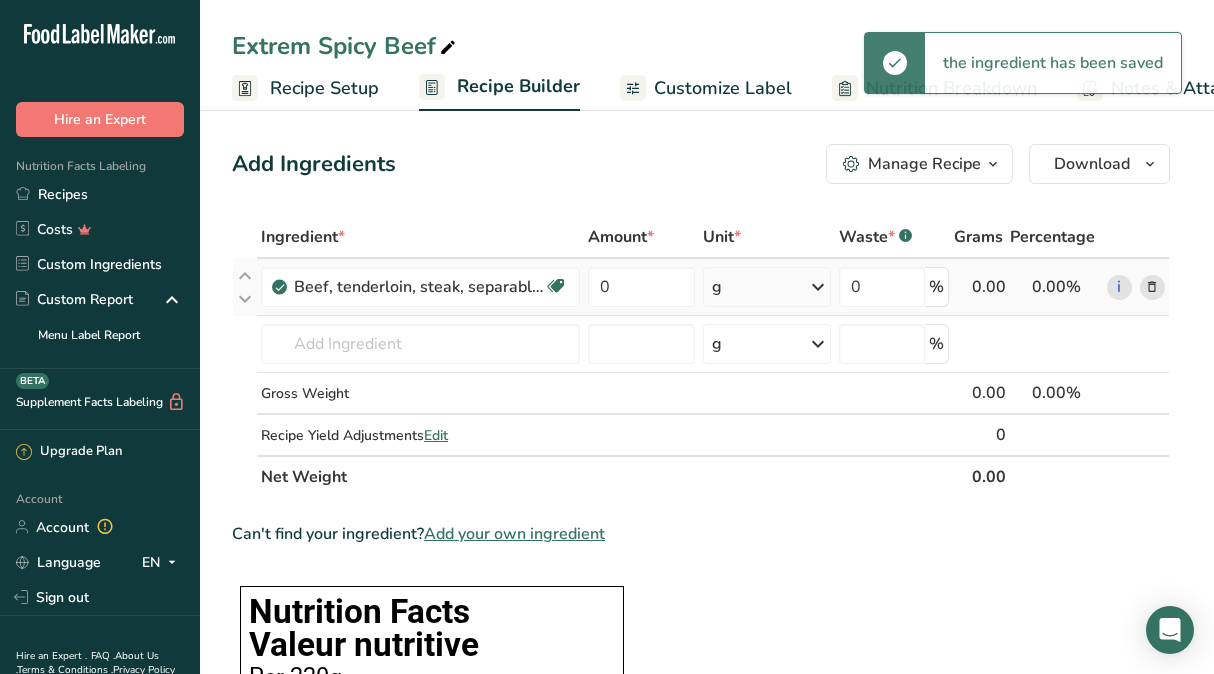 click at bounding box center (818, 287) 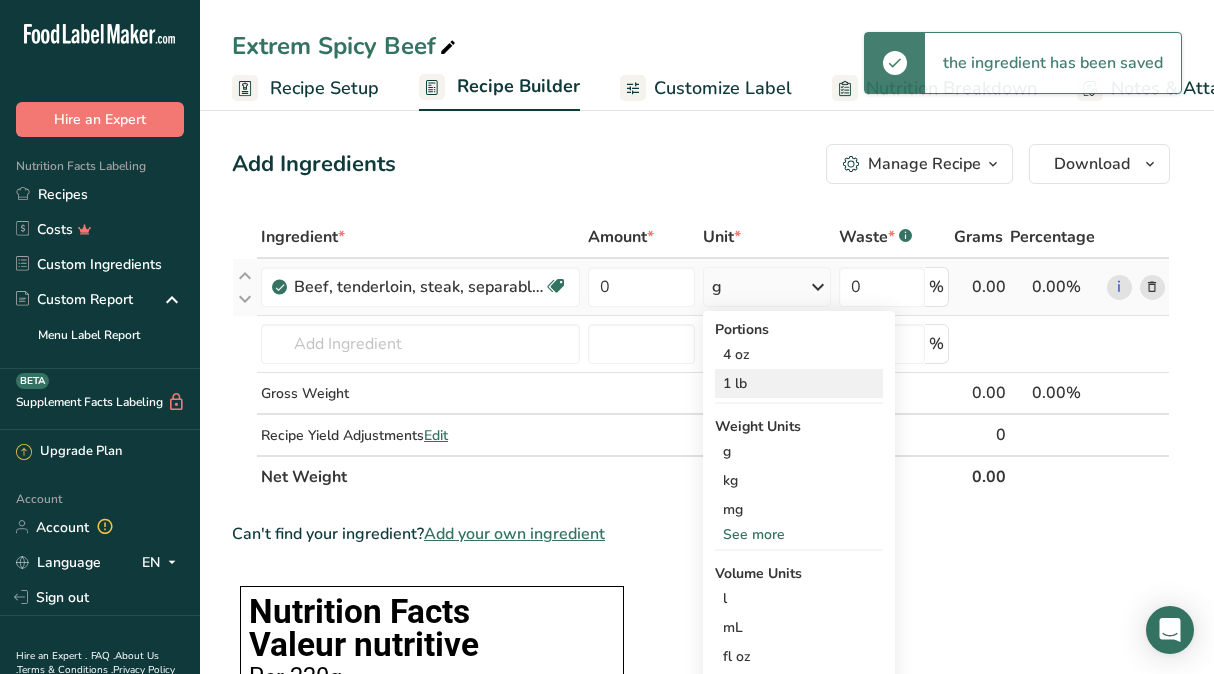 click on "1 lb" at bounding box center (799, 383) 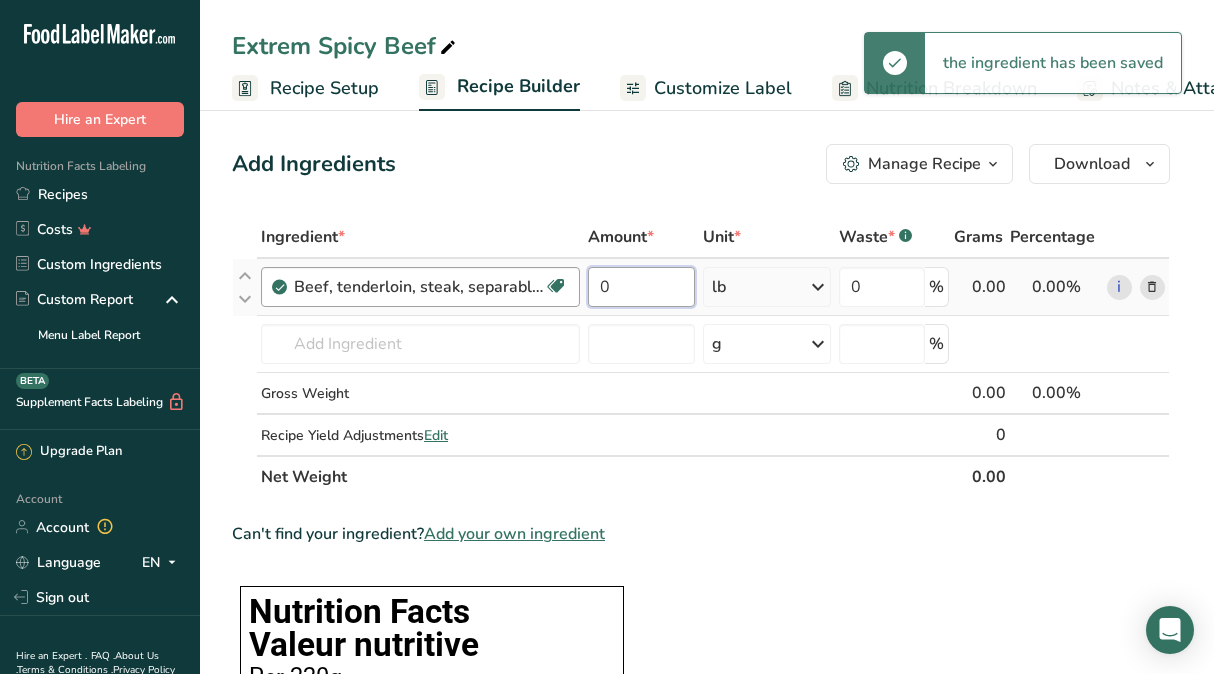 drag, startPoint x: 639, startPoint y: 289, endPoint x: 465, endPoint y: 271, distance: 174.92856 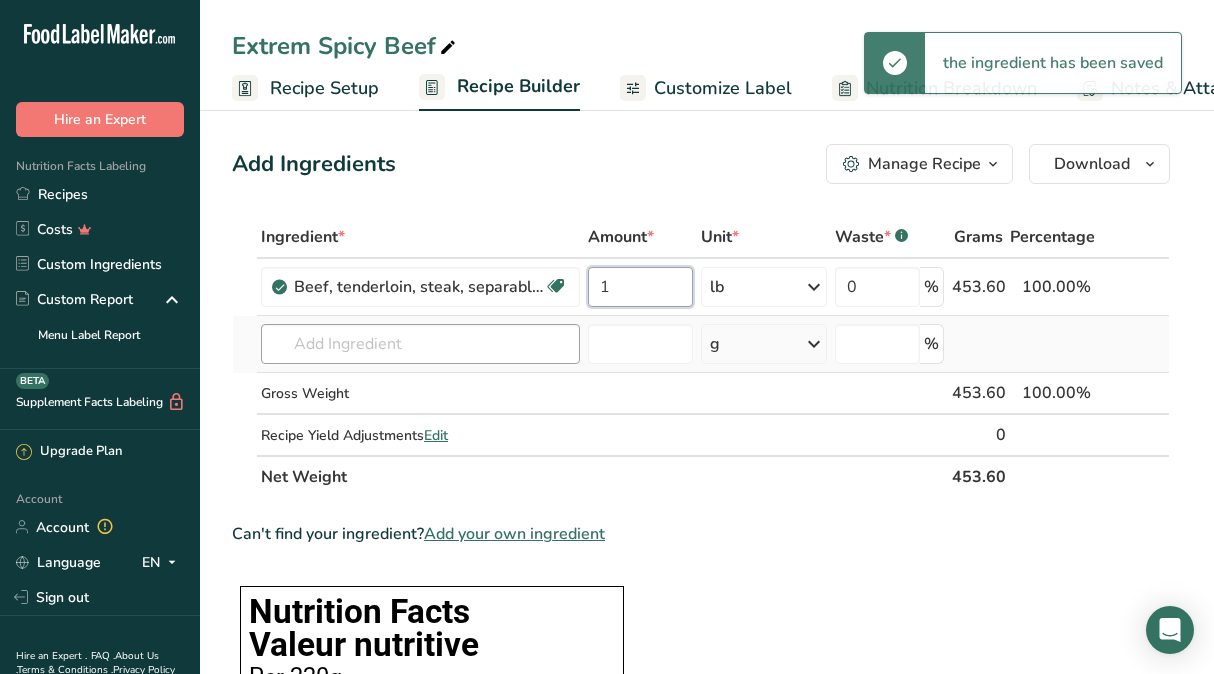 type on "1" 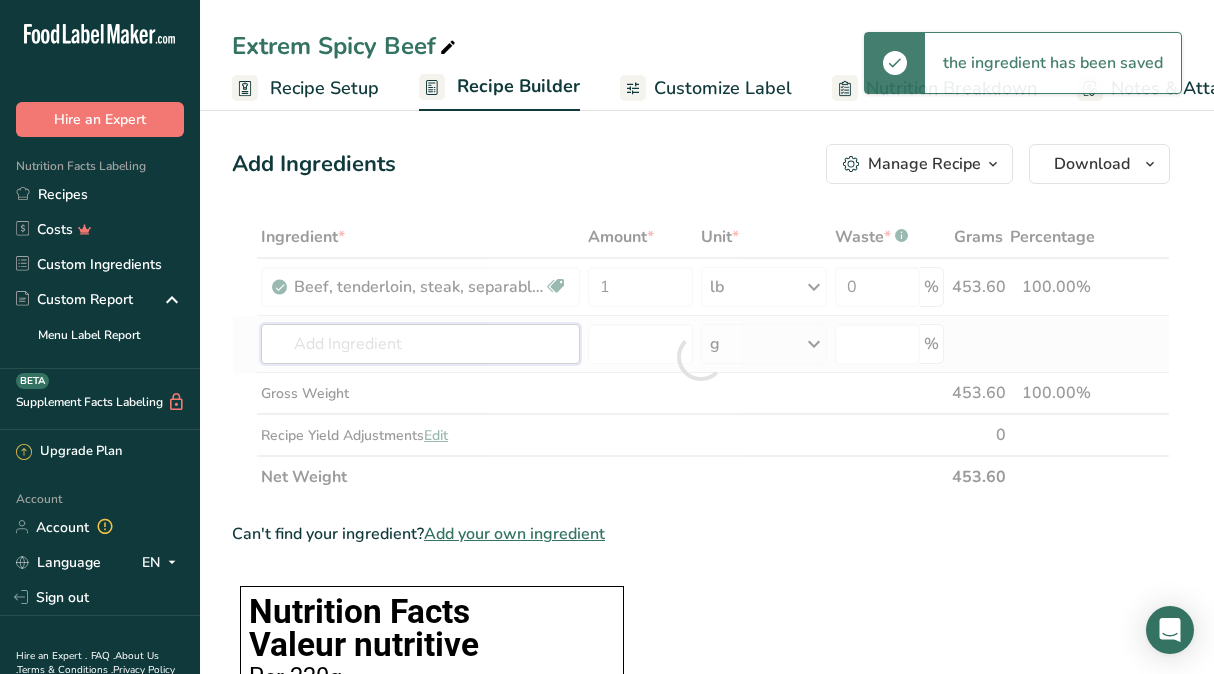 click on "Ingredient *
Amount *
Unit *
Waste *   .a-a{fill:#347362;}.b-a{fill:#fff;}          Grams
Percentage
Beef, tenderloin, steak, separable lean only, trimmed to 1/8" fat, all grades, raw
Dairy free
Gluten free
Soy free
1
lb
Portions
4 oz
1 lb
Weight Units
g
kg
mg
See more
Volume Units
l
Volume units require a density conversion. If you know your ingredient's density enter it below. Otherwise, click on "RIA" our AI Regulatory bot - she will be able to help you
lb/ft3
g/cm3
Confirm
mL
lb/ft3" at bounding box center [701, 357] 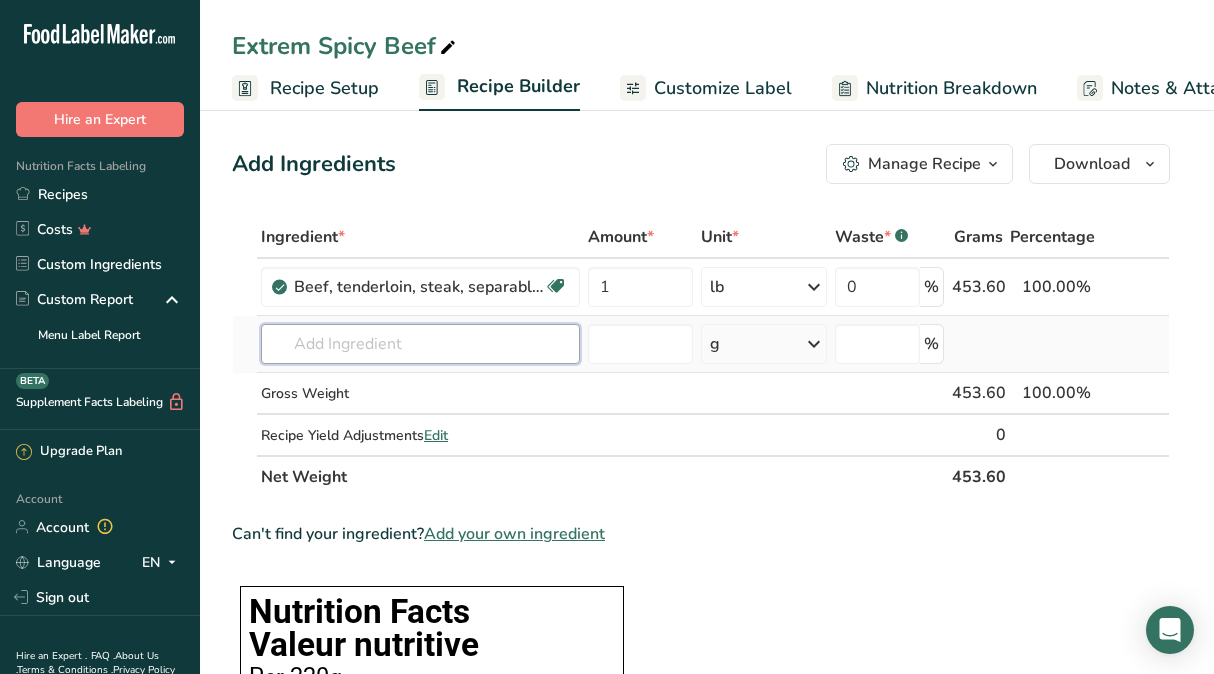 click at bounding box center [420, 344] 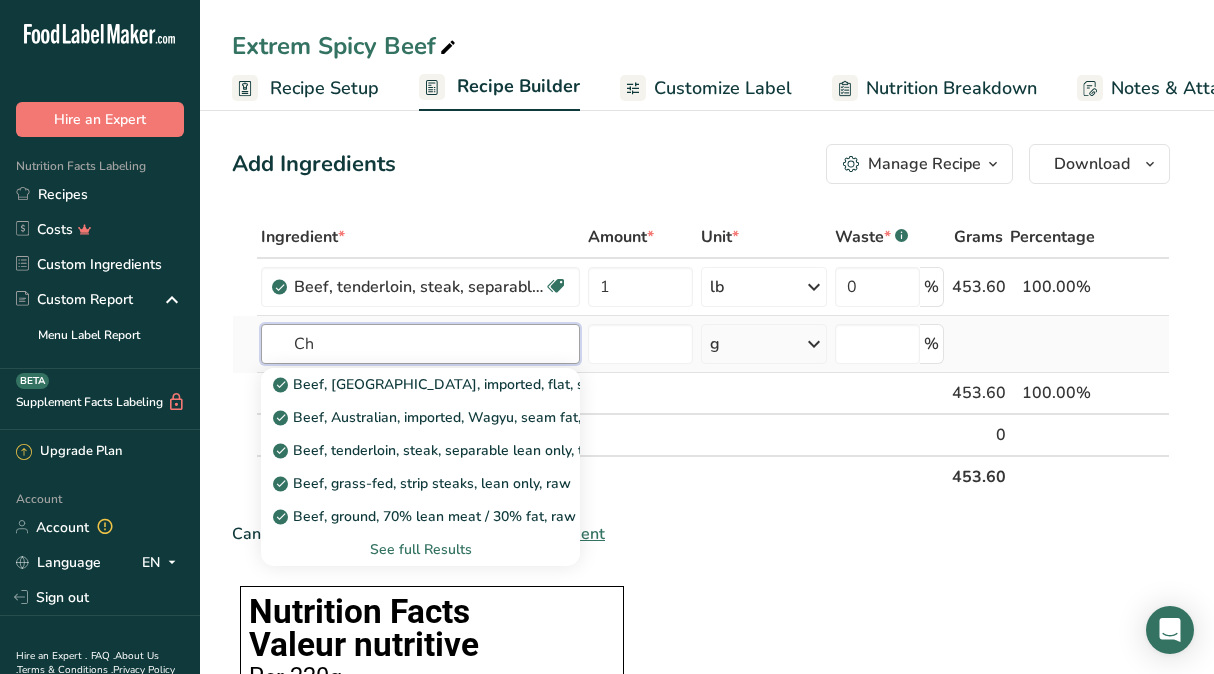 type on "C" 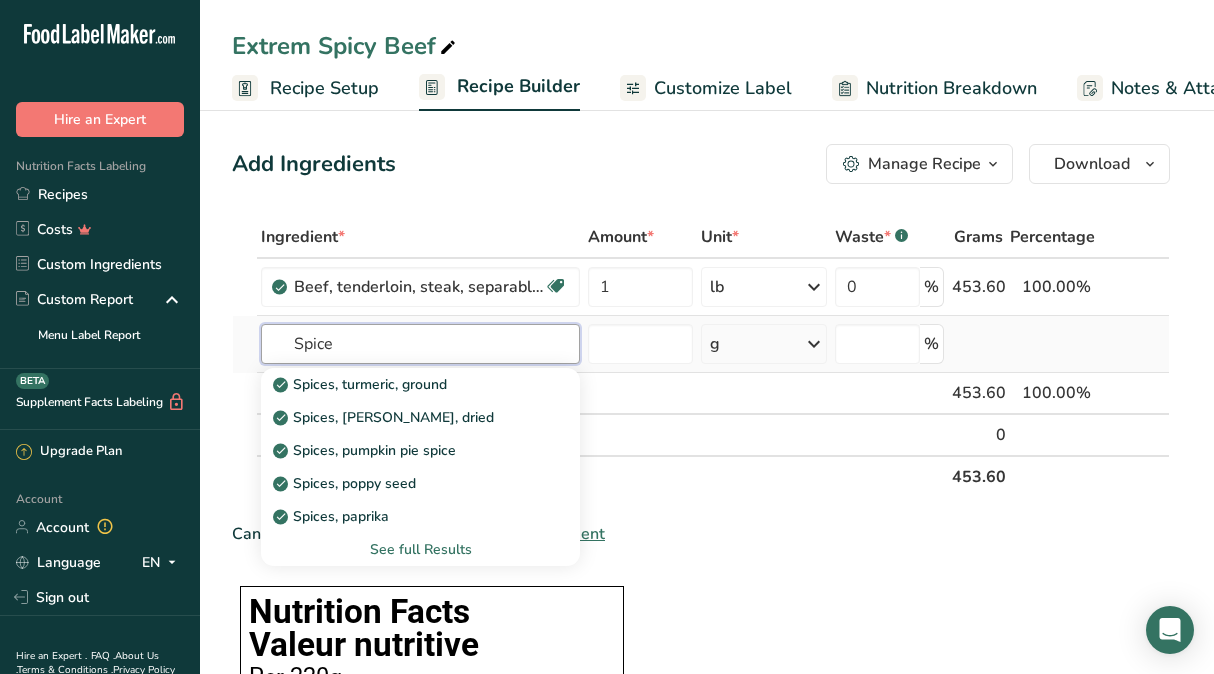 type on "Spice" 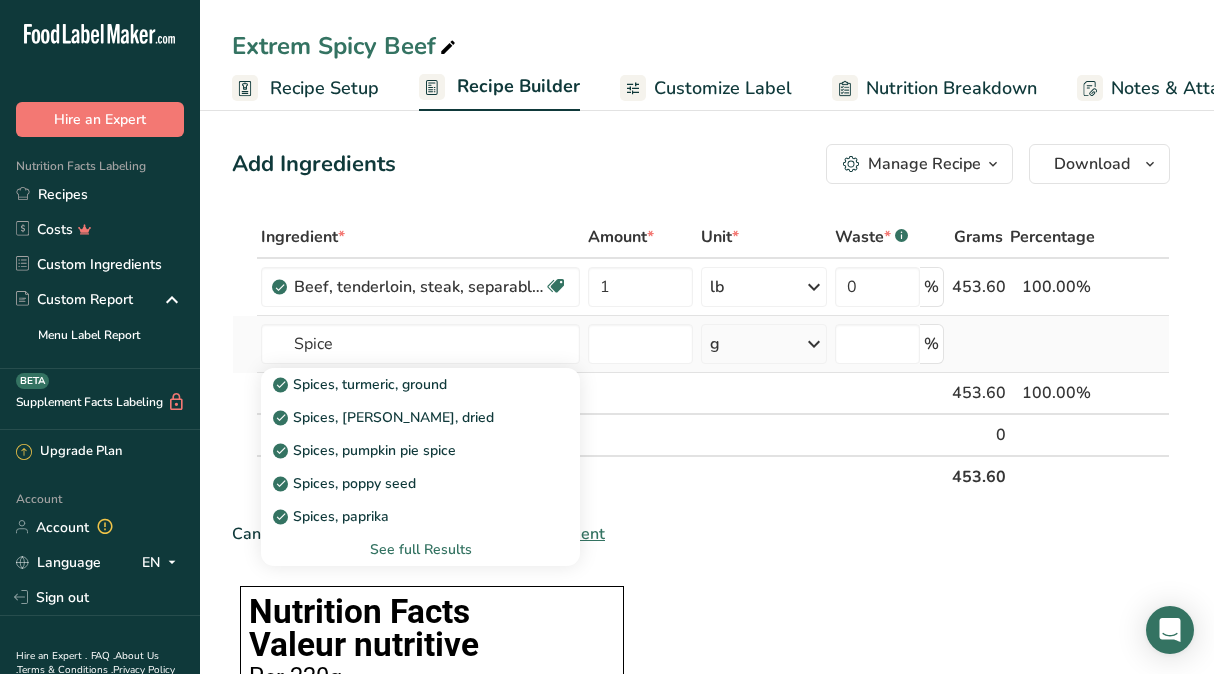 type 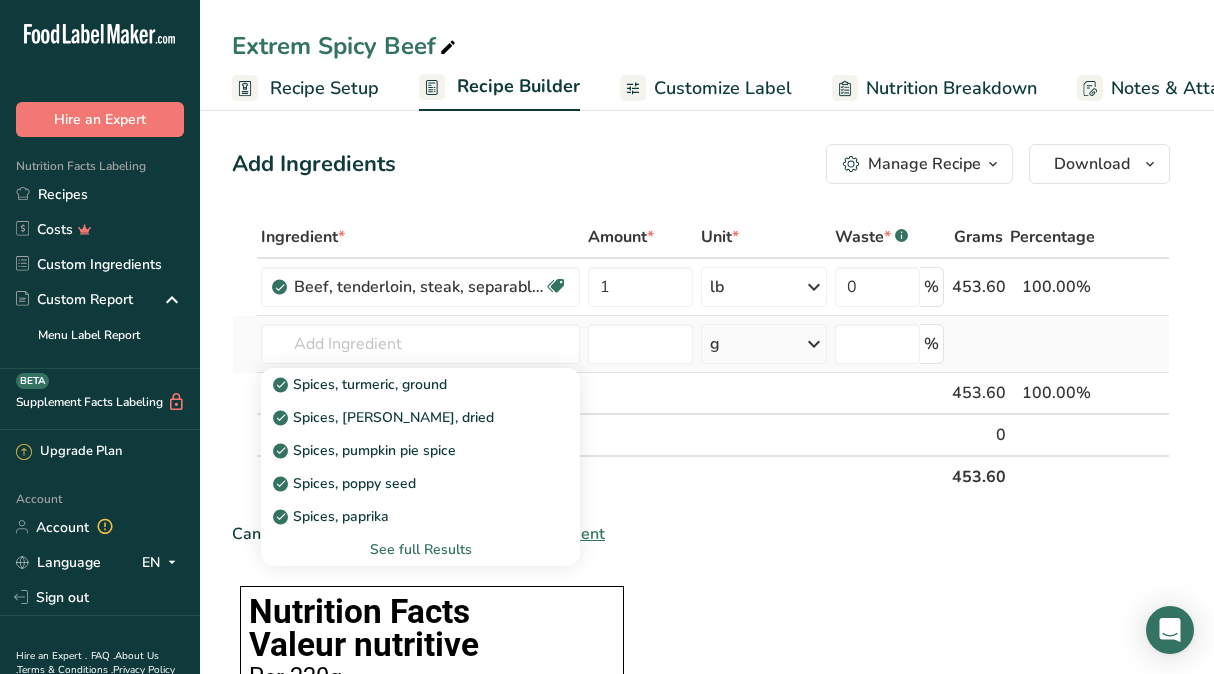 click on "See full Results" at bounding box center (420, 549) 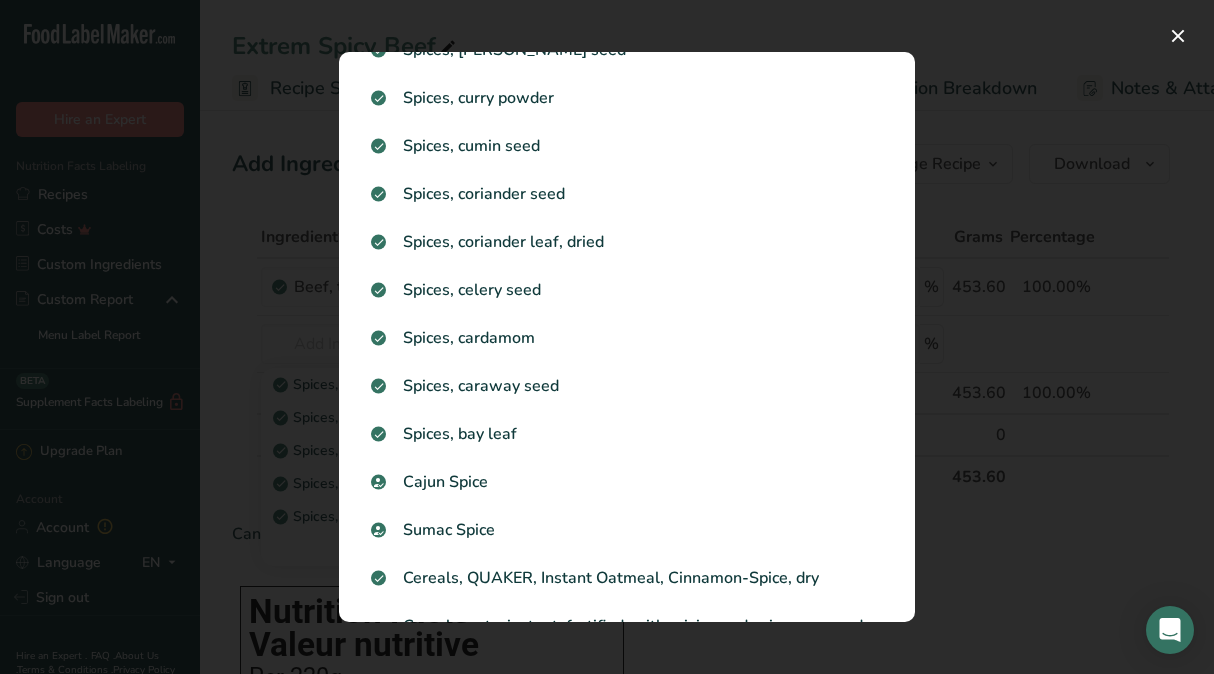 scroll, scrollTop: 1982, scrollLeft: 0, axis: vertical 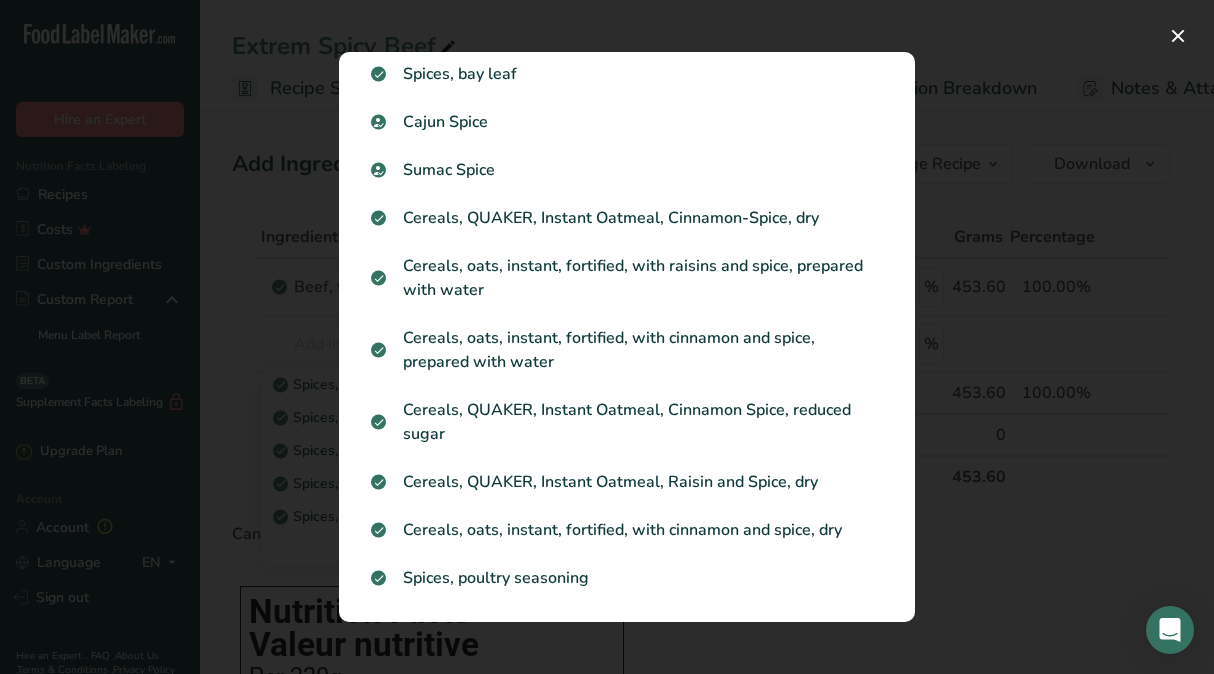 click on "Spices, poultry seasoning" at bounding box center [627, 578] 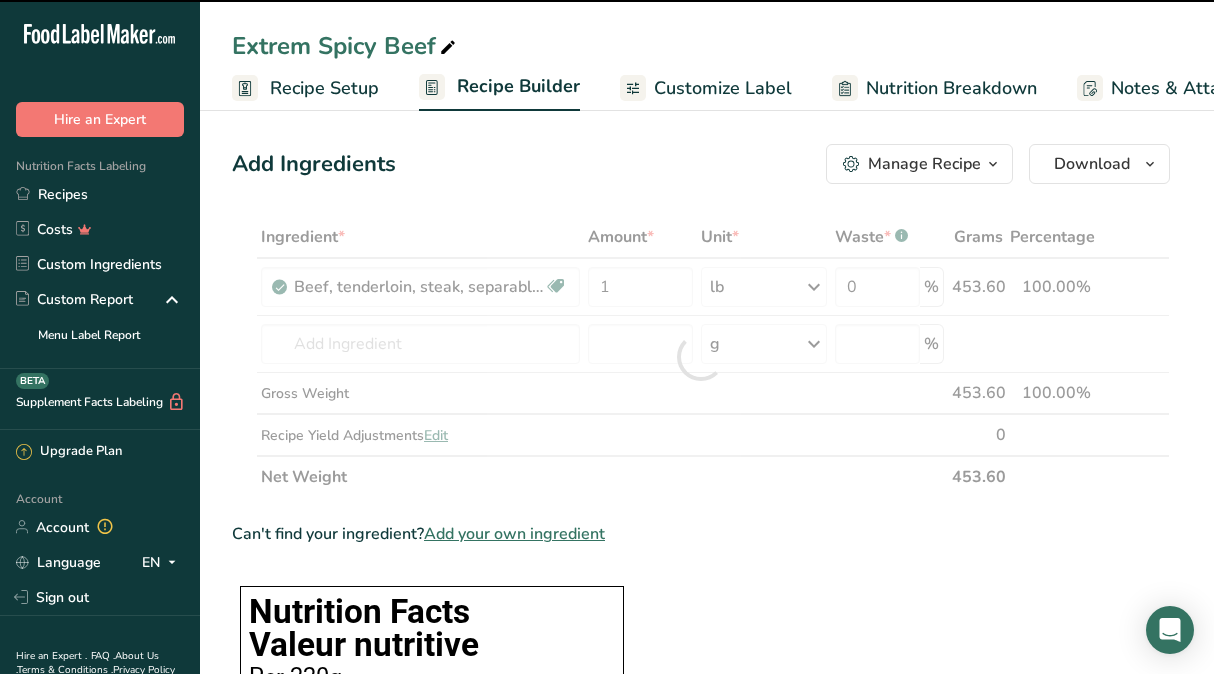 type on "0" 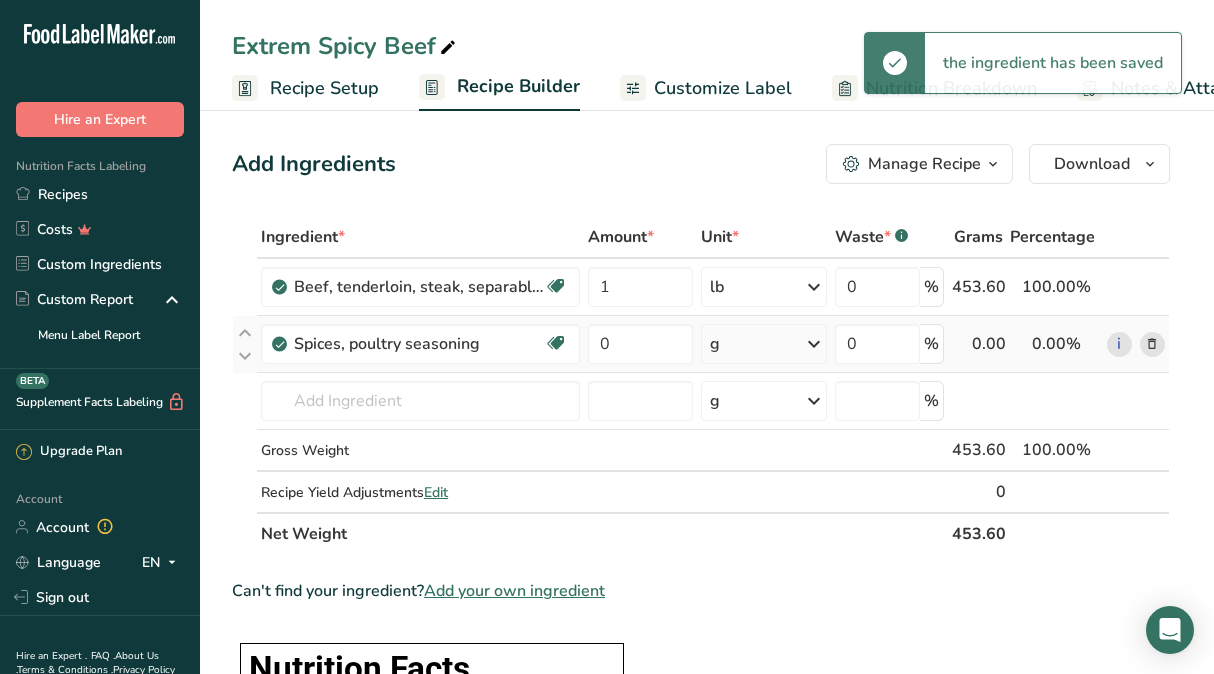 click at bounding box center (1152, 344) 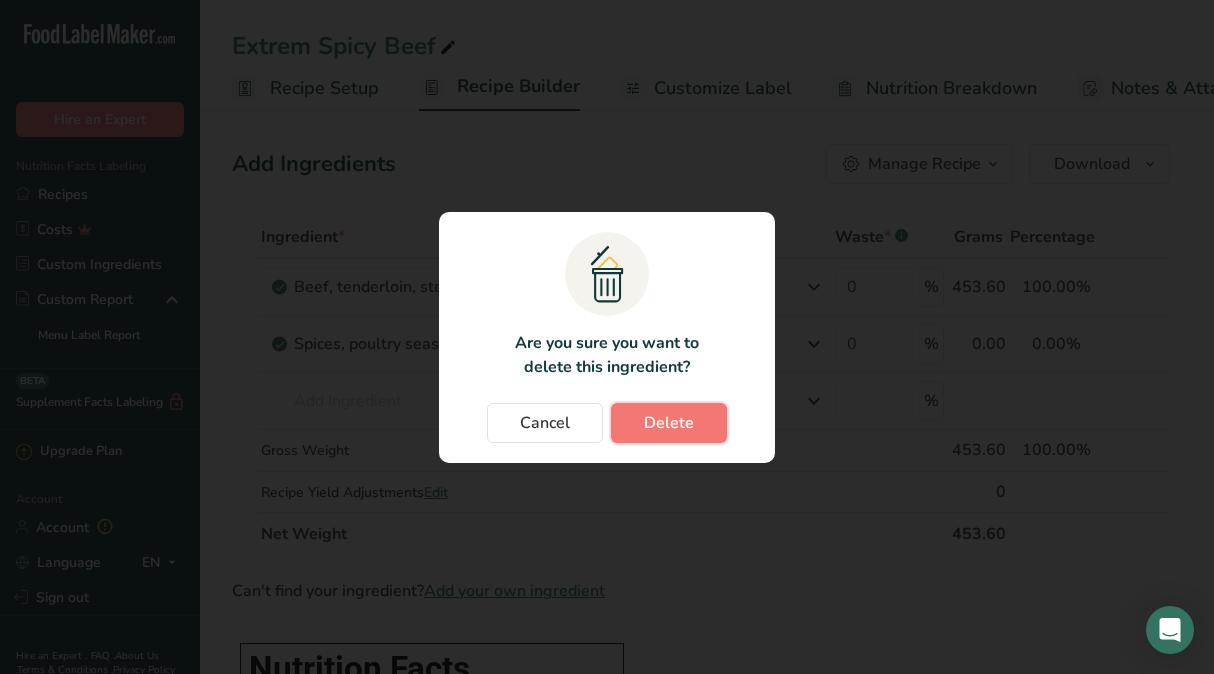 click on "Delete" at bounding box center (669, 423) 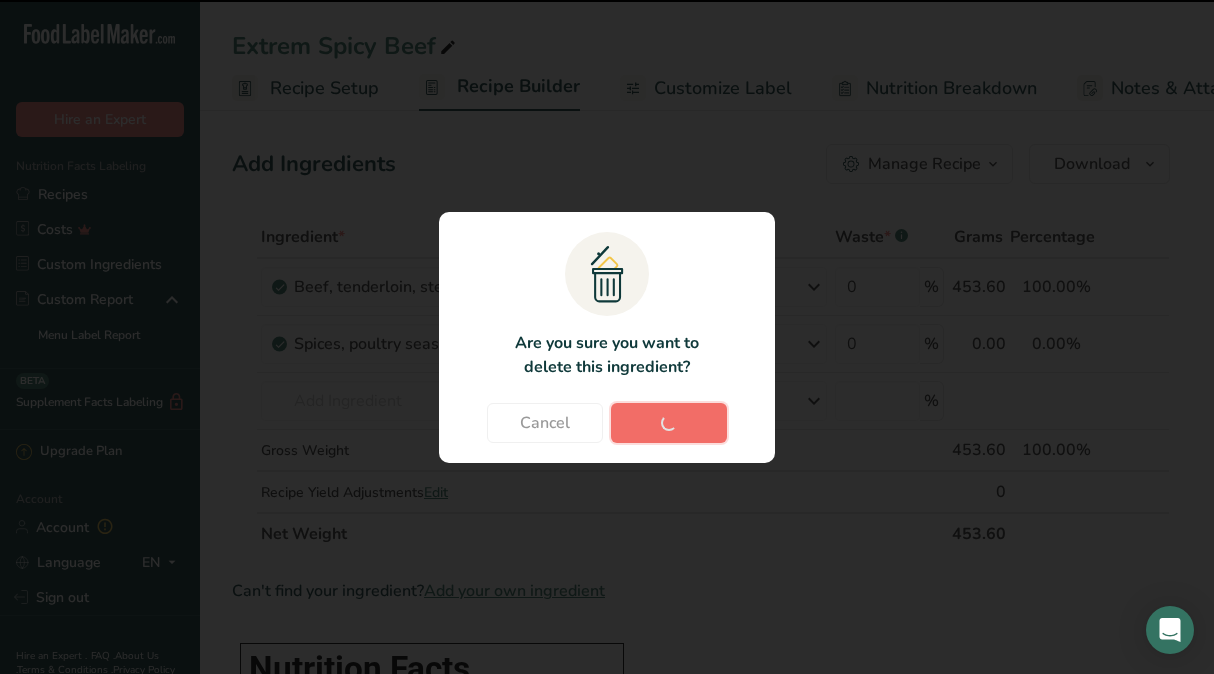 type 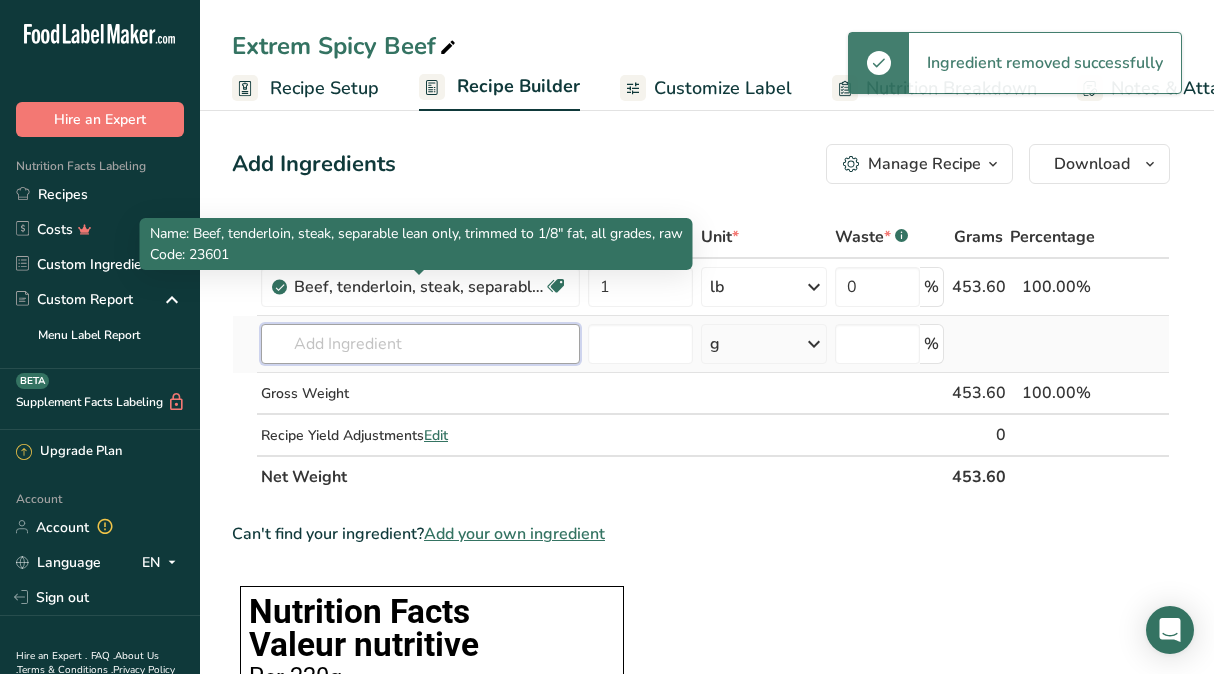 click at bounding box center [420, 344] 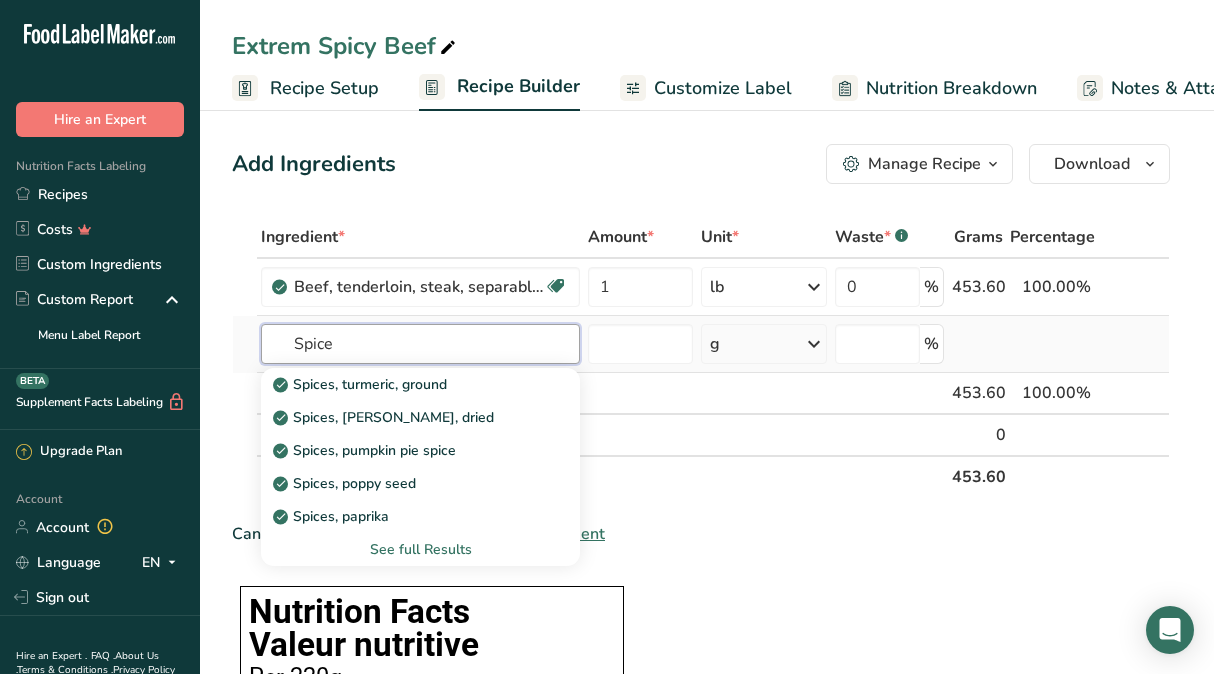 type on "Spice" 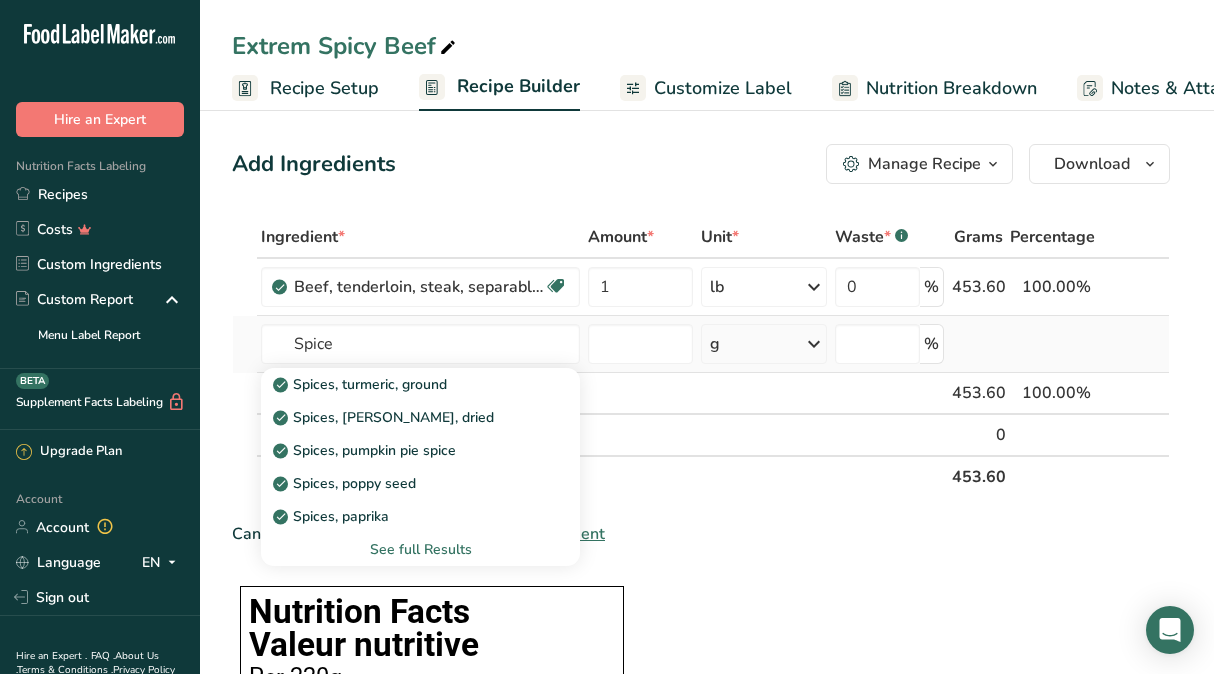 type 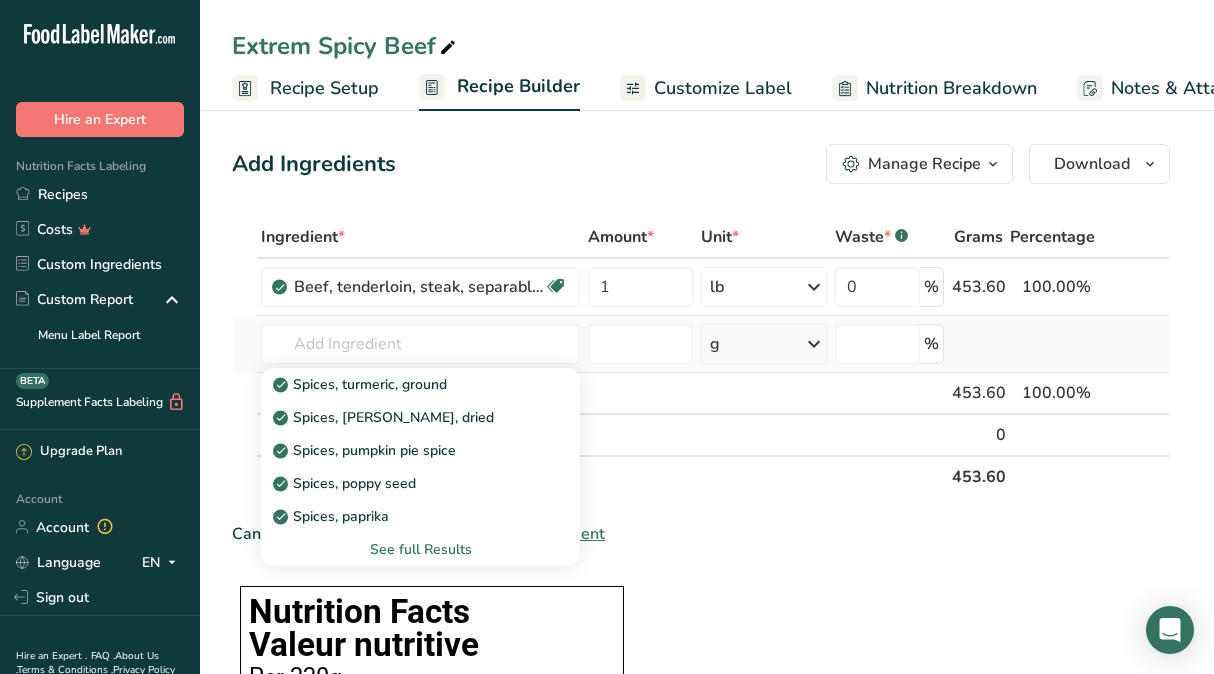 click on "See full Results" at bounding box center (420, 549) 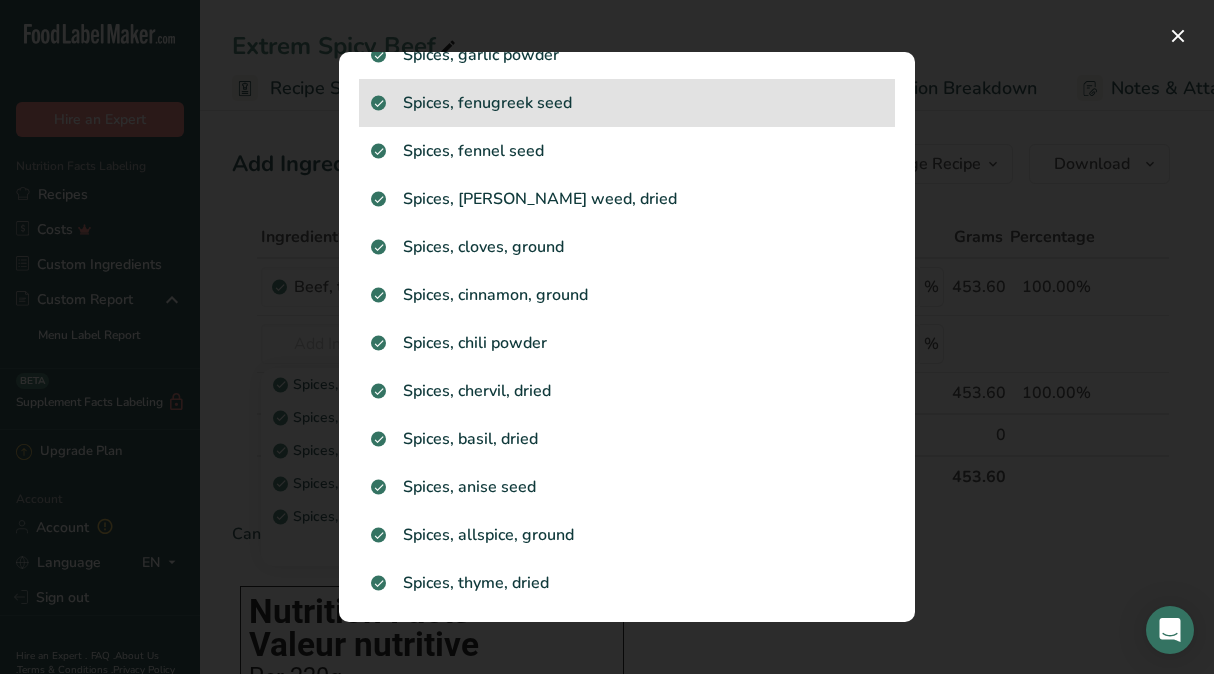 scroll, scrollTop: 508, scrollLeft: 0, axis: vertical 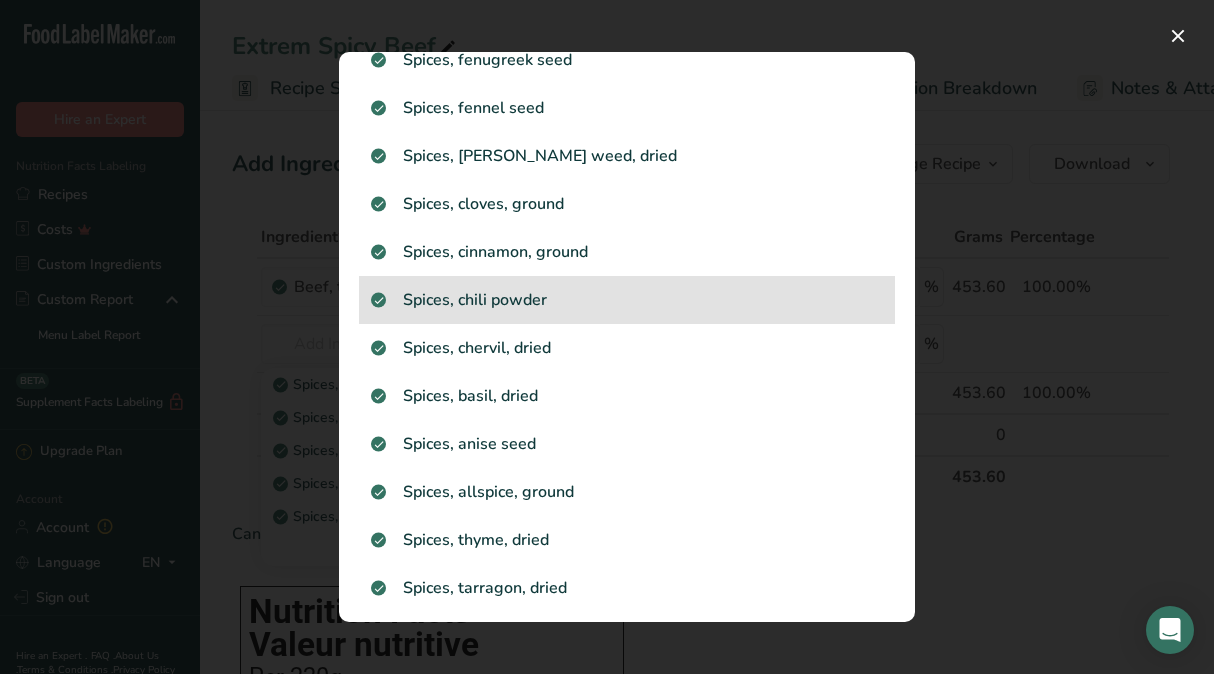 click on "Spices, chili powder" at bounding box center [627, 300] 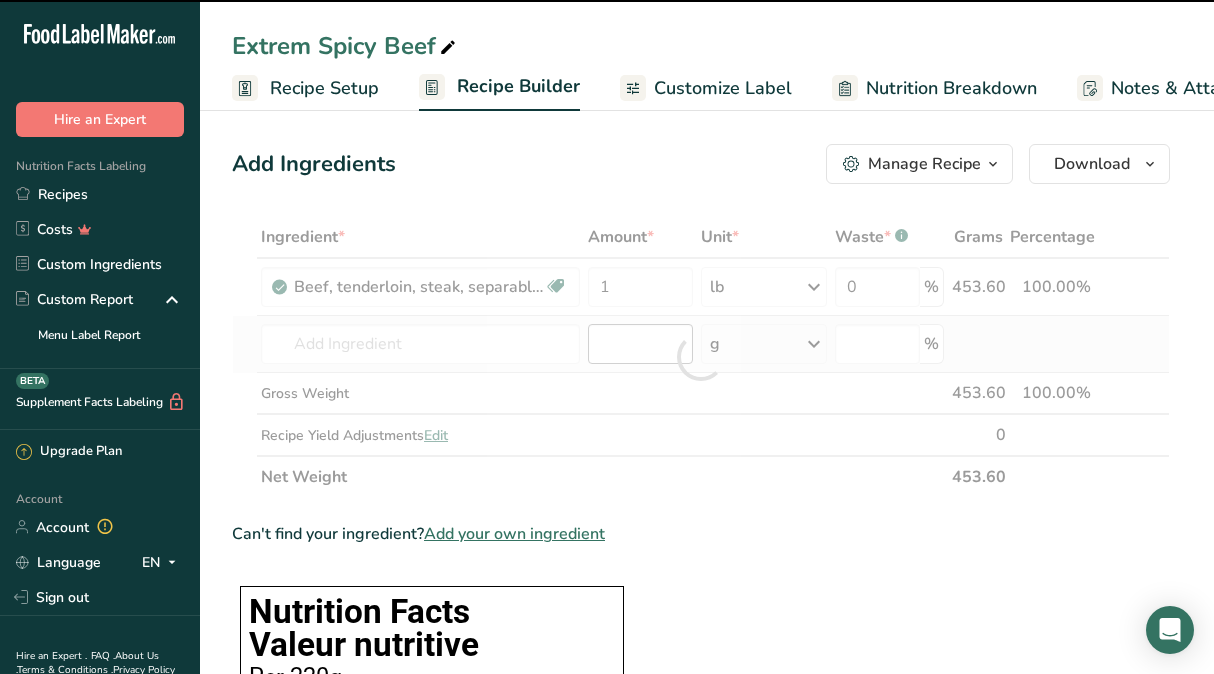 type on "0" 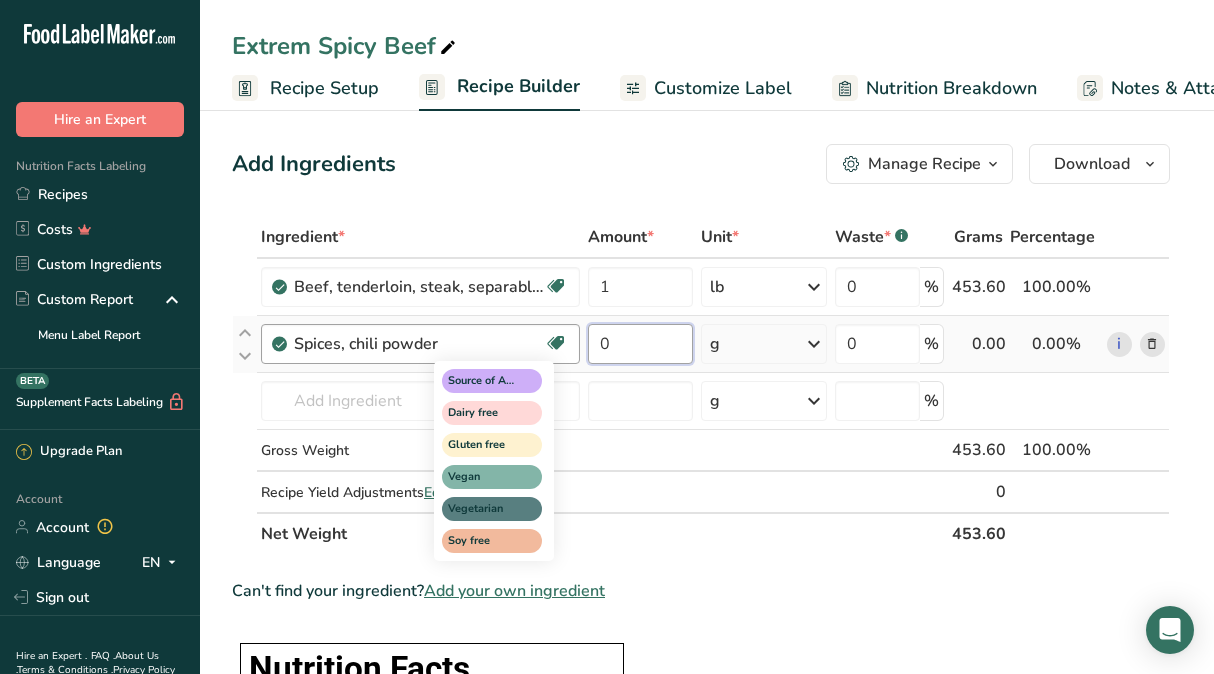 drag, startPoint x: 669, startPoint y: 351, endPoint x: 549, endPoint y: 352, distance: 120.004166 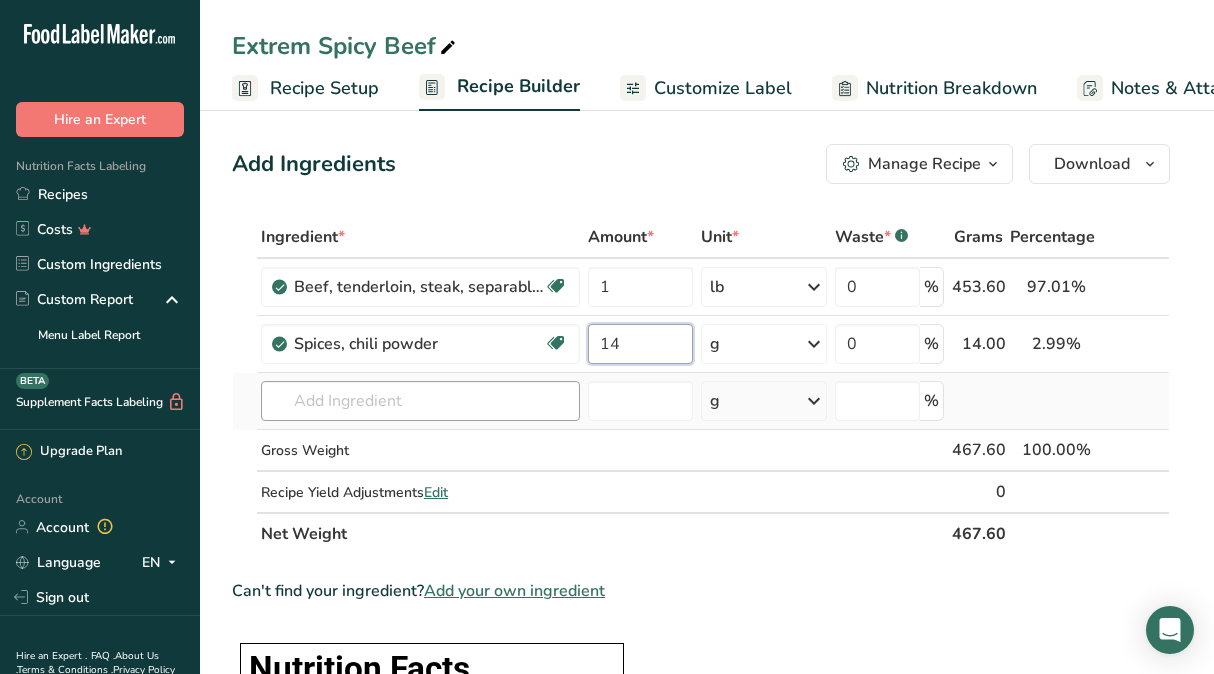 type on "14" 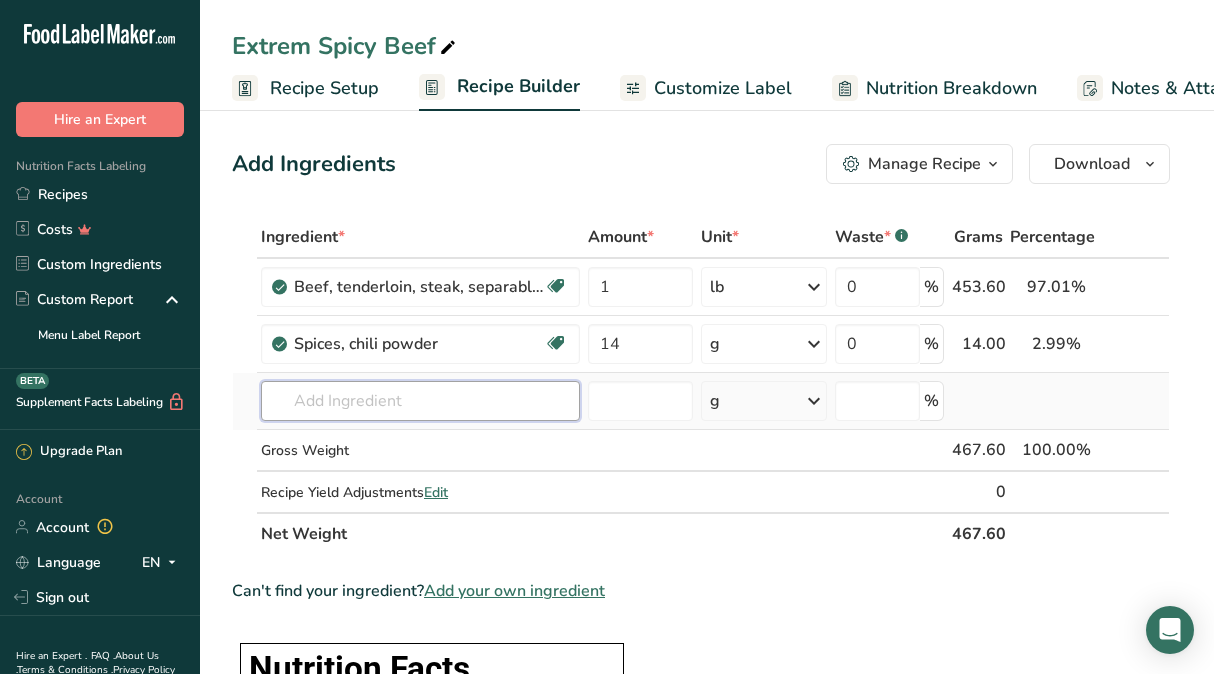 click on "Ingredient *
Amount *
Unit *
Waste *   .a-a{fill:#347362;}.b-a{fill:#fff;}          Grams
Percentage
Beef, tenderloin, steak, separable lean only, trimmed to 1/8" fat, all grades, raw
Dairy free
Gluten free
Soy free
1
lb
Portions
4 oz
1 lb
Weight Units
g
kg
mg
See more
Volume Units
l
Volume units require a density conversion. If you know your ingredient's density enter it below. Otherwise, click on "RIA" our AI Regulatory bot - she will be able to help you
lb/ft3
g/cm3
Confirm
mL
lb/ft3" at bounding box center (701, 385) 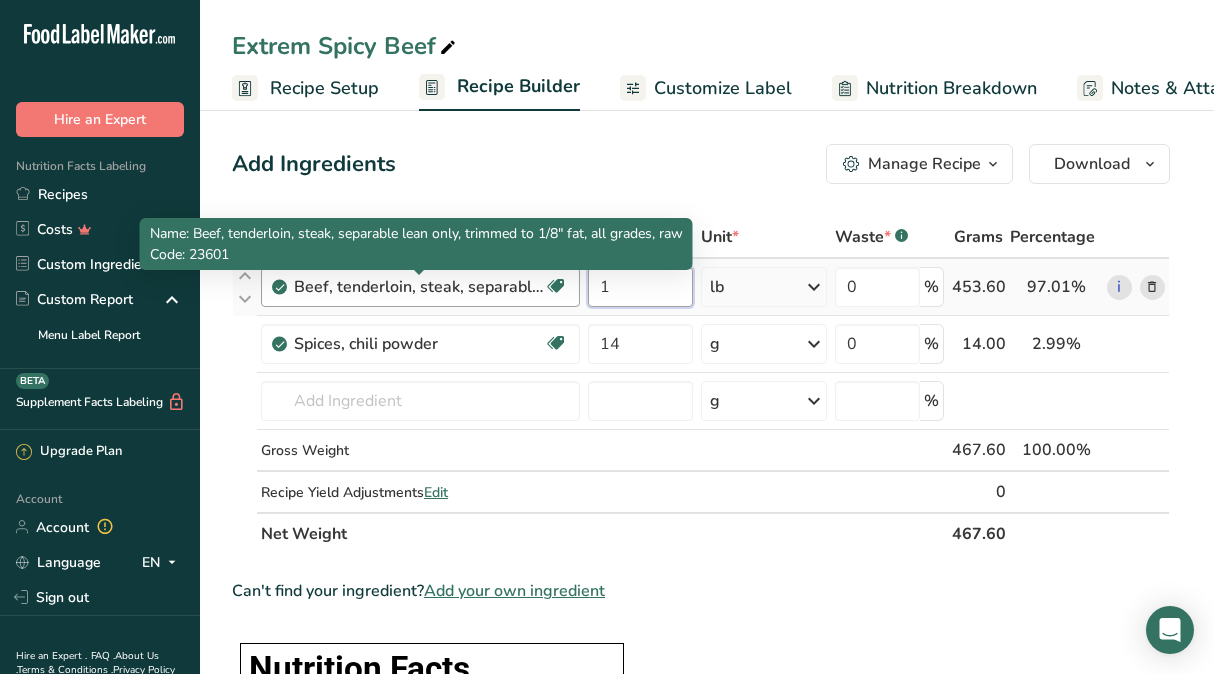 drag, startPoint x: 582, startPoint y: 289, endPoint x: 497, endPoint y: 279, distance: 85.58621 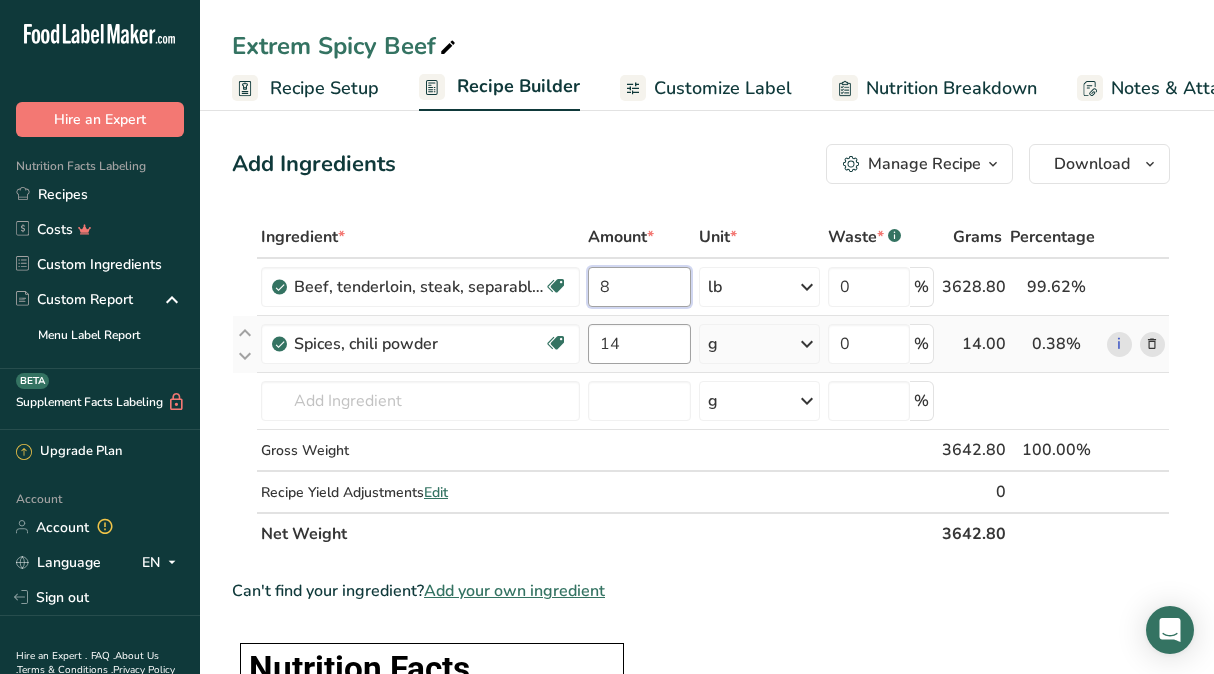 type on "8" 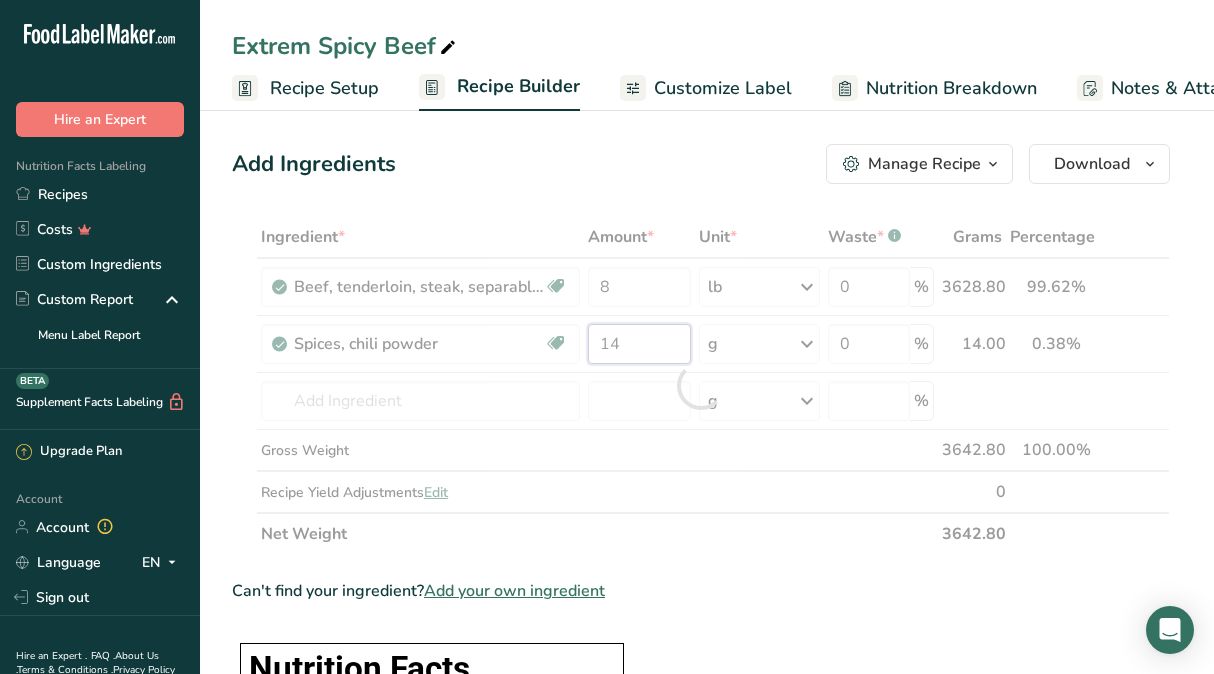 drag, startPoint x: 634, startPoint y: 350, endPoint x: 493, endPoint y: 336, distance: 141.69333 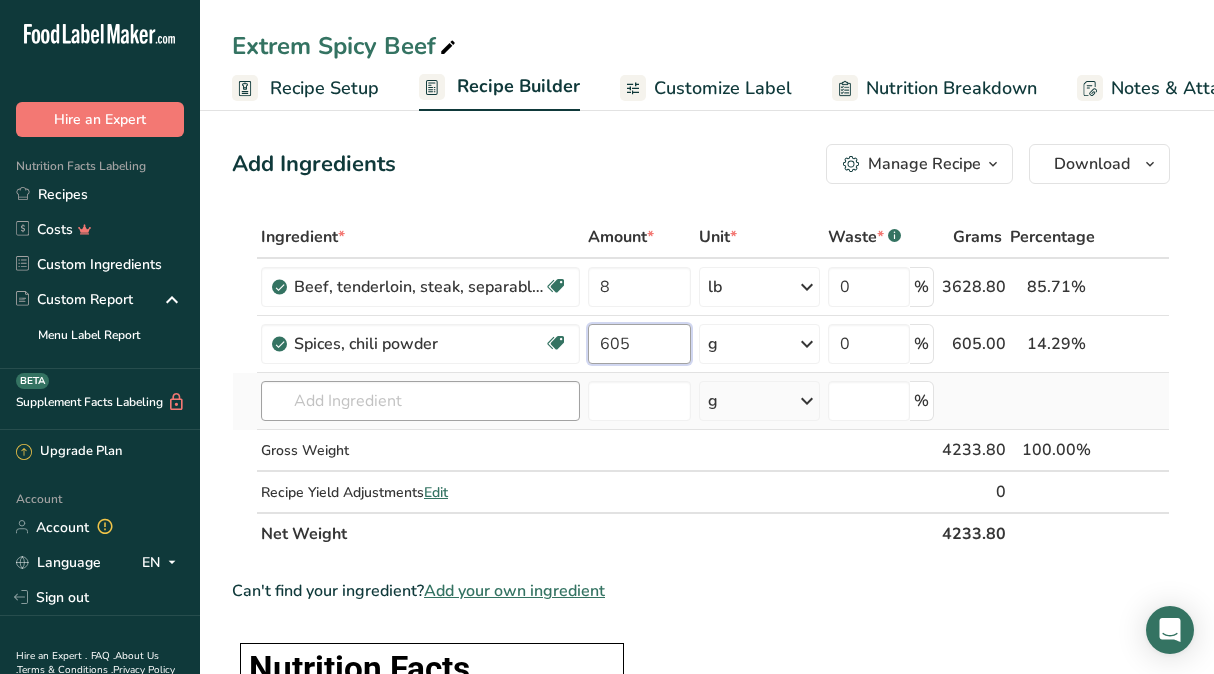type on "605" 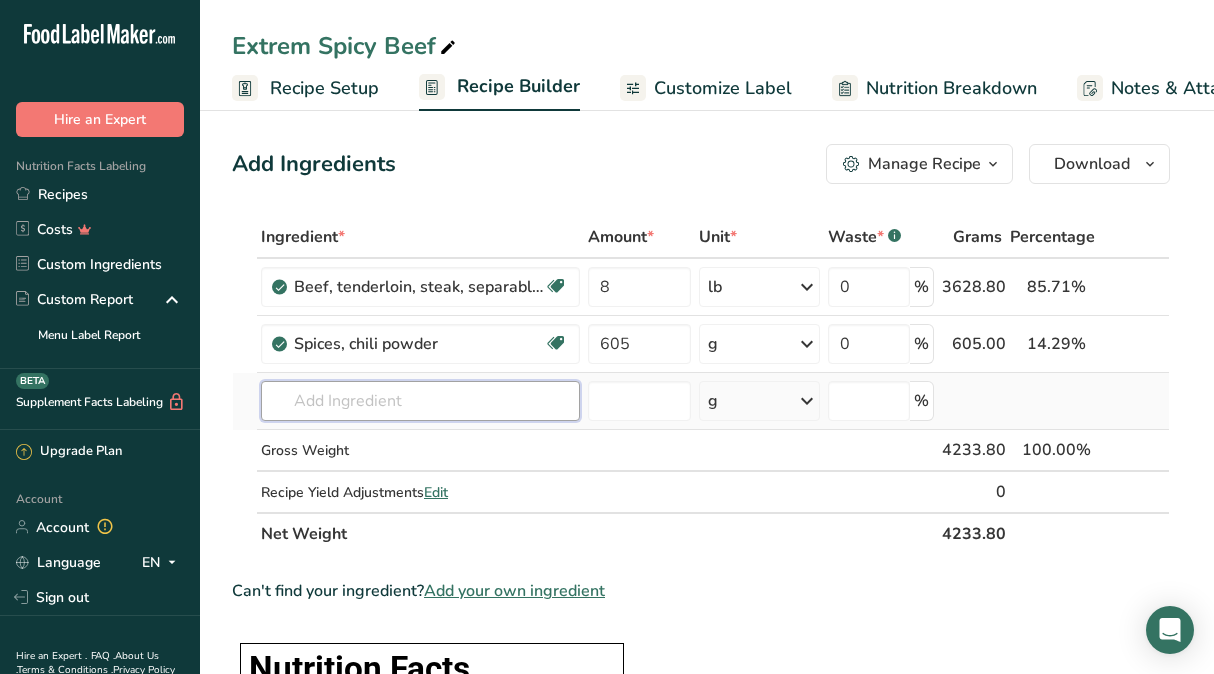 click on "Ingredient *
Amount *
Unit *
Waste *   .a-a{fill:#347362;}.b-a{fill:#fff;}          Grams
Percentage
Beef, tenderloin, steak, separable lean only, trimmed to 1/8" fat, all grades, raw
Dairy free
Gluten free
Soy free
8
lb
Portions
4 oz
1 lb
Weight Units
g
kg
mg
See more
Volume Units
l
Volume units require a density conversion. If you know your ingredient's density enter it below. Otherwise, click on "RIA" our AI Regulatory bot - she will be able to help you
lb/ft3
g/cm3
Confirm
mL
lb/ft3" at bounding box center (701, 385) 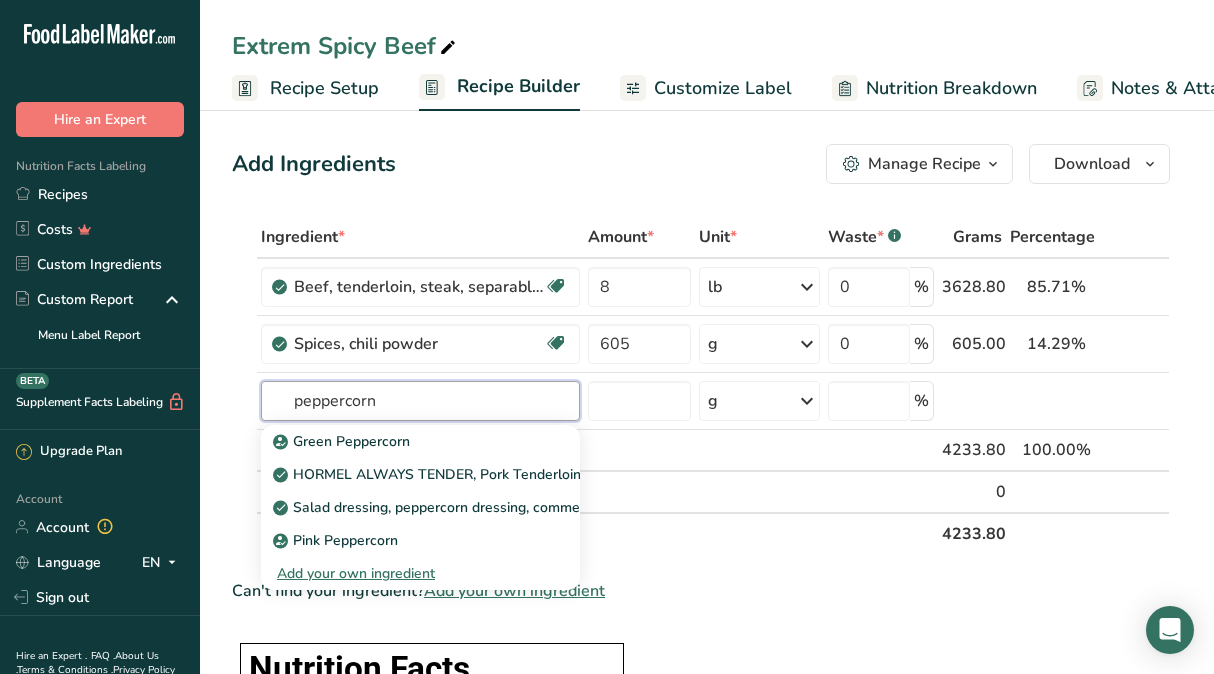drag, startPoint x: 377, startPoint y: 400, endPoint x: 201, endPoint y: 370, distance: 178.53851 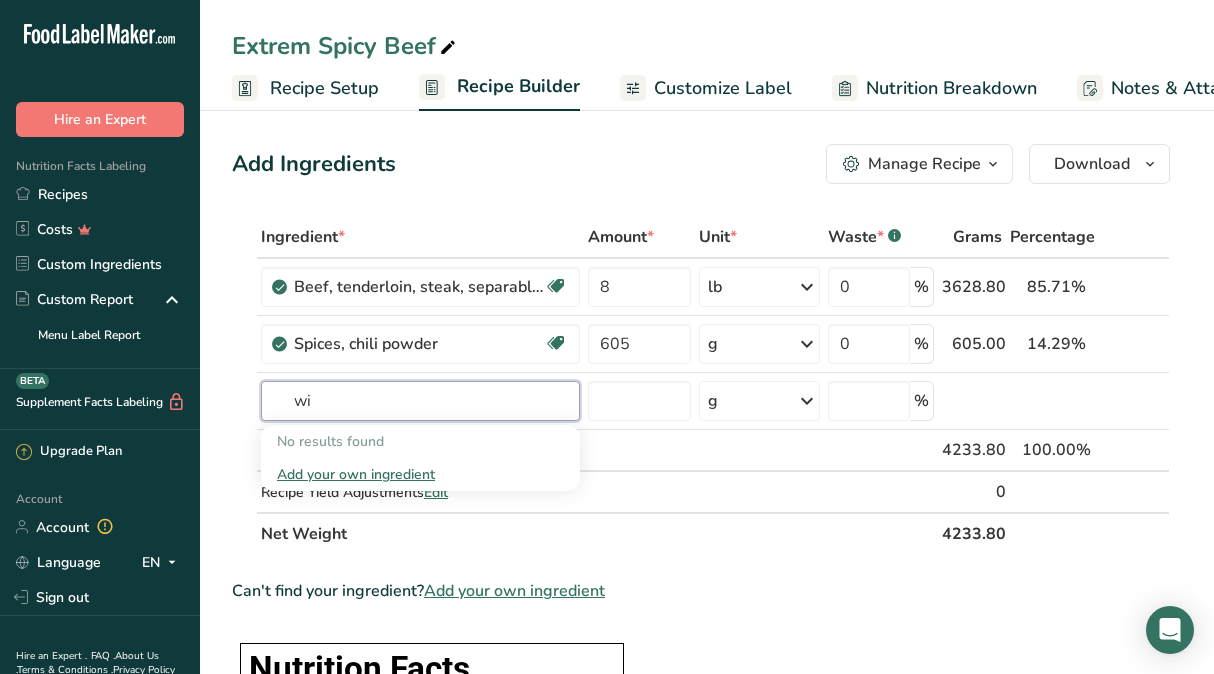 type on "w" 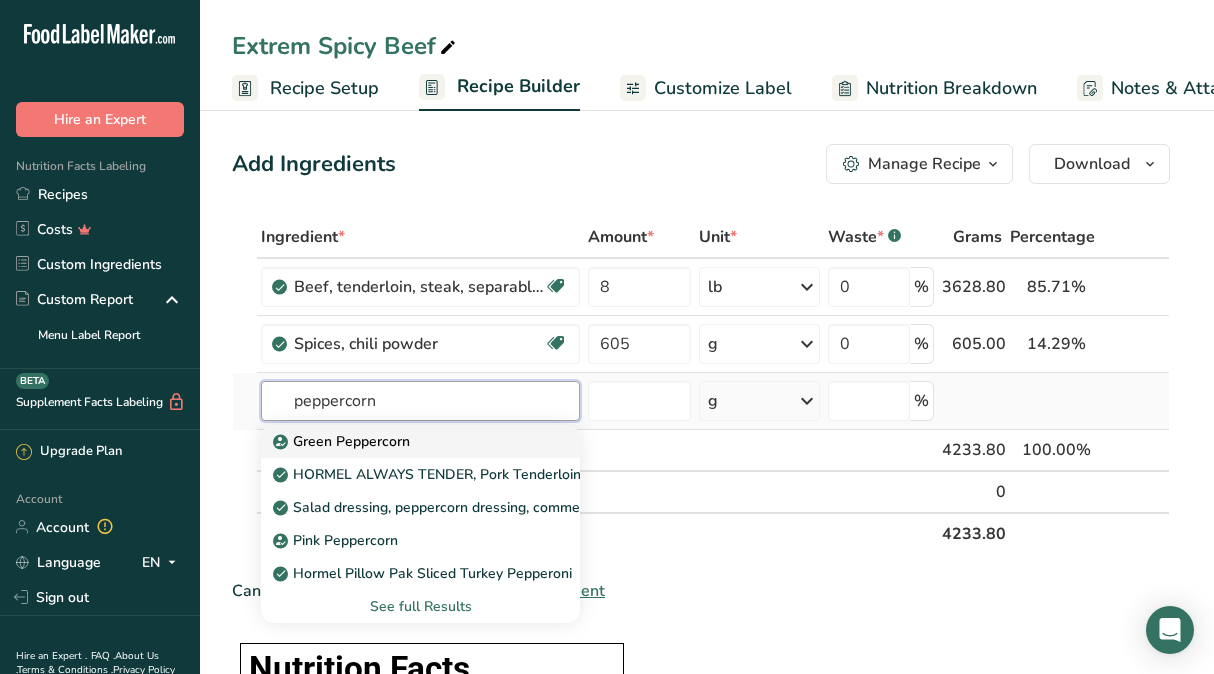 type on "peppercorn" 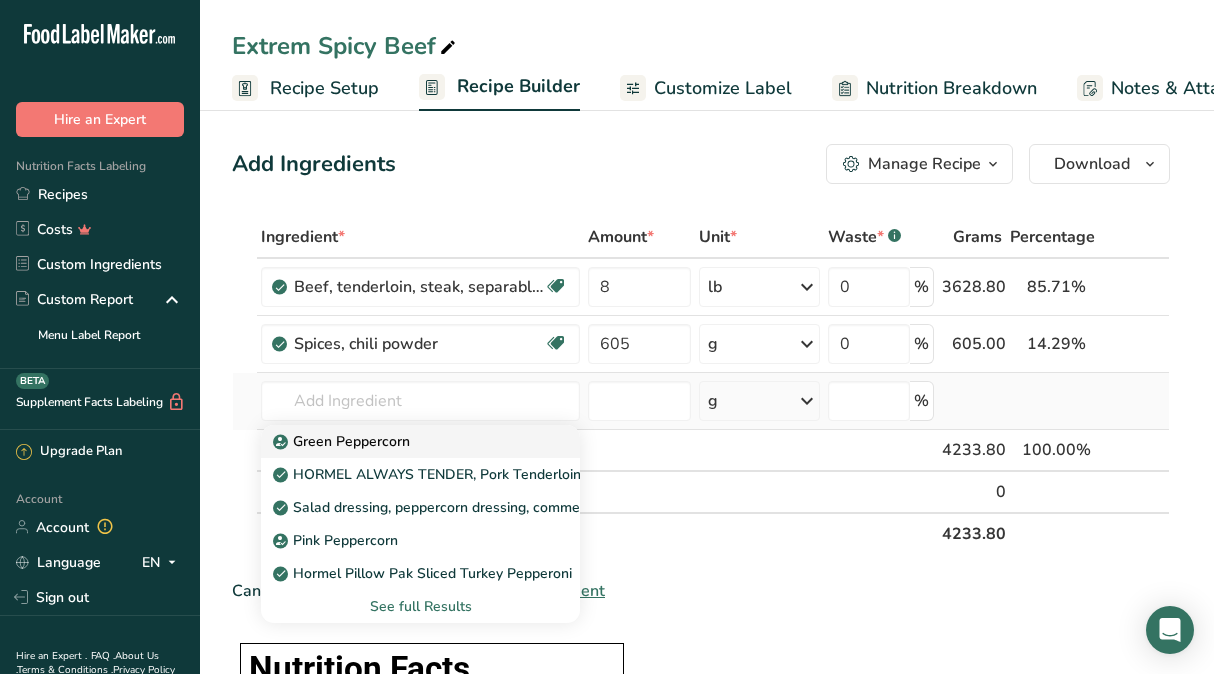 click on "Green Peppercorn" at bounding box center [404, 441] 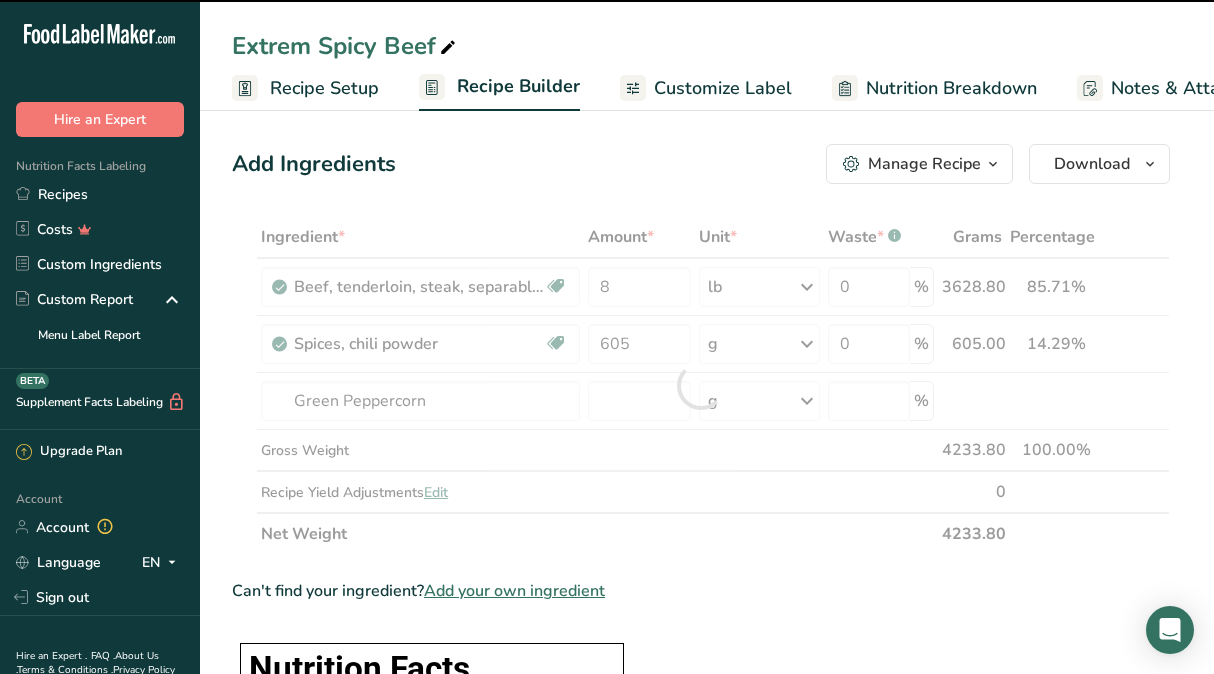 type on "0" 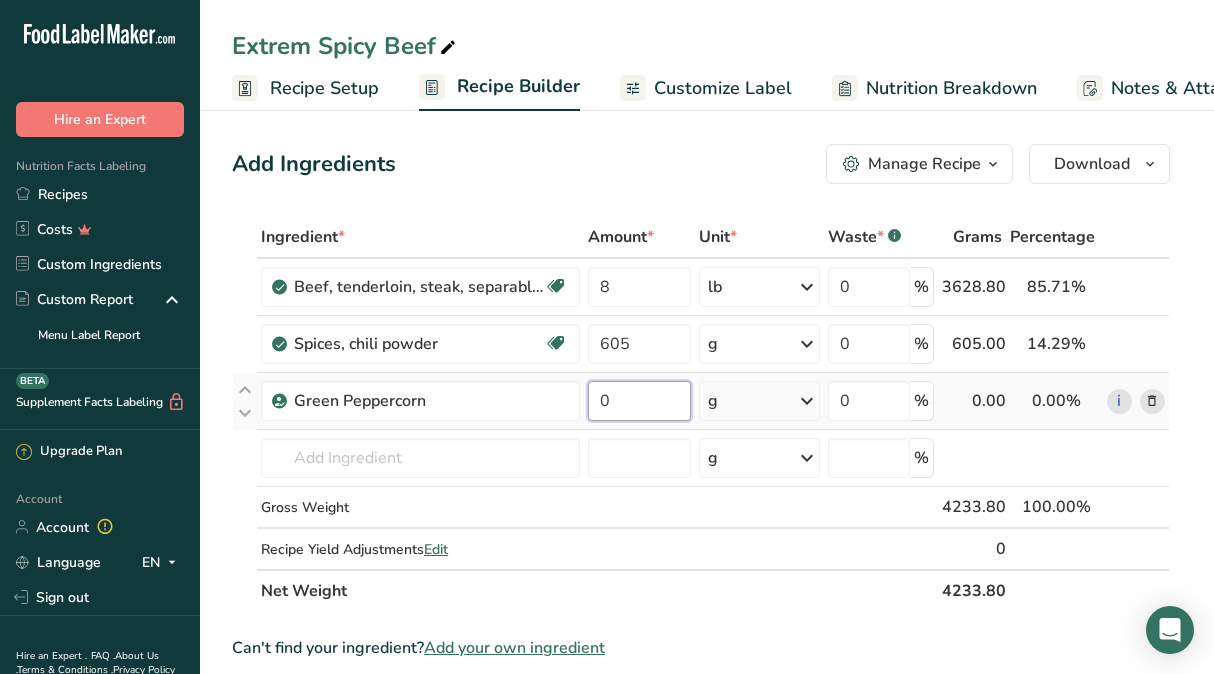 drag, startPoint x: 622, startPoint y: 407, endPoint x: 598, endPoint y: 404, distance: 24.186773 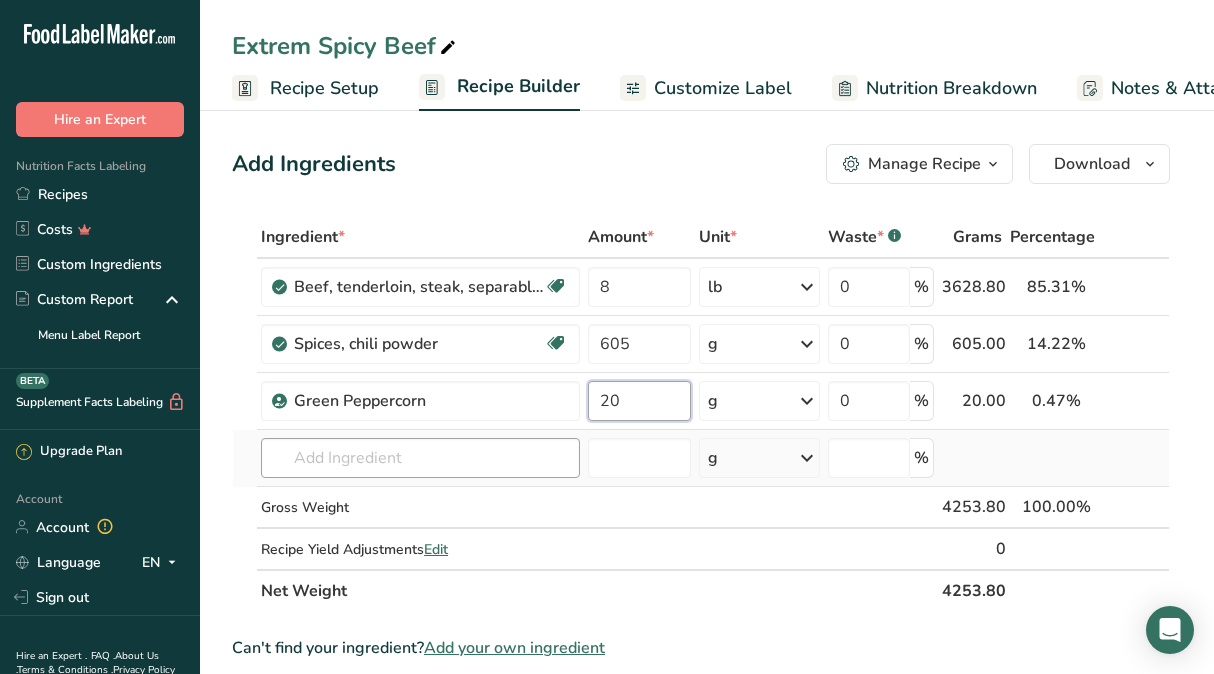 type on "20" 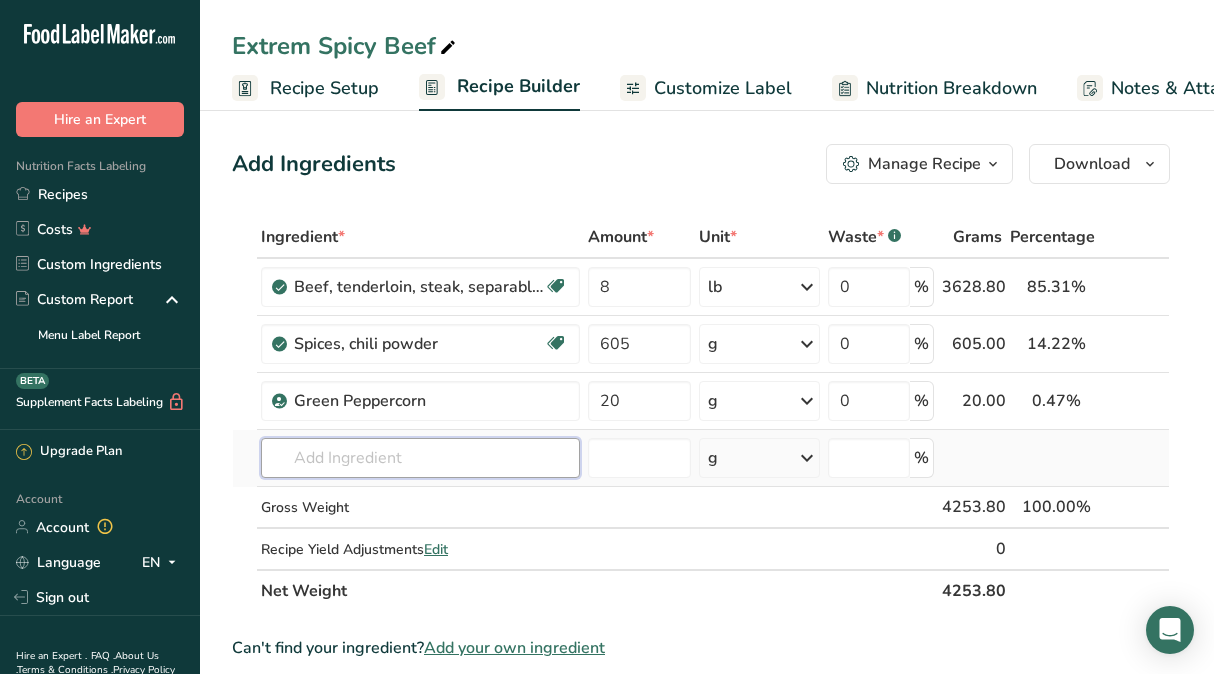 click on "Ingredient *
Amount *
Unit *
Waste *   .a-a{fill:#347362;}.b-a{fill:#fff;}          Grams
Percentage
Beef, tenderloin, steak, separable lean only, trimmed to 1/8" fat, all grades, raw
Dairy free
Gluten free
Soy free
8
lb
Portions
4 oz
1 lb
Weight Units
g
kg
mg
See more
Volume Units
l
Volume units require a density conversion. If you know your ingredient's density enter it below. Otherwise, click on "RIA" our AI Regulatory bot - she will be able to help you
lb/ft3
g/cm3
Confirm
mL
lb/ft3" at bounding box center (701, 414) 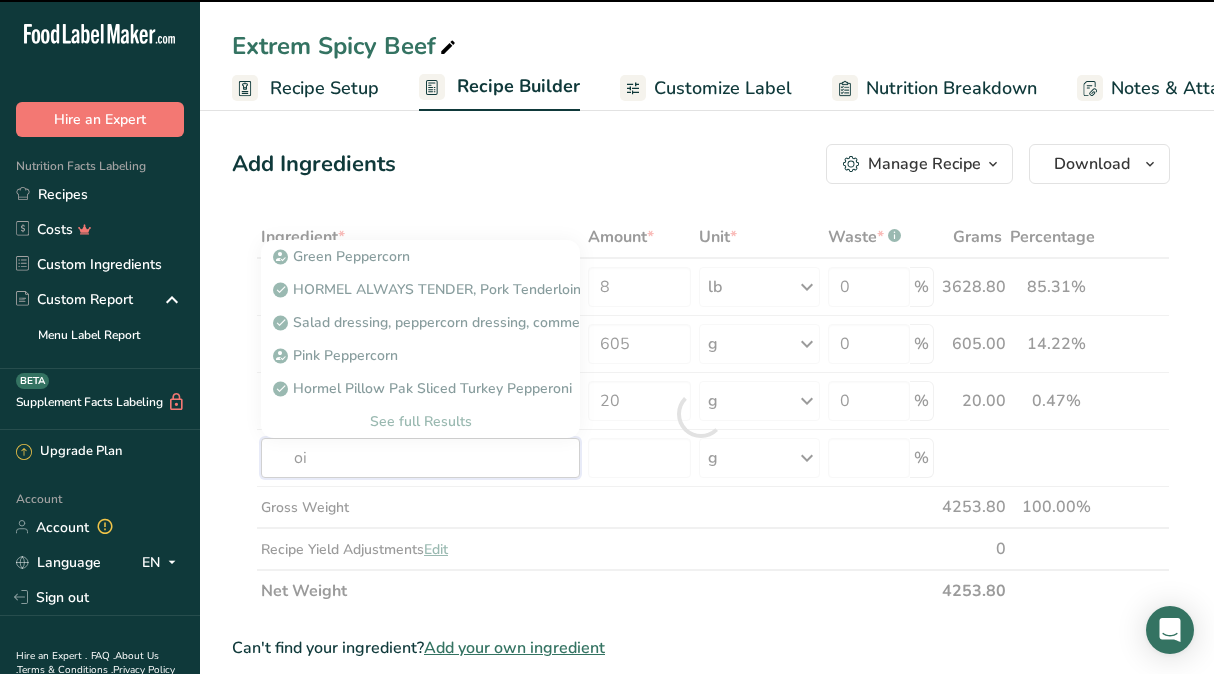 type on "oil" 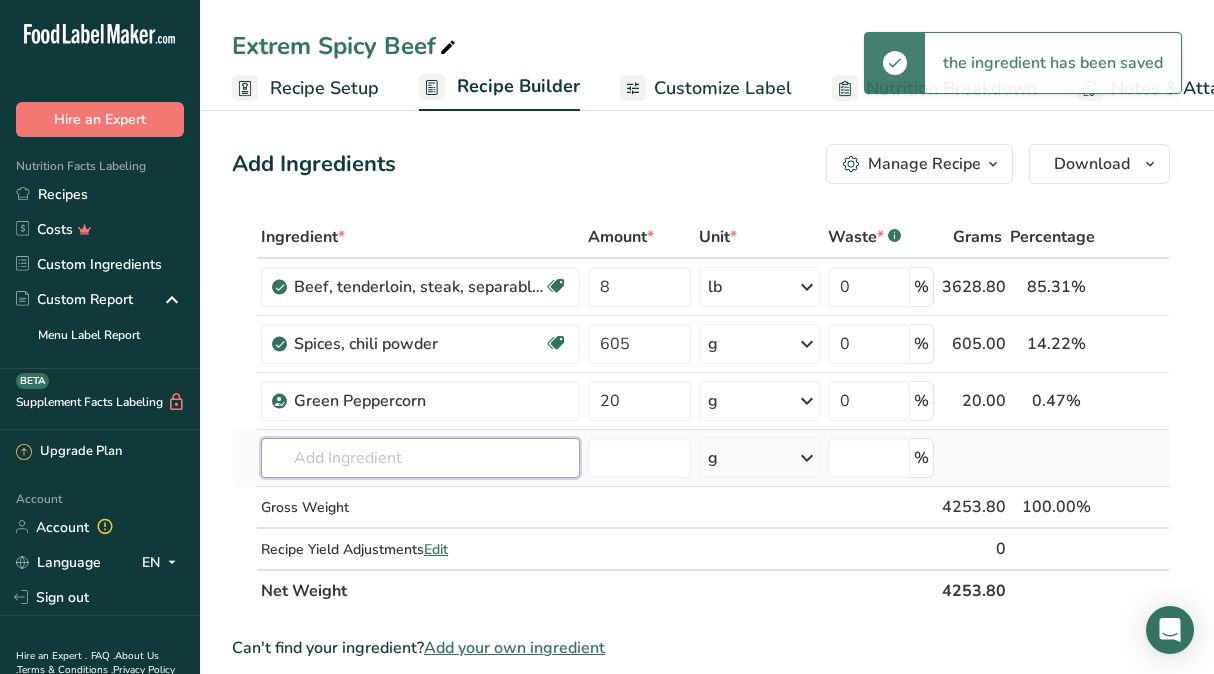 click at bounding box center [420, 458] 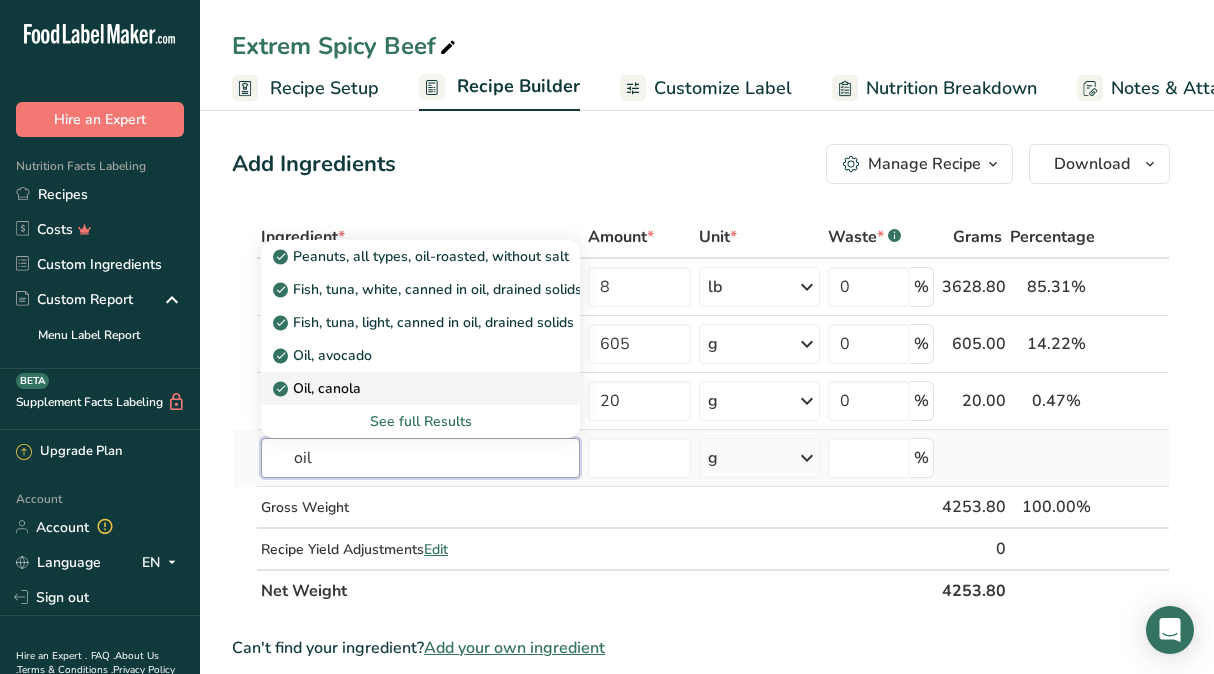 type on "oil" 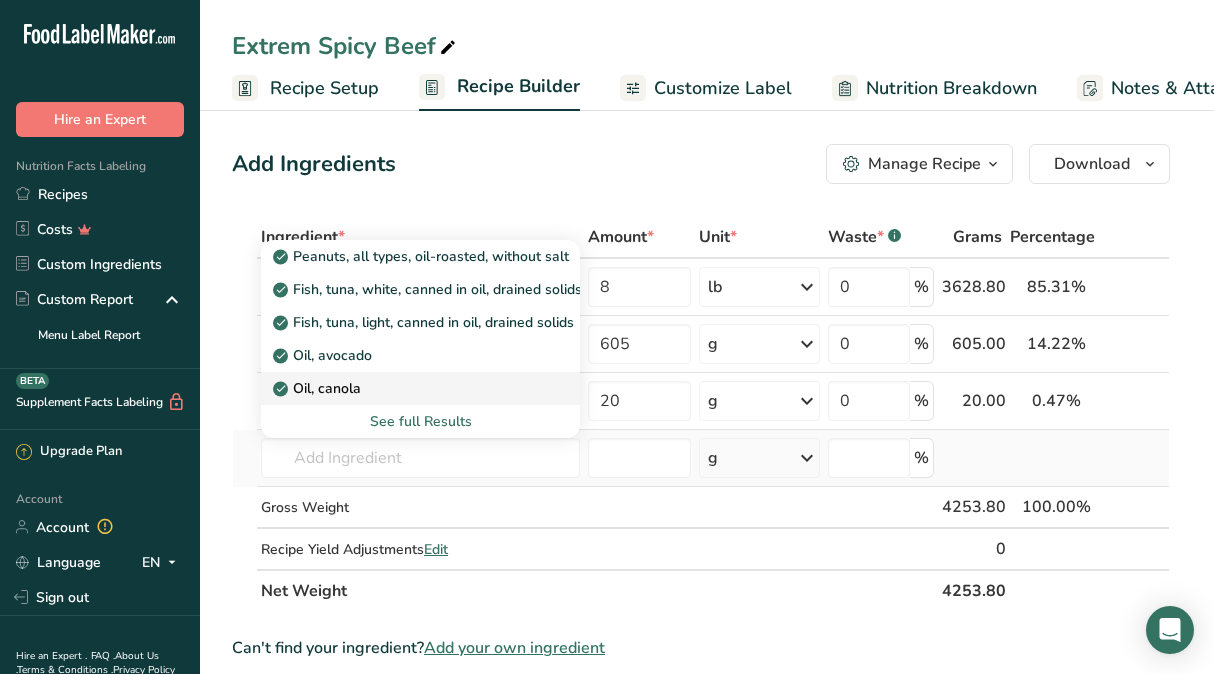 click on "Oil, canola" at bounding box center [319, 388] 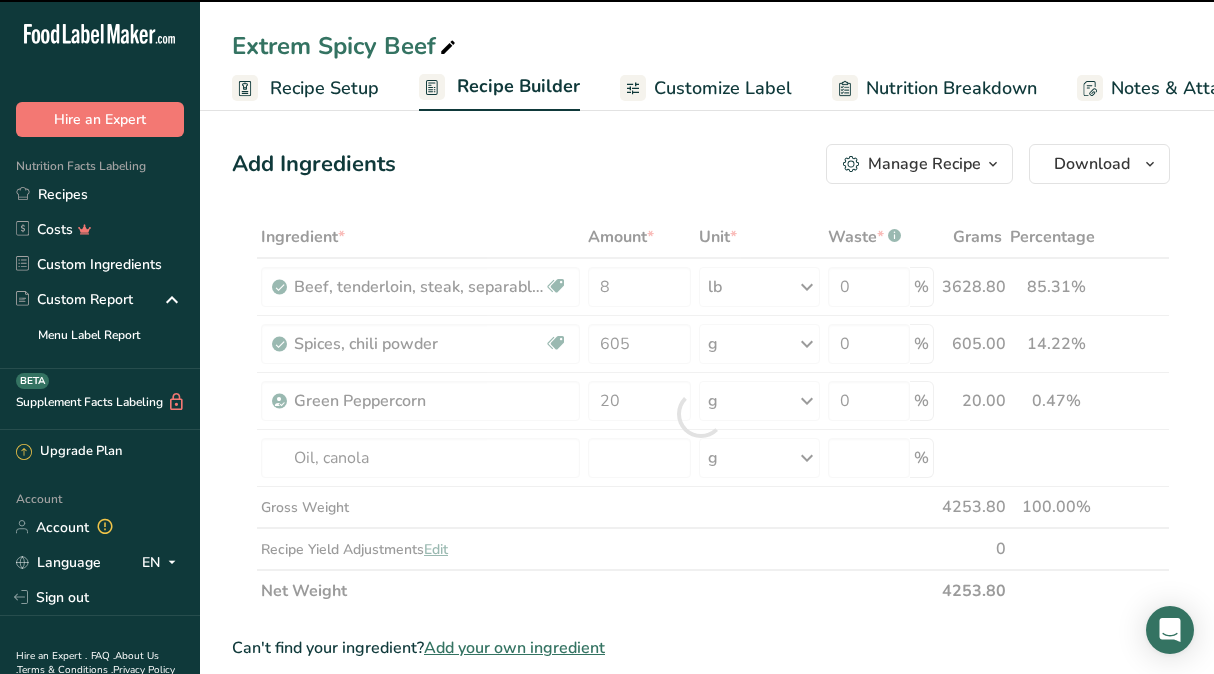 type on "0" 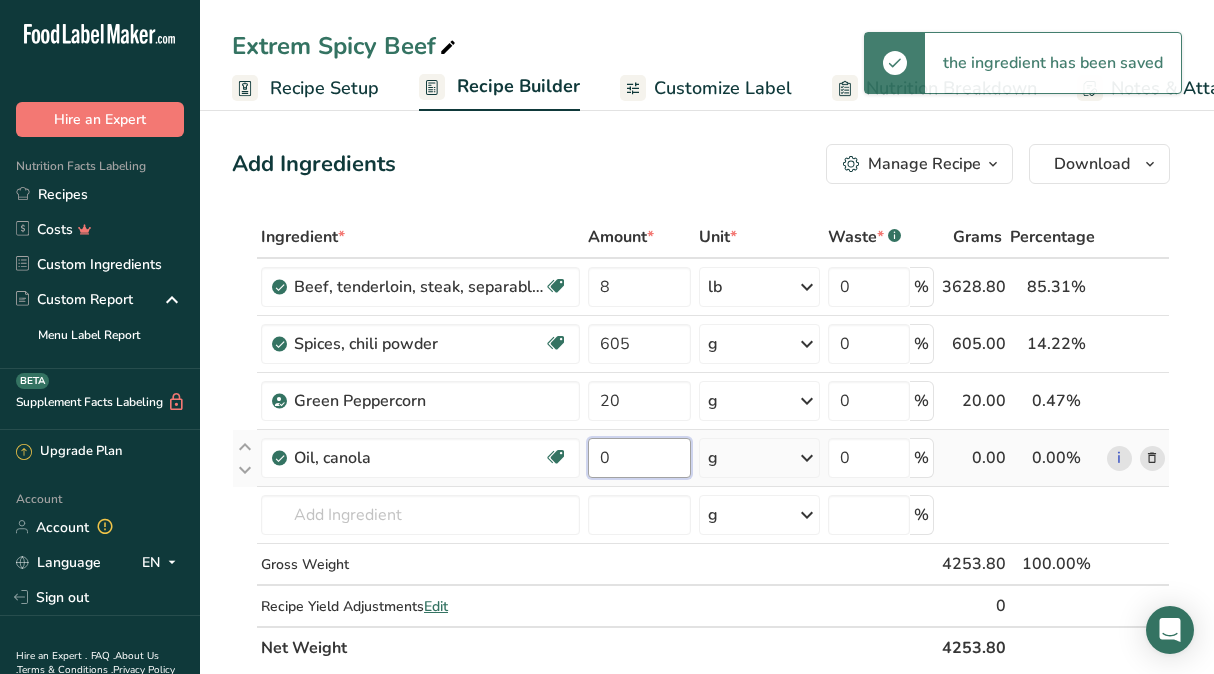click on "0" at bounding box center [639, 458] 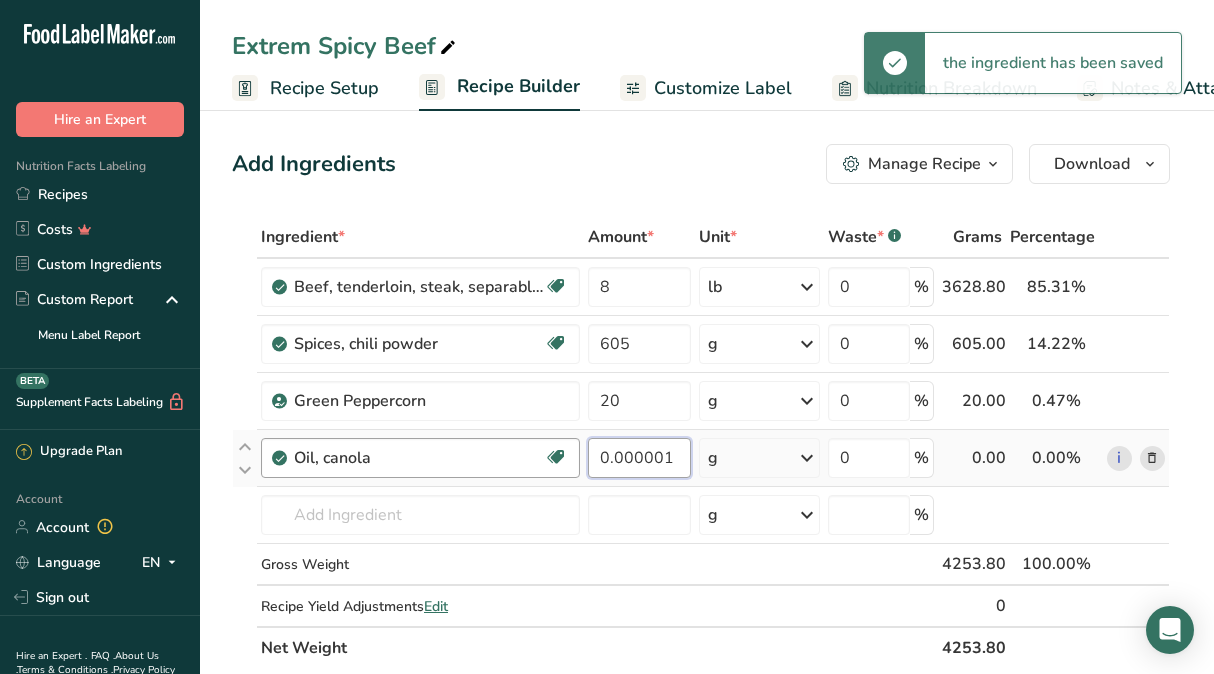 drag, startPoint x: 634, startPoint y: 462, endPoint x: 499, endPoint y: 476, distance: 135.72398 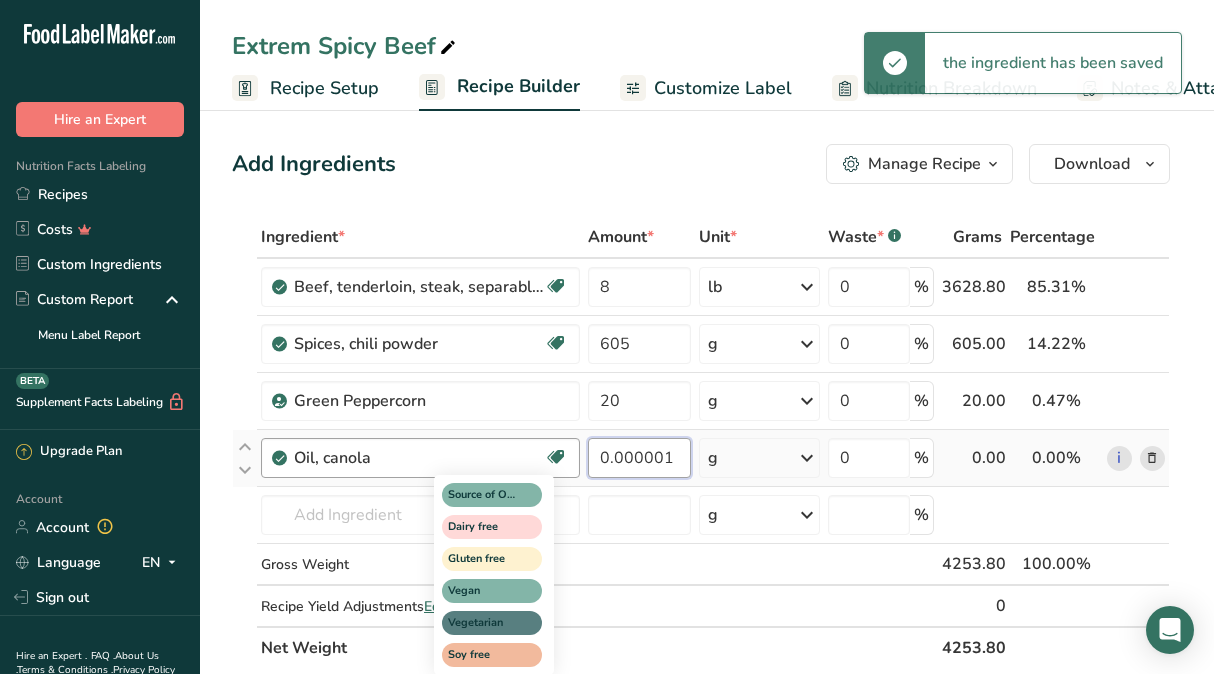 type on "0" 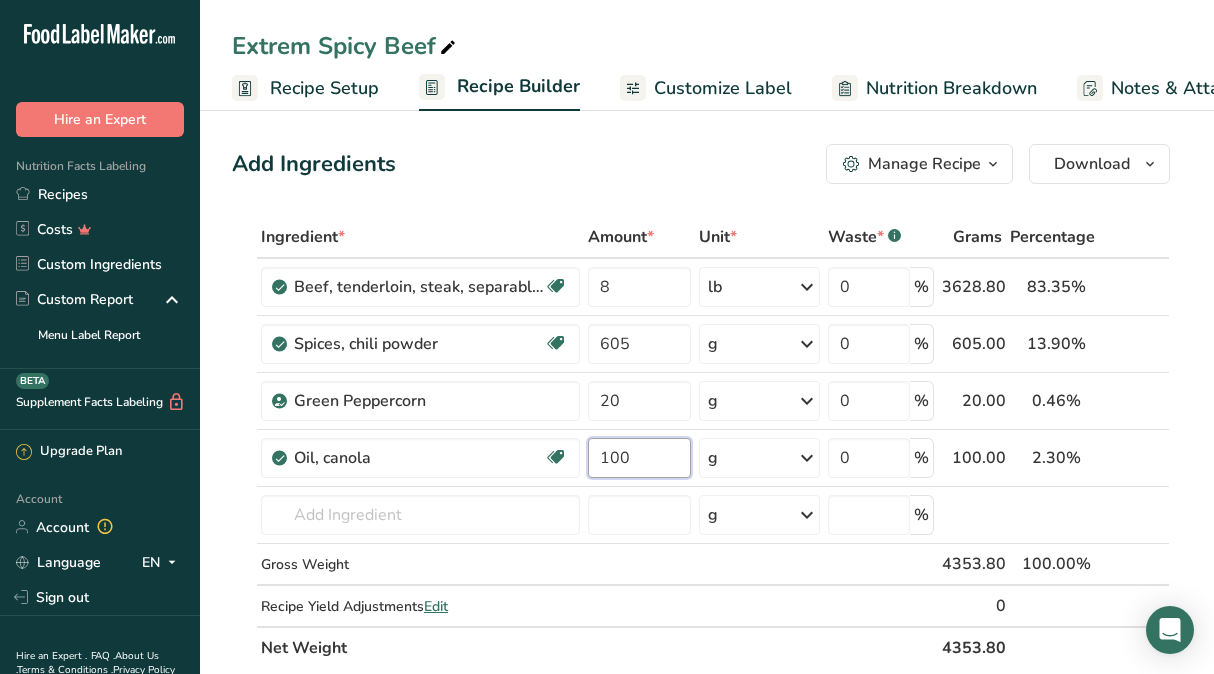 type on "100" 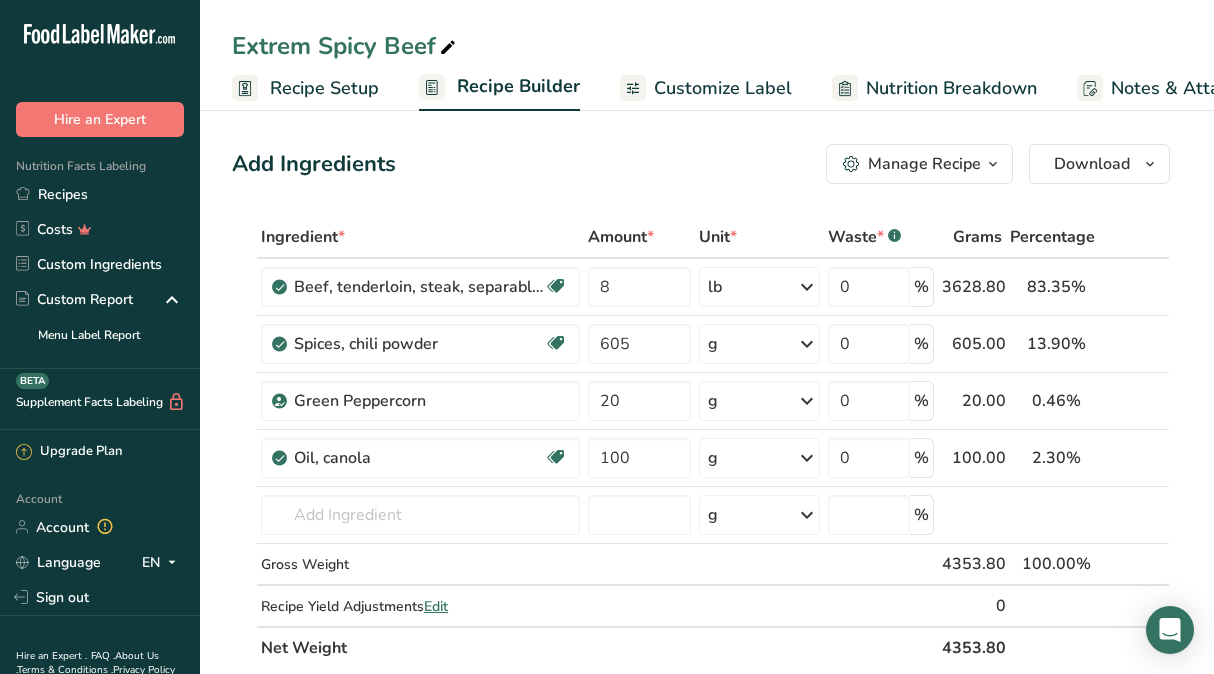 click on "Add Ingredients
Manage Recipe         Delete Recipe           Duplicate Recipe             Scale Recipe             Save as Sub-Recipe   .a-a{fill:#347362;}.b-a{fill:#fff;}                               Nutrition Breakdown                 Recipe Card
NEW
[MEDICAL_DATA] Pattern Report           Activity History
Download
Choose your preferred label style
Standard FDA label
Standard FDA label
The most common format for nutrition facts labels in compliance with the FDA's typeface, style and requirements
Tabular FDA label
A label format compliant with the FDA regulations presented in a tabular (horizontal) display.
Linear FDA label
A simple linear display for small sized packages.
Simplified FDA label" at bounding box center [707, 1279] 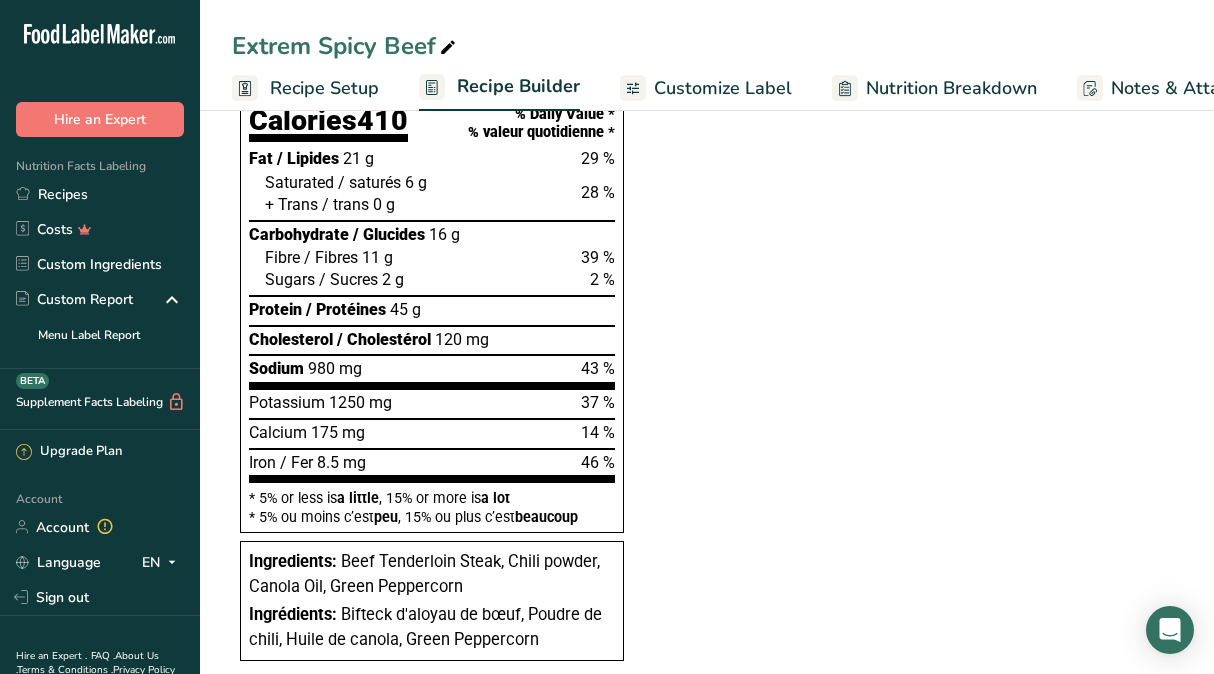 scroll, scrollTop: 792, scrollLeft: 0, axis: vertical 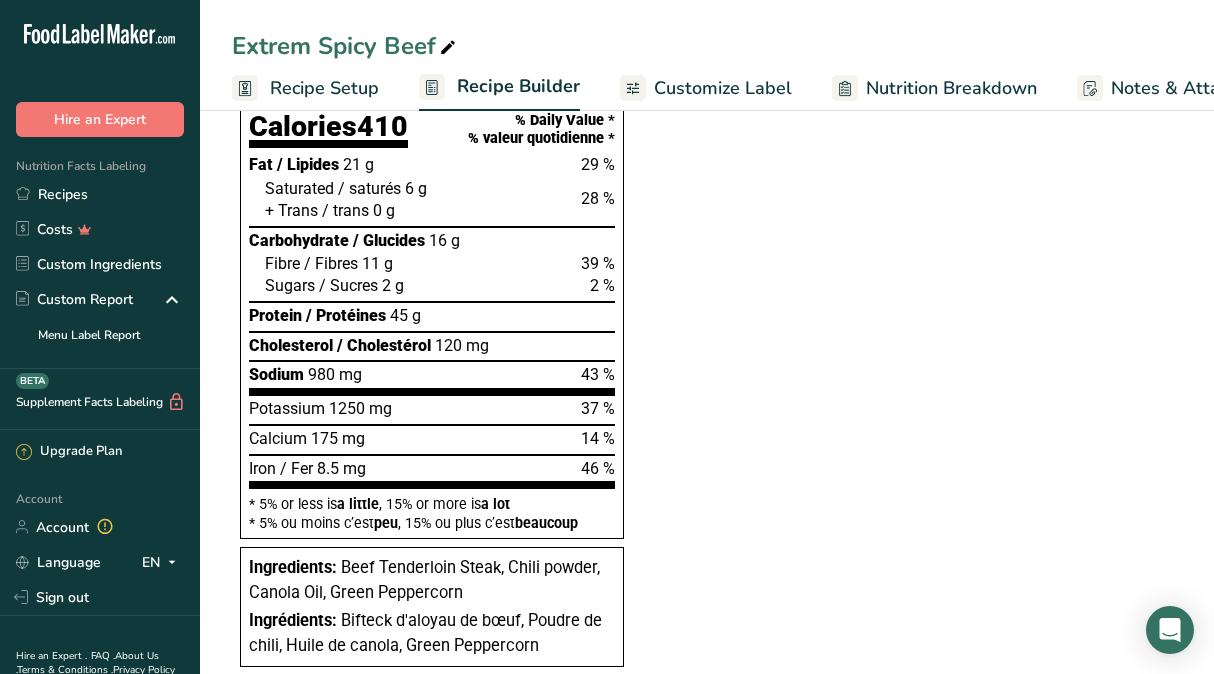 click on "Customize Label" at bounding box center [723, 88] 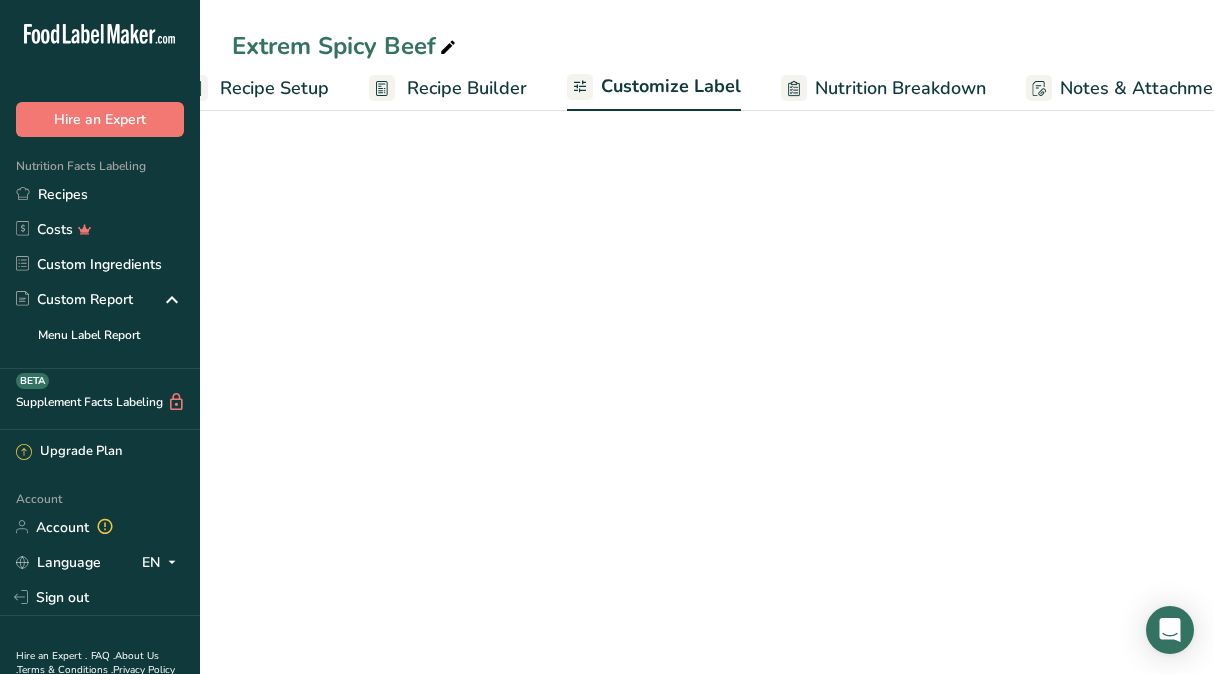 scroll, scrollTop: 0, scrollLeft: 167, axis: horizontal 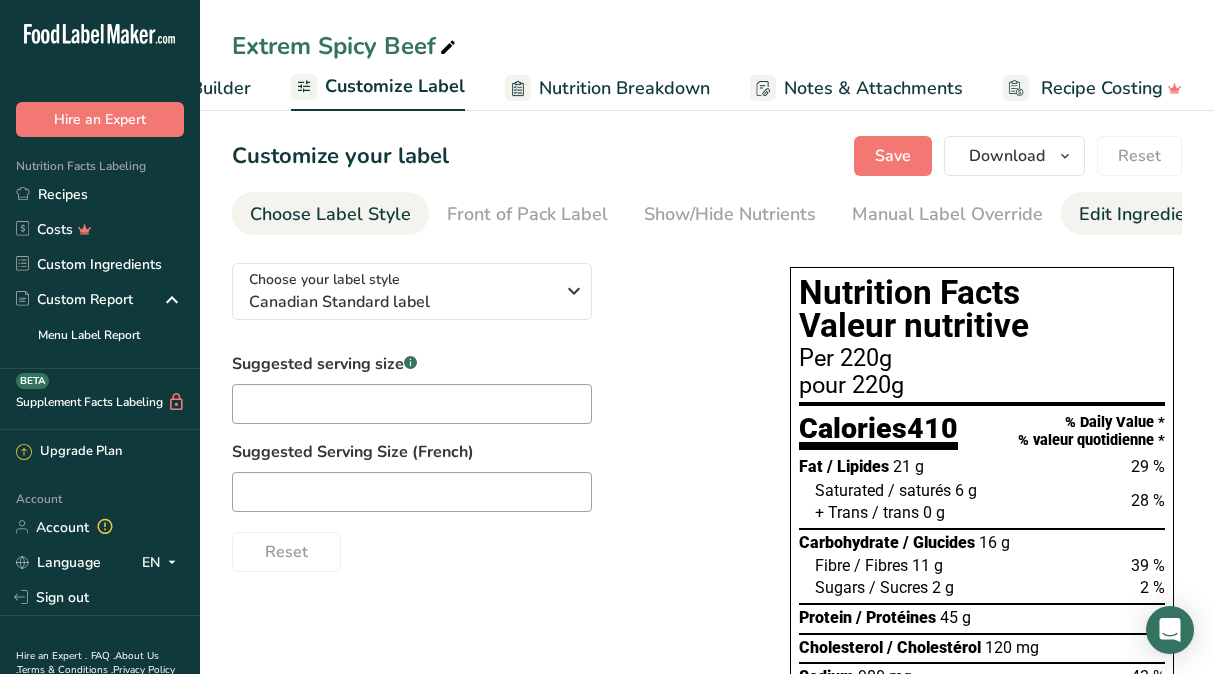 click on "Edit Ingredients/Allergens List" at bounding box center [1206, 214] 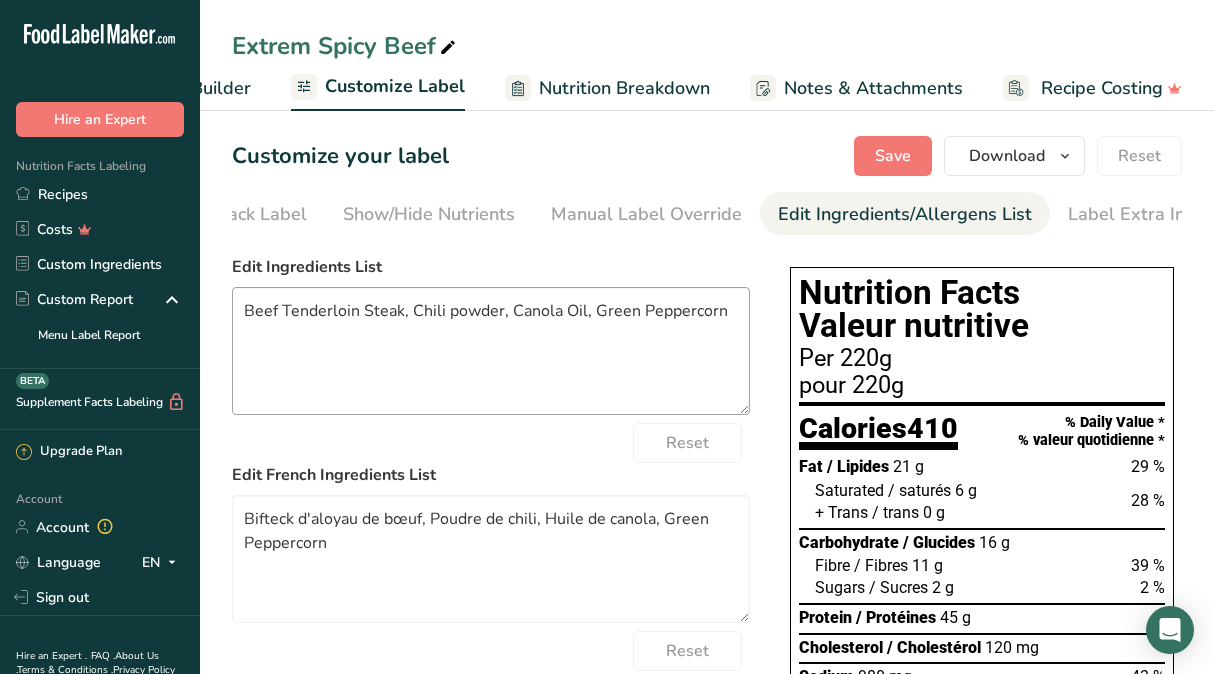 scroll, scrollTop: 0, scrollLeft: 318, axis: horizontal 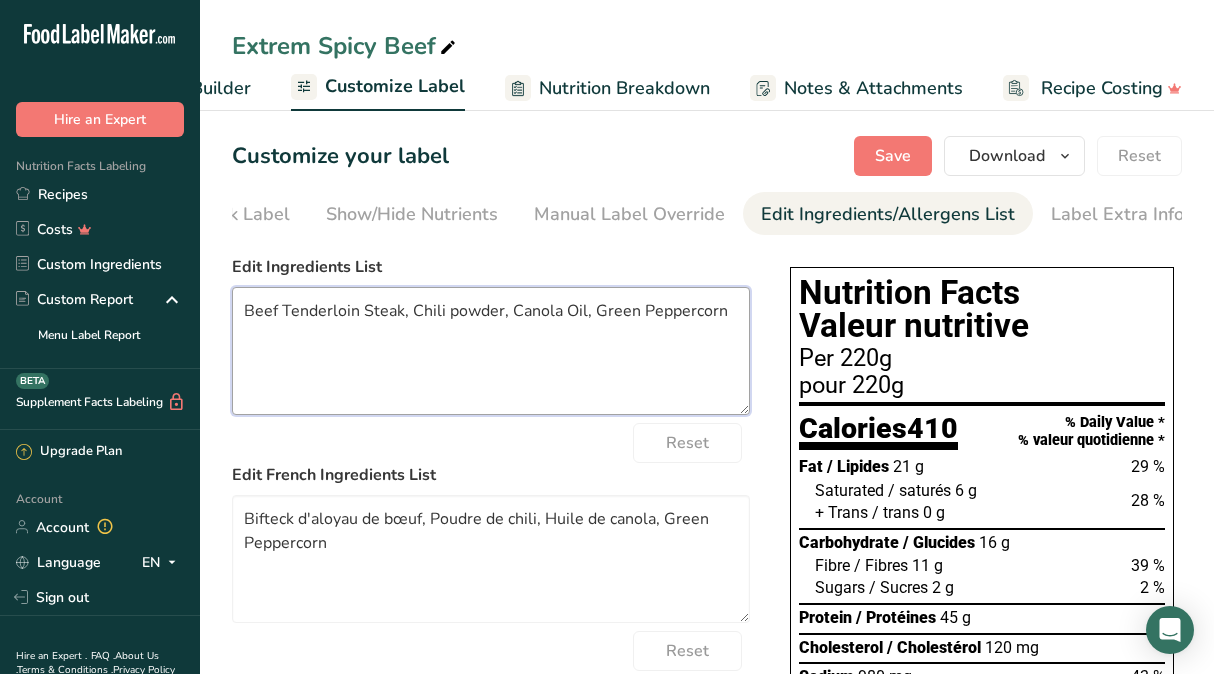 drag, startPoint x: 281, startPoint y: 314, endPoint x: 402, endPoint y: 312, distance: 121.016525 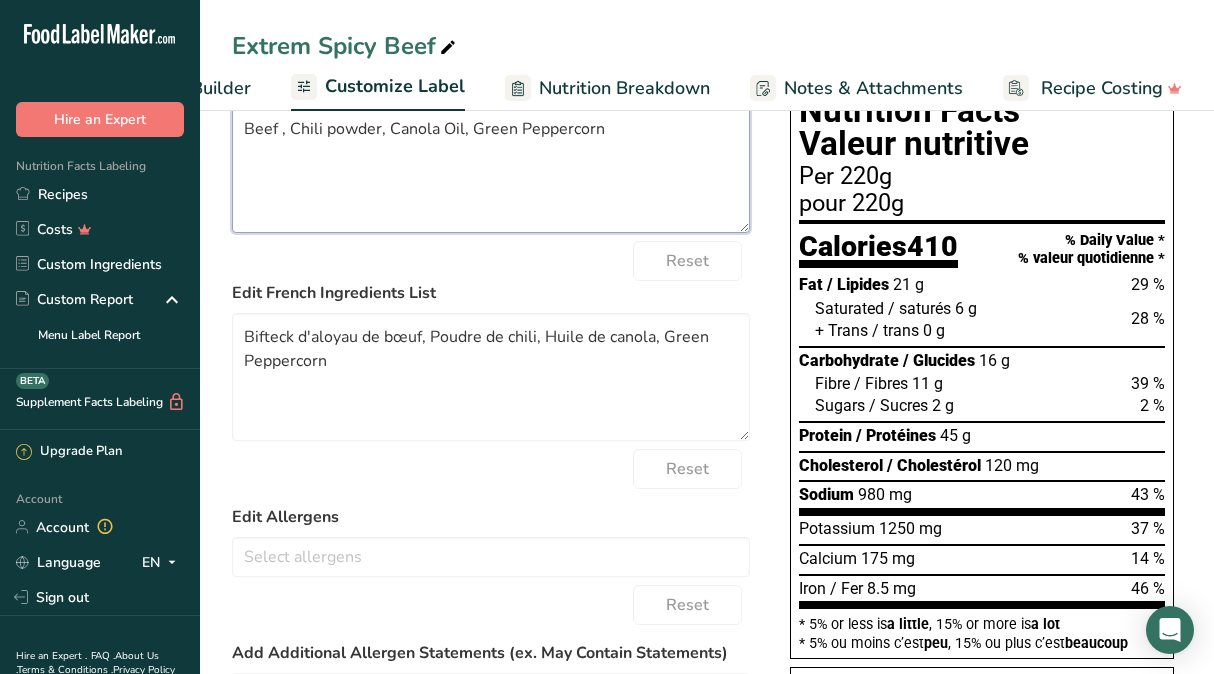 scroll, scrollTop: 185, scrollLeft: 0, axis: vertical 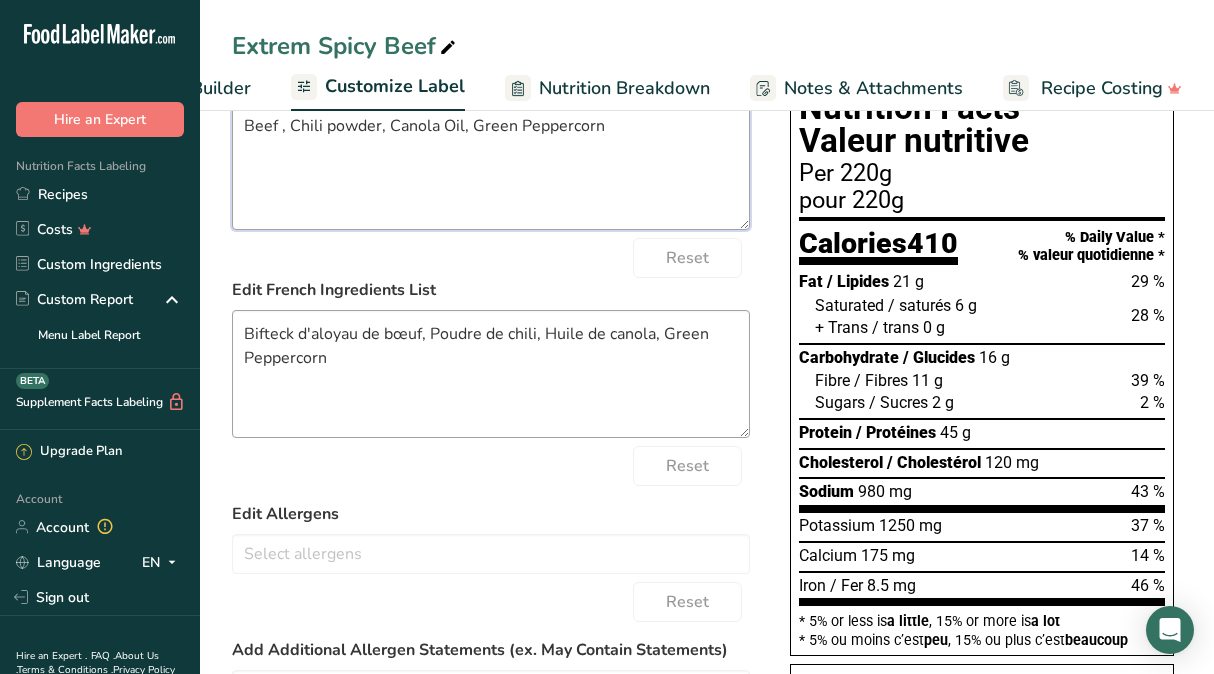 type on "Beef , Chili powder, Canola Oil, Green Peppercorn" 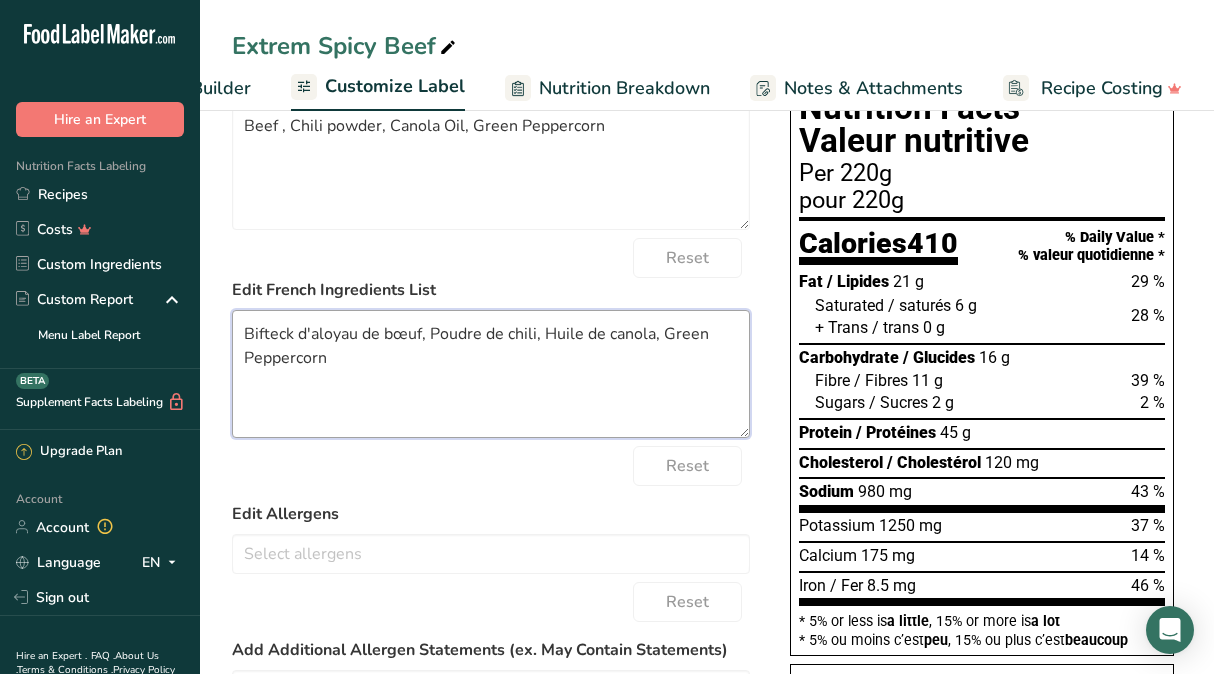 drag, startPoint x: 296, startPoint y: 339, endPoint x: 282, endPoint y: 330, distance: 16.643316 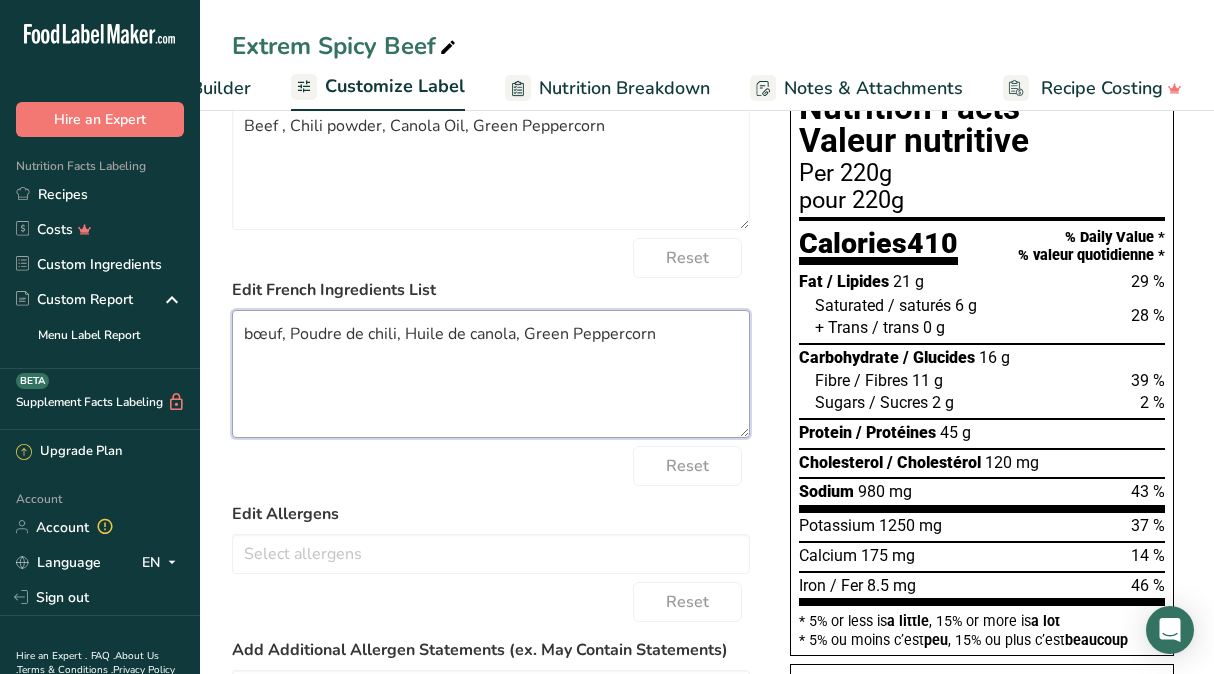 drag, startPoint x: 255, startPoint y: 340, endPoint x: 237, endPoint y: 336, distance: 18.439089 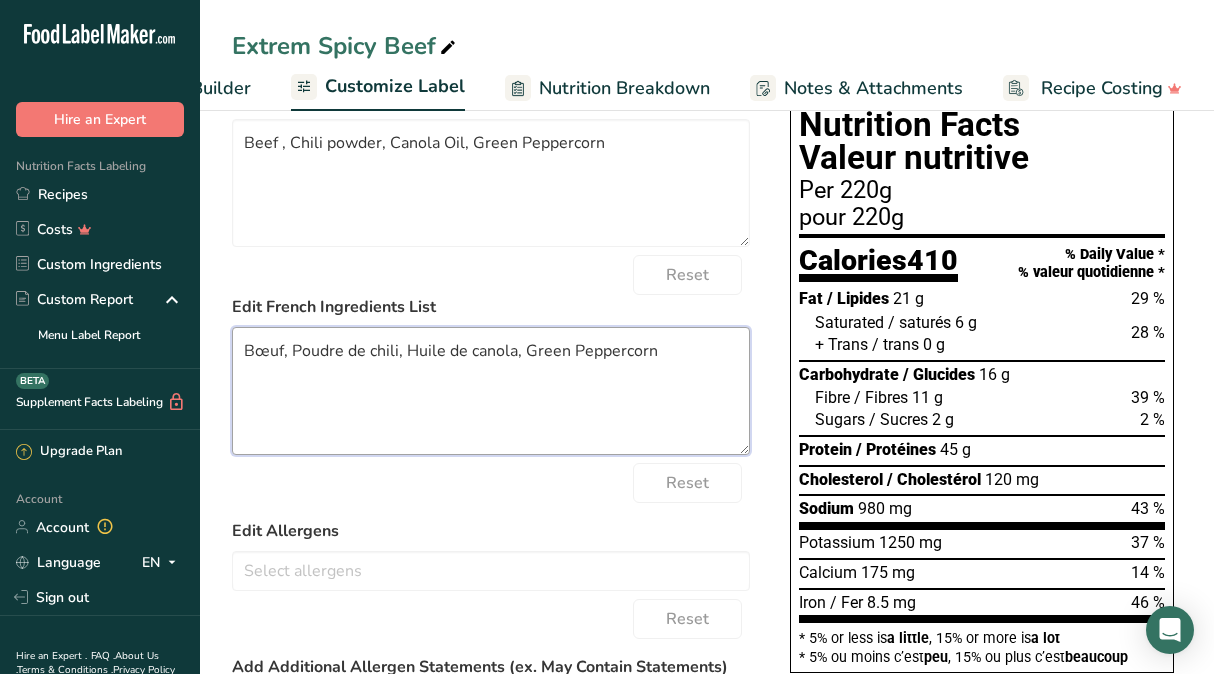 scroll, scrollTop: 0, scrollLeft: 0, axis: both 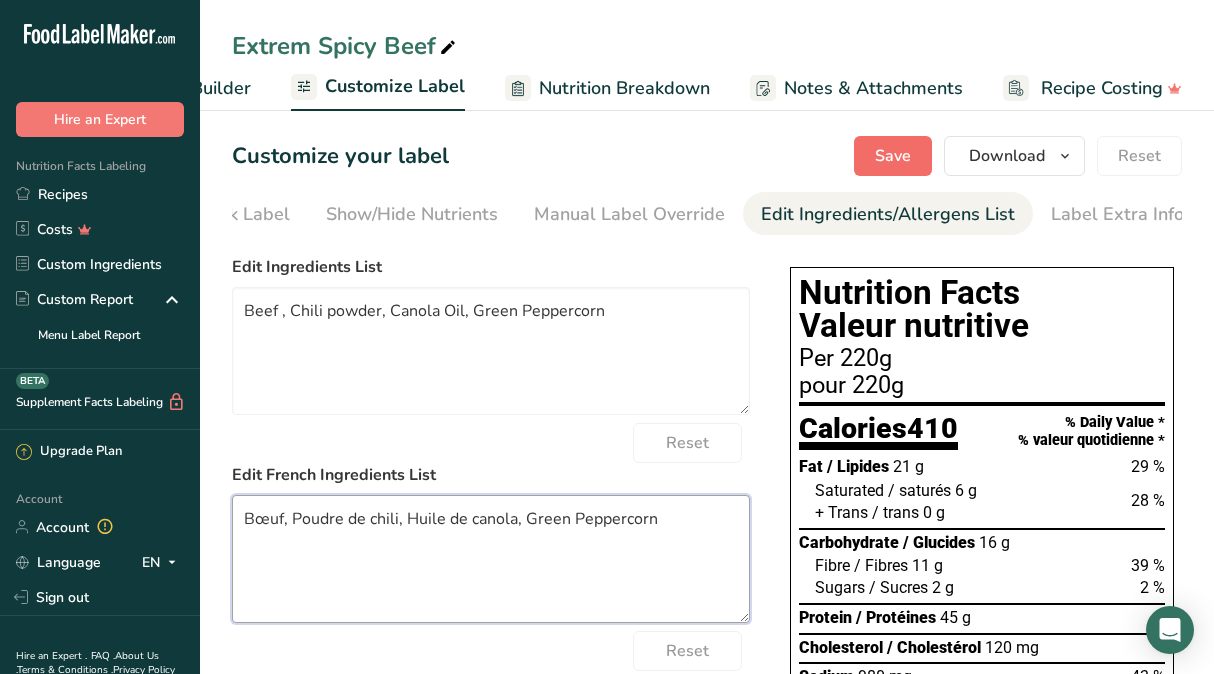type on "Bœuf, Poudre de chili, Huile de canola, Green Peppercorn" 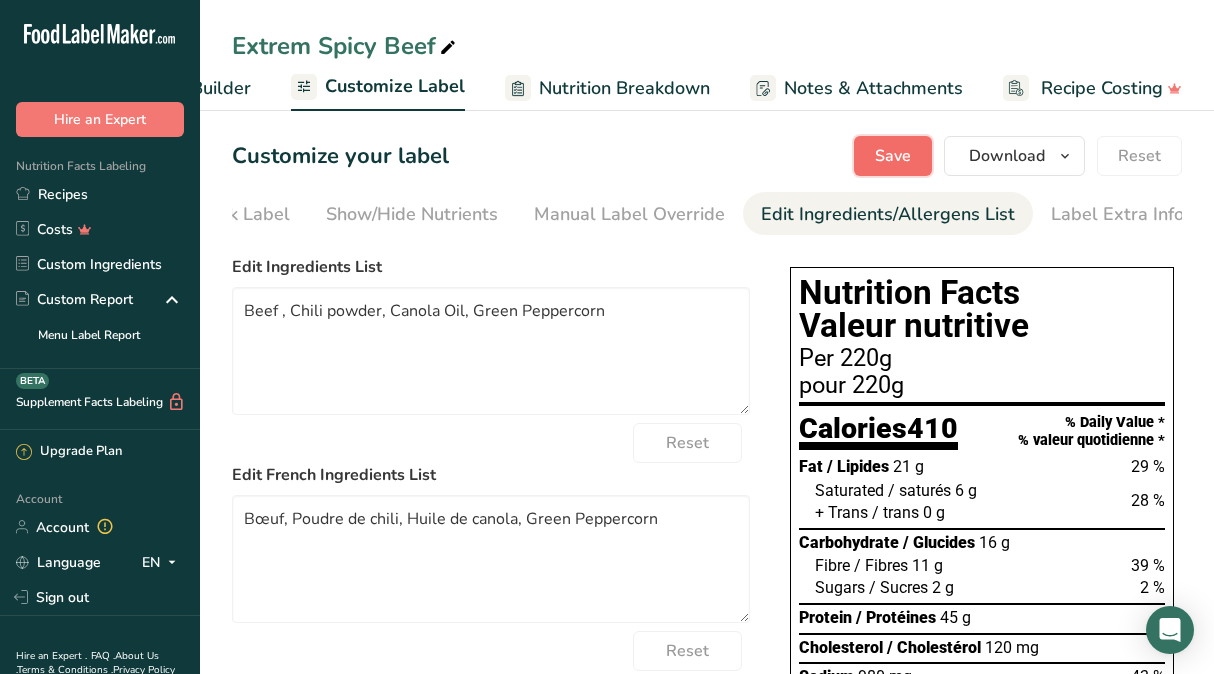 click on "Save" at bounding box center (893, 156) 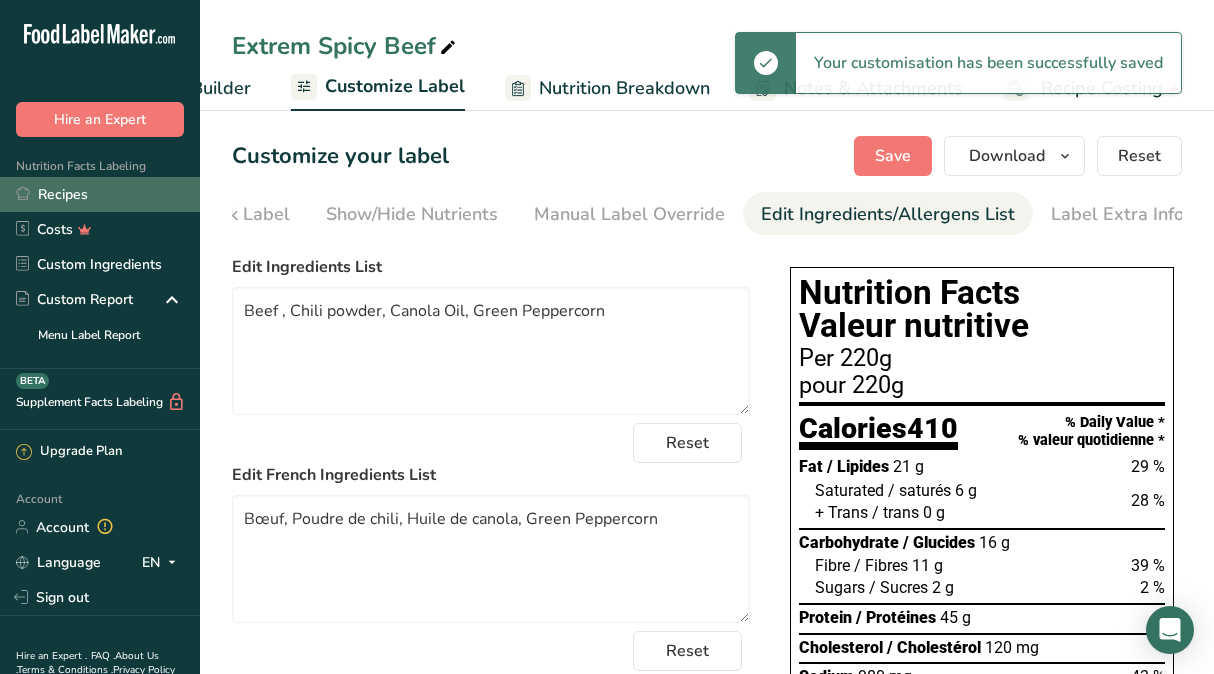 click on "Recipes" at bounding box center [100, 194] 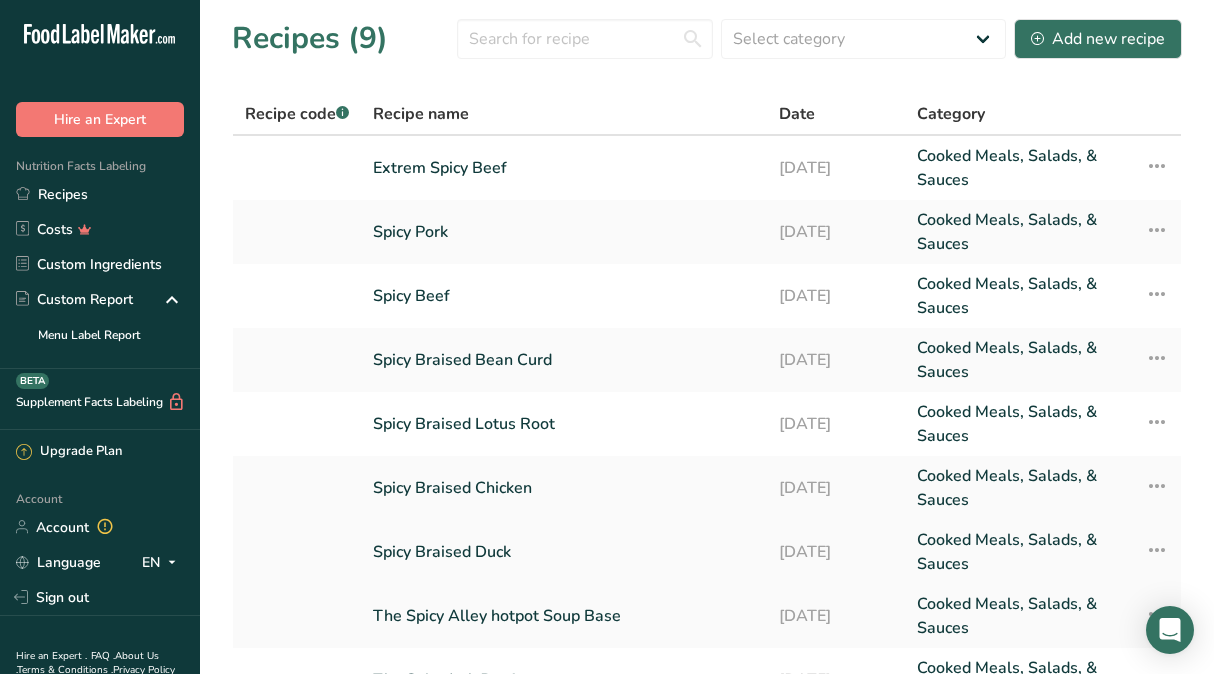 click on "Spicy Braised Duck" at bounding box center [564, 552] 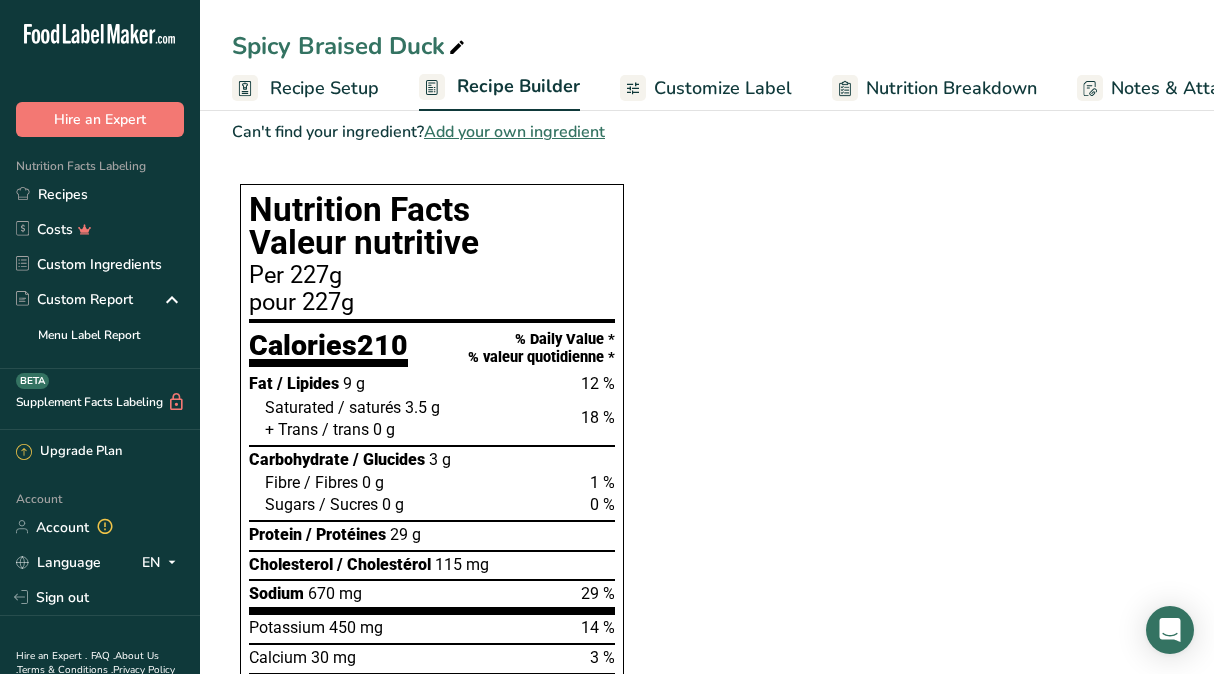 scroll, scrollTop: 750, scrollLeft: 0, axis: vertical 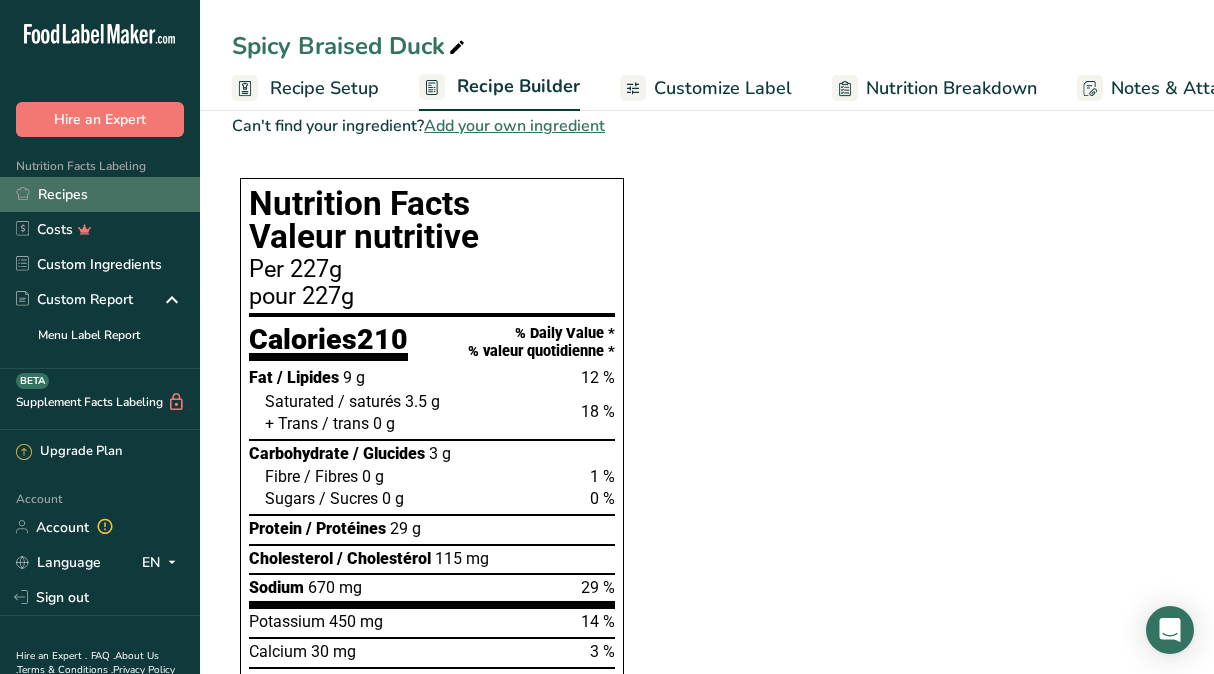 click on "Recipes" at bounding box center [100, 194] 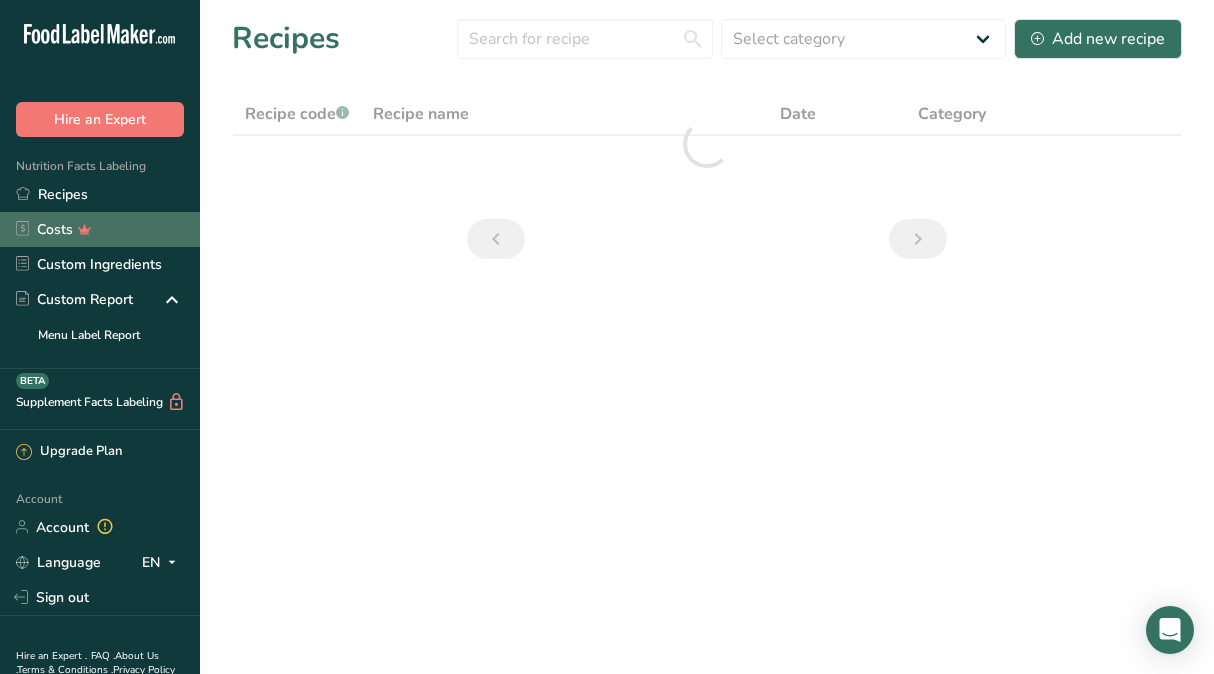 scroll, scrollTop: 0, scrollLeft: 0, axis: both 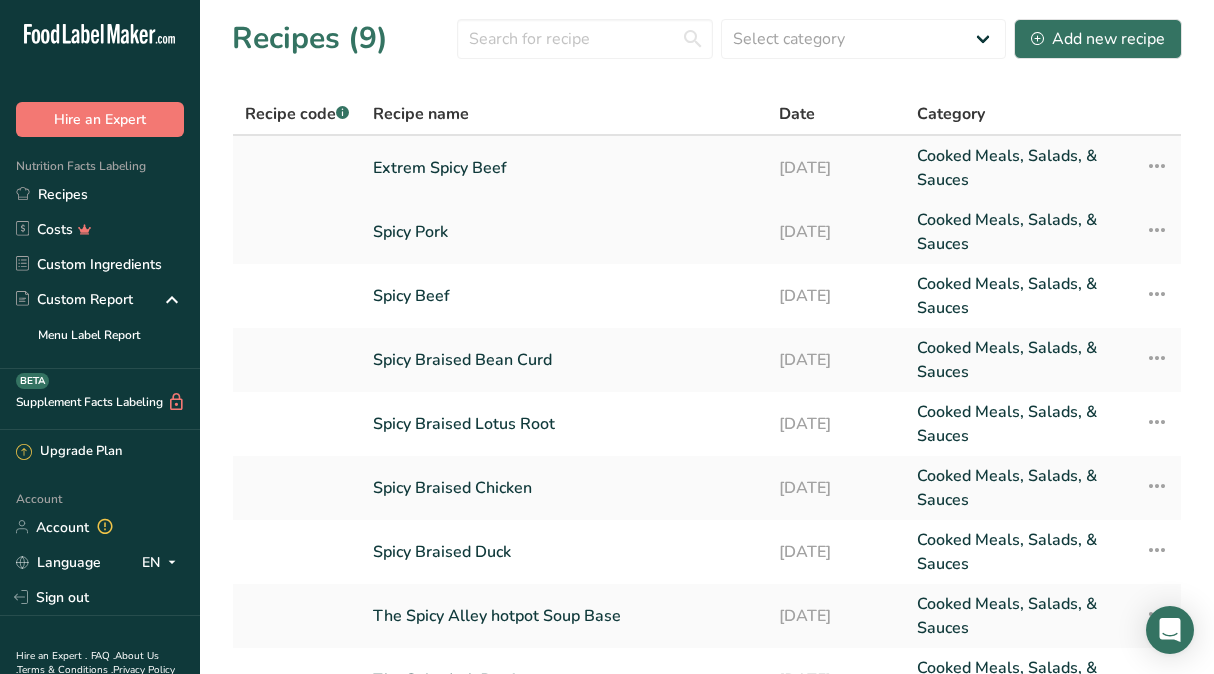 click on "Extrem Spicy Beef" at bounding box center [564, 168] 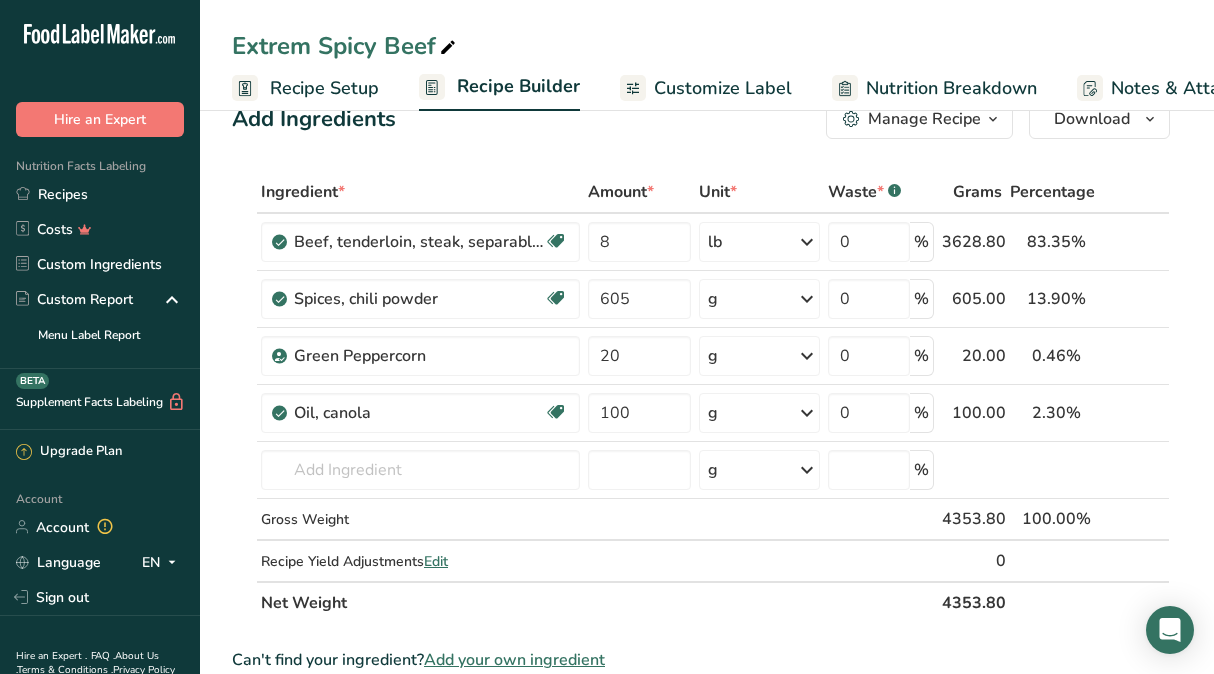 scroll, scrollTop: 17, scrollLeft: 0, axis: vertical 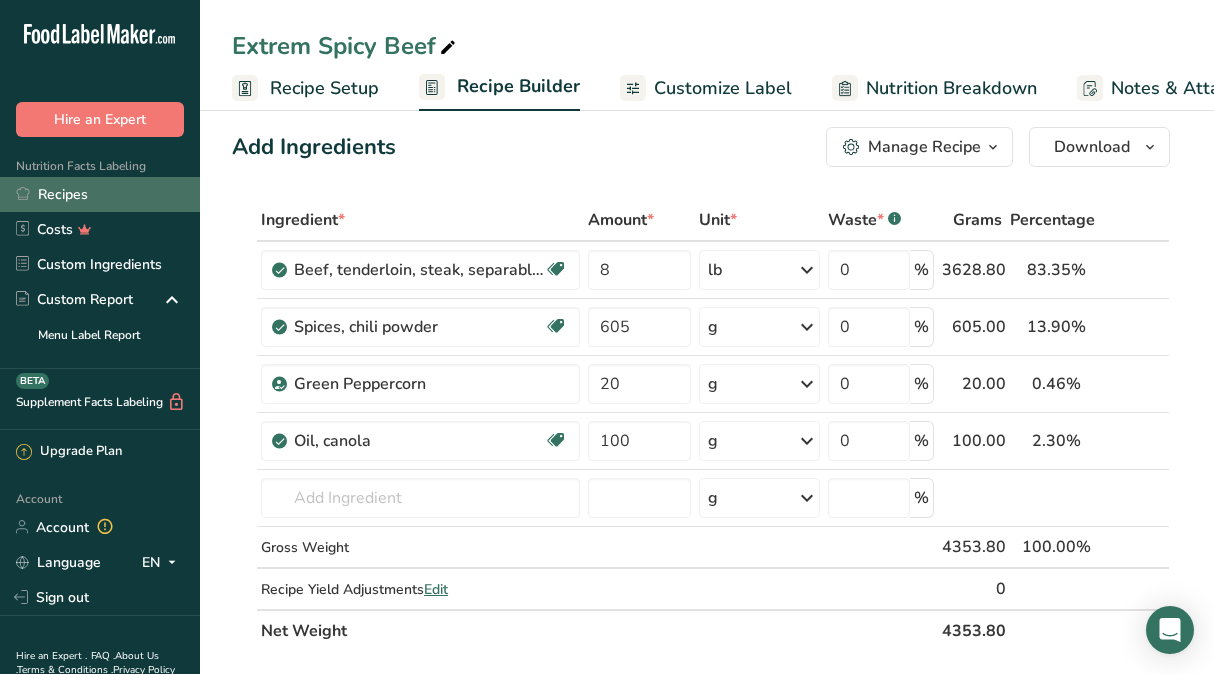 click on "Recipes" at bounding box center [100, 194] 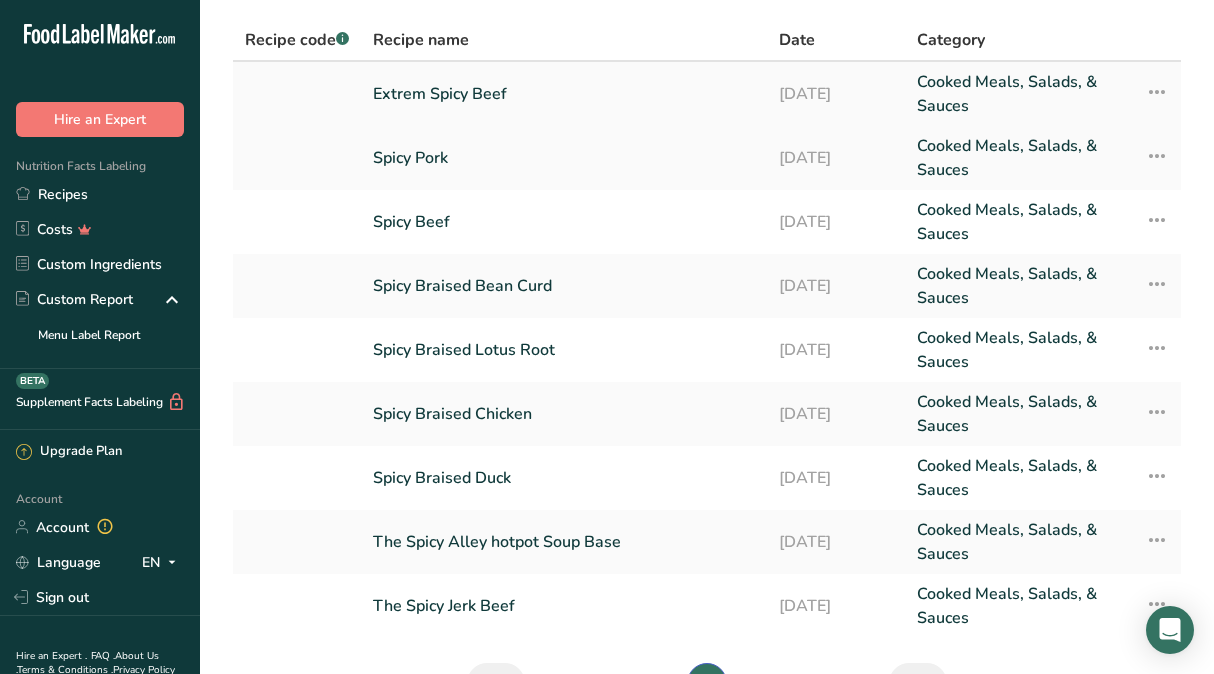 scroll, scrollTop: 0, scrollLeft: 0, axis: both 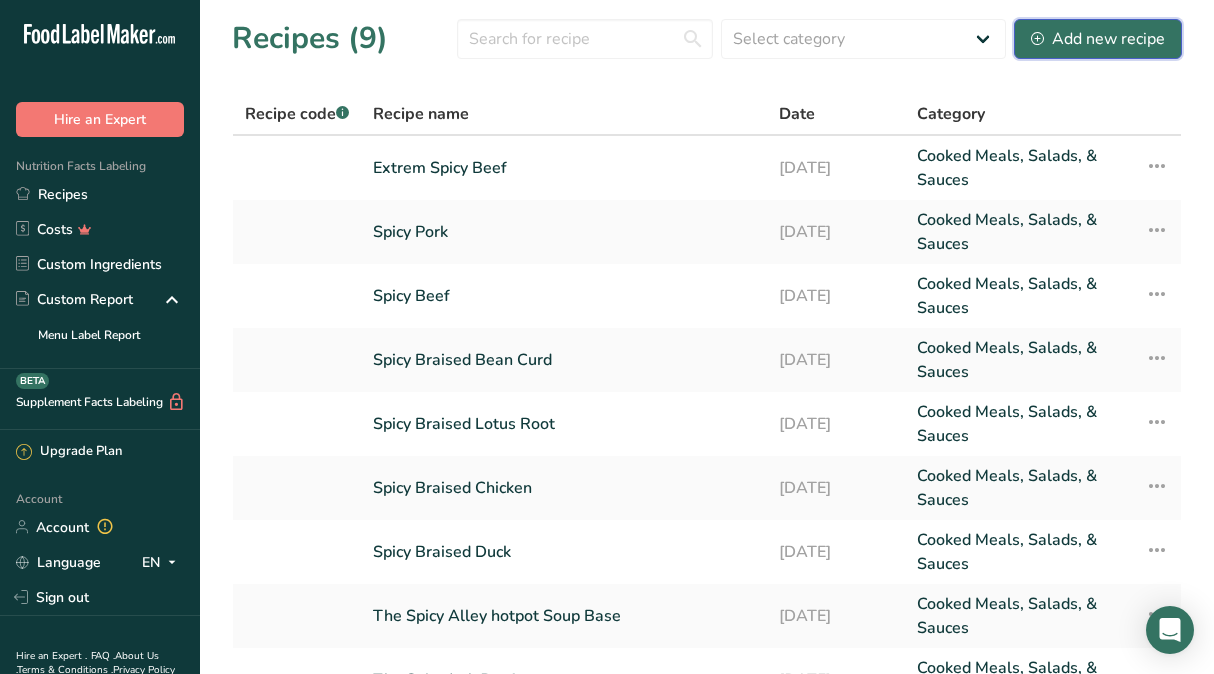 click on "Add new recipe" at bounding box center (1098, 39) 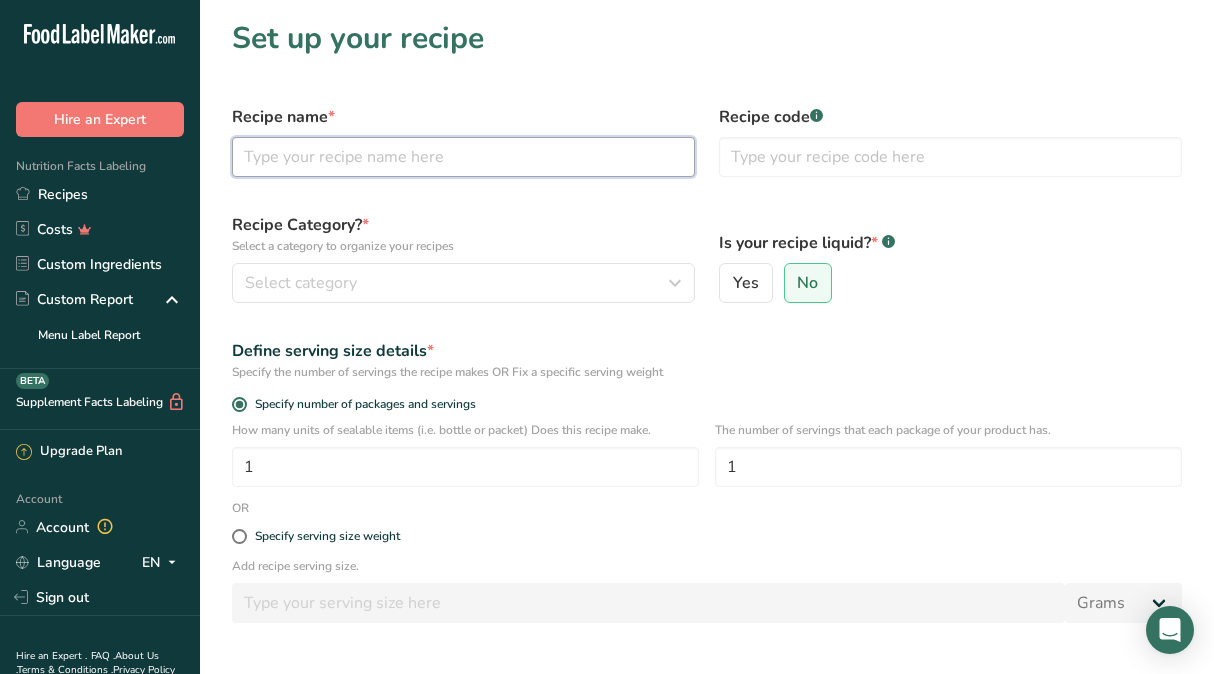 click at bounding box center (463, 157) 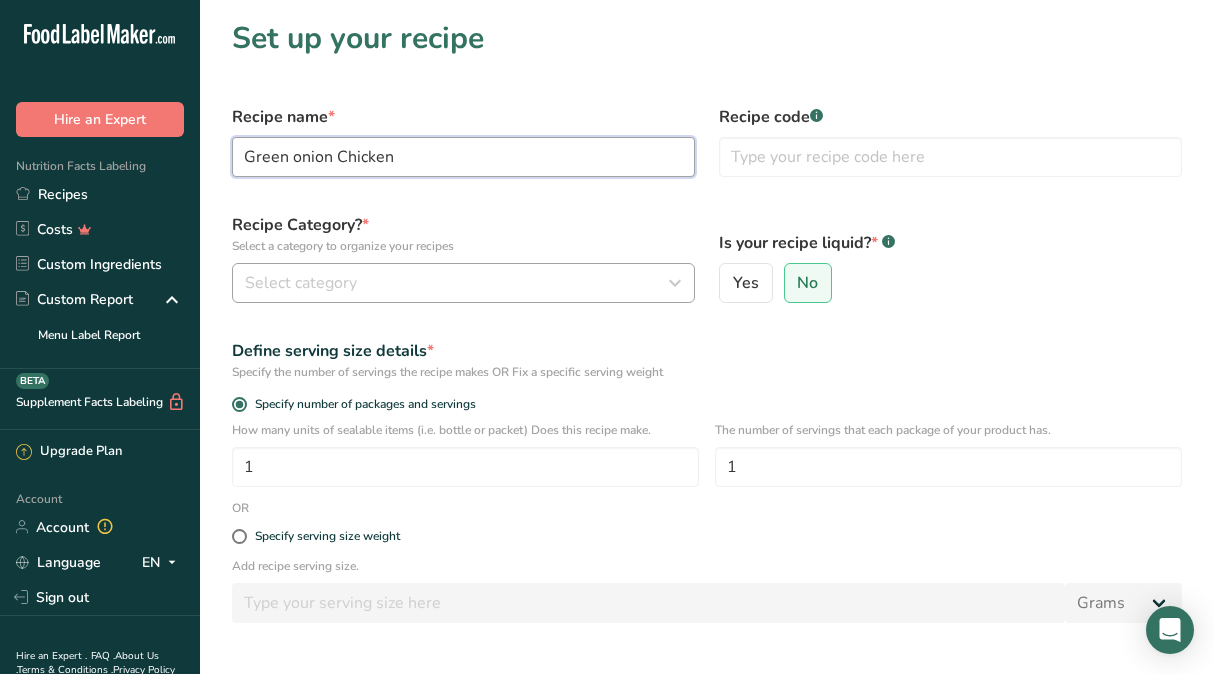 type on "Green onion Chicken" 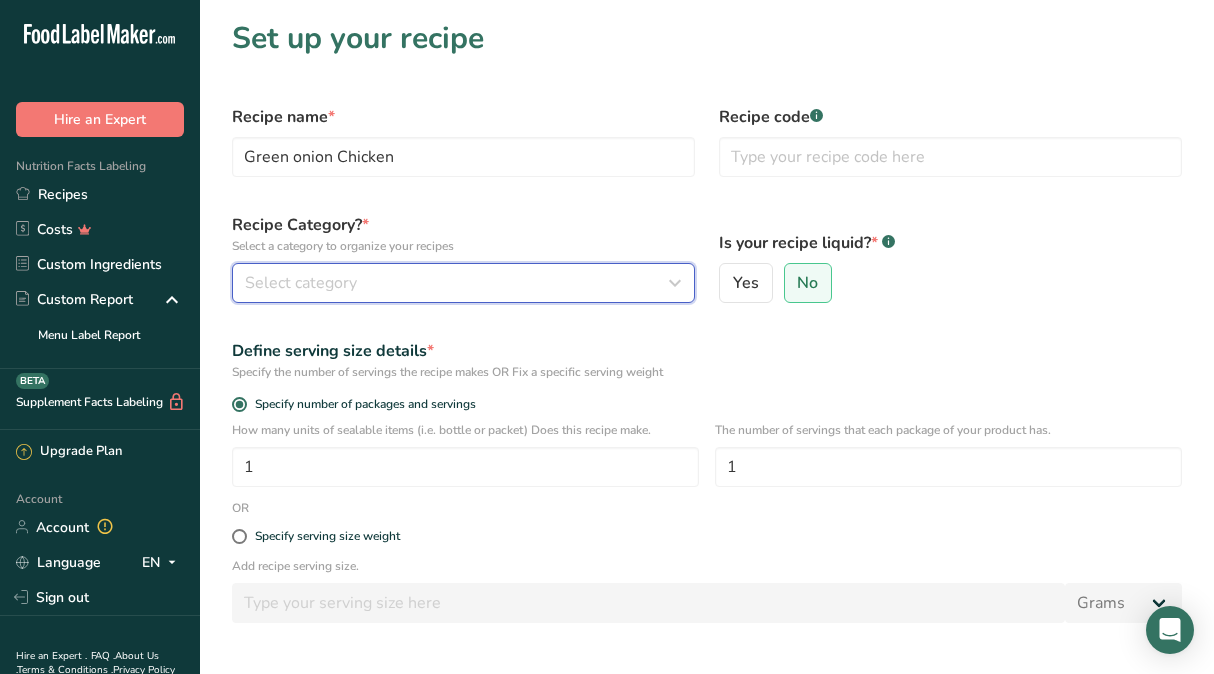 drag, startPoint x: 595, startPoint y: 275, endPoint x: 584, endPoint y: 273, distance: 11.18034 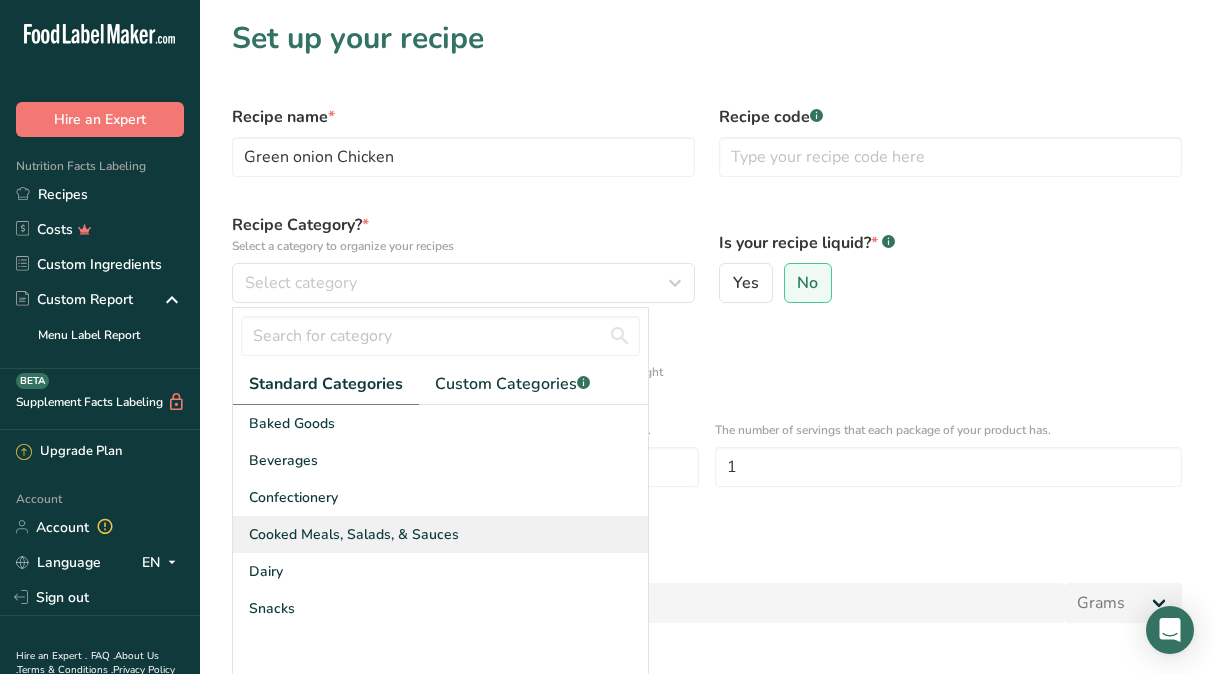 click on "Cooked Meals, Salads, & Sauces" at bounding box center (354, 534) 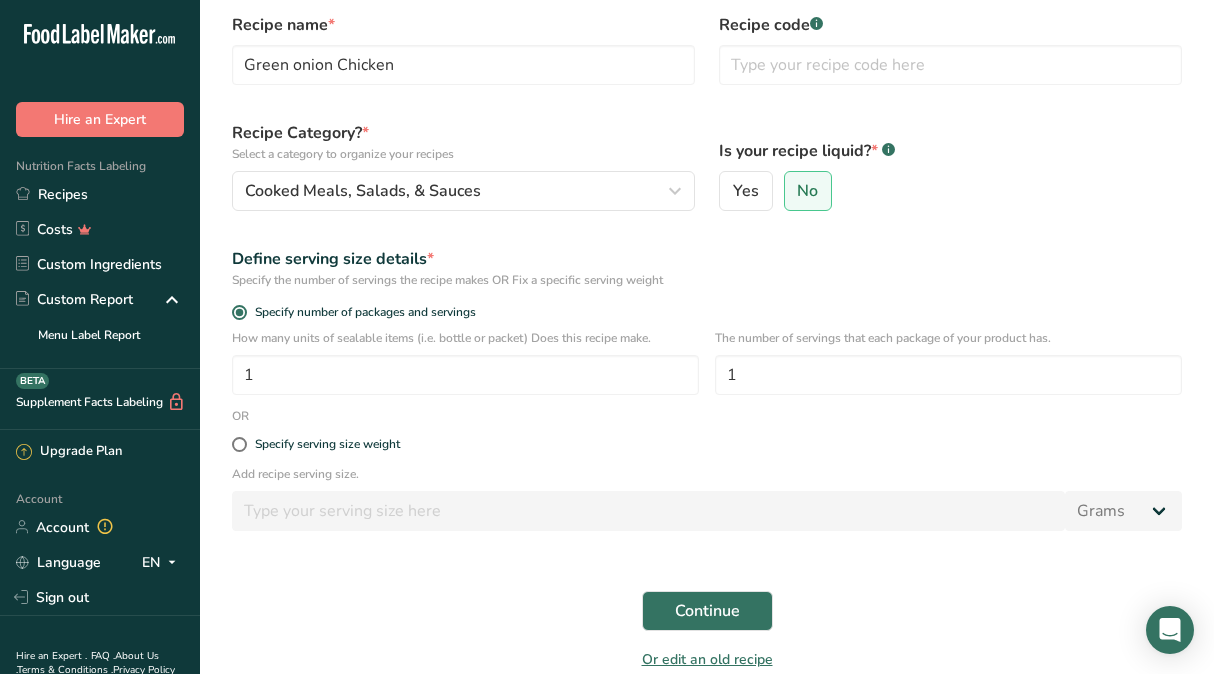 scroll, scrollTop: 111, scrollLeft: 0, axis: vertical 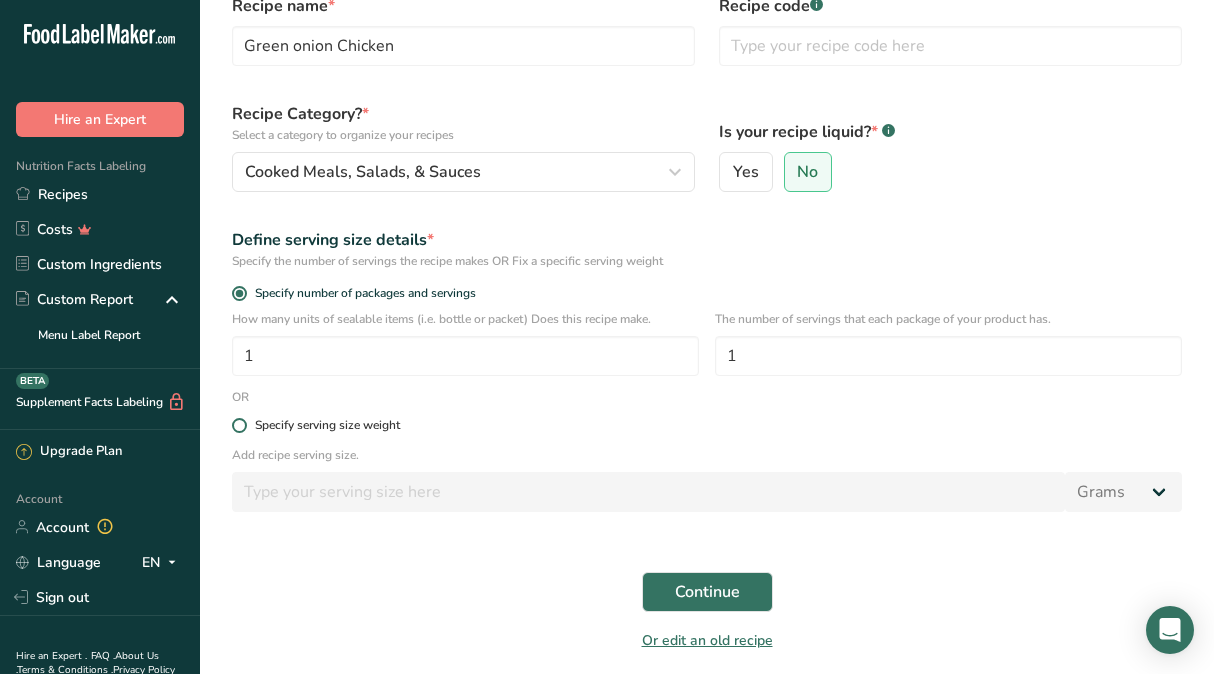 click on "Specify serving size weight" at bounding box center [327, 425] 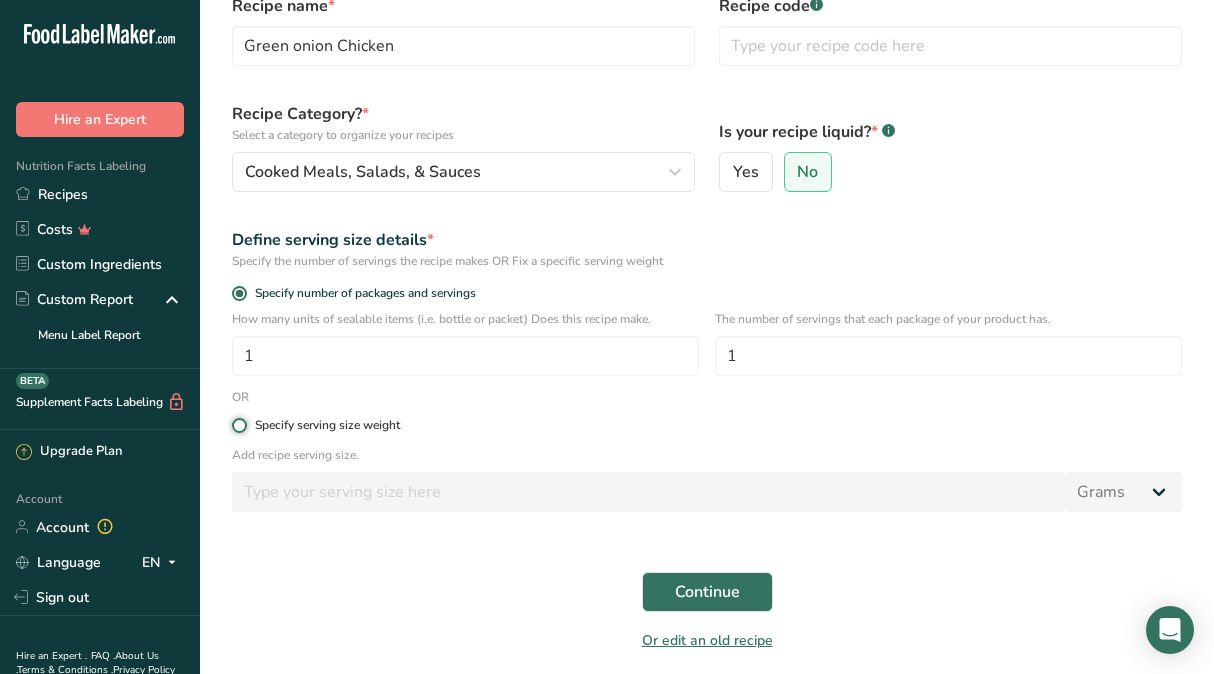 click on "Specify serving size weight" at bounding box center [238, 425] 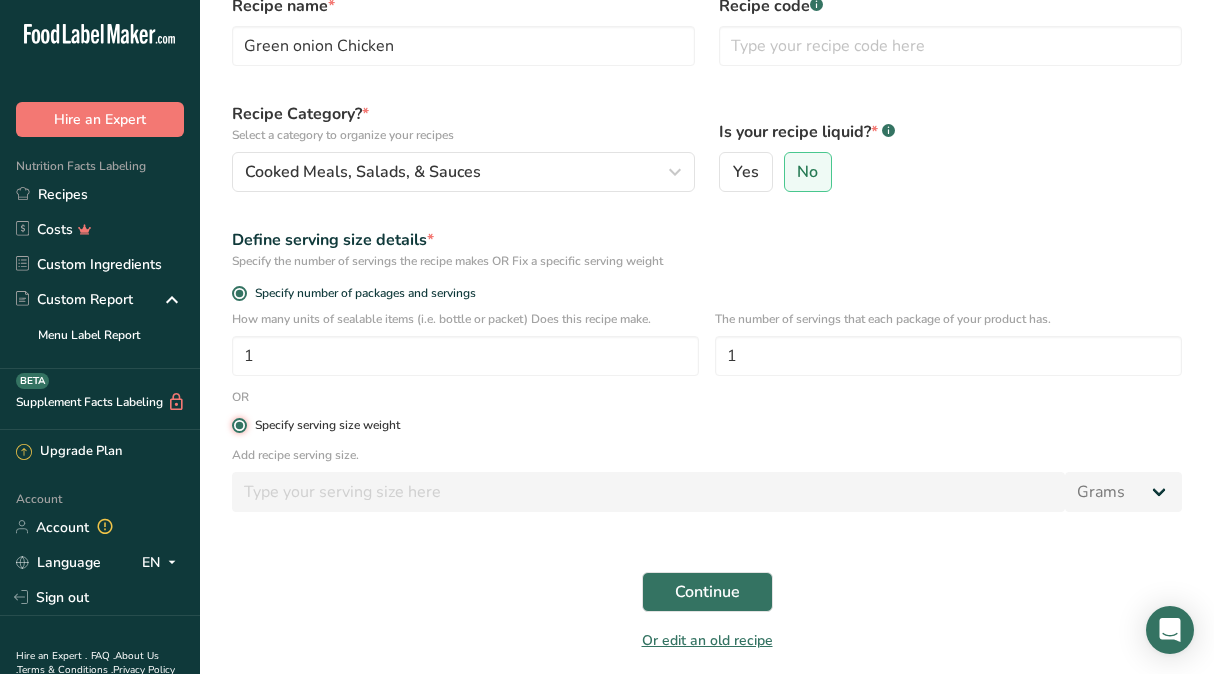 radio on "false" 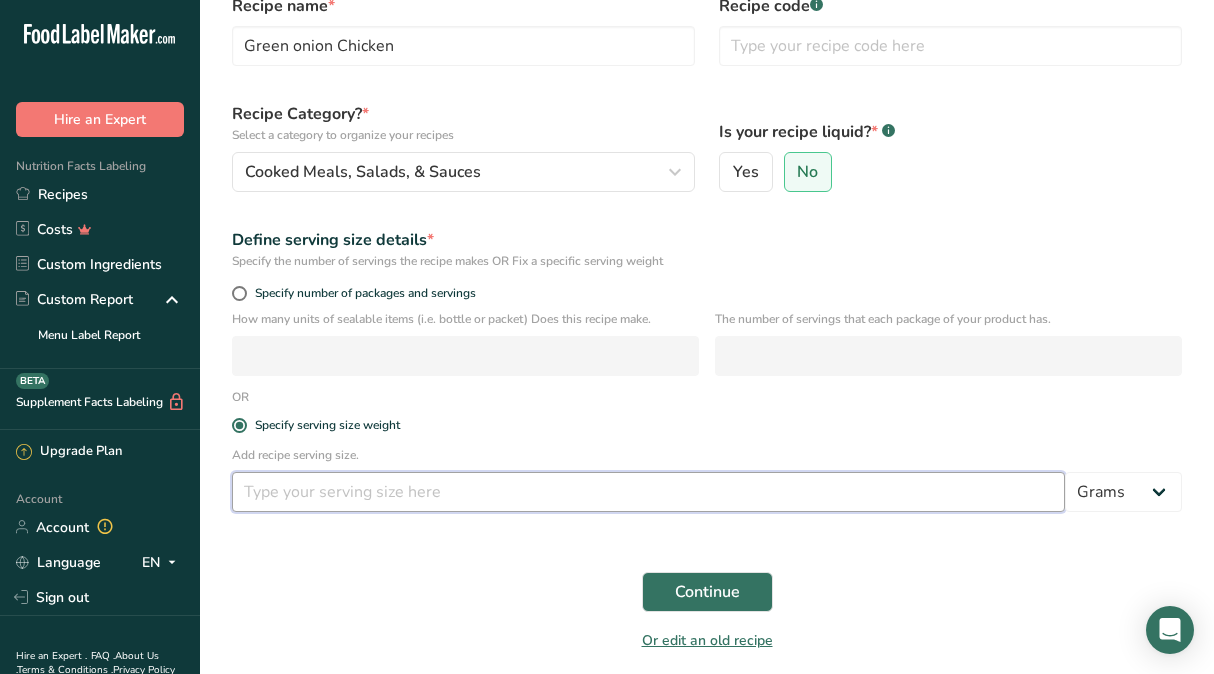 click at bounding box center [648, 492] 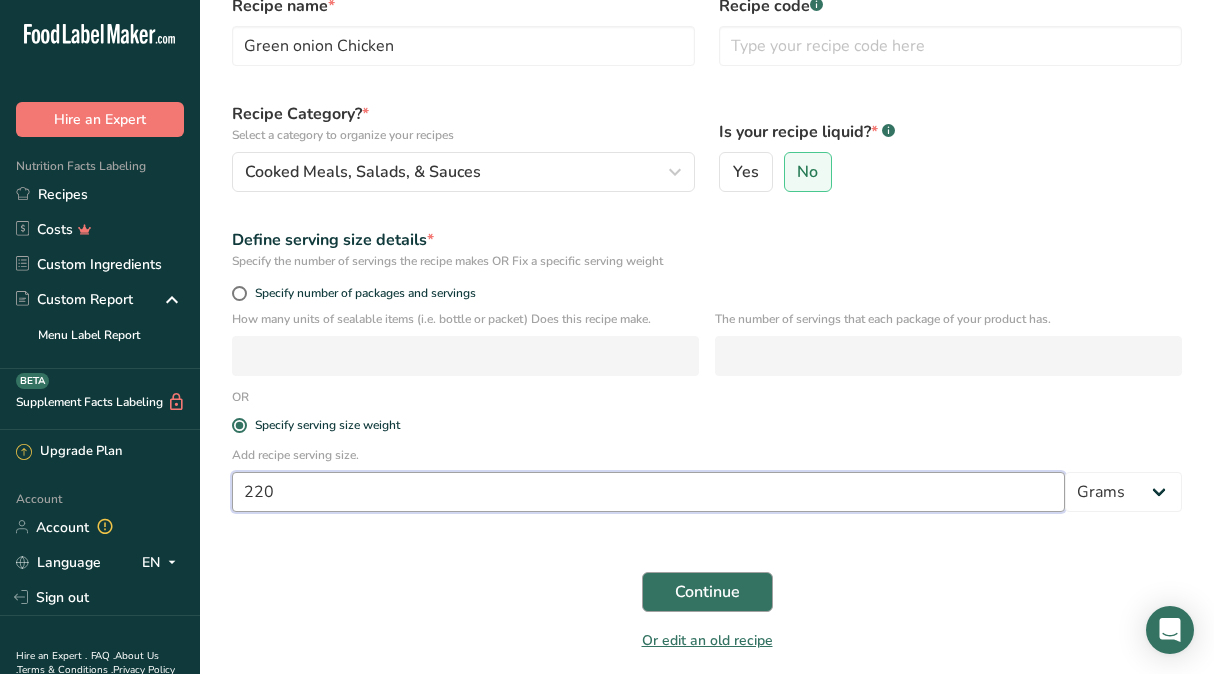 type on "220" 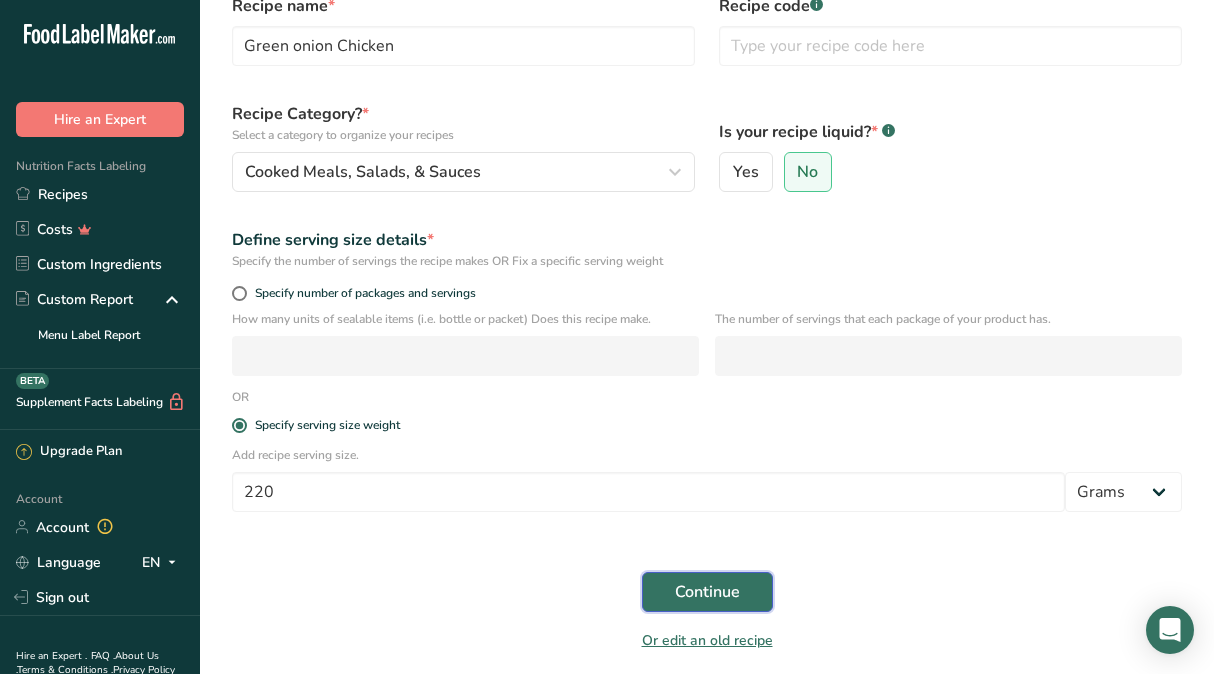 click on "Continue" at bounding box center (707, 592) 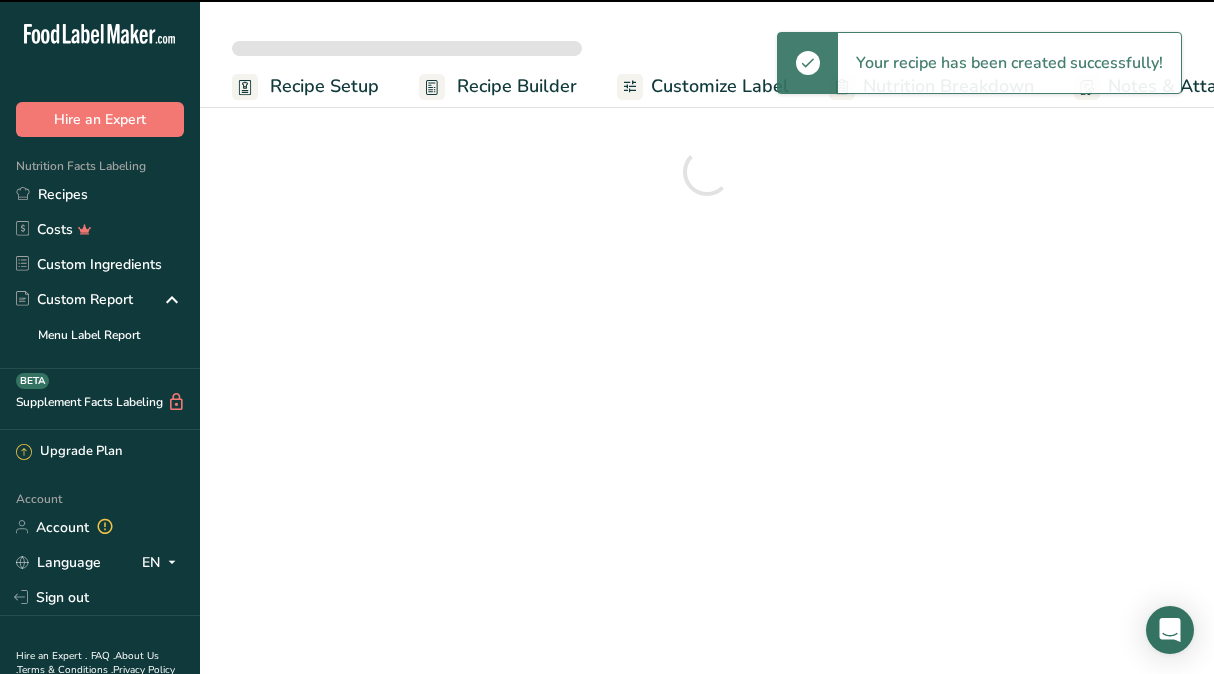 scroll, scrollTop: 0, scrollLeft: 0, axis: both 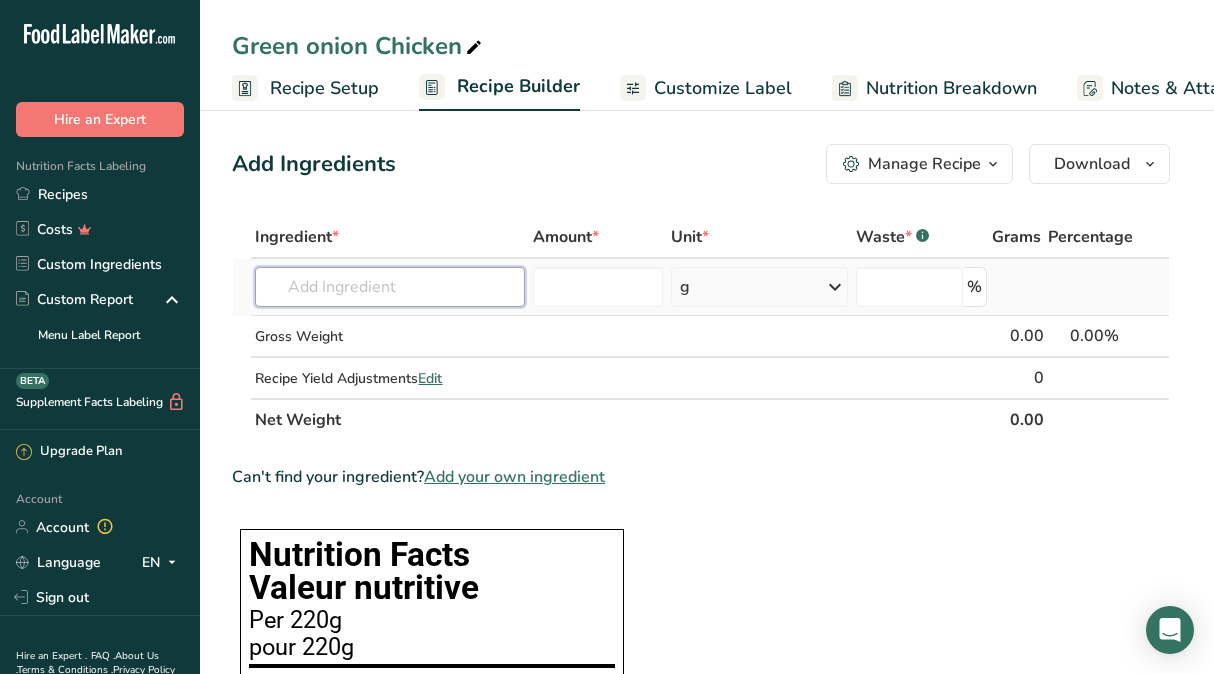 click at bounding box center [389, 287] 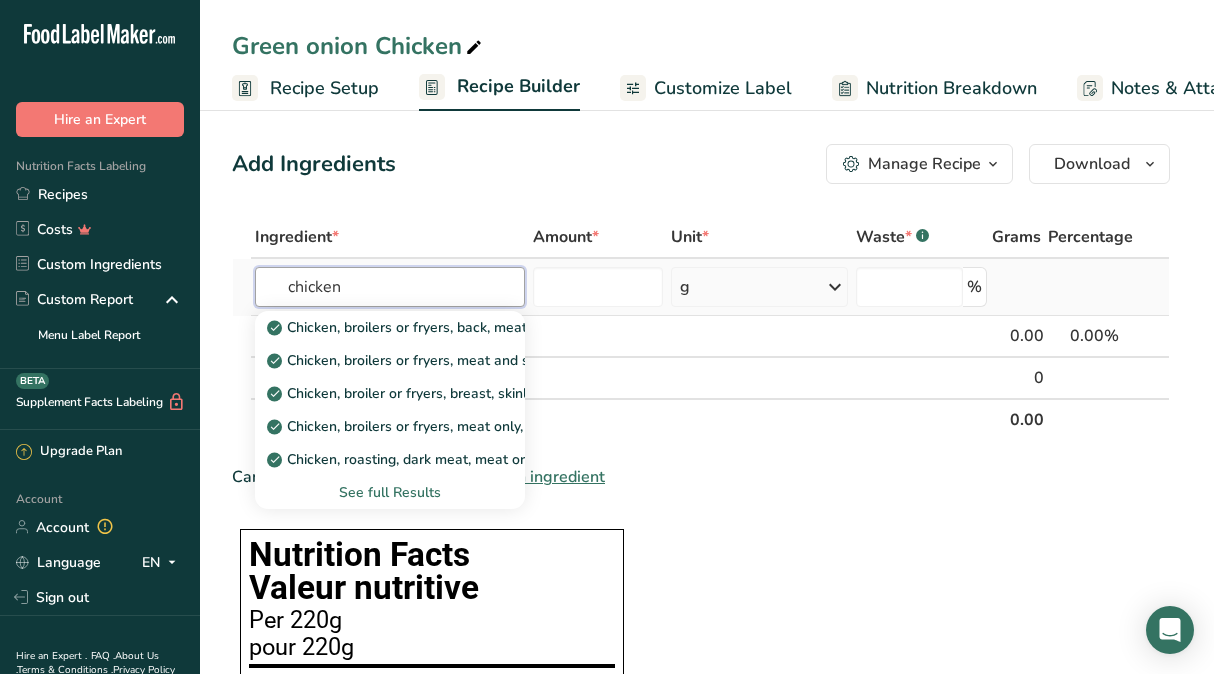 type on "chicken" 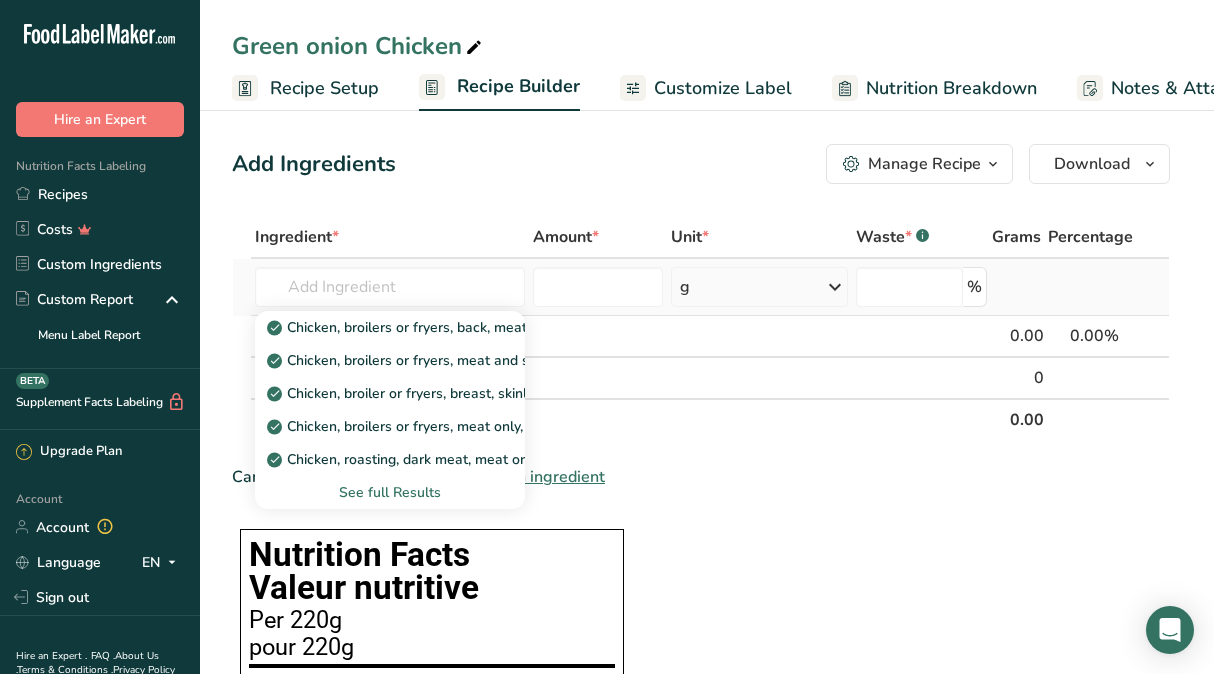 click on "See full Results" at bounding box center [389, 492] 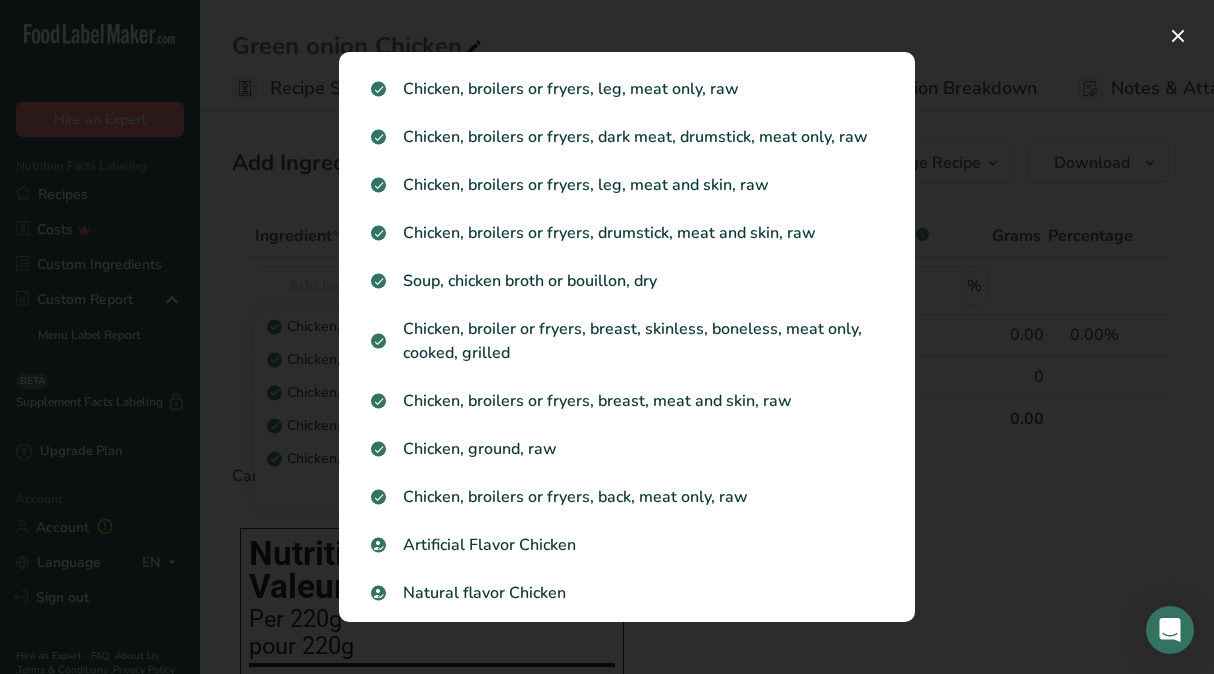 scroll, scrollTop: 2198, scrollLeft: 0, axis: vertical 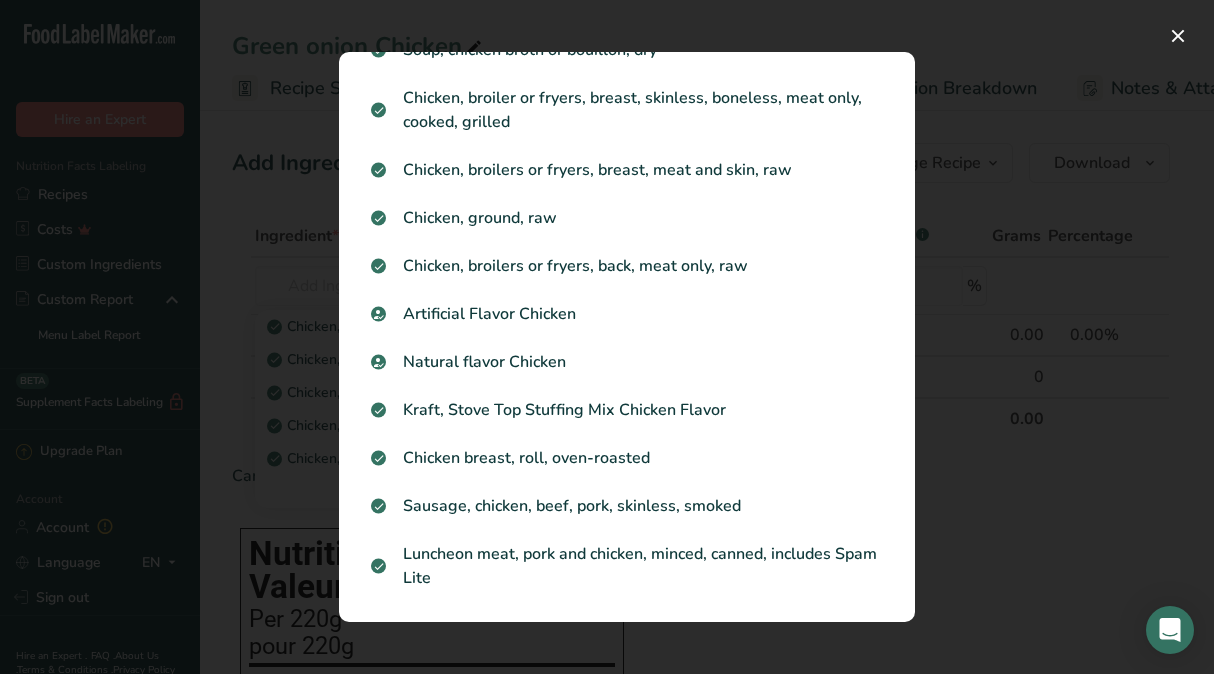 click at bounding box center [607, 337] 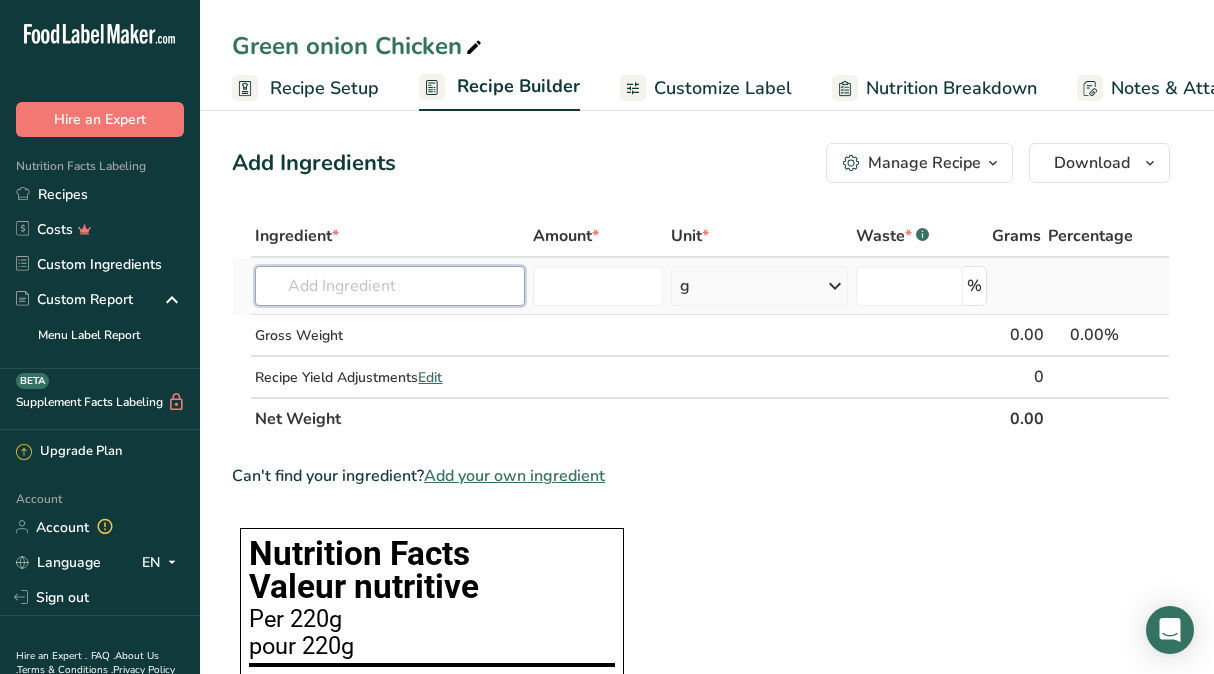 click at bounding box center [389, 286] 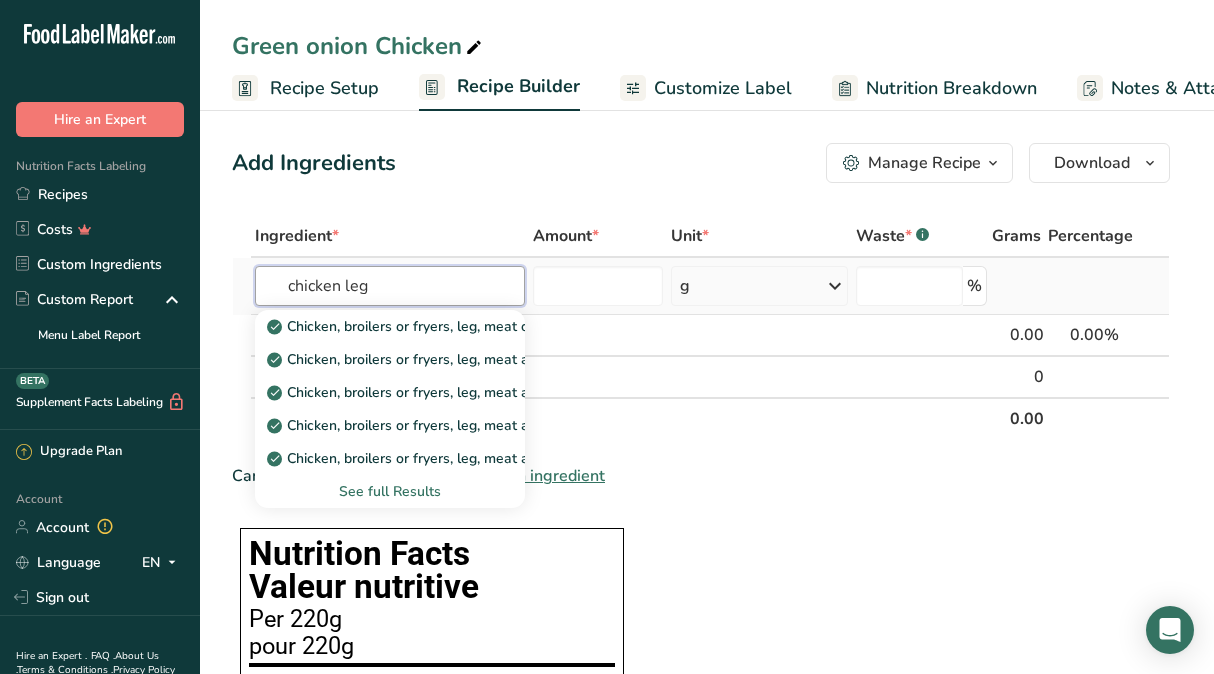 type on "chicken leg" 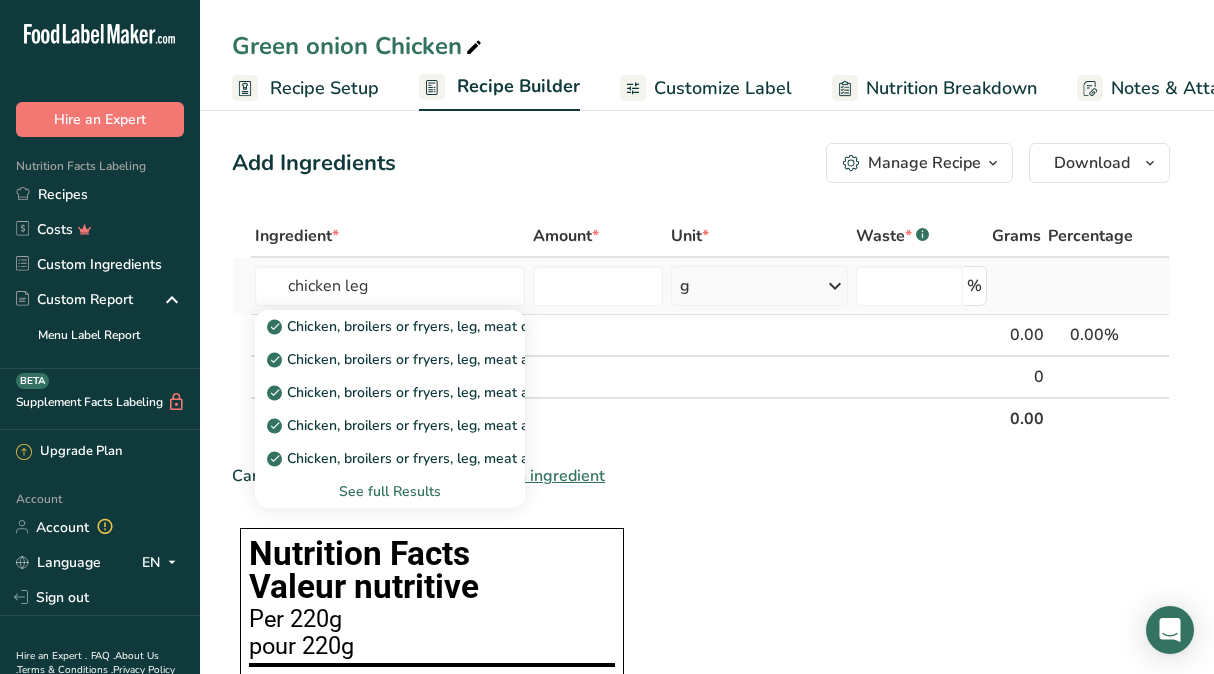 type 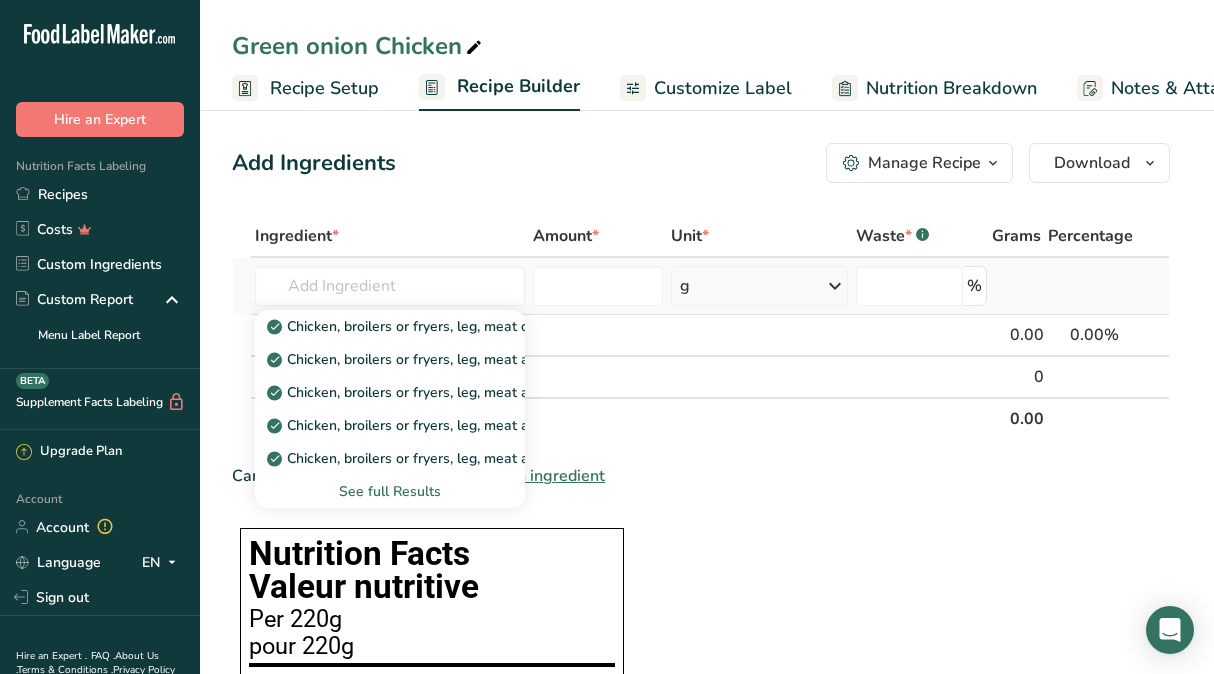 click on "See full Results" at bounding box center (389, 491) 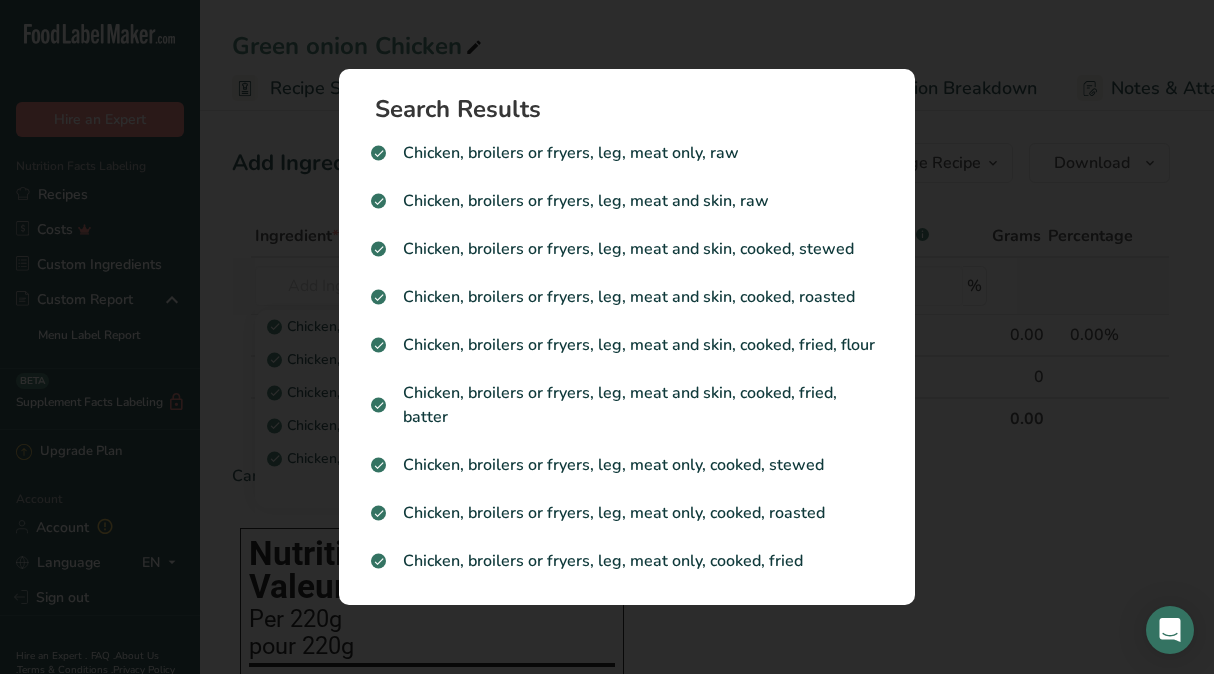 scroll, scrollTop: 0, scrollLeft: 0, axis: both 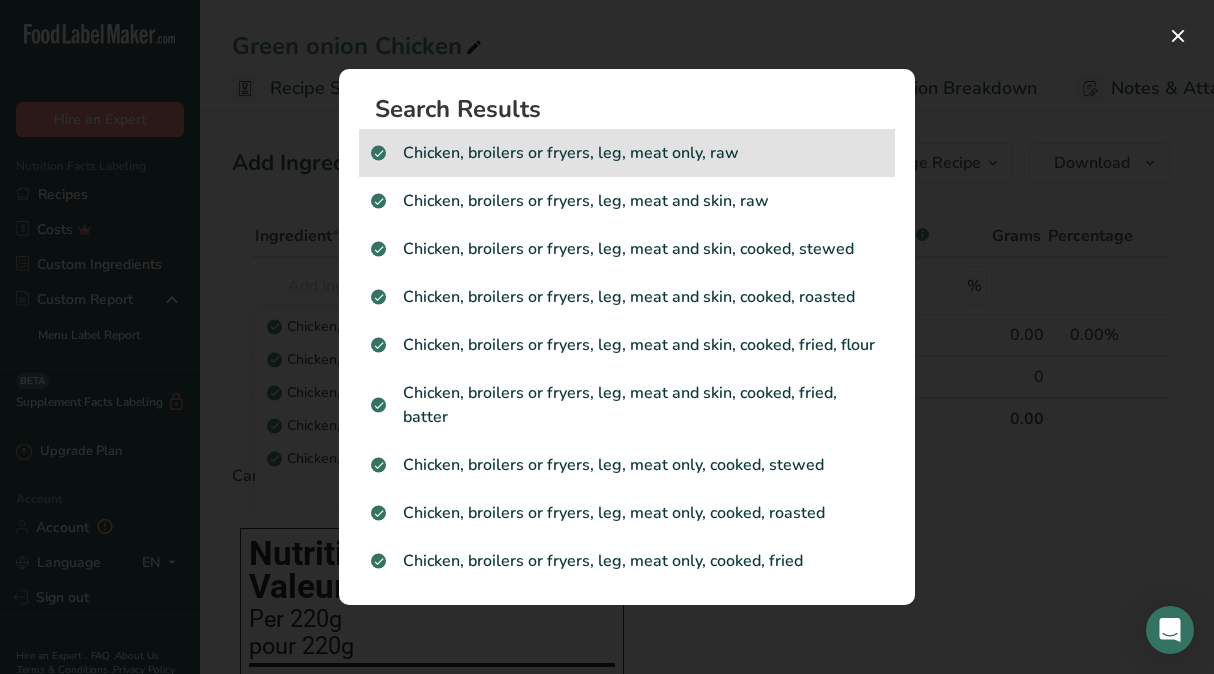 click on "Chicken, broilers or fryers, leg, meat only, raw" at bounding box center [627, 153] 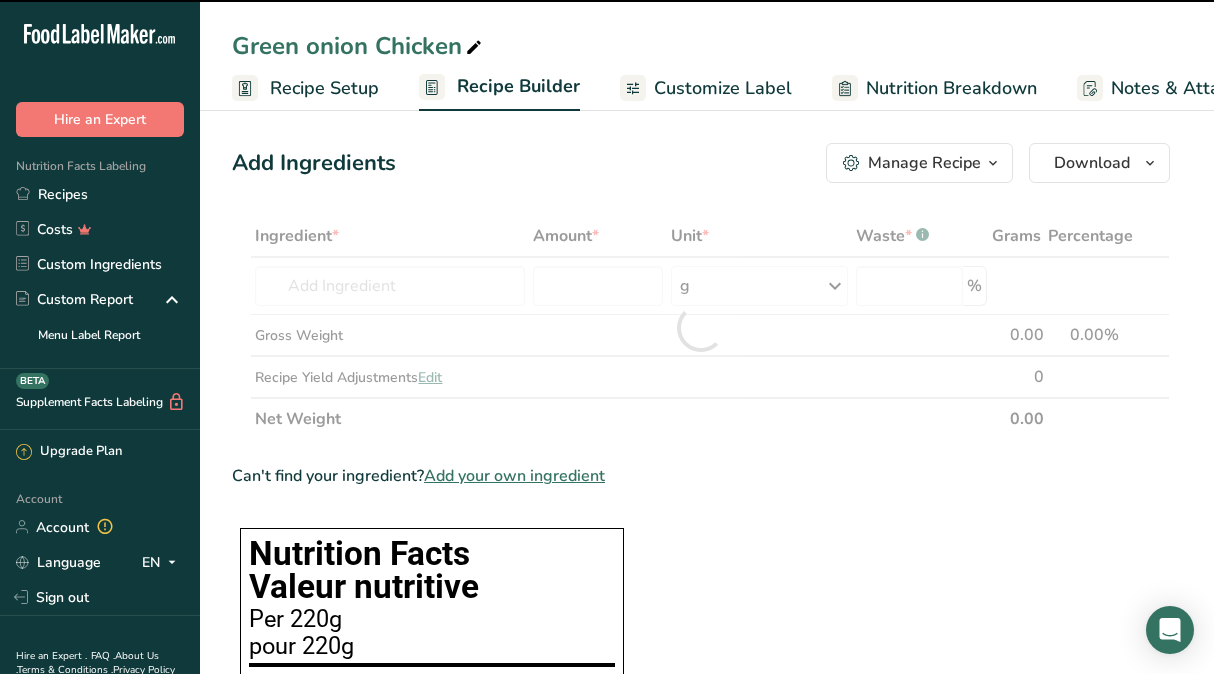 type on "0" 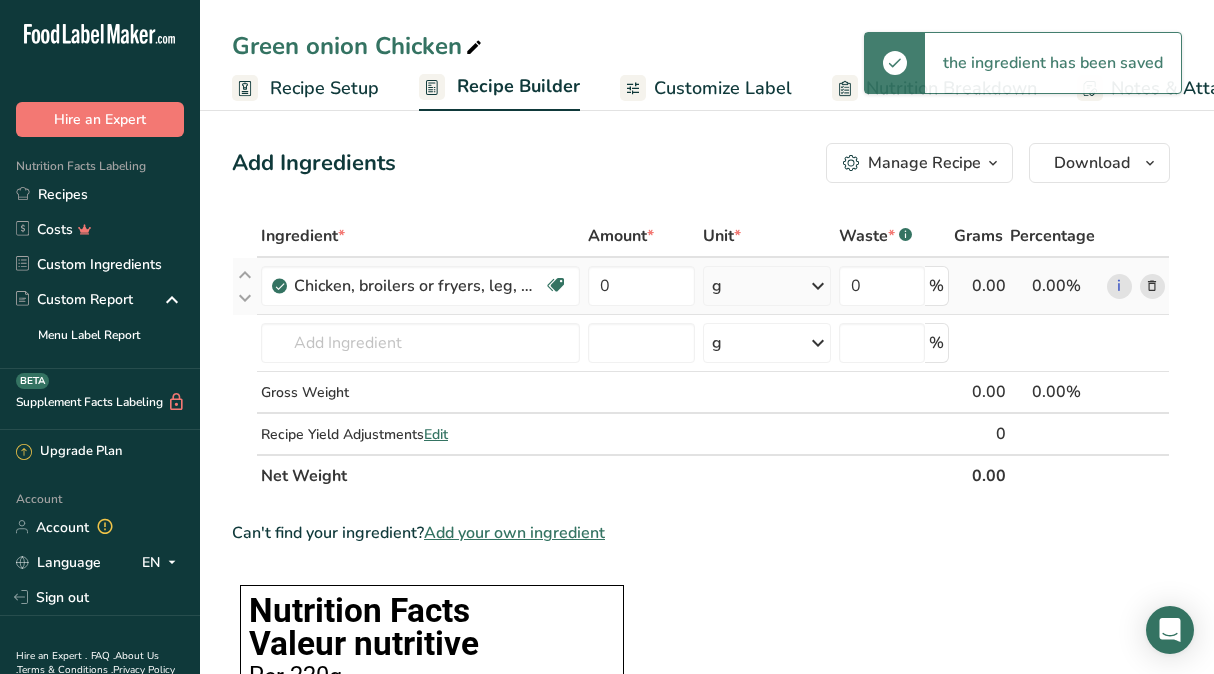 click at bounding box center [818, 286] 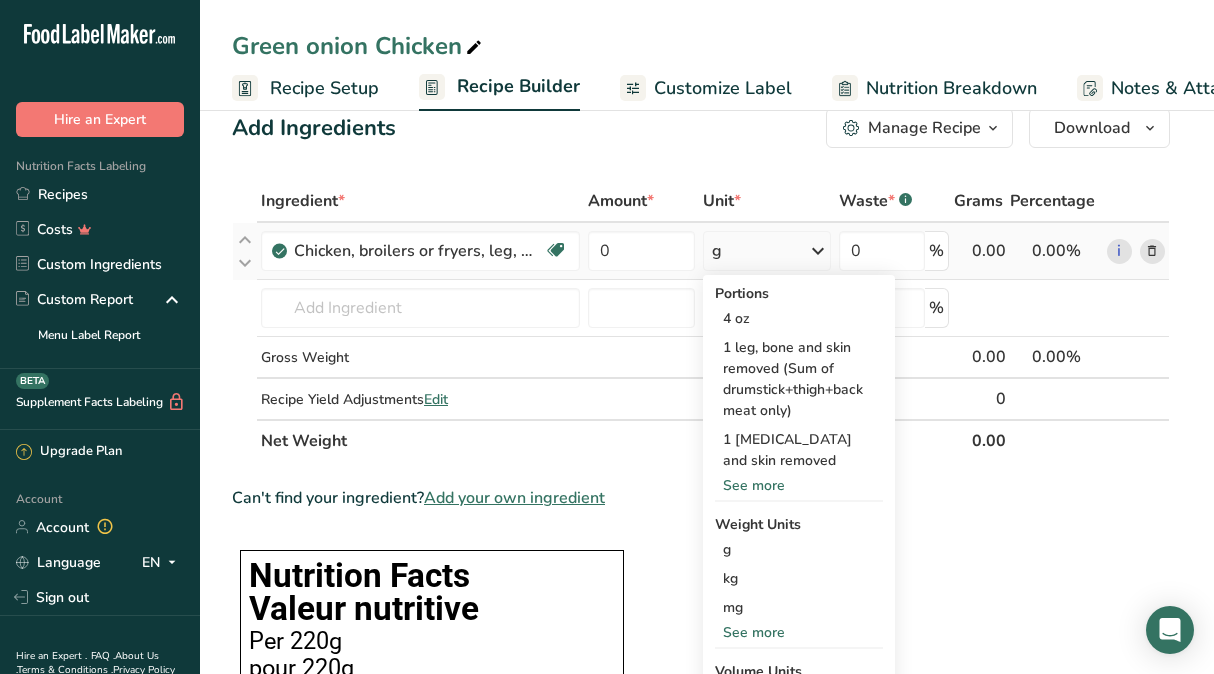 click on "See more" at bounding box center (799, 485) 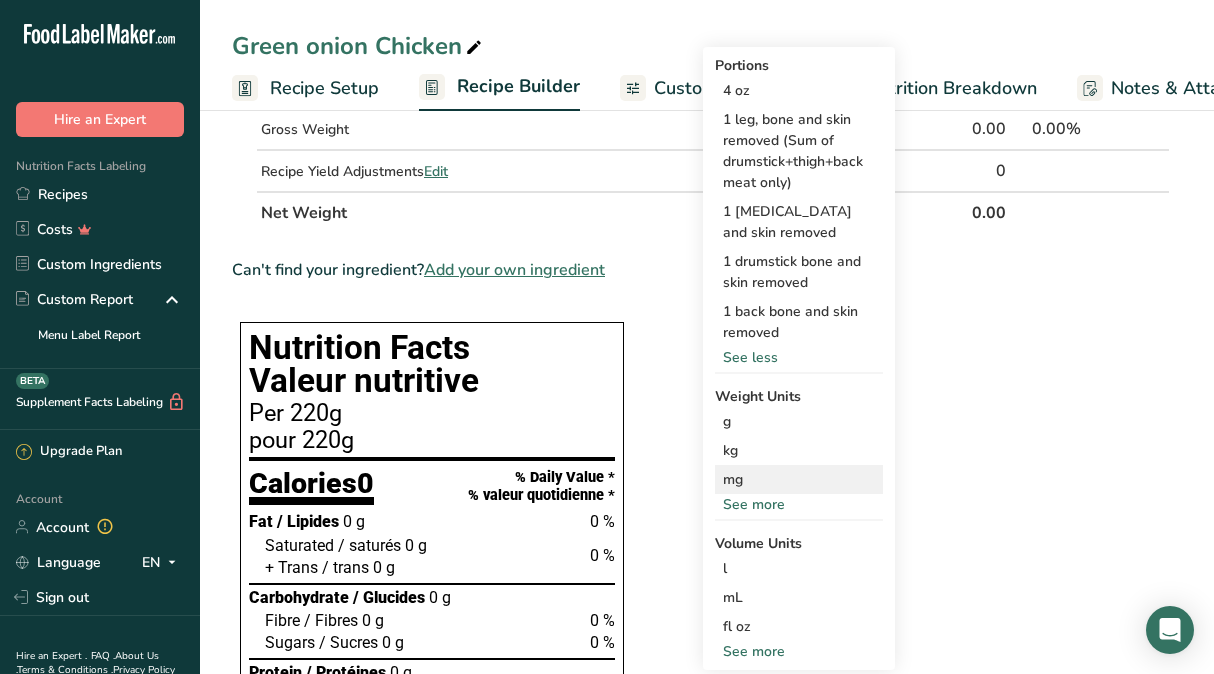 scroll, scrollTop: 269, scrollLeft: 0, axis: vertical 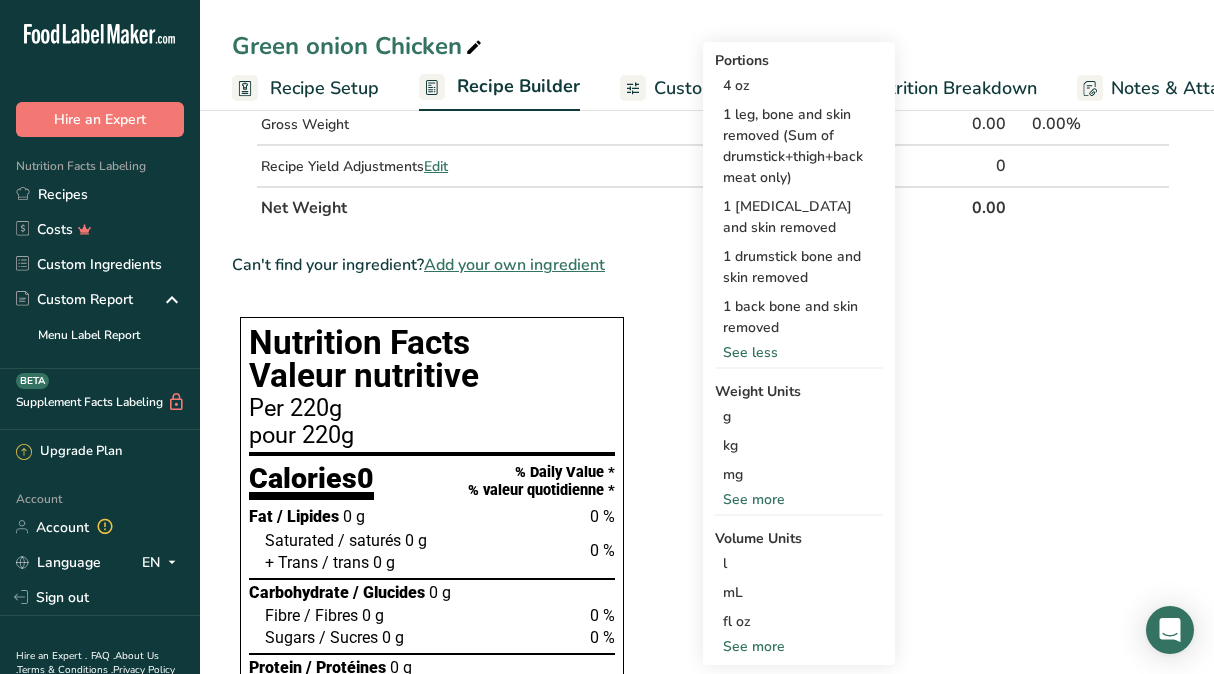 click on "See more" at bounding box center [799, 499] 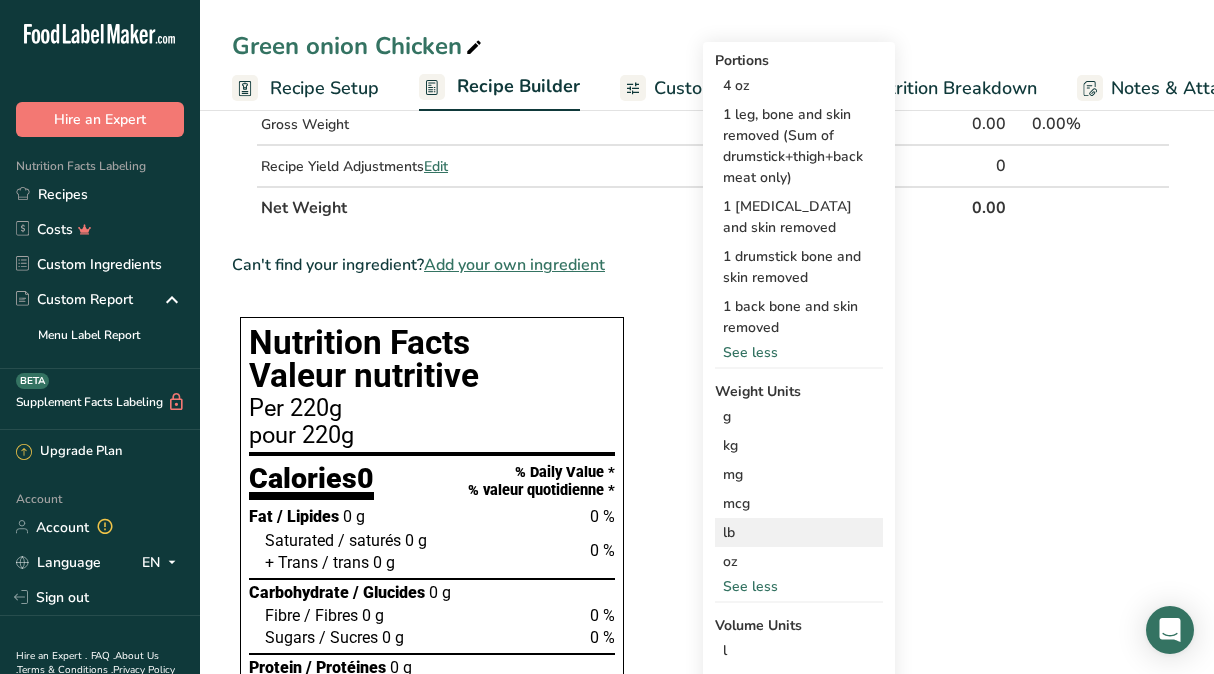 click on "lb" at bounding box center [799, 532] 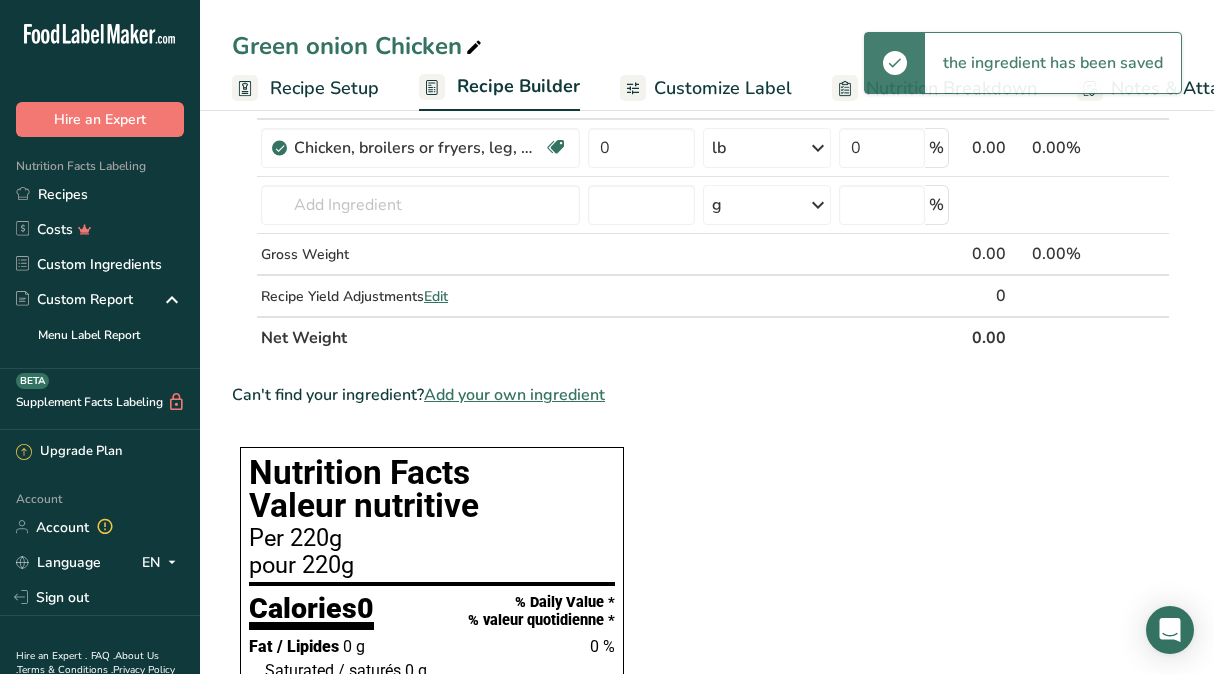 scroll, scrollTop: 0, scrollLeft: 0, axis: both 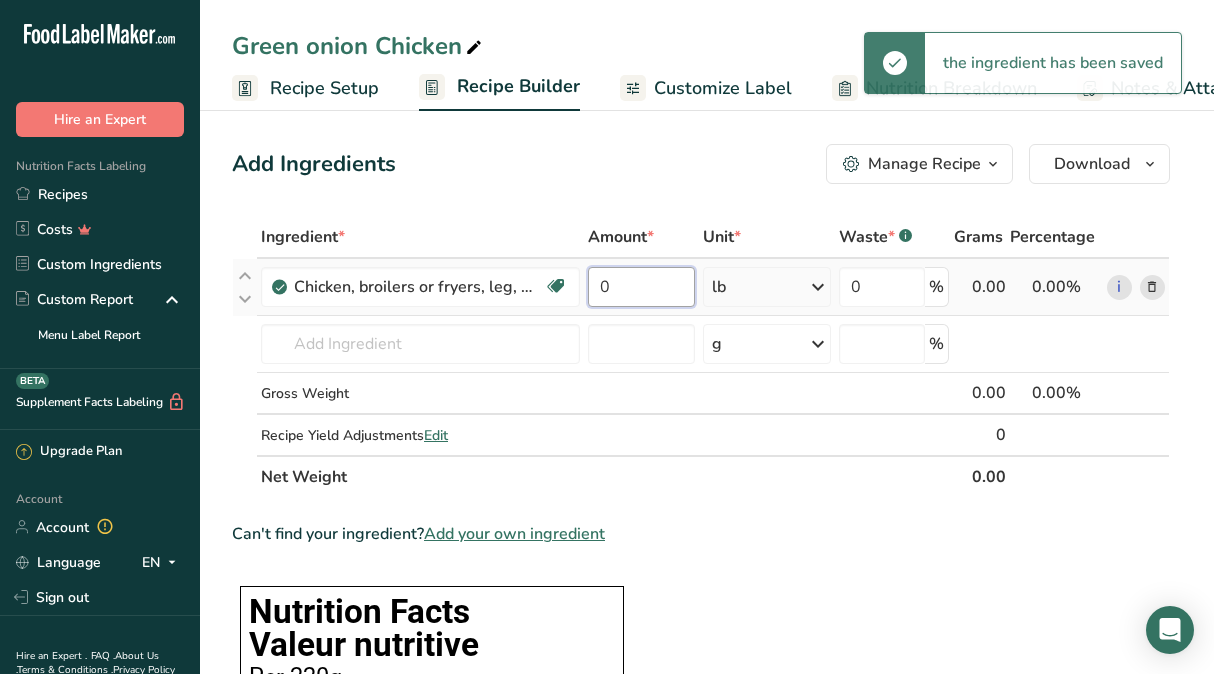drag, startPoint x: 629, startPoint y: 281, endPoint x: 584, endPoint y: 282, distance: 45.01111 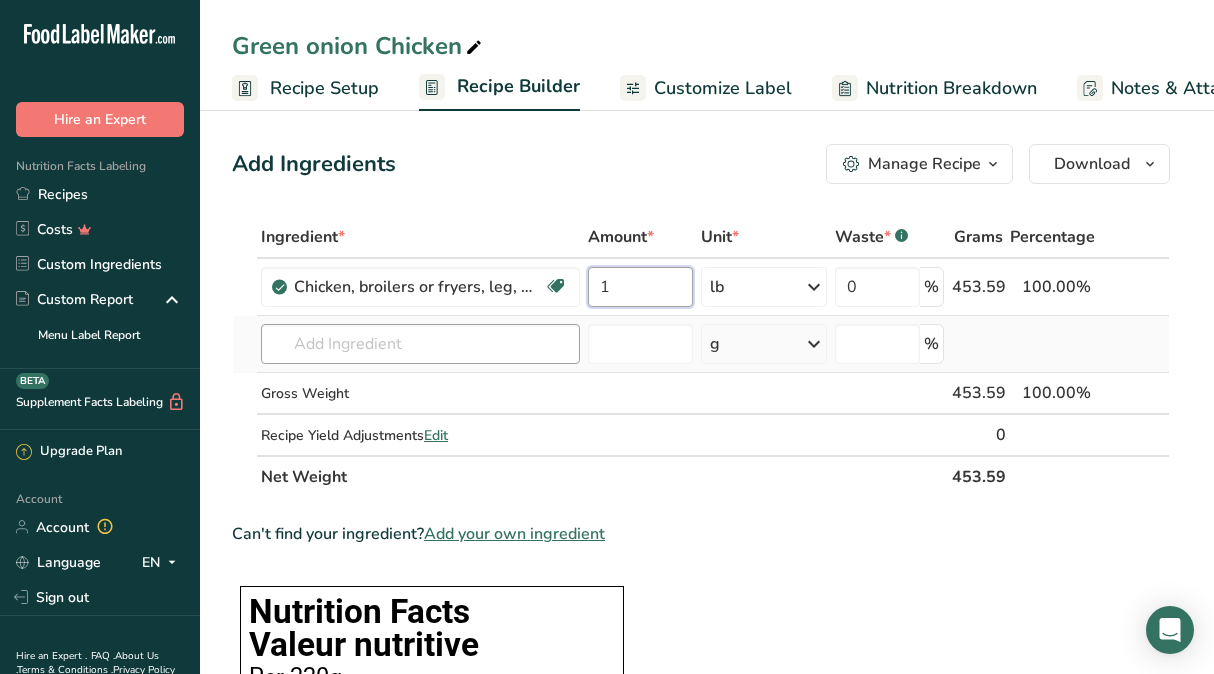 type on "1" 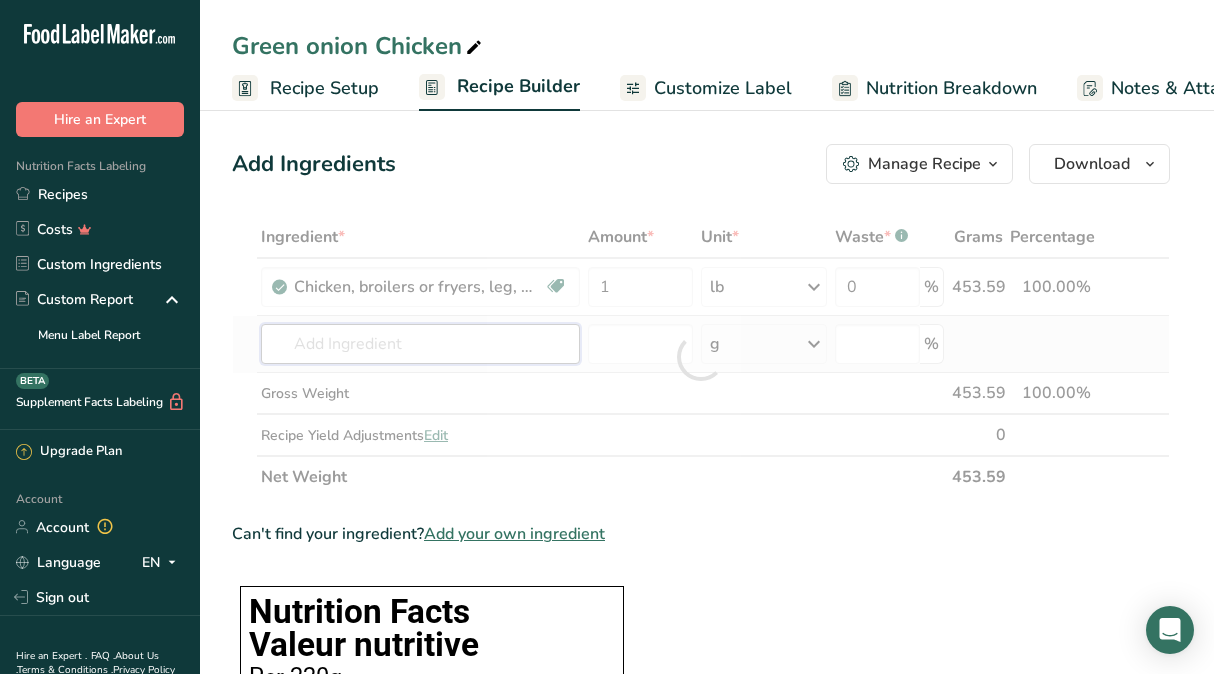 click on "Ingredient *
Amount *
Unit *
Waste *   .a-a{fill:#347362;}.b-a{fill:#fff;}          Grams
Percentage
Chicken, broilers or fryers, leg, meat only, raw
Dairy free
Gluten free
Soy free
1
lb
Portions
4 oz
1 leg, bone and skin removed (Sum of drumstick+thigh+back meat only)
1 [MEDICAL_DATA] and skin removed
1 drumstick bone and skin removed
1 back bone and skin removed
See less
Weight Units
g
kg
mg
mcg
lb
oz
See less
Volume Units
l
lb/ft3
g/cm3
Confirm
mL
0" at bounding box center (701, 357) 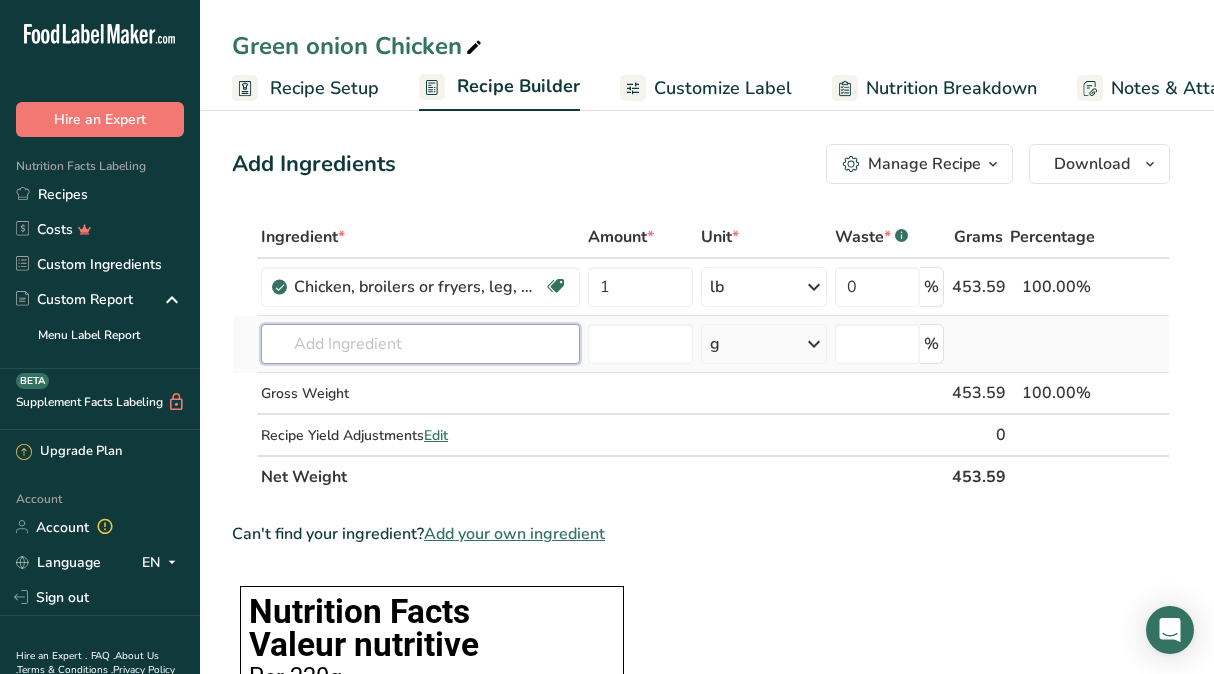 click at bounding box center [420, 344] 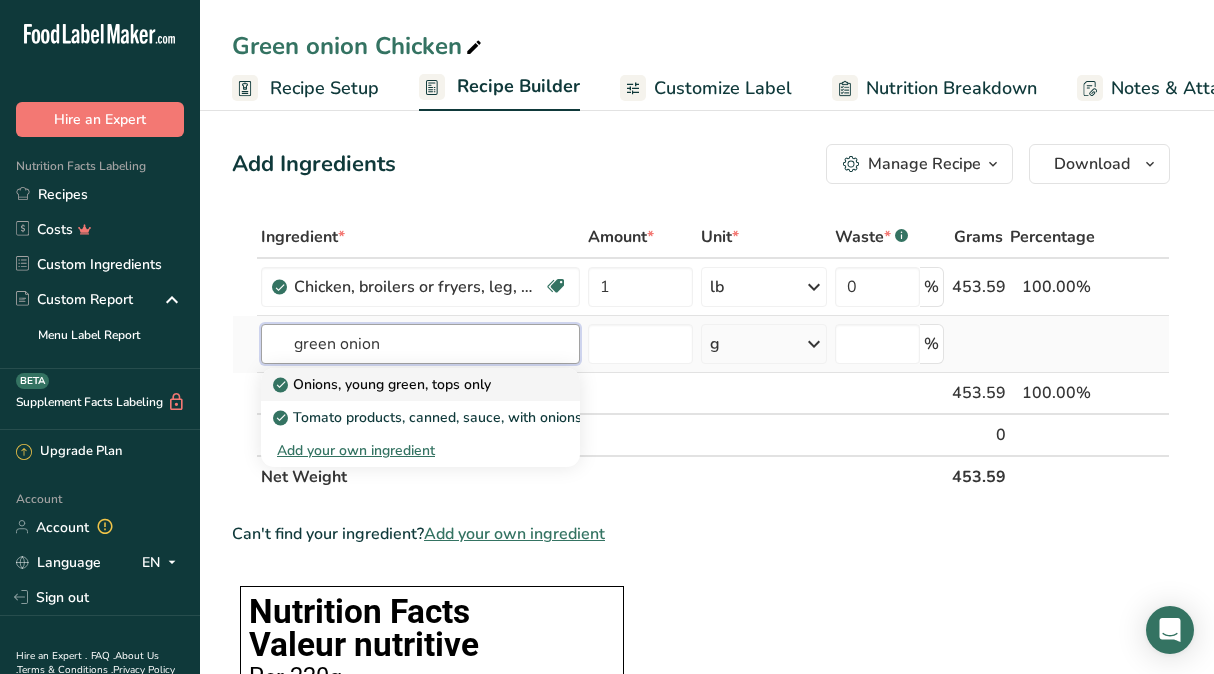 type on "green onion" 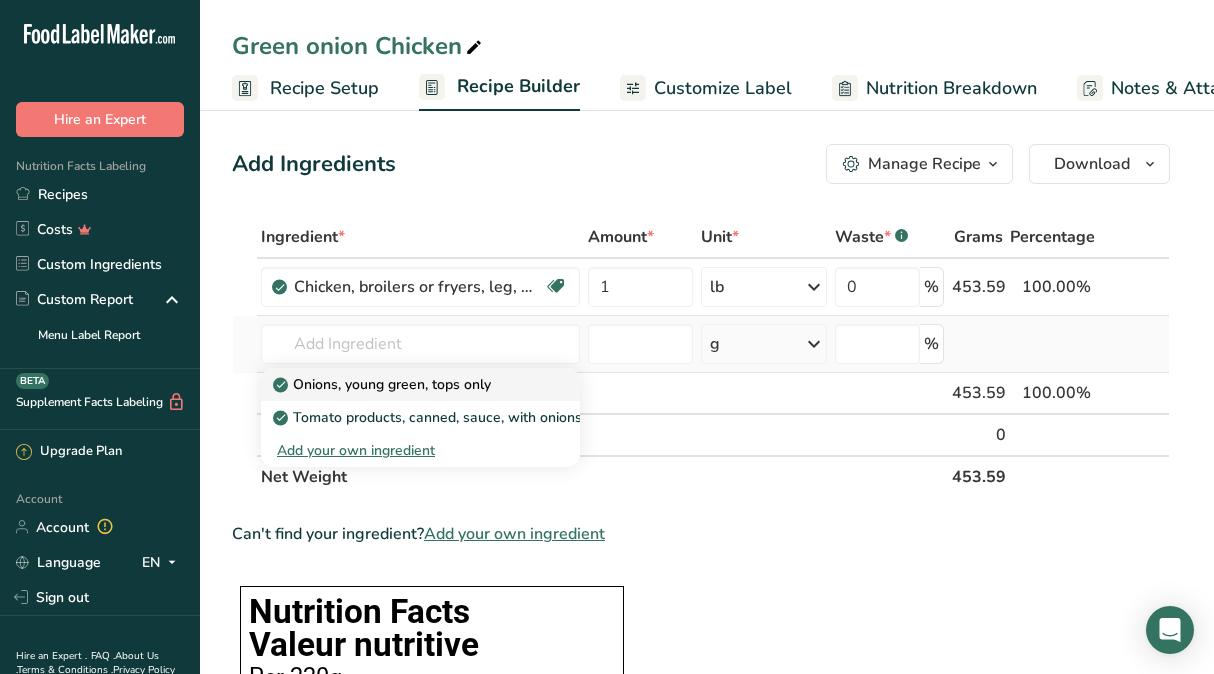 click on "Onions, young green, tops only" at bounding box center [404, 384] 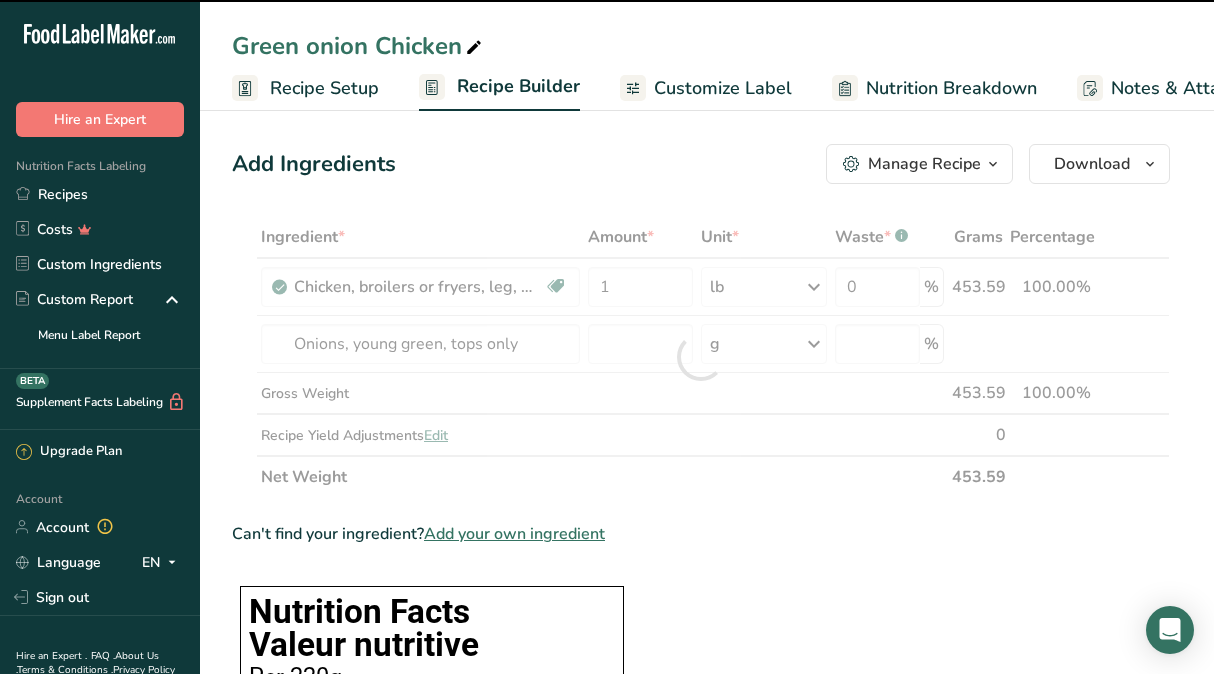 type on "0" 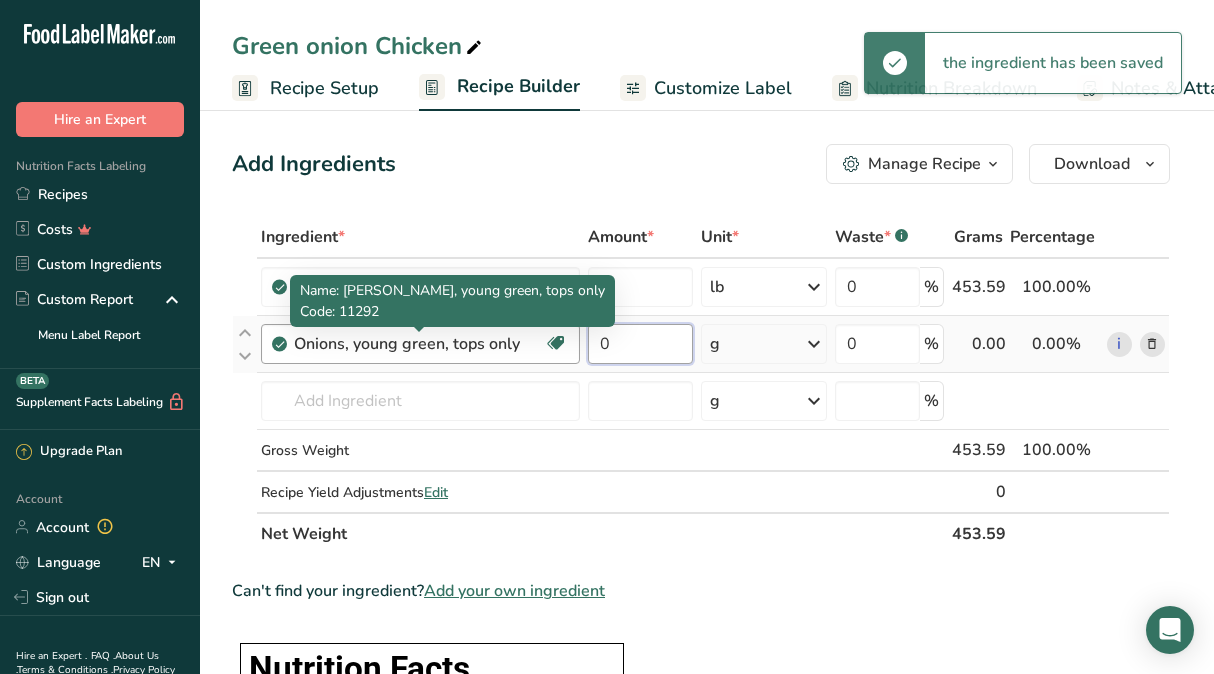 drag, startPoint x: 664, startPoint y: 347, endPoint x: 523, endPoint y: 333, distance: 141.69333 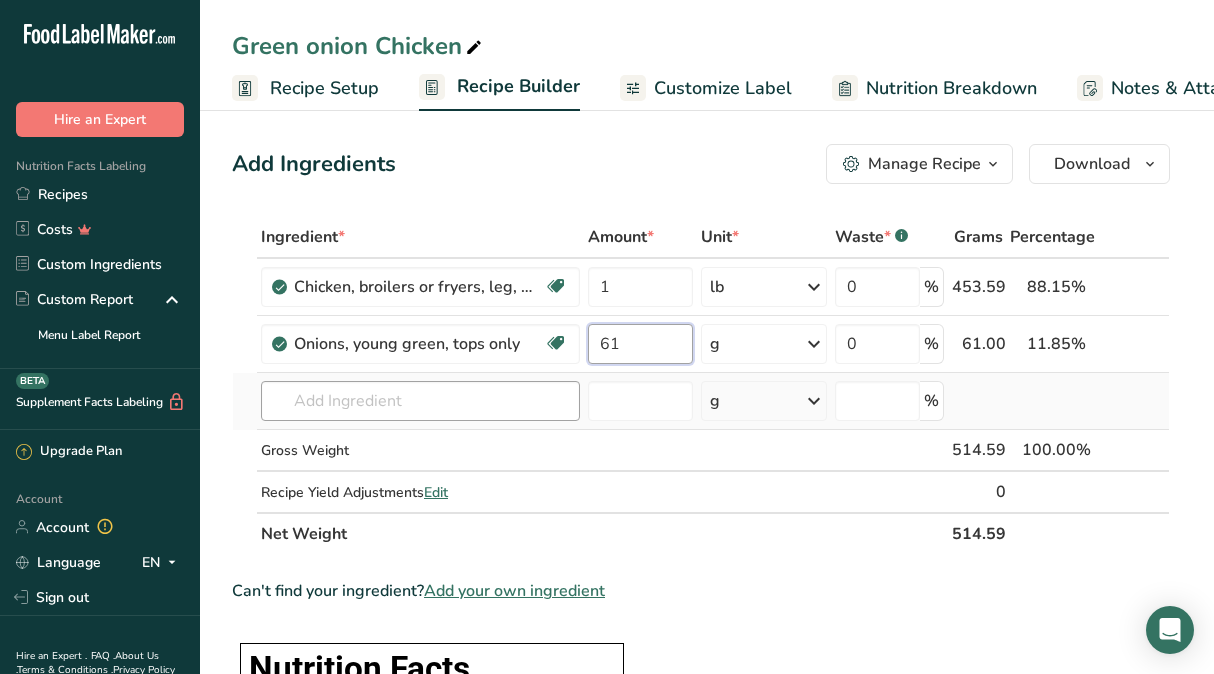 type on "61" 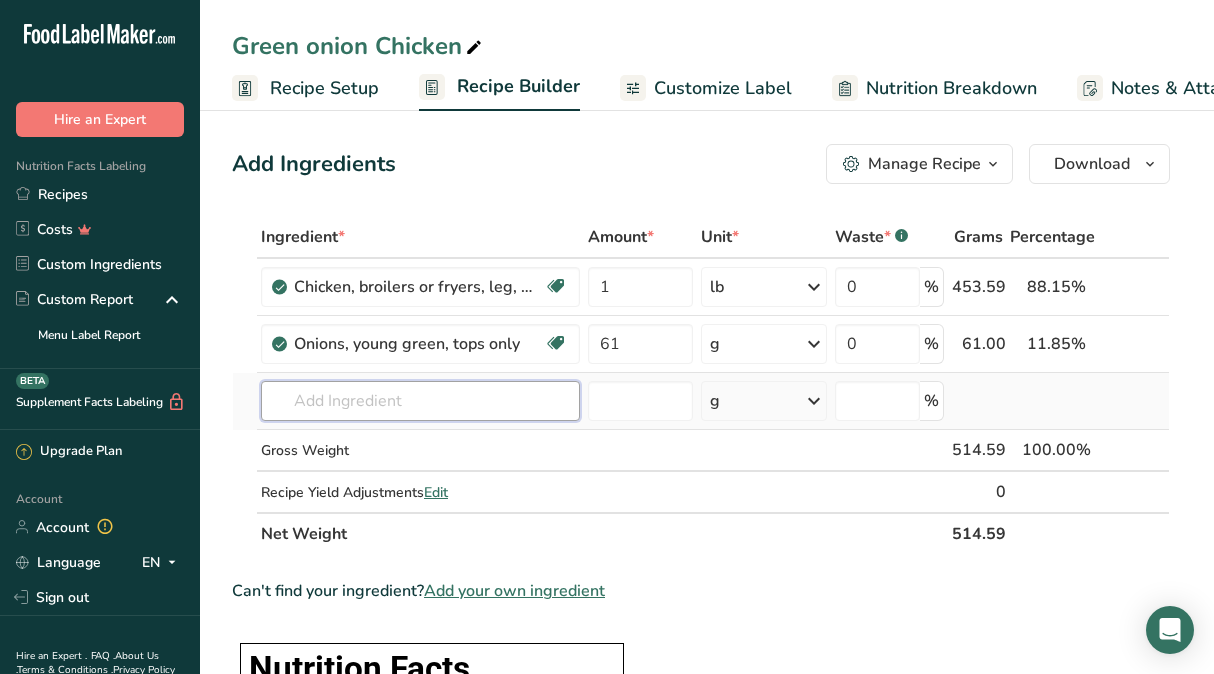 click on "Ingredient *
Amount *
Unit *
Waste *   .a-a{fill:#347362;}.b-a{fill:#fff;}          Grams
Percentage
Chicken, broilers or fryers, leg, meat only, raw
Dairy free
Gluten free
Soy free
1
lb
Portions
4 oz
1 leg, bone and skin removed (Sum of drumstick+thigh+back meat only)
1 [MEDICAL_DATA] and skin removed
1 drumstick bone and skin removed
1 back bone and skin removed
See less
Weight Units
g
kg
mg
mcg
lb
oz
See less
Volume Units
l
lb/ft3
g/cm3
Confirm
mL
0" at bounding box center [701, 385] 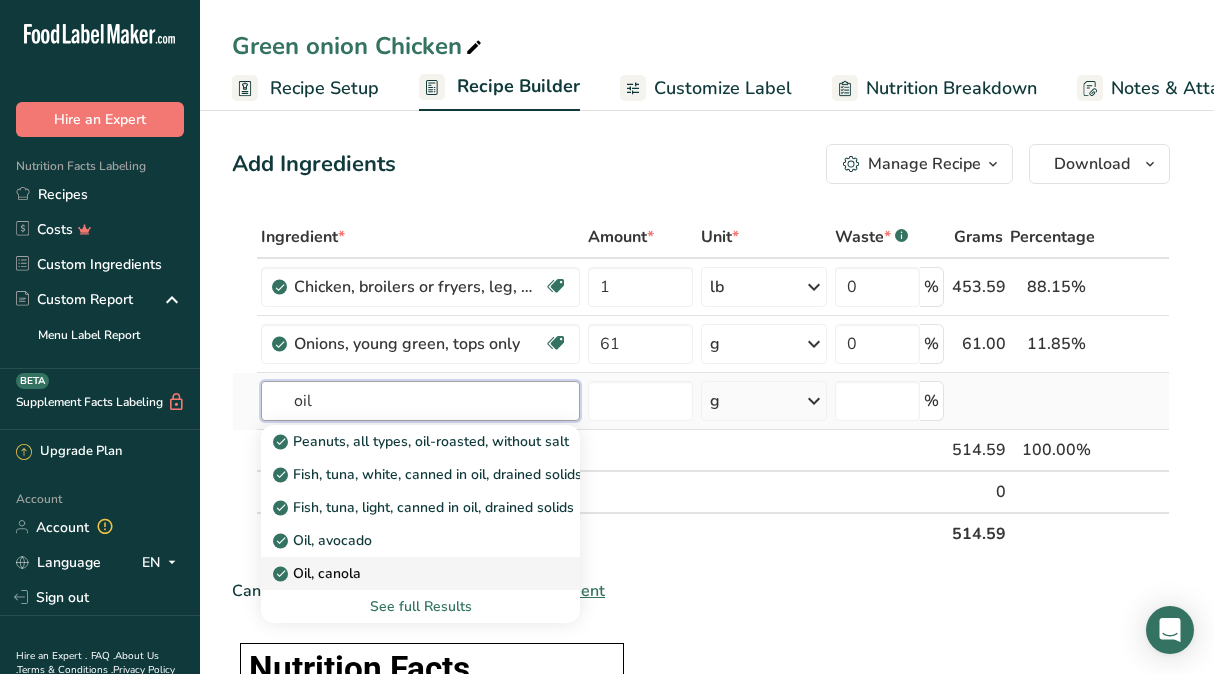 type on "oil" 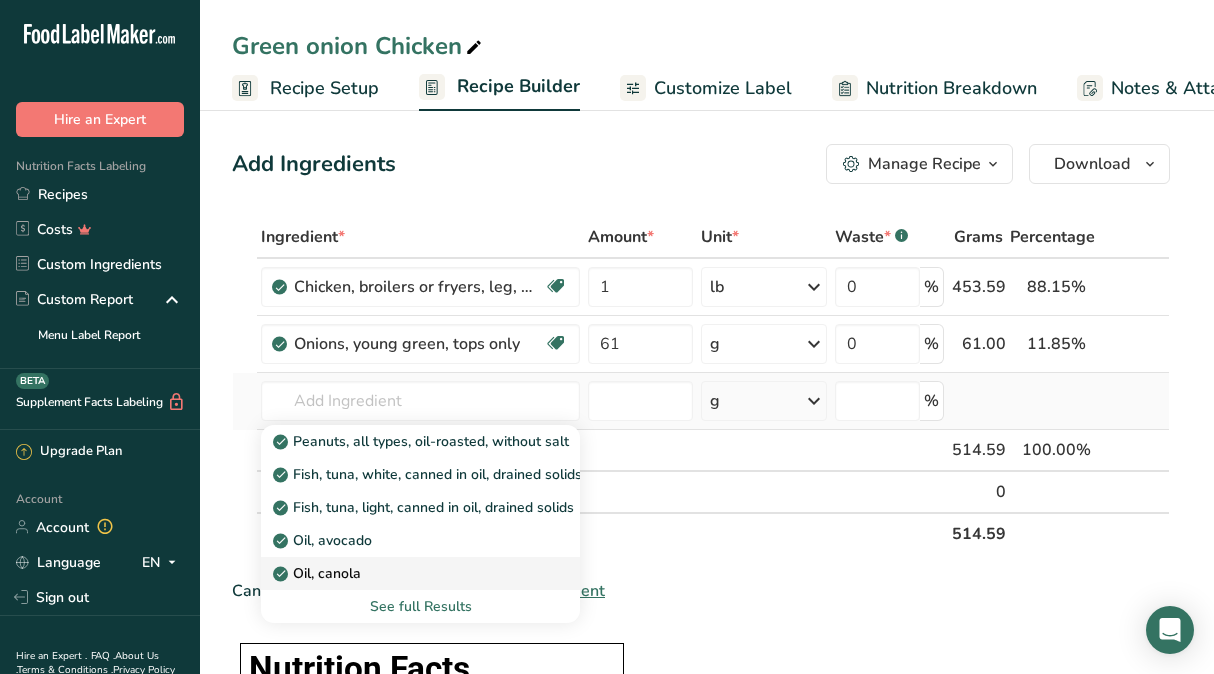click on "Oil, canola" at bounding box center (404, 573) 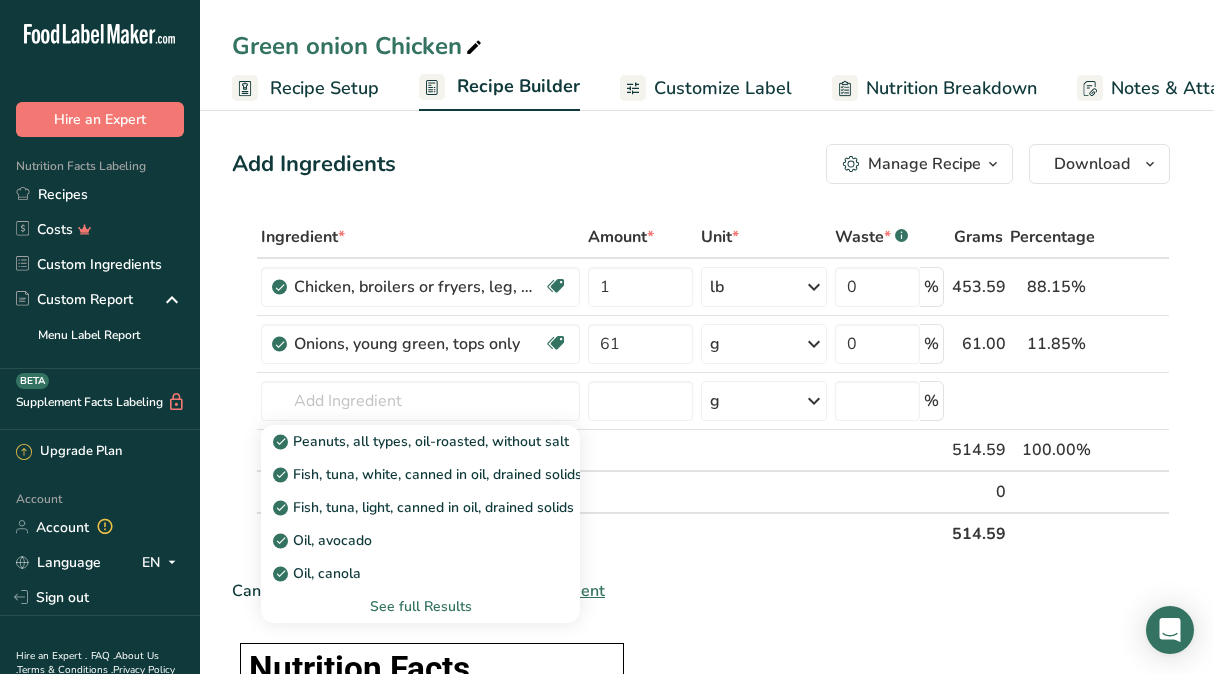 type on "Oil, canola" 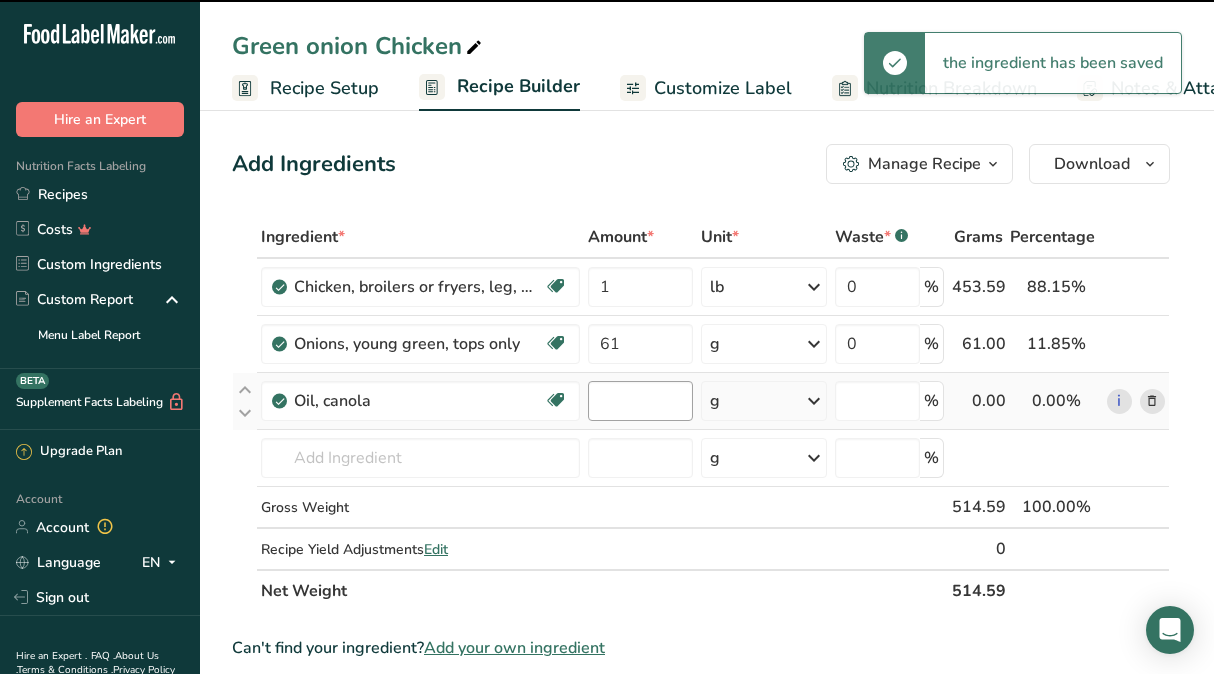 type on "0" 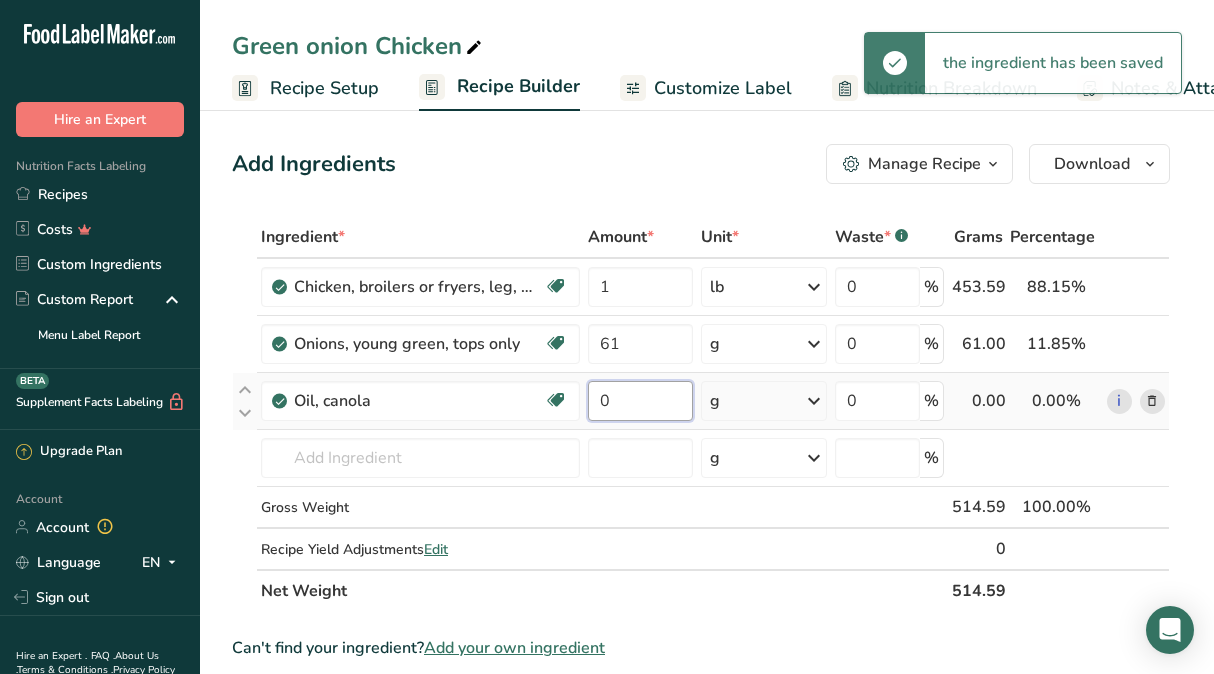 drag, startPoint x: 634, startPoint y: 406, endPoint x: 593, endPoint y: 406, distance: 41 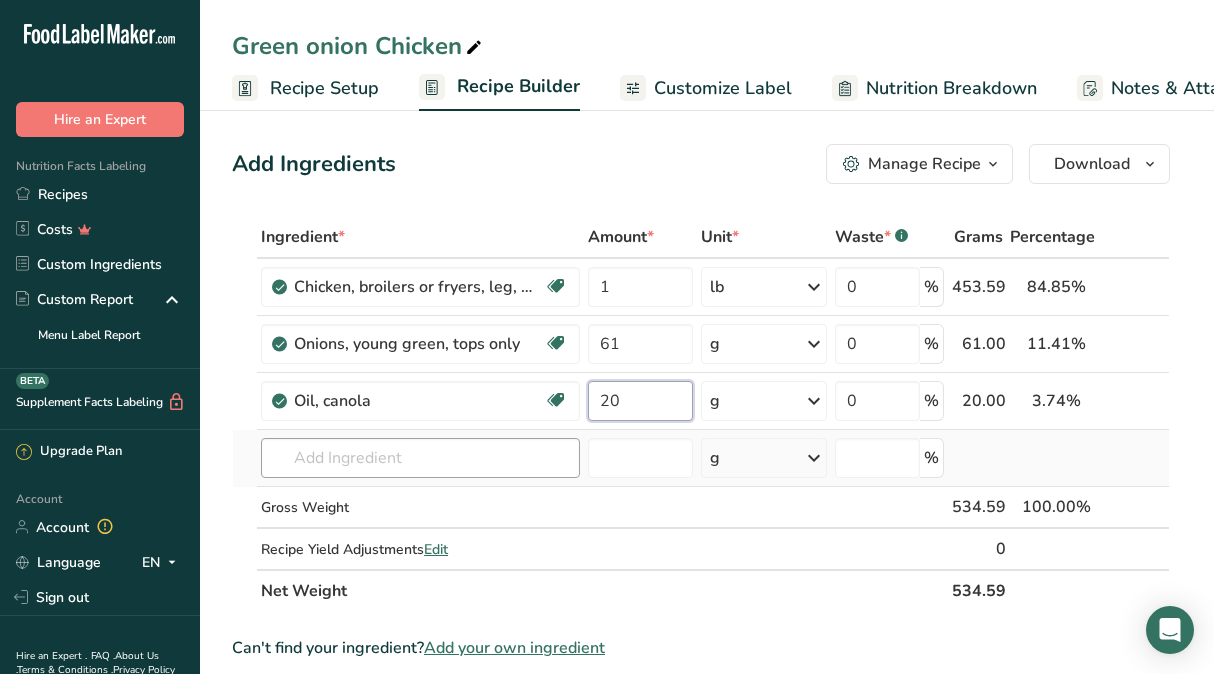 type on "20" 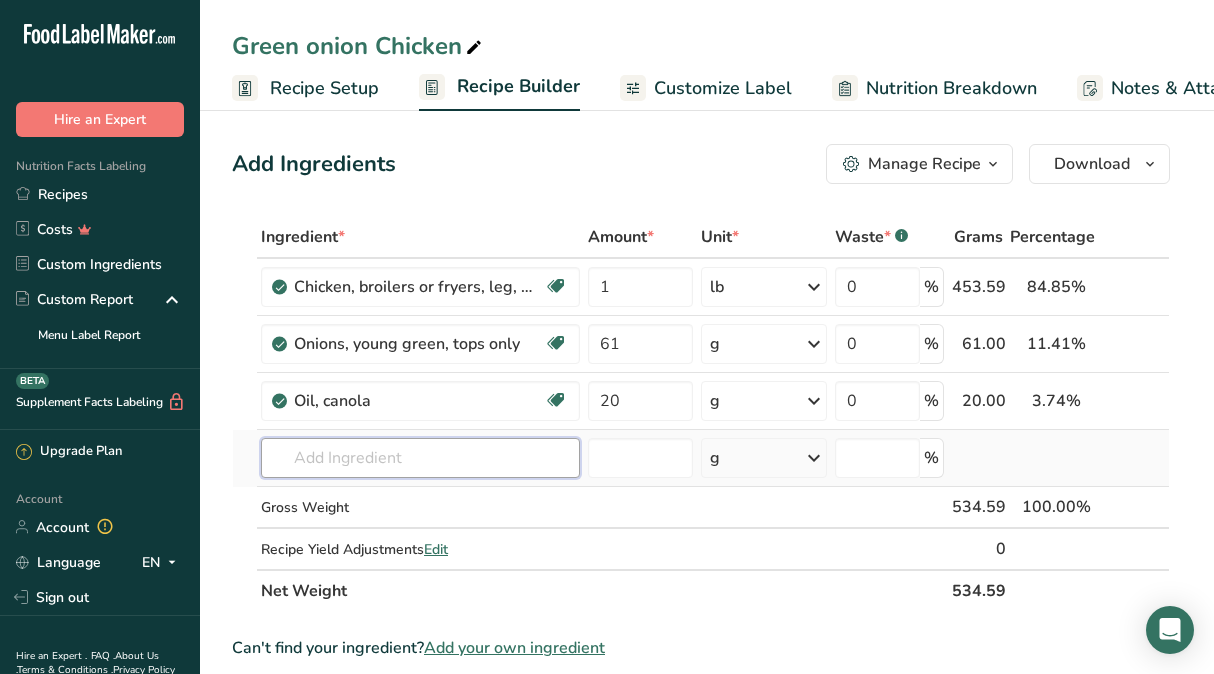 click on "Ingredient *
Amount *
Unit *
Waste *   .a-a{fill:#347362;}.b-a{fill:#fff;}          Grams
Percentage
Chicken, broilers or fryers, leg, meat only, raw
Dairy free
Gluten free
Soy free
1
lb
Portions
4 oz
1 leg, bone and skin removed (Sum of drumstick+thigh+back meat only)
1 [MEDICAL_DATA] and skin removed
1 drumstick bone and skin removed
1 back bone and skin removed
See less
Weight Units
g
kg
mg
mcg
lb
oz
See less
Volume Units
l
lb/ft3
g/cm3
Confirm
mL
0" at bounding box center [701, 414] 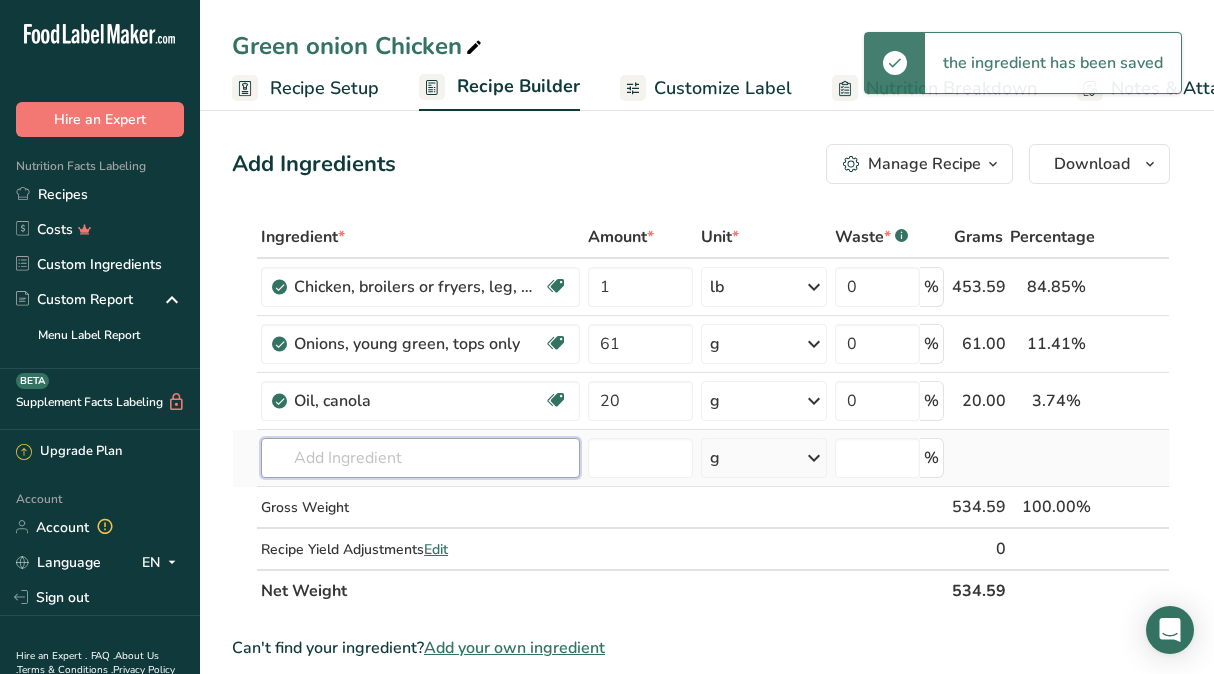 click at bounding box center (420, 458) 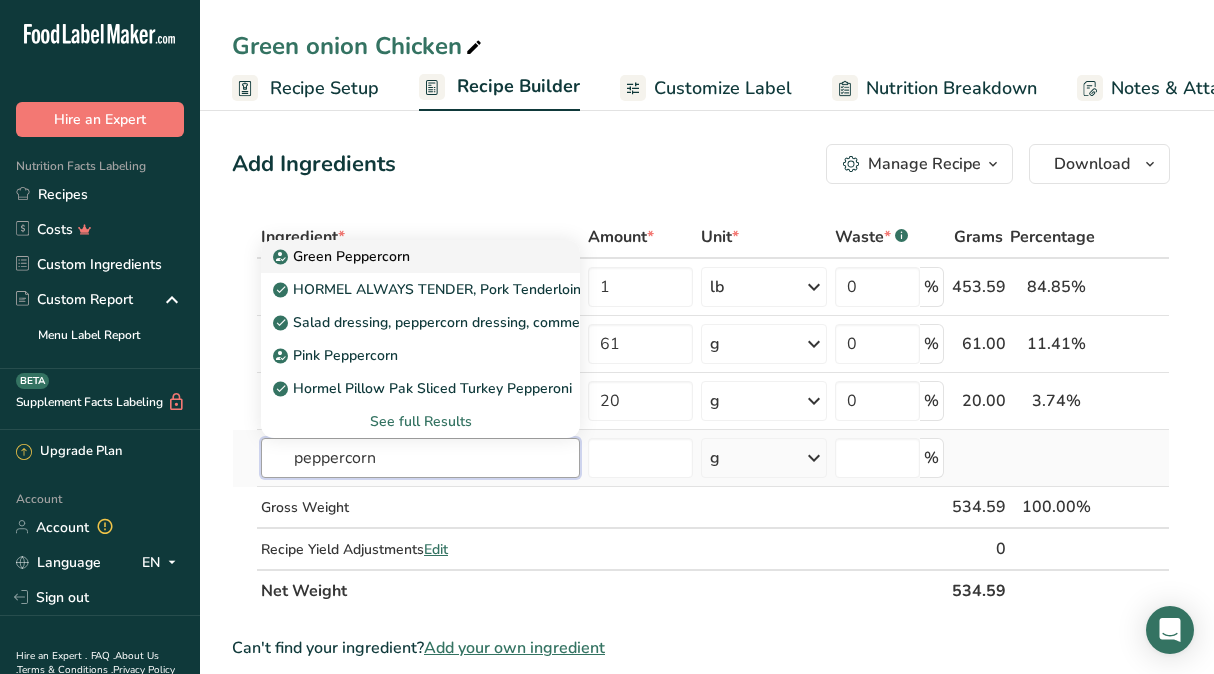 type on "peppercorn" 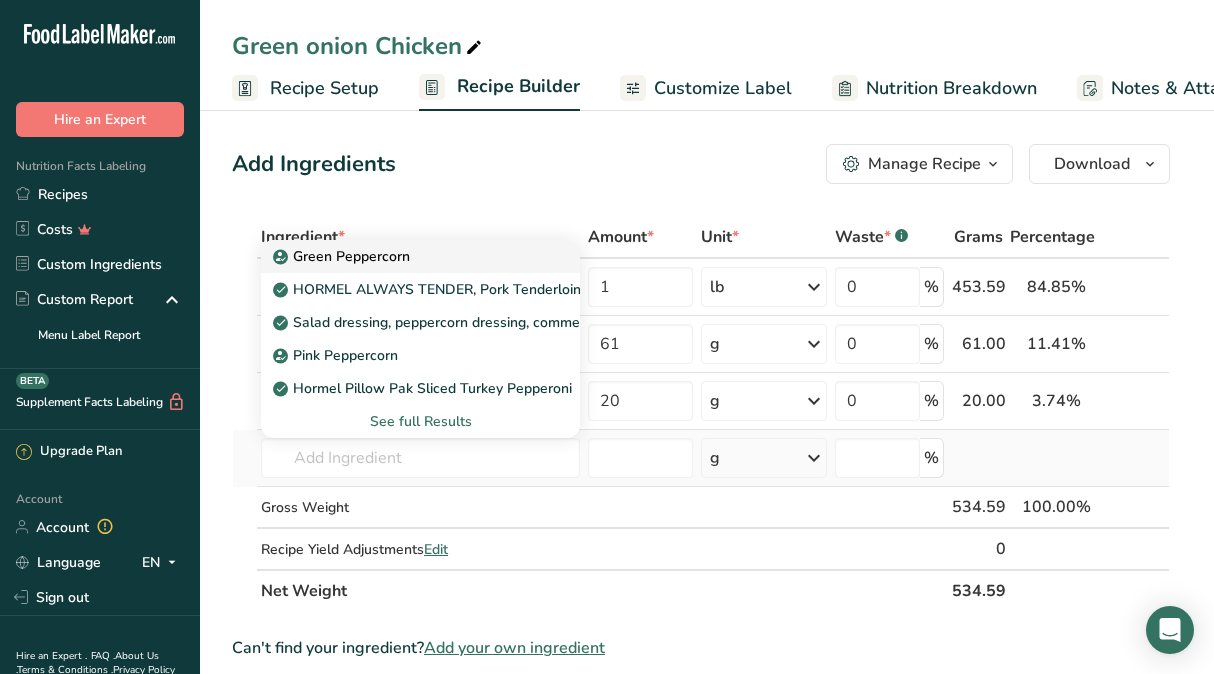 click on "Green Peppercorn" at bounding box center (404, 256) 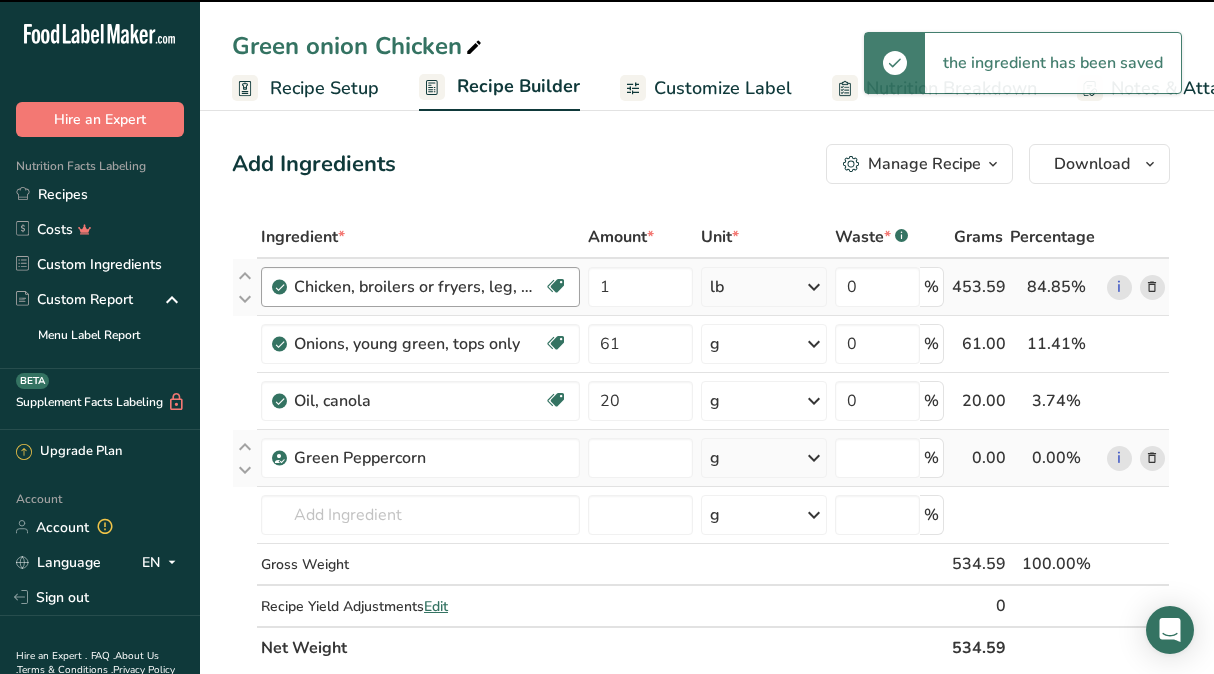 type on "0" 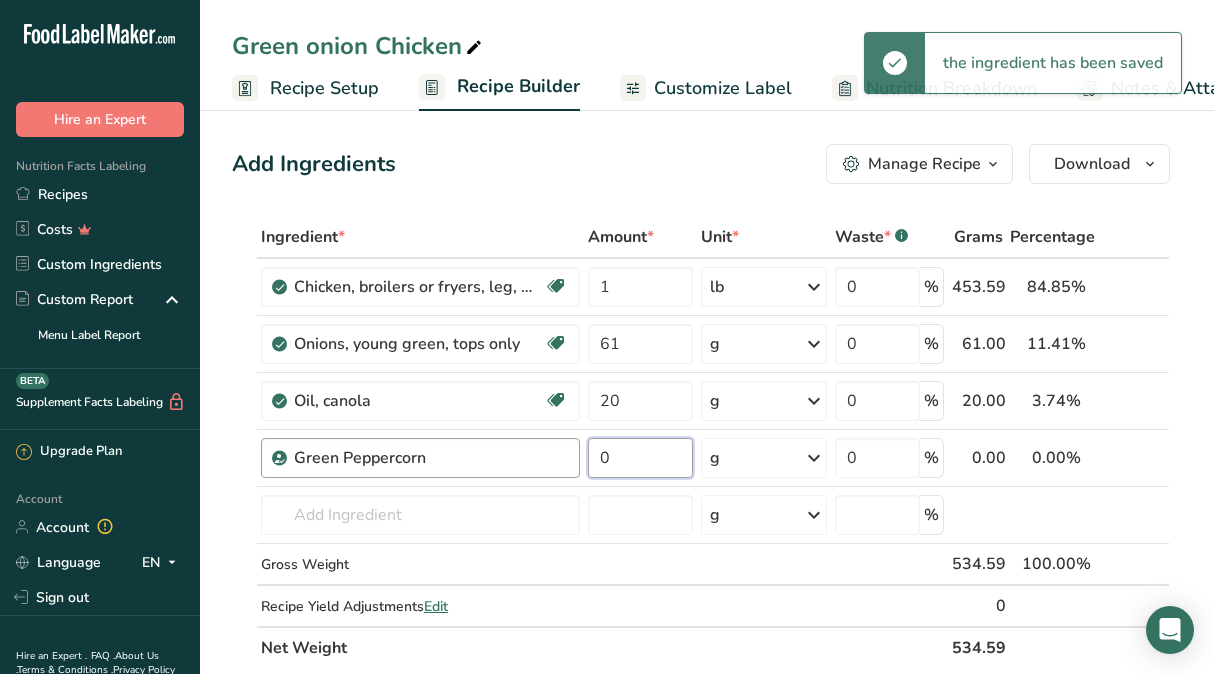 drag, startPoint x: 631, startPoint y: 458, endPoint x: 543, endPoint y: 447, distance: 88.68484 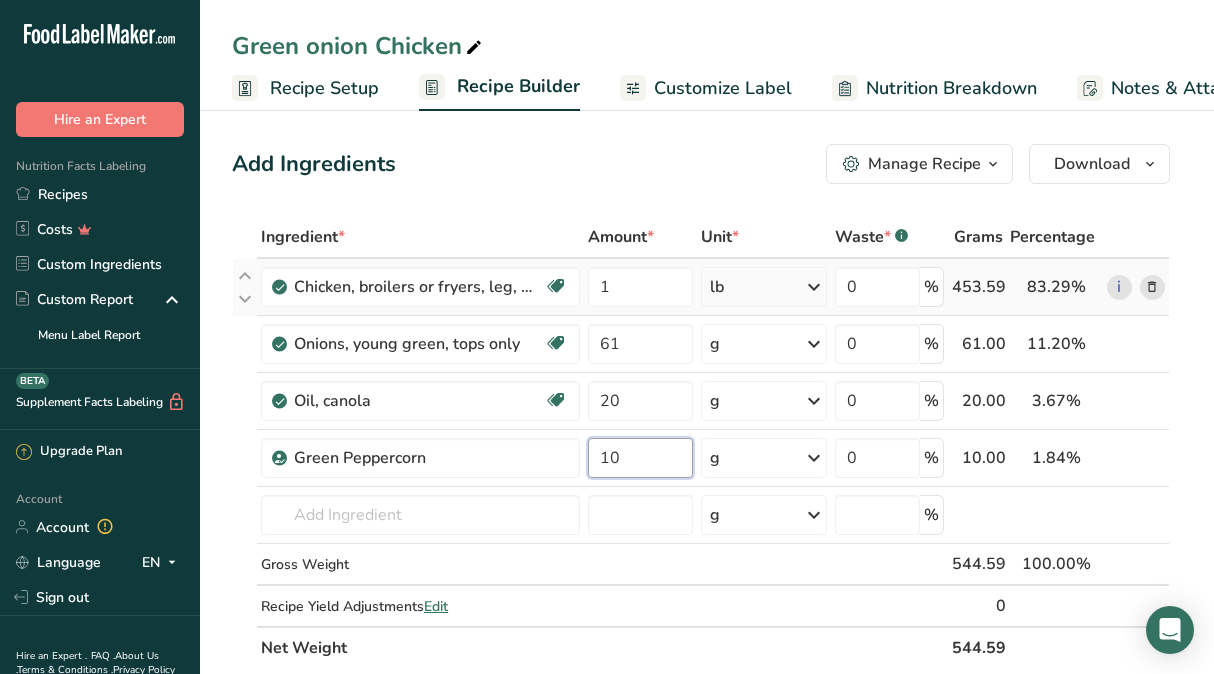 type on "10" 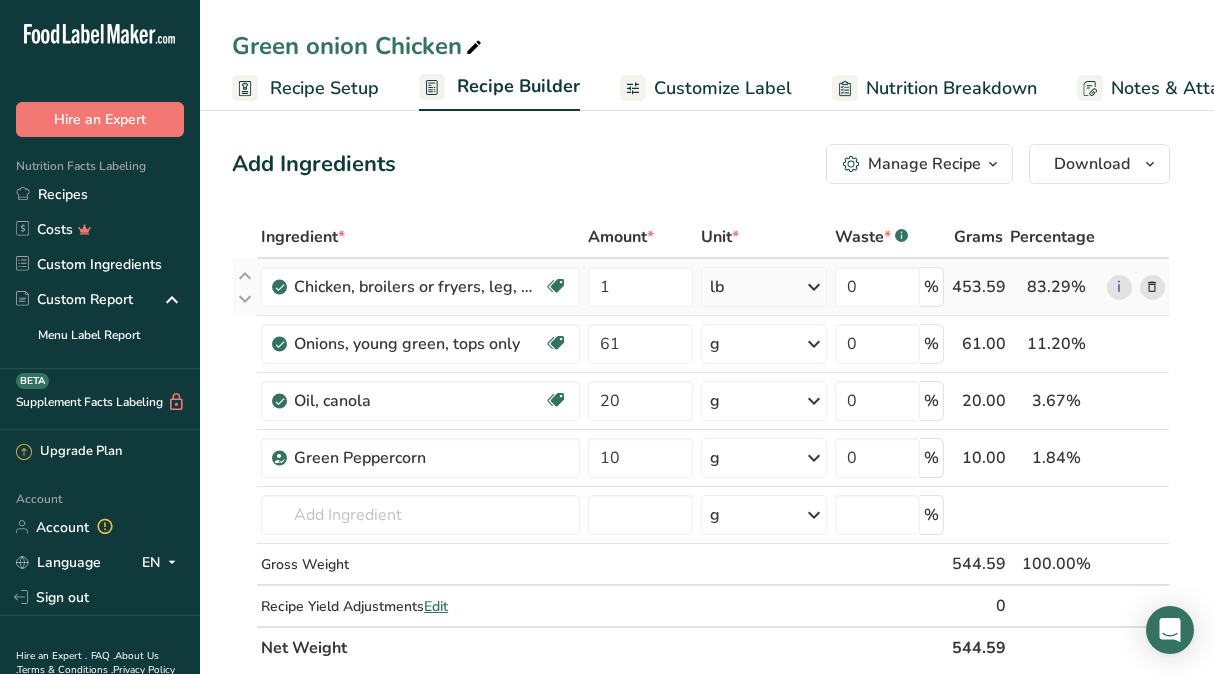 click on "Ingredient *
Amount *
Unit *
Waste *   .a-a{fill:#347362;}.b-a{fill:#fff;}          Grams
Percentage
Chicken, broilers or fryers, leg, meat only, raw
Dairy free
Gluten free
Soy free
1
lb
Portions
4 oz
1 leg, bone and skin removed (Sum of drumstick+thigh+back meat only)
1 [MEDICAL_DATA] and skin removed
1 drumstick bone and skin removed
1 back bone and skin removed
See less
Weight Units
g
kg
mg
mcg
lb
oz
See less
Volume Units
l
lb/ft3
g/cm3
Confirm
mL
0" at bounding box center (701, 442) 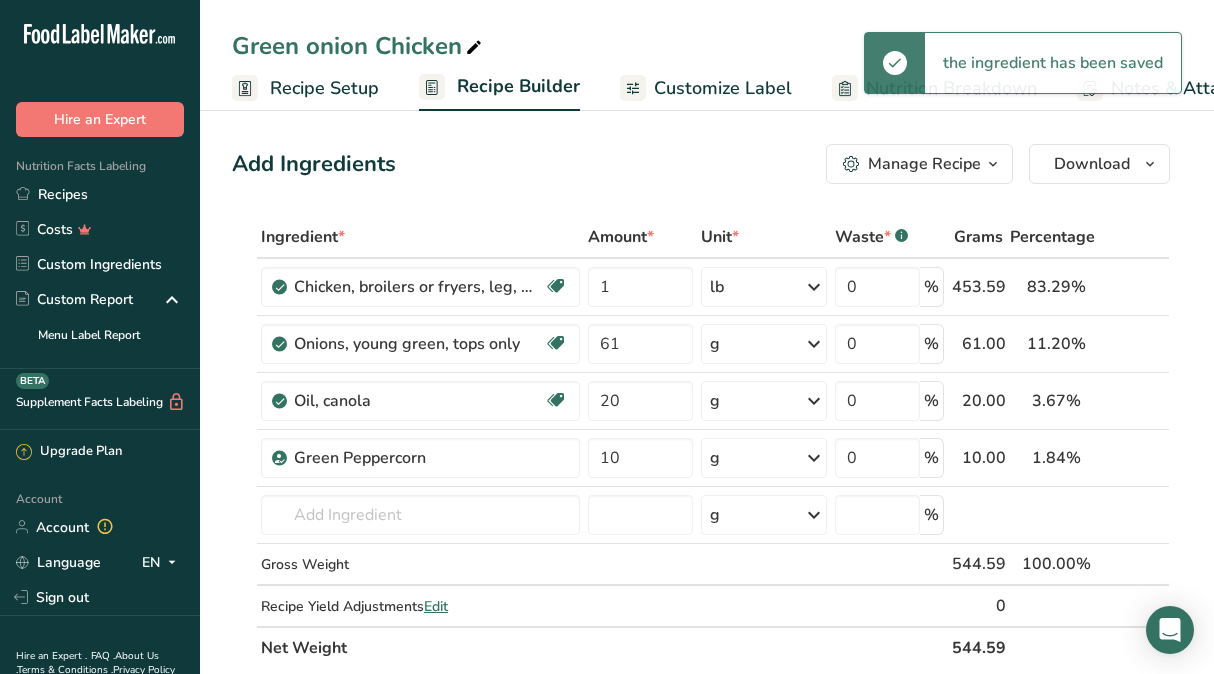 click on "Add Ingredients
Manage Recipe         Delete Recipe           Duplicate Recipe             Scale Recipe             Save as Sub-Recipe   .a-a{fill:#347362;}.b-a{fill:#fff;}                               Nutrition Breakdown                 Recipe Card
NEW
[MEDICAL_DATA] Pattern Report           Activity History
Download
Choose your preferred label style
Standard FDA label
Standard FDA label
The most common format for nutrition facts labels in compliance with the FDA's typeface, style and requirements
Tabular FDA label
A label format compliant with the FDA regulations presented in a tabular (horizontal) display.
Linear FDA label
A simple linear display for small sized packages.
Simplified FDA label" at bounding box center [707, 1237] 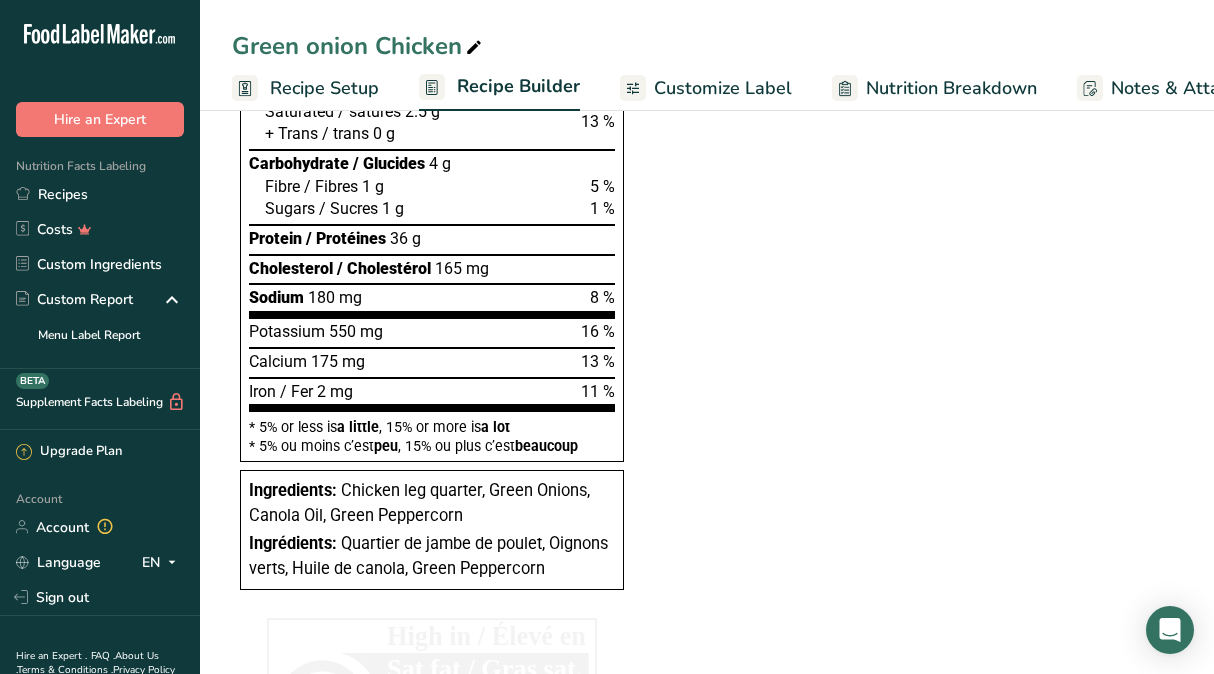 scroll, scrollTop: 0, scrollLeft: 0, axis: both 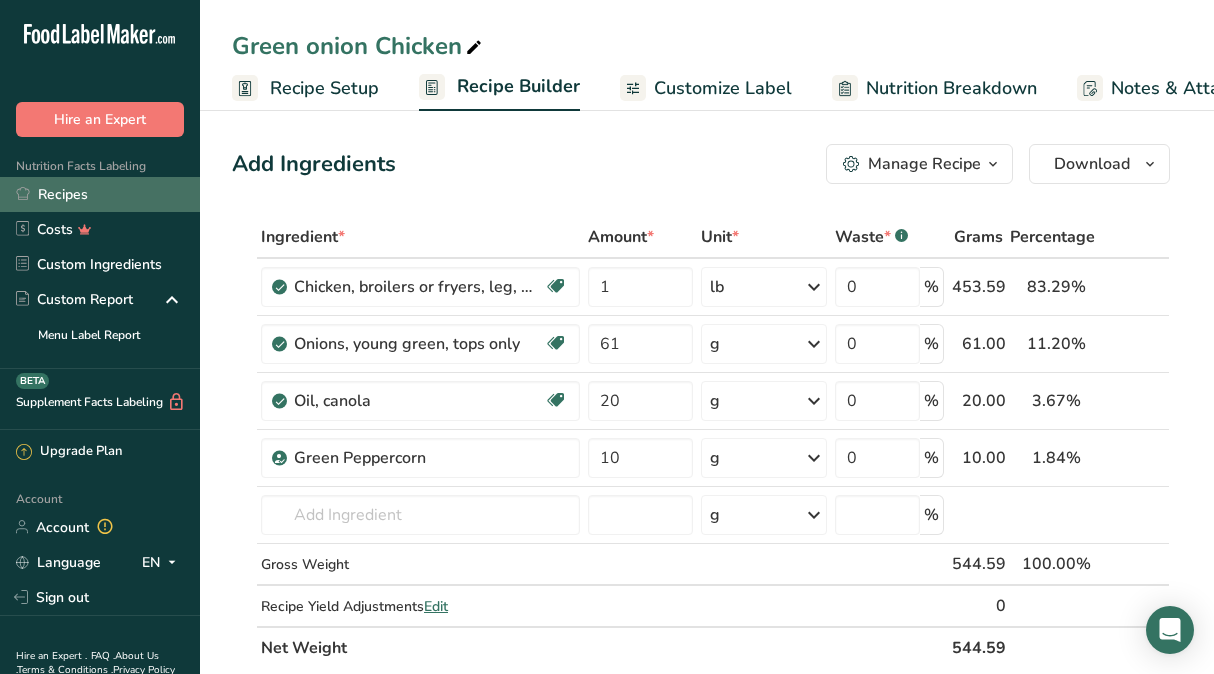 click on "Recipes" at bounding box center [100, 194] 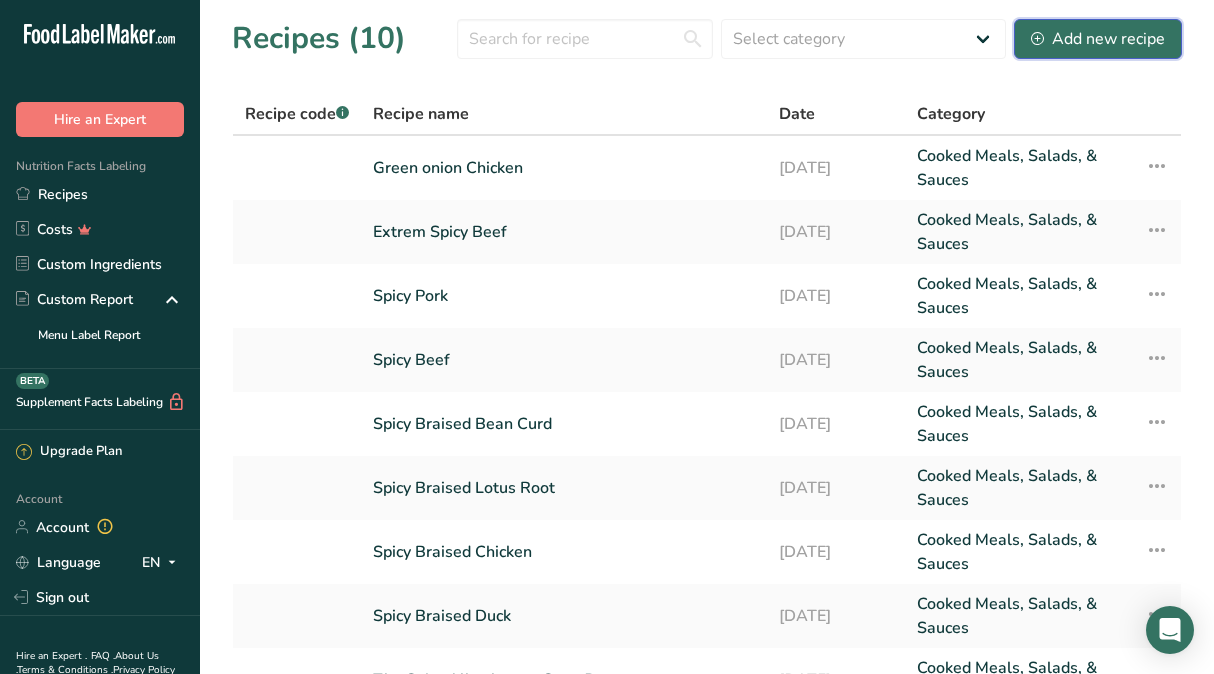 click on "Add new recipe" at bounding box center [1098, 39] 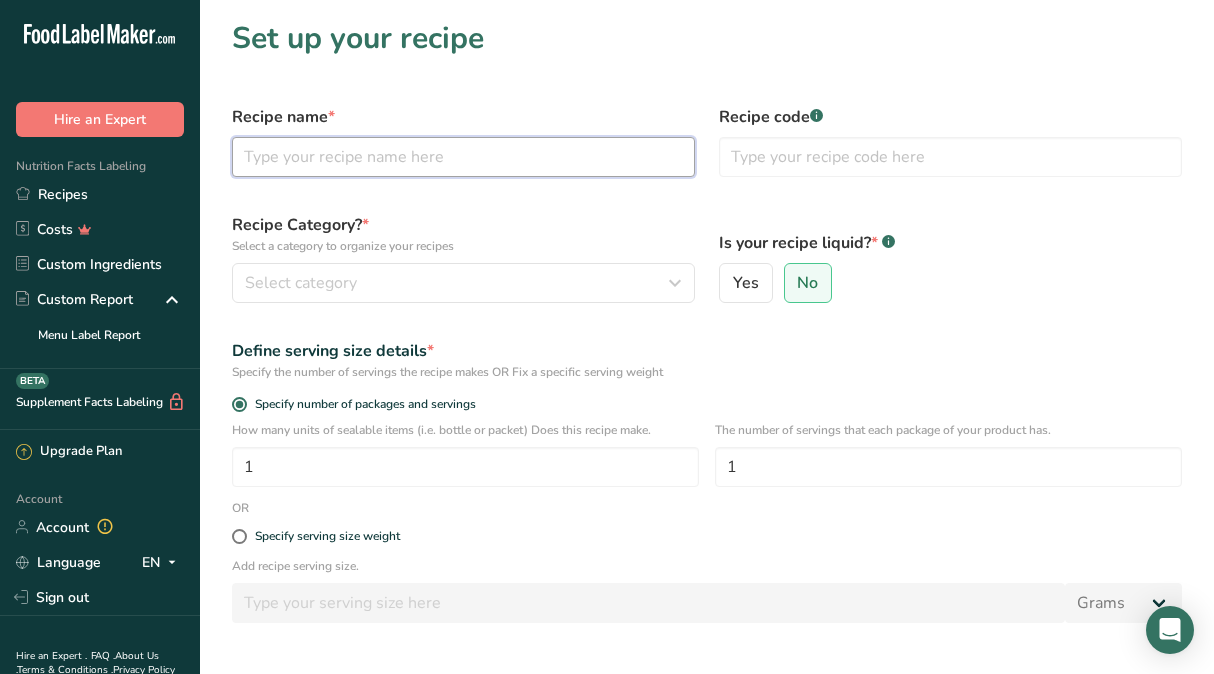 click at bounding box center (463, 157) 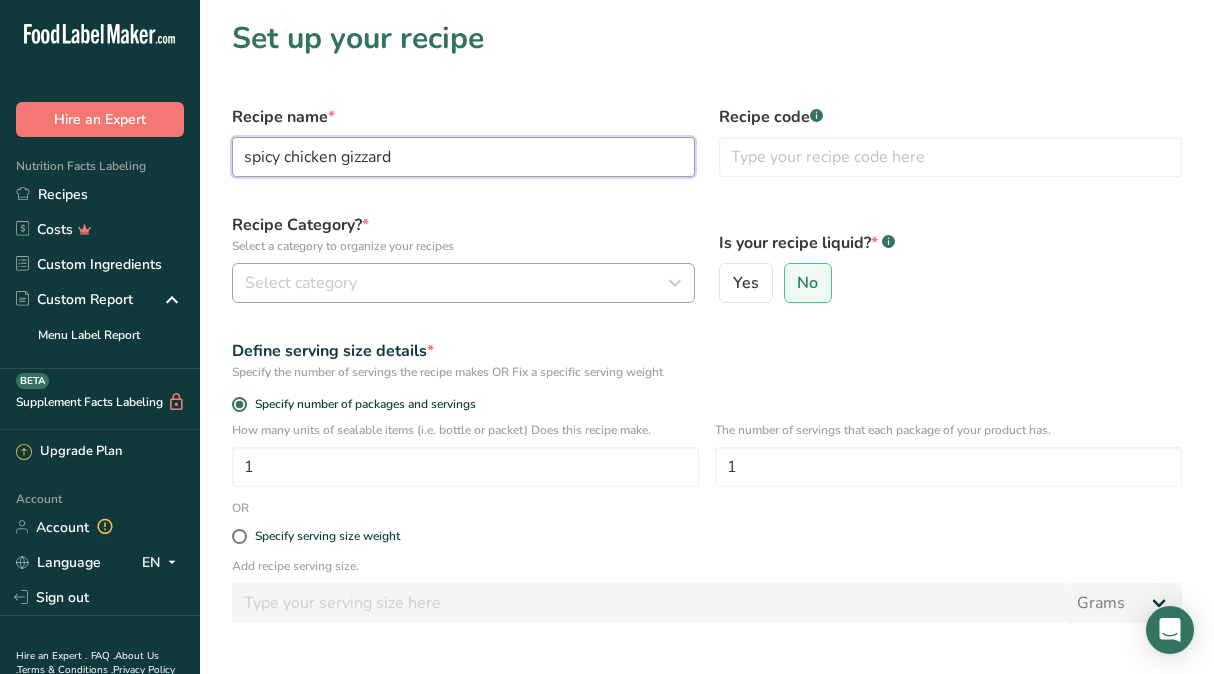 type on "spicy chicken gizzard" 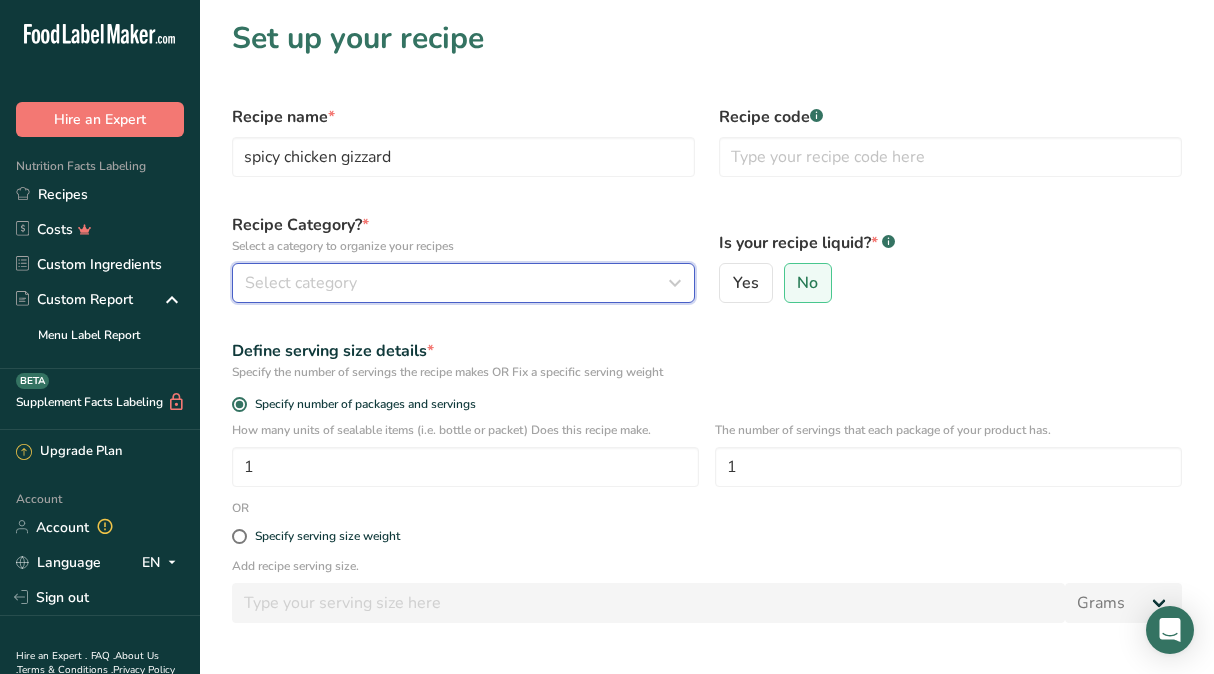 click on "Select category" at bounding box center [457, 283] 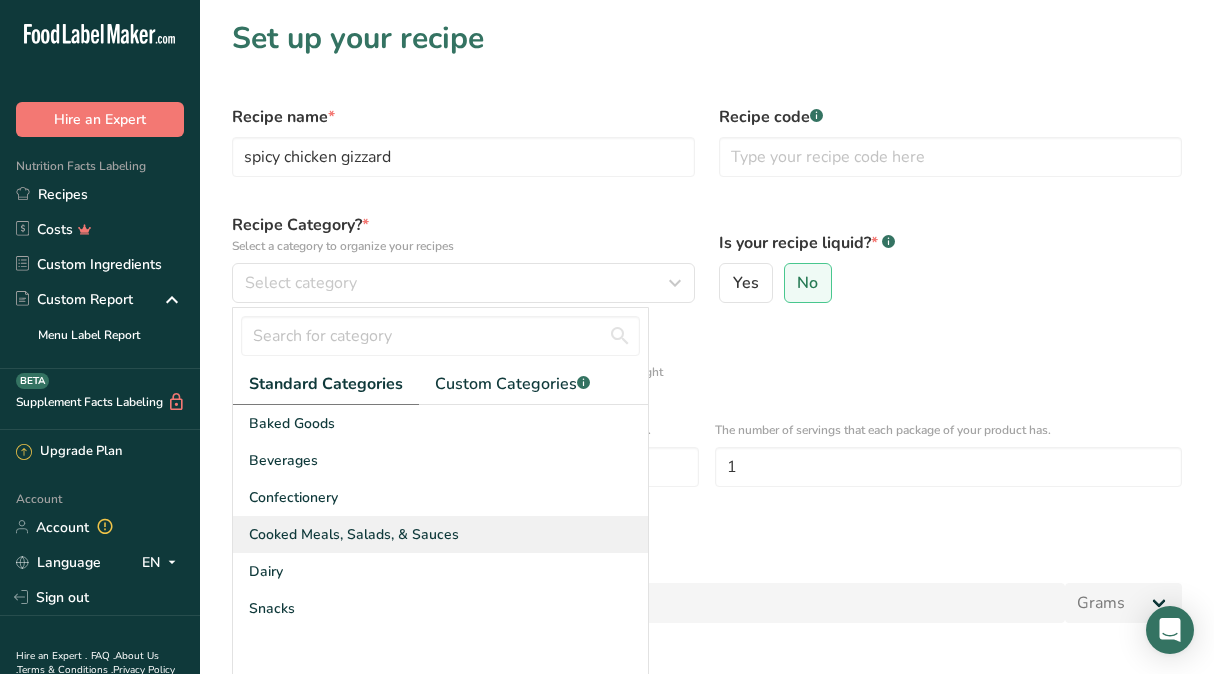 click on "Cooked Meals, Salads, & Sauces" at bounding box center (440, 534) 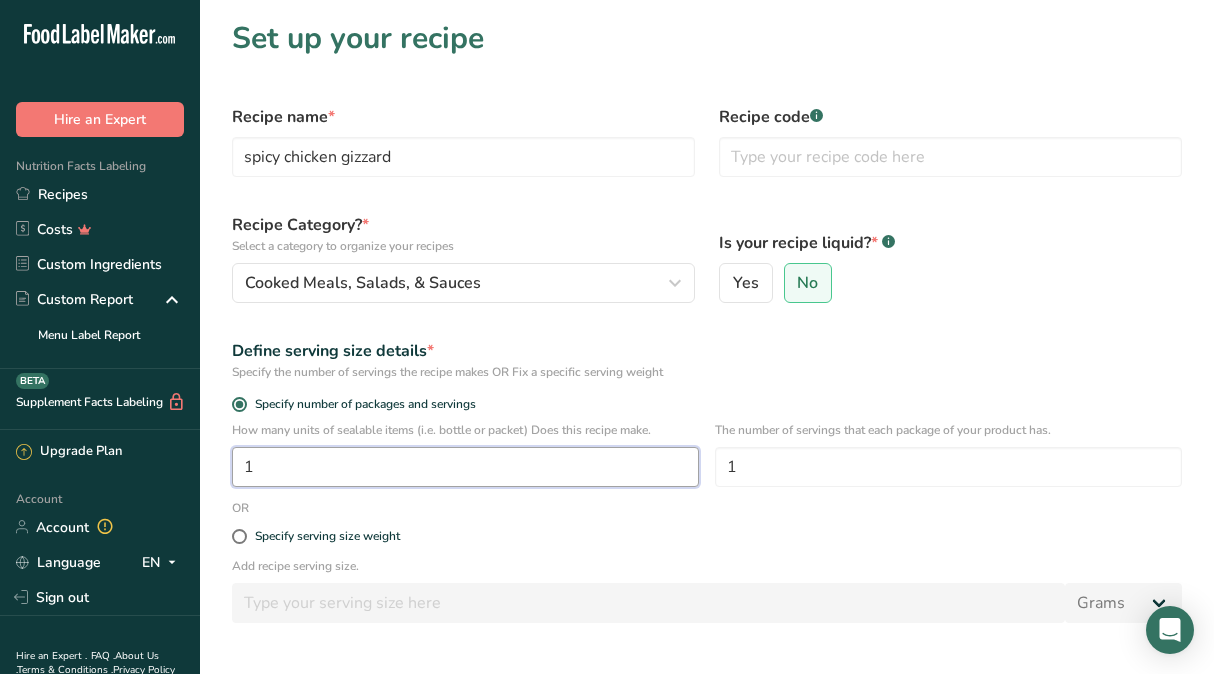 click on "1" at bounding box center [465, 467] 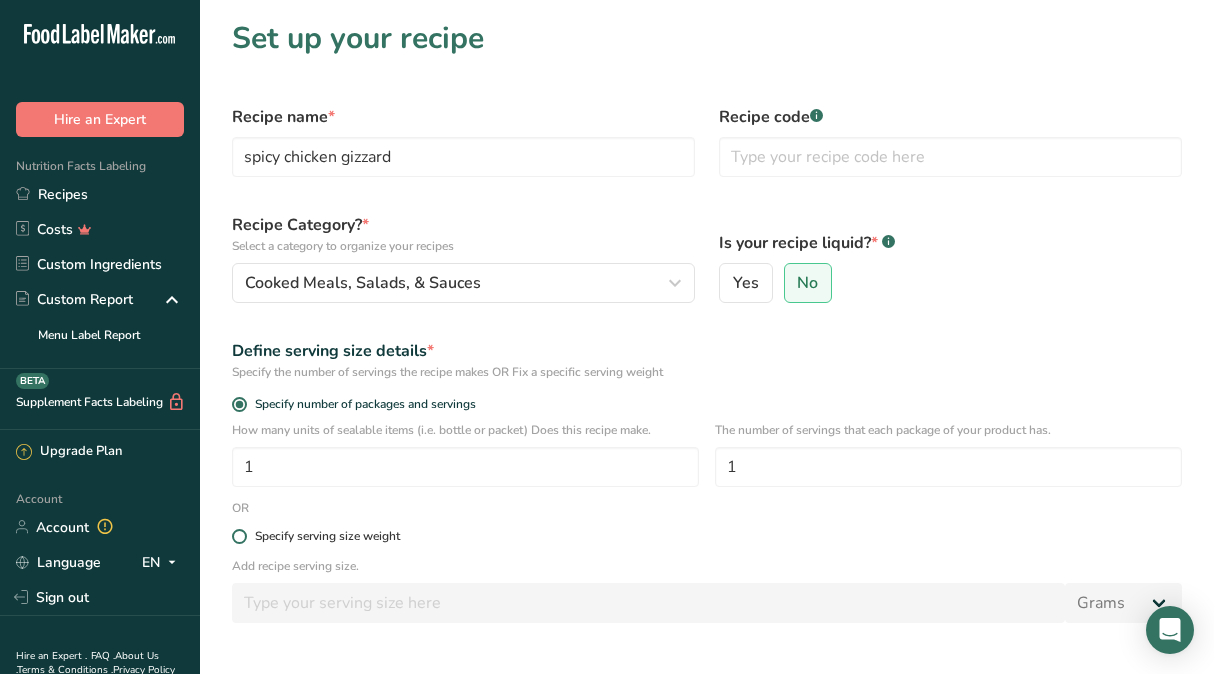 click on "Specify serving size weight" at bounding box center [327, 536] 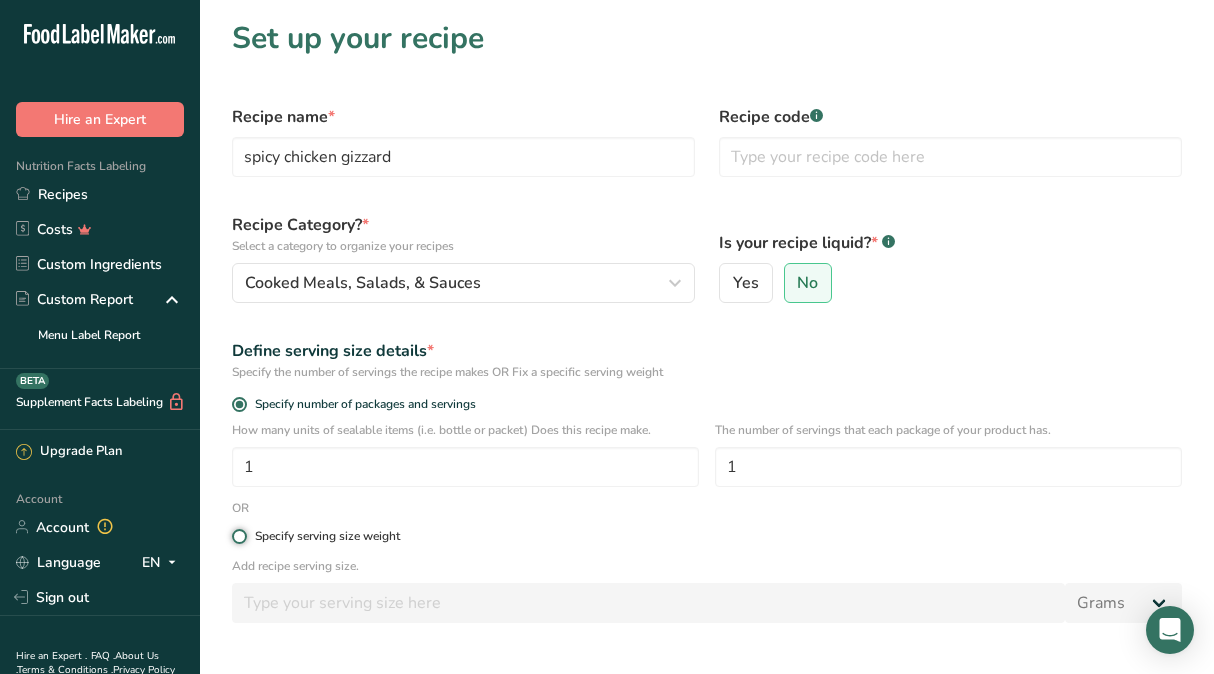 radio on "true" 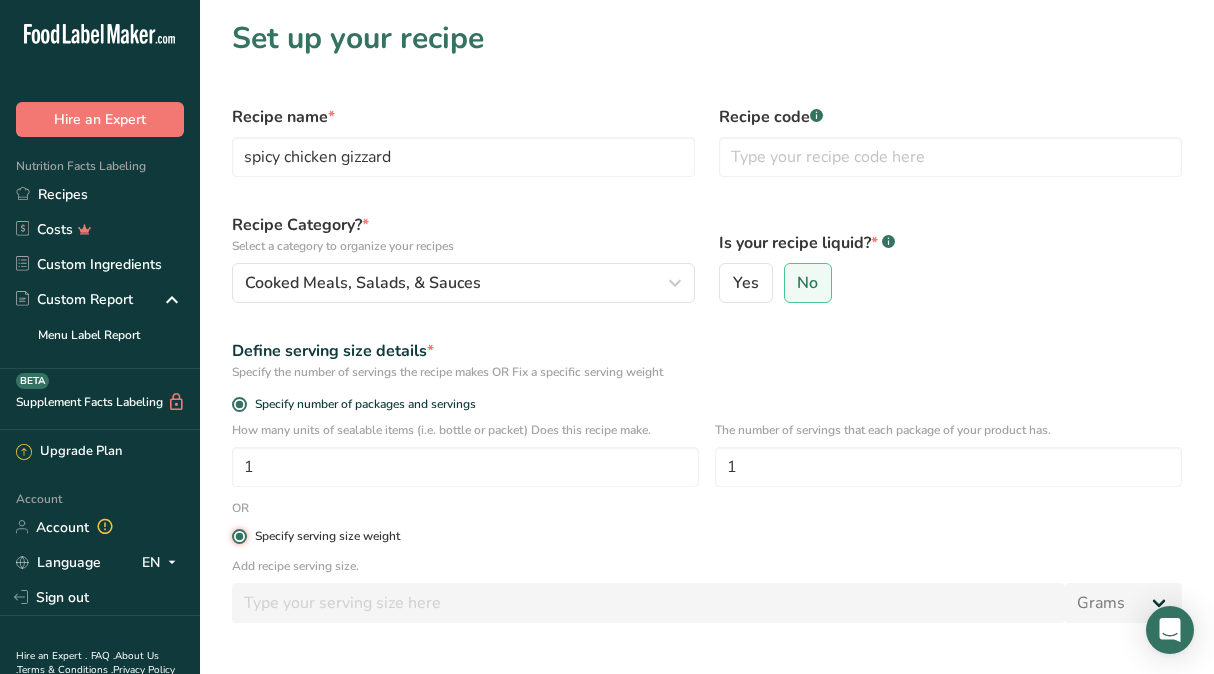 radio on "false" 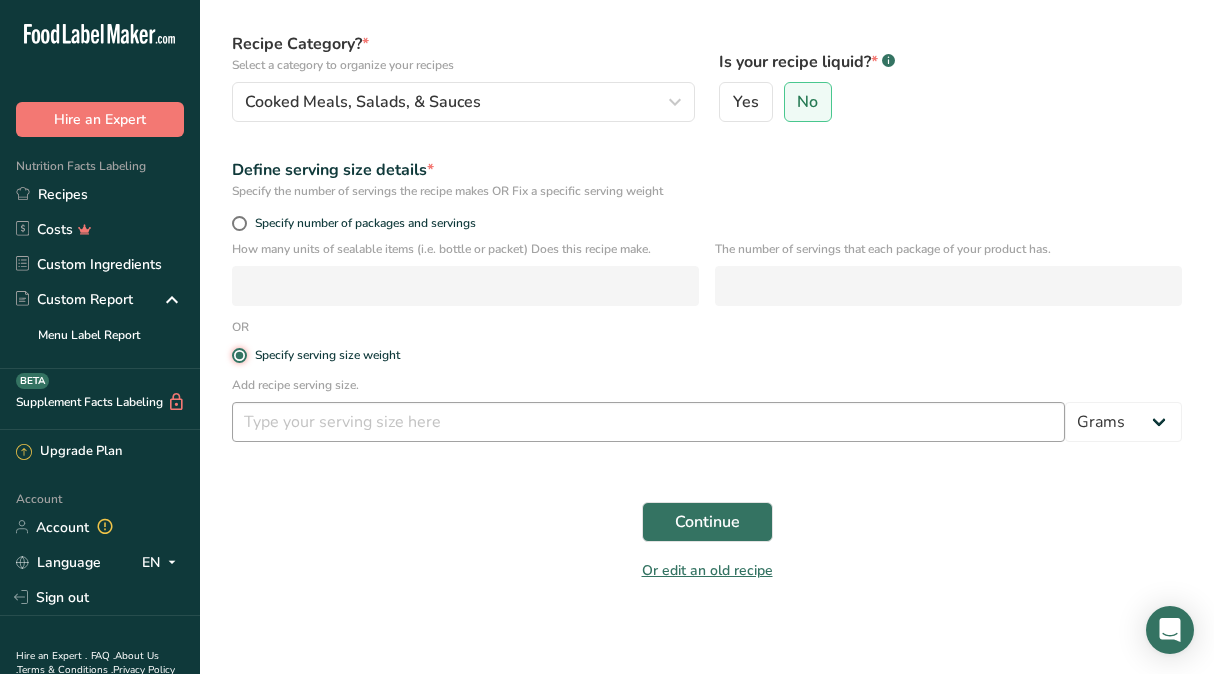 scroll, scrollTop: 185, scrollLeft: 0, axis: vertical 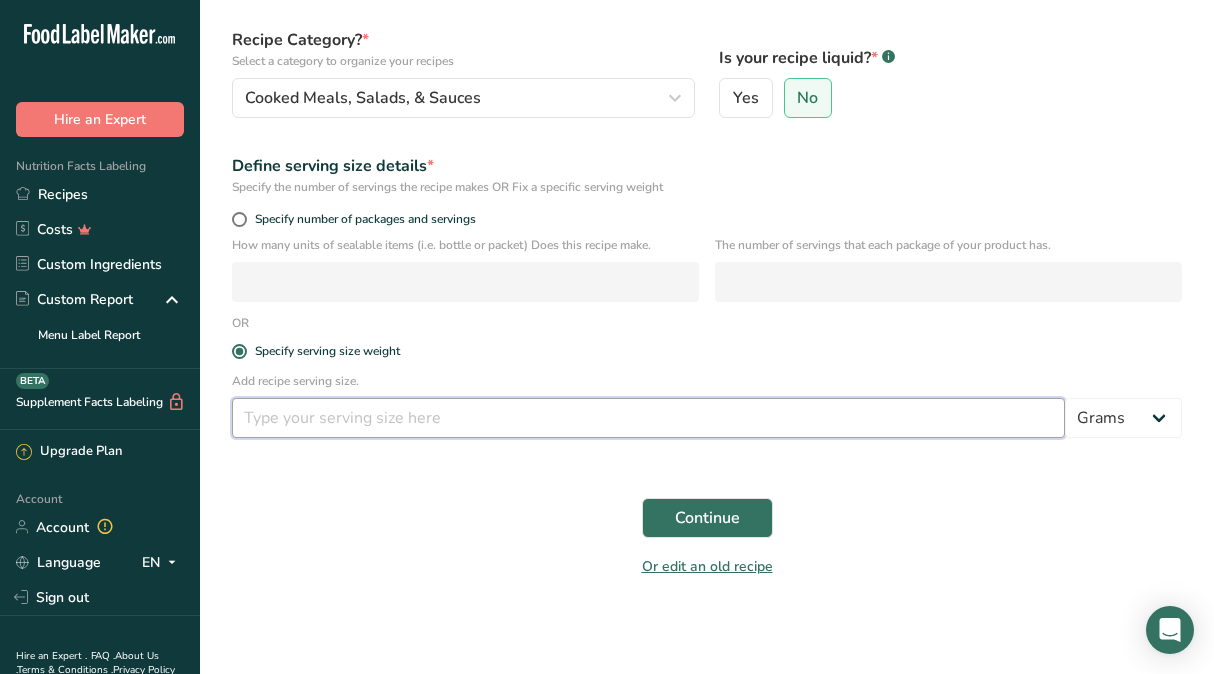 click at bounding box center (648, 418) 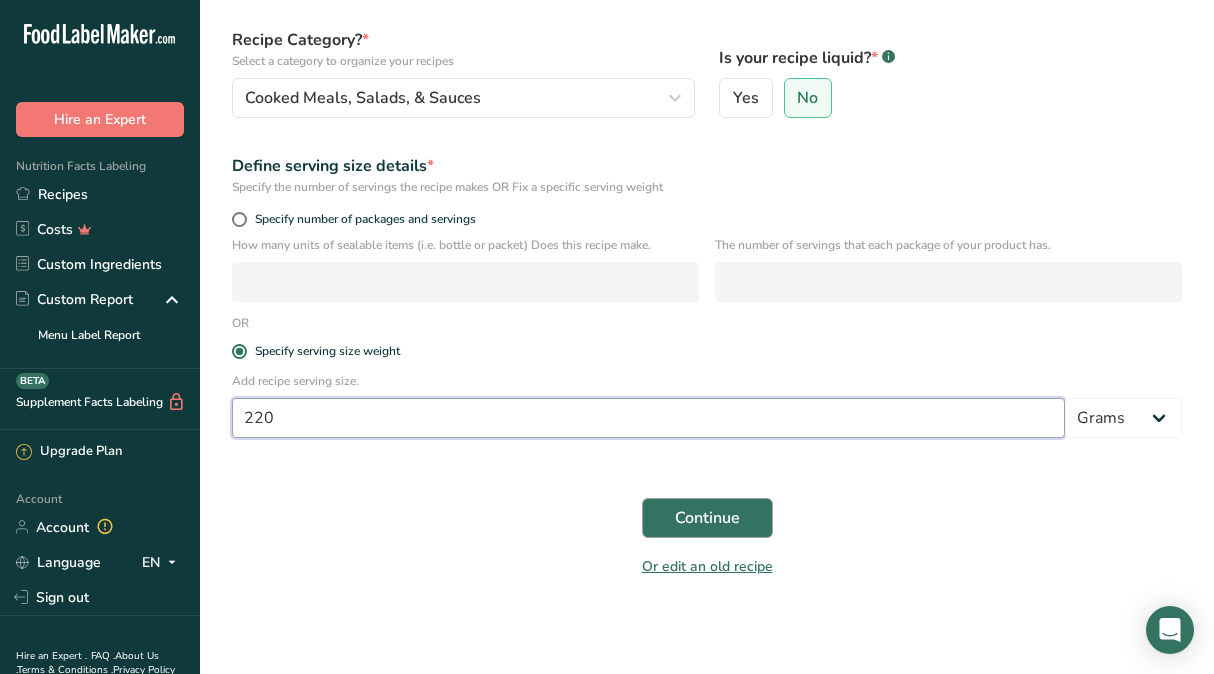 type on "220" 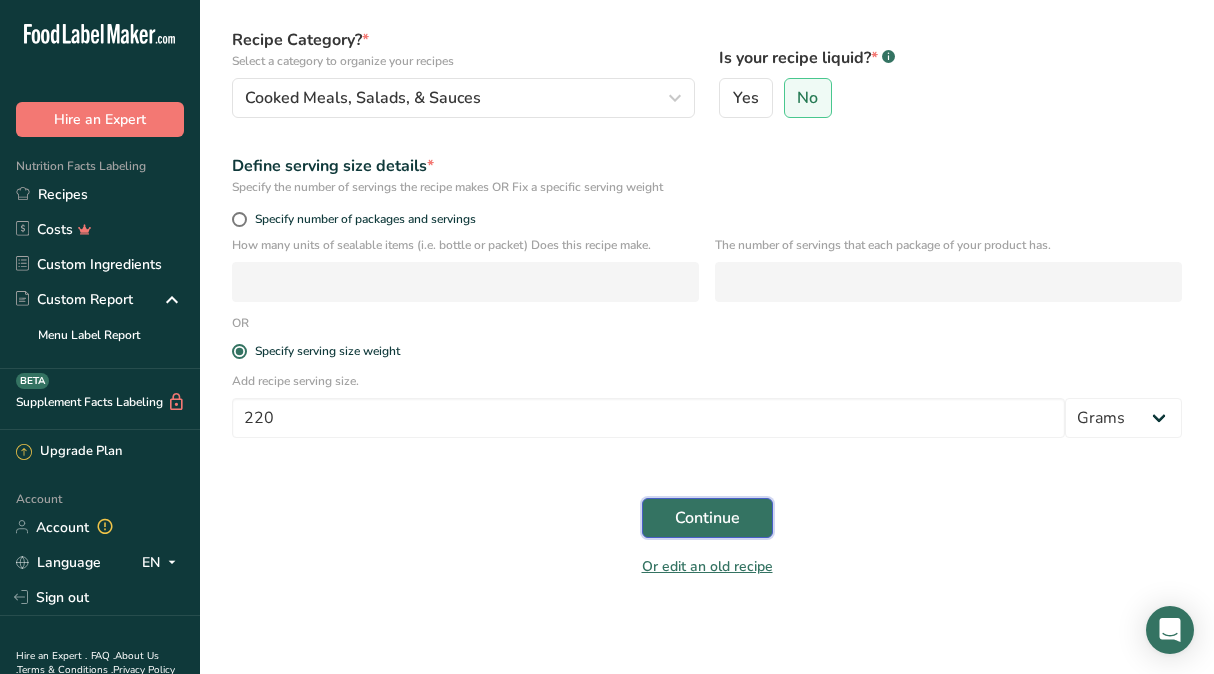 click on "Continue" at bounding box center (707, 518) 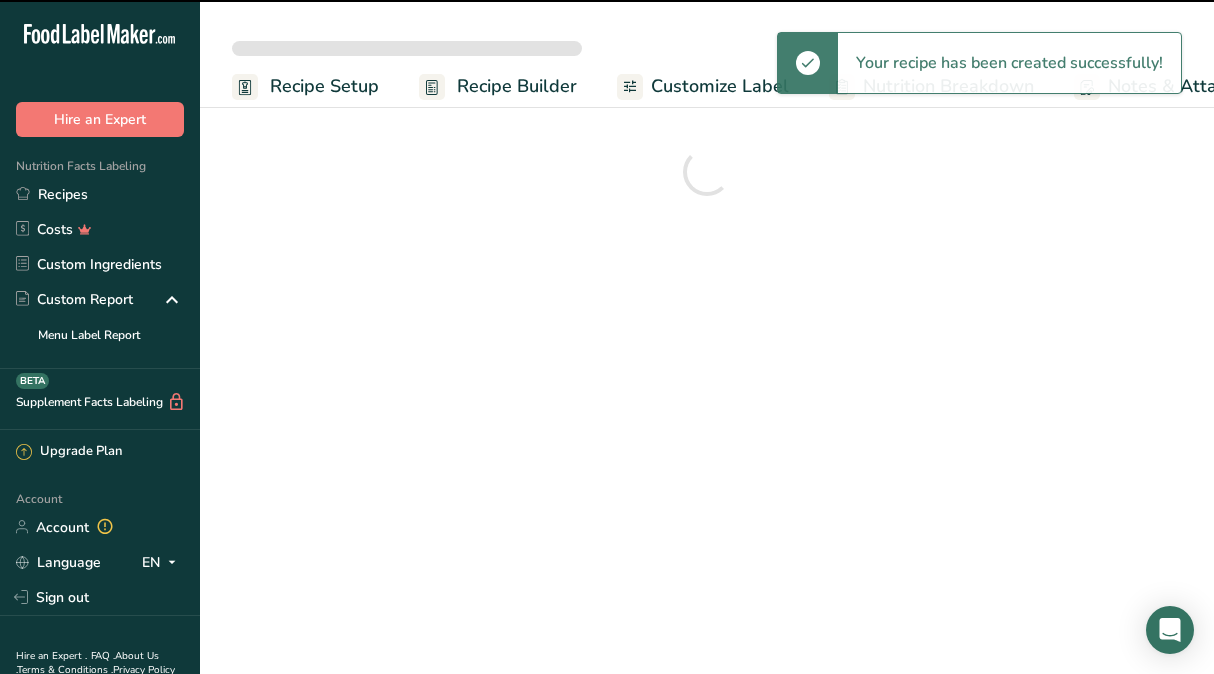 scroll, scrollTop: 0, scrollLeft: 0, axis: both 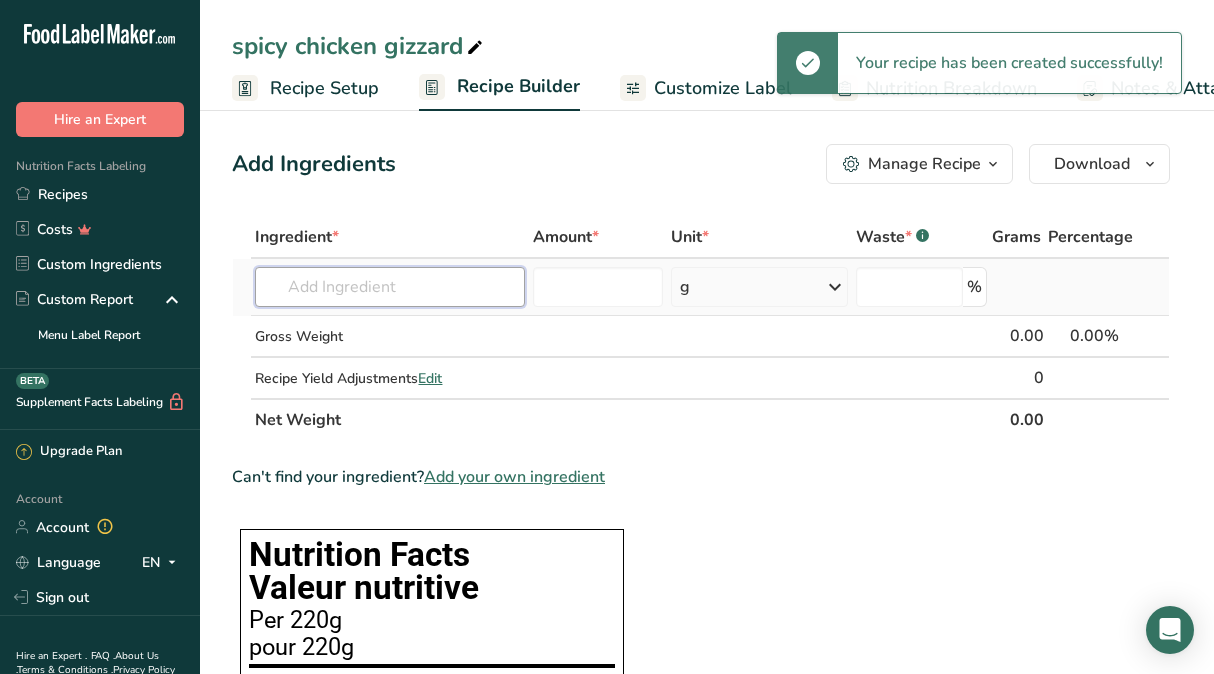 click at bounding box center (389, 287) 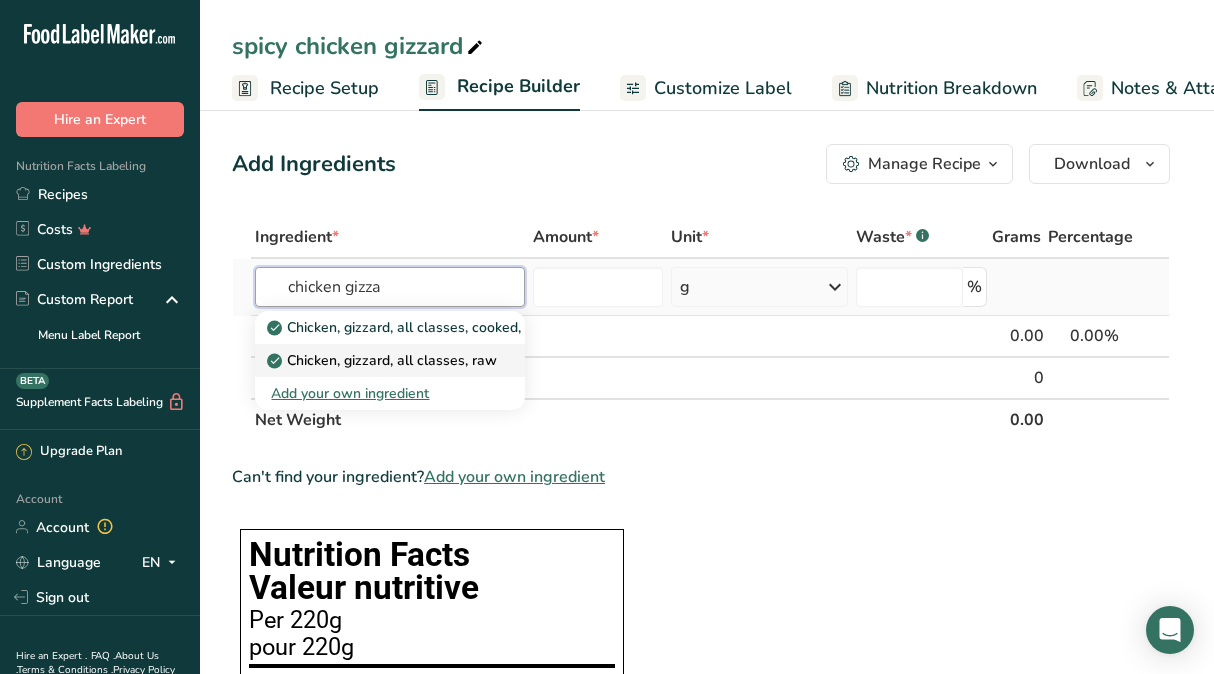 type on "chicken gizza" 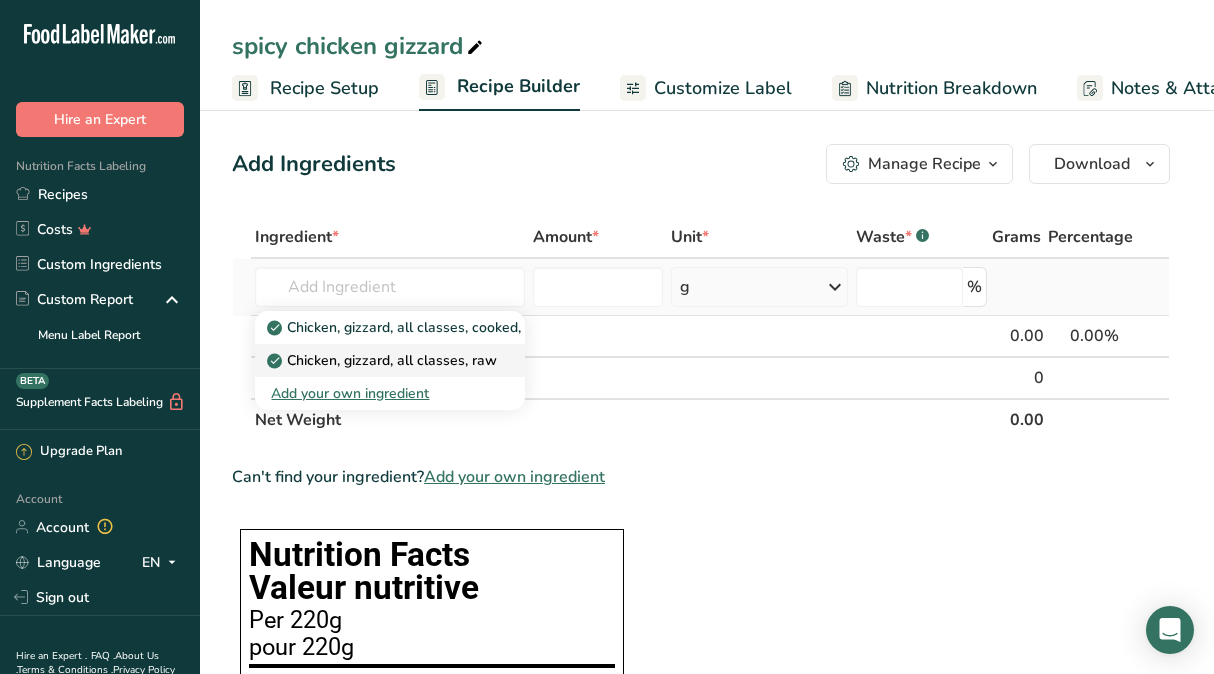 click on "Chicken, gizzard, all classes, raw" at bounding box center (384, 360) 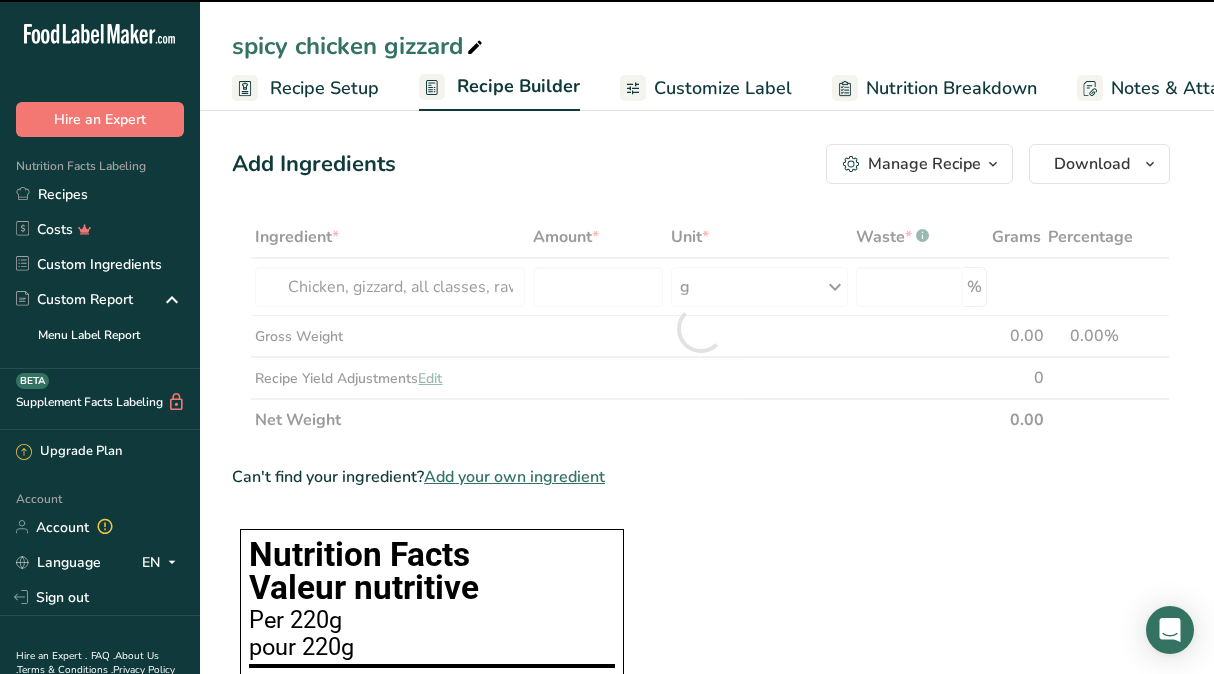 type on "0" 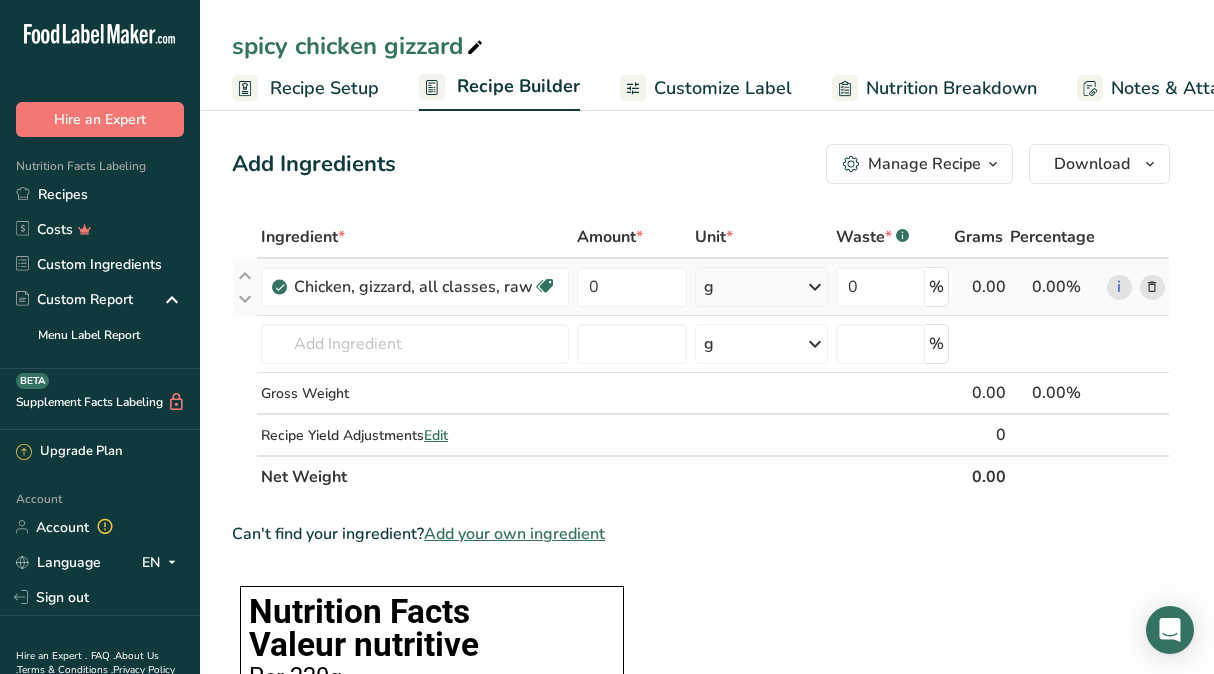 click on "g" at bounding box center (761, 287) 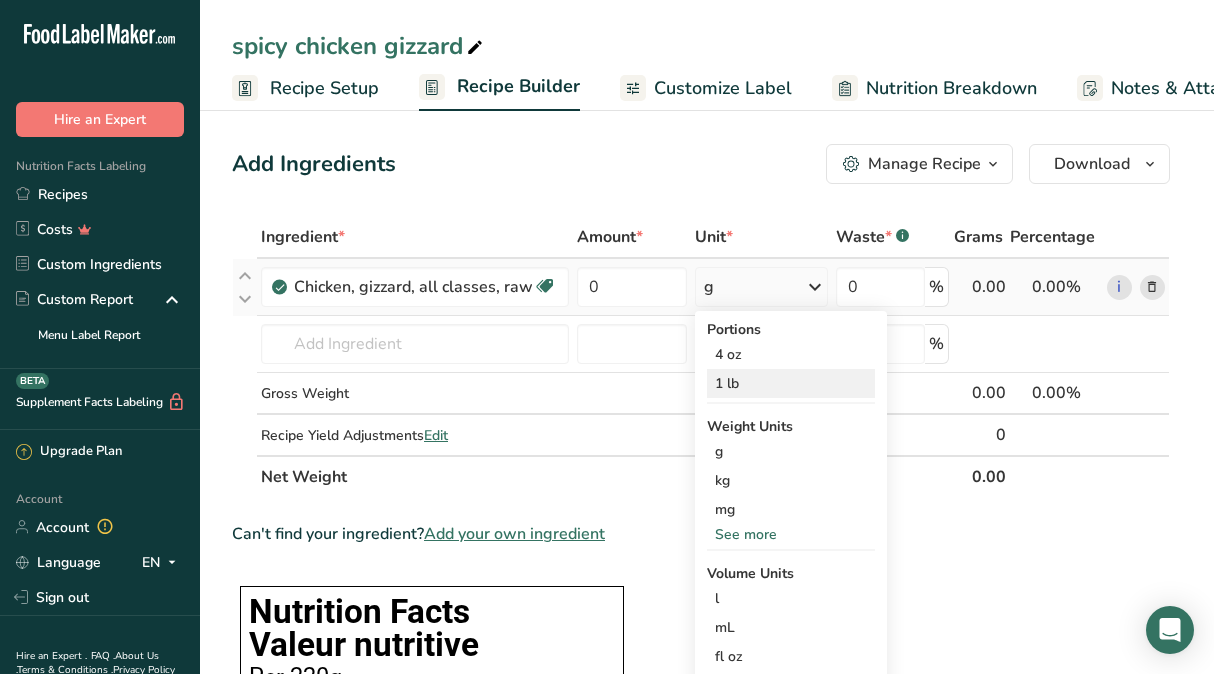 click on "1 lb" at bounding box center [791, 383] 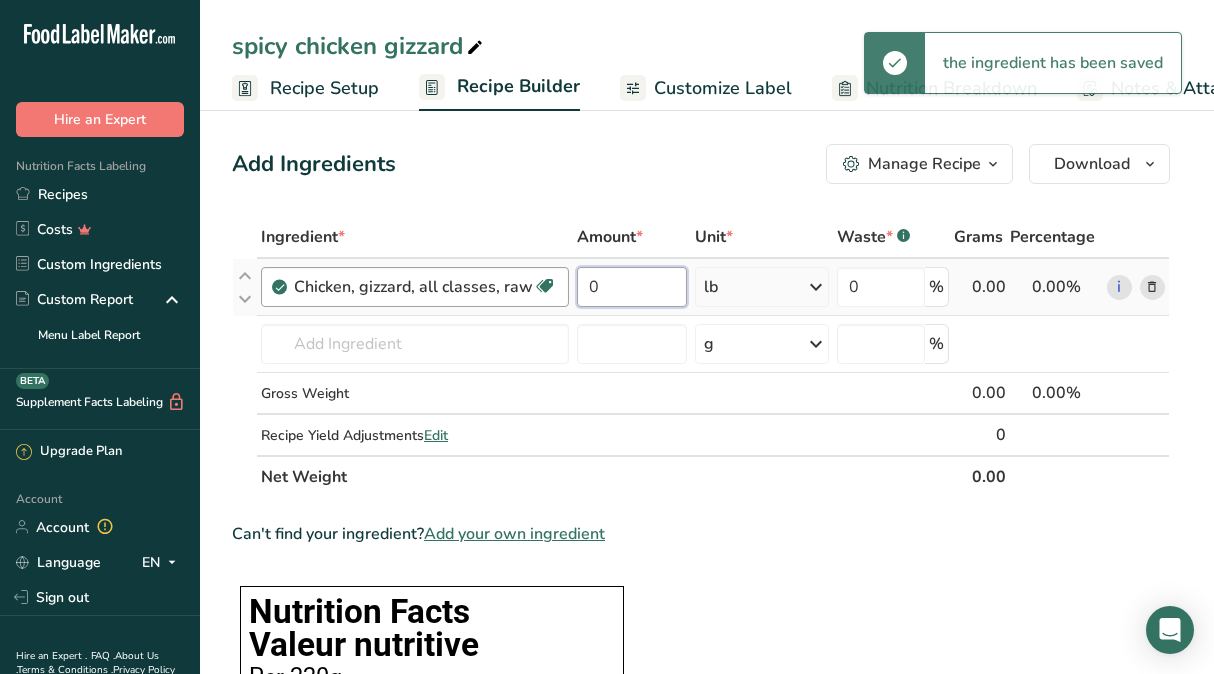drag, startPoint x: 637, startPoint y: 281, endPoint x: 535, endPoint y: 274, distance: 102.239914 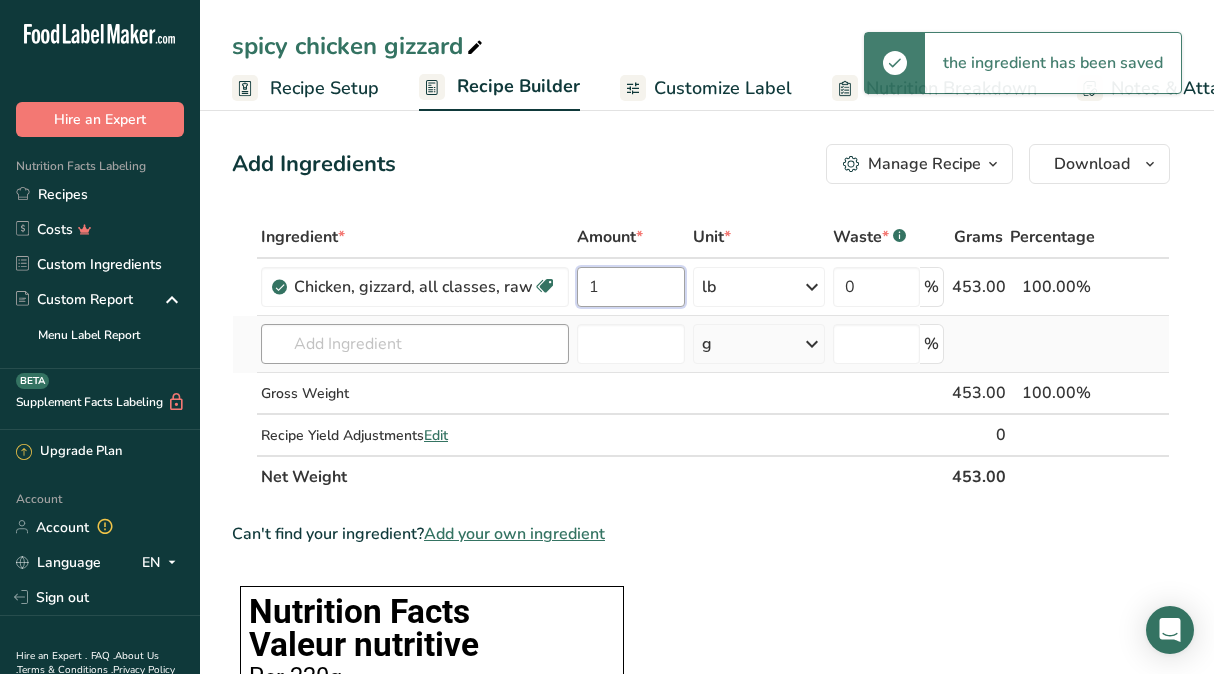 type on "1" 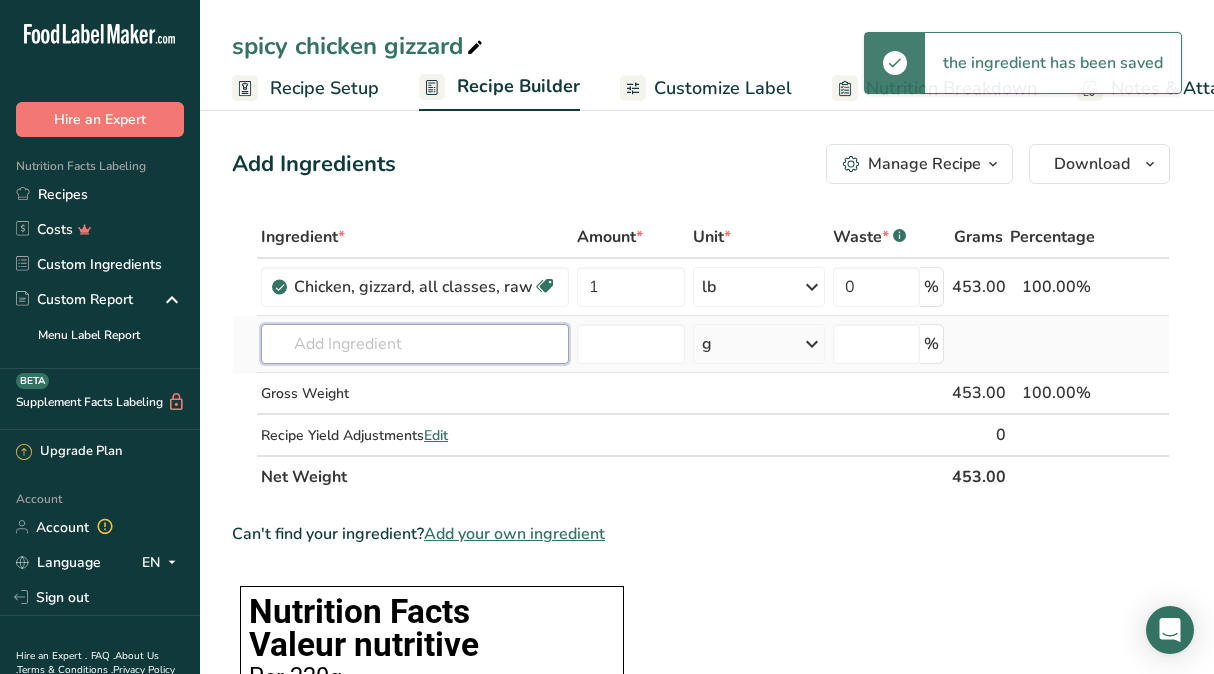 click on "Ingredient *
Amount *
Unit *
Waste *   .a-a{fill:#347362;}.b-a{fill:#fff;}          Grams
Percentage
Chicken, gizzard, all classes, raw
Dairy free
Gluten free
Soy free
1
lb
Portions
4 oz
1 lb
Weight Units
g
kg
mg
See more
Volume Units
l
Volume units require a density conversion. If you know your ingredient's density enter it below. Otherwise, click on "RIA" our AI Regulatory bot - she will be able to help you
lb/ft3
g/cm3
Confirm
mL
lb/ft3
g/cm3" at bounding box center (701, 357) 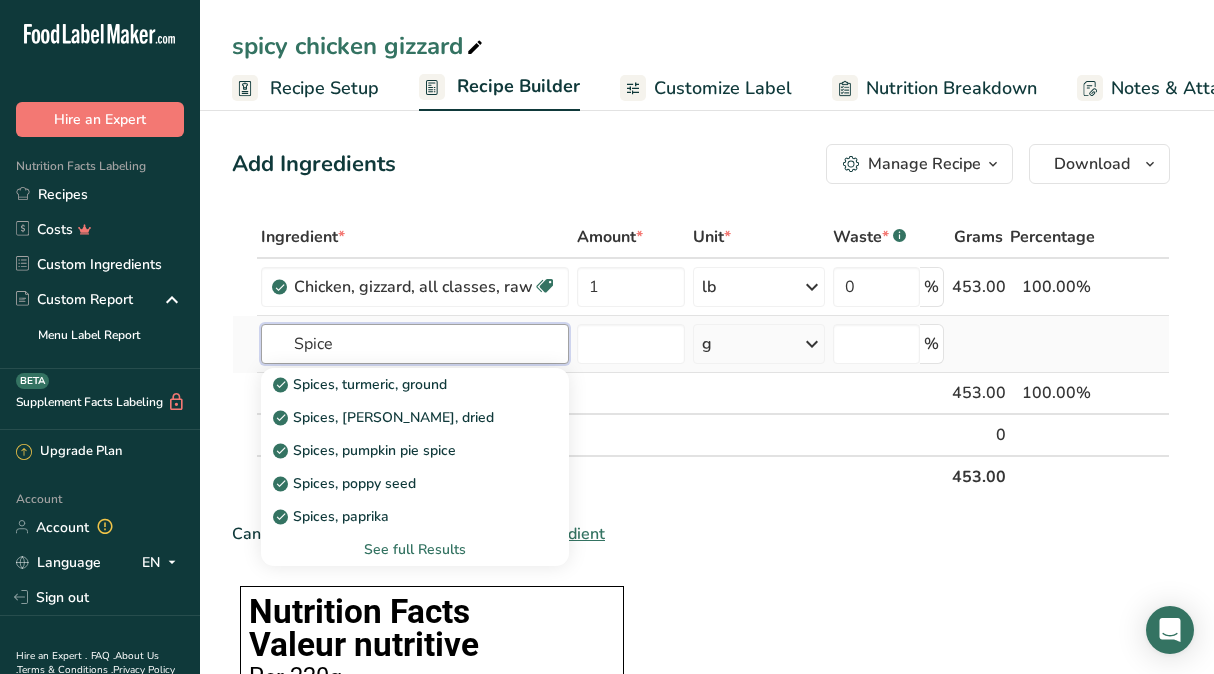 type on "Spice" 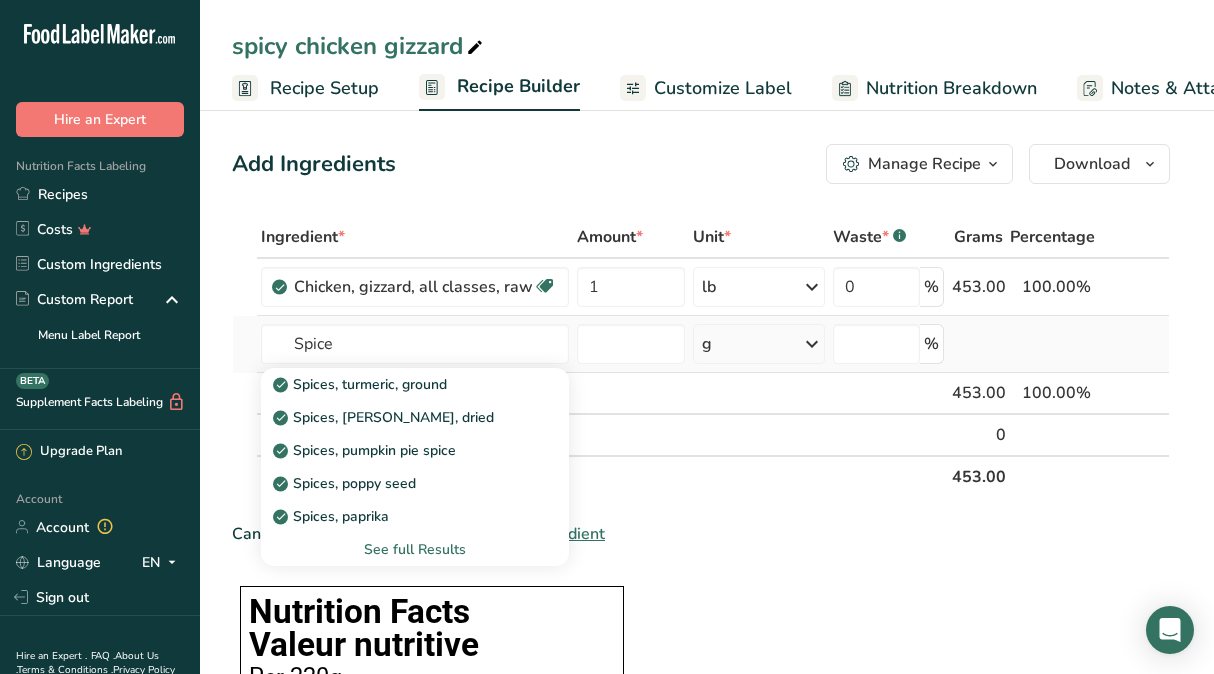 type 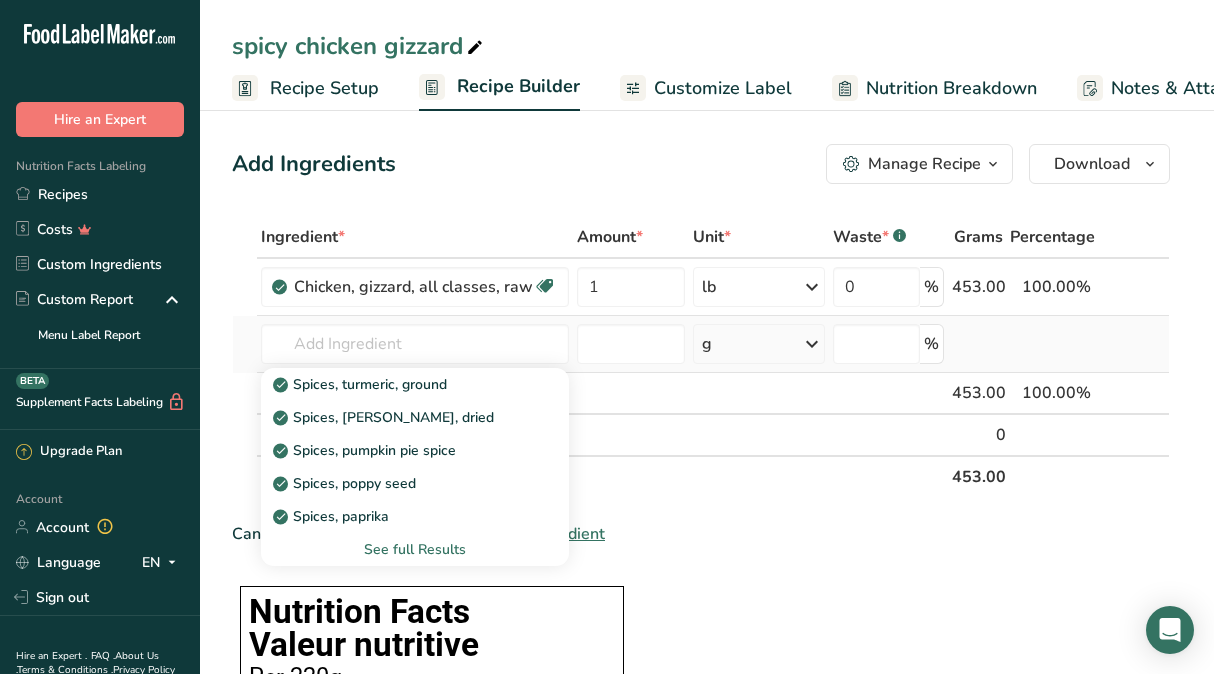 click on "See full Results" at bounding box center [415, 549] 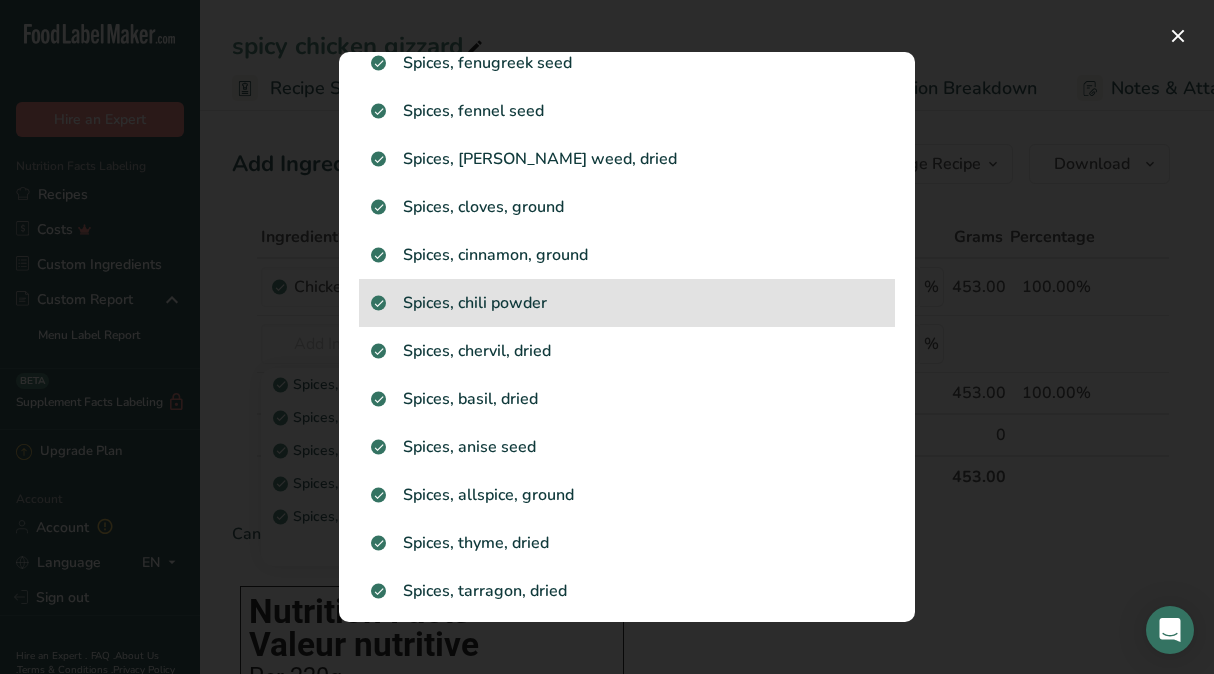 scroll, scrollTop: 515, scrollLeft: 0, axis: vertical 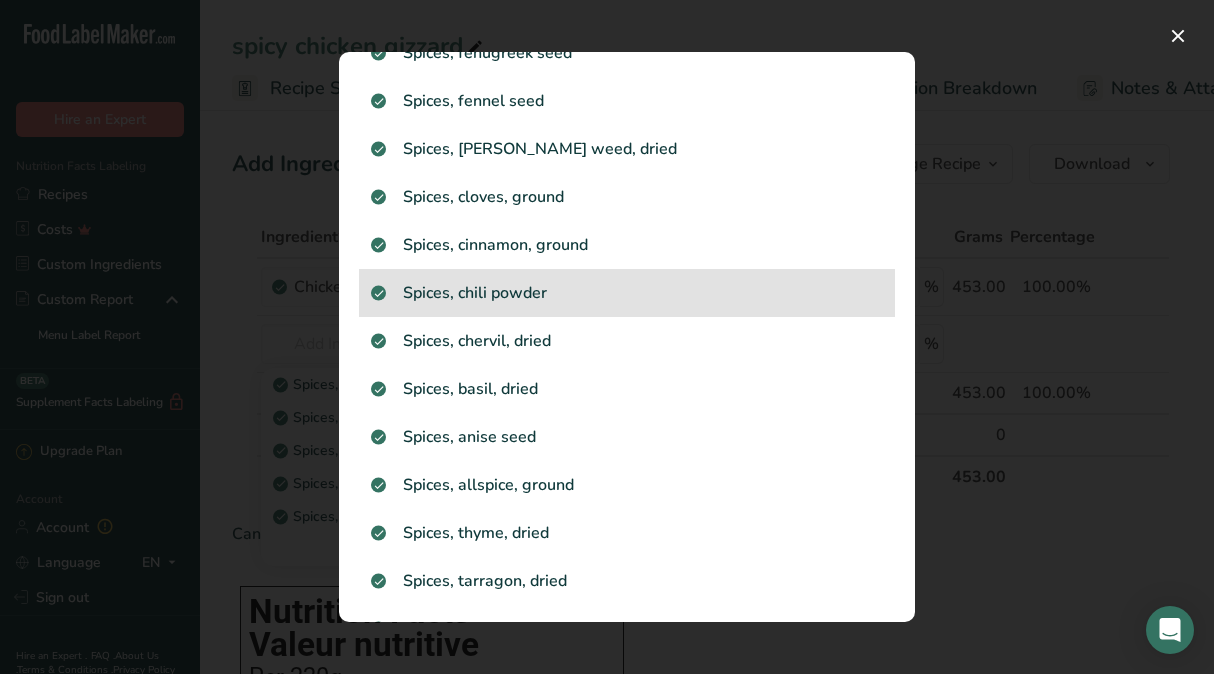 click on "Spices, chili powder" at bounding box center [627, 293] 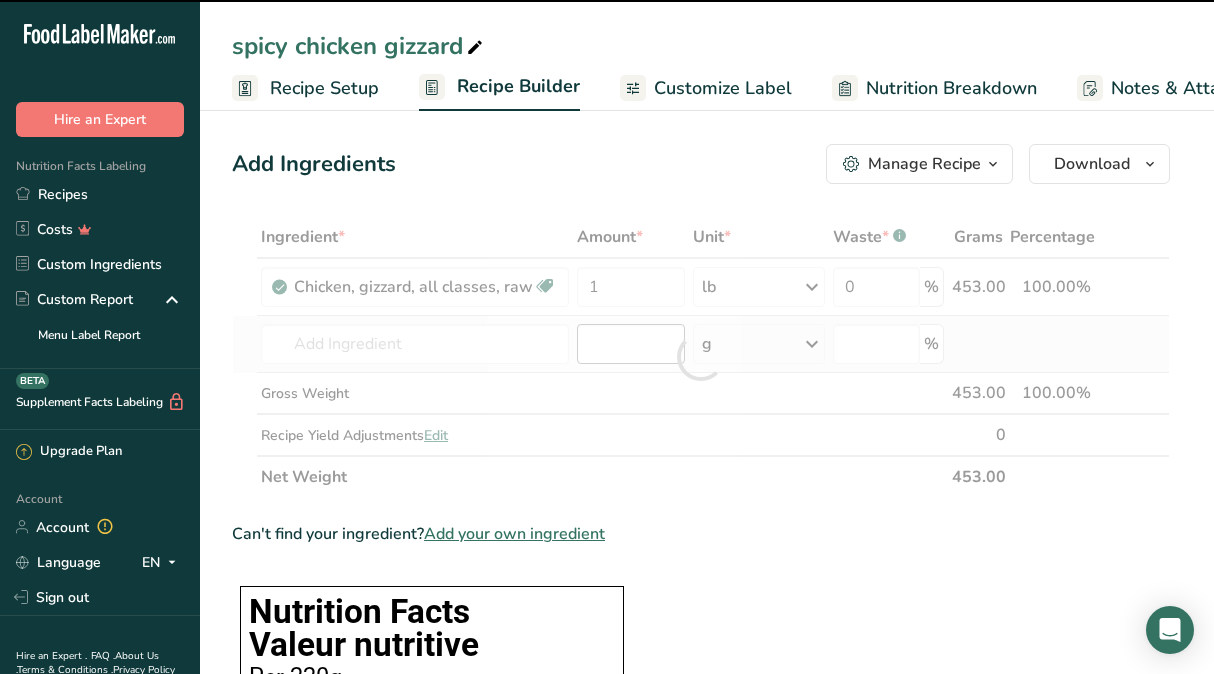 type on "0" 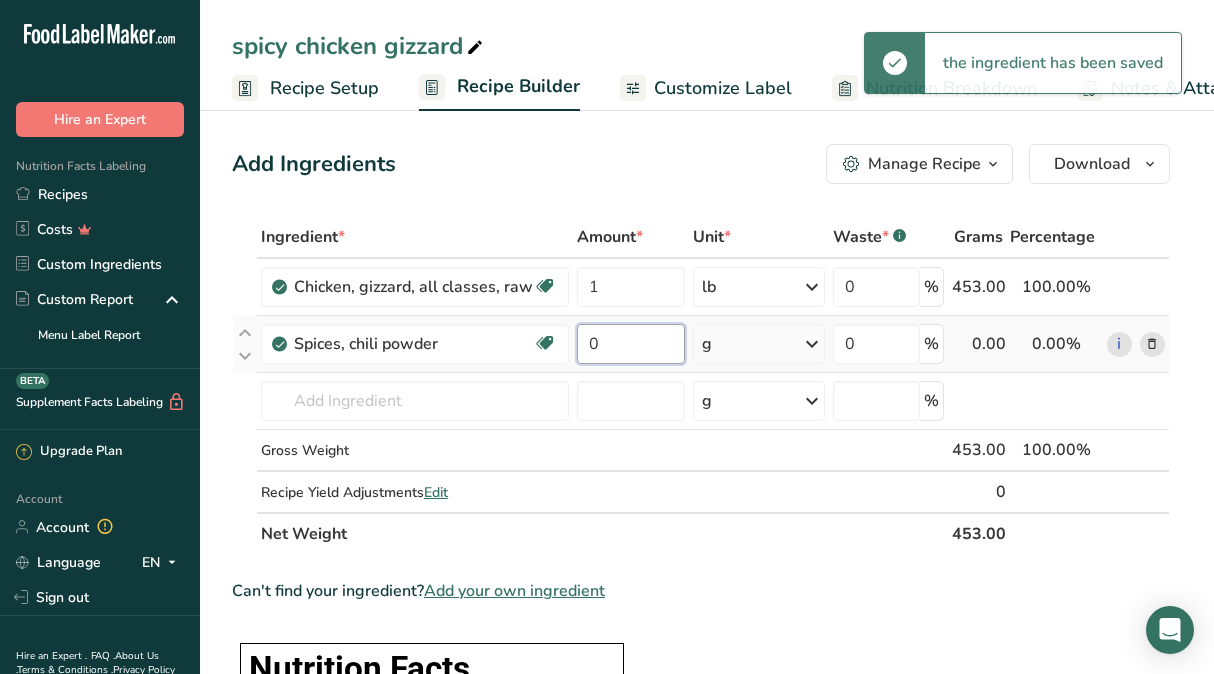 drag, startPoint x: 643, startPoint y: 346, endPoint x: 710, endPoint y: 327, distance: 69.641945 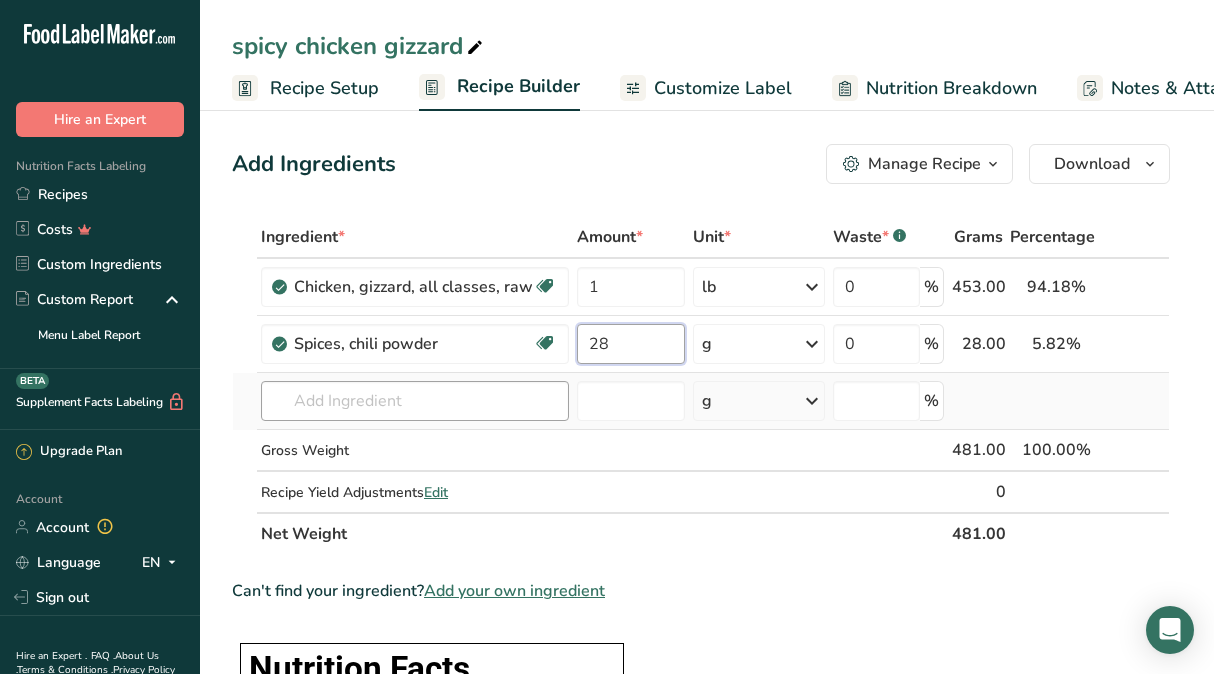 type on "28" 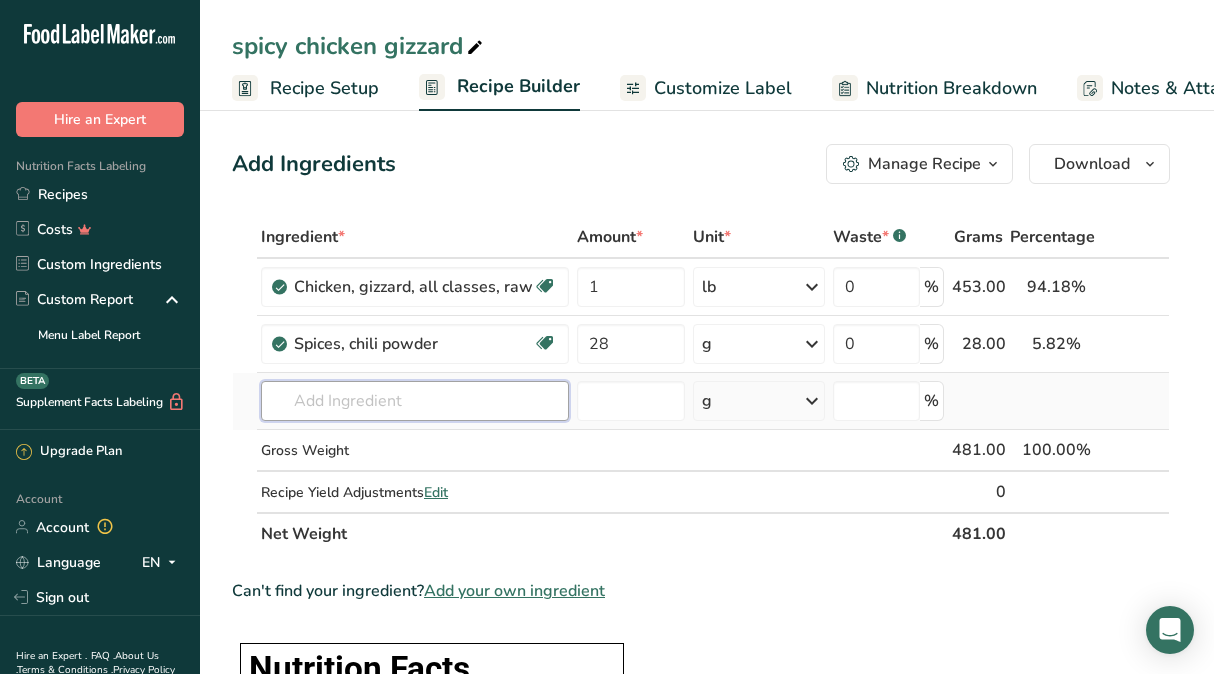 click on "Ingredient *
Amount *
Unit *
Waste *   .a-a{fill:#347362;}.b-a{fill:#fff;}          Grams
Percentage
Chicken, gizzard, all classes, raw
Dairy free
Gluten free
Soy free
1
lb
Portions
4 oz
1 lb
Weight Units
g
kg
mg
See more
Volume Units
l
Volume units require a density conversion. If you know your ingredient's density enter it below. Otherwise, click on "RIA" our AI Regulatory bot - she will be able to help you
lb/ft3
g/cm3
Confirm
mL
lb/ft3
g/cm3" at bounding box center [701, 385] 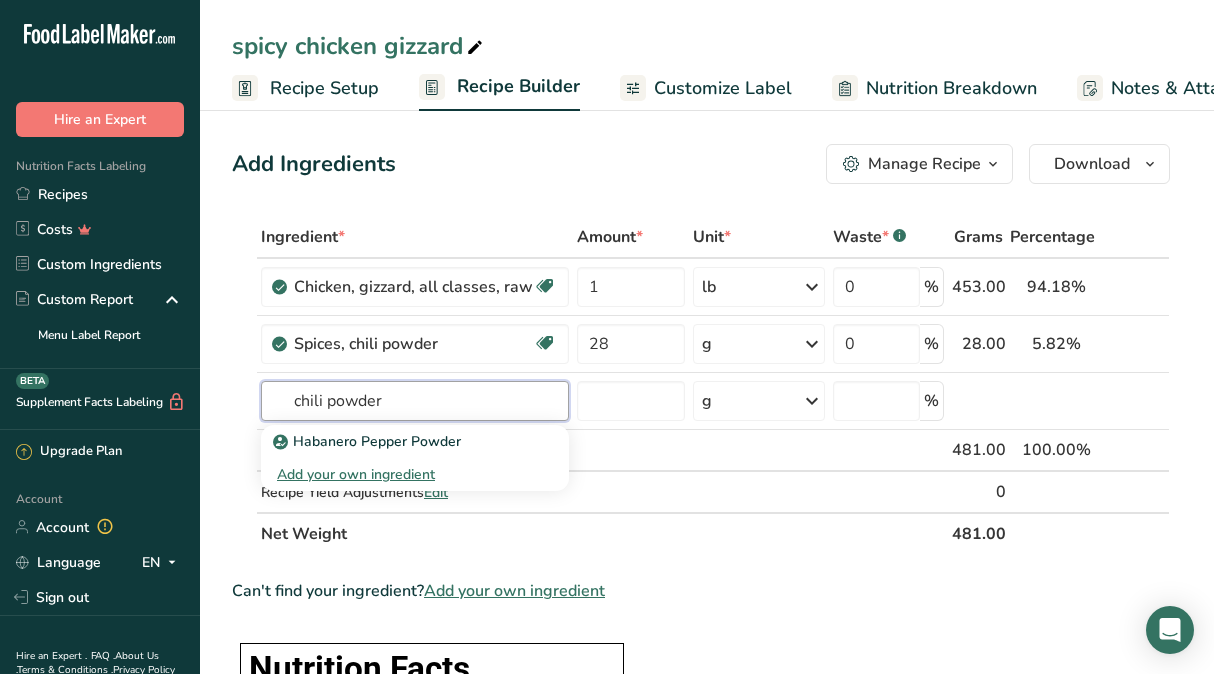 drag, startPoint x: 414, startPoint y: 400, endPoint x: 229, endPoint y: 383, distance: 185.77943 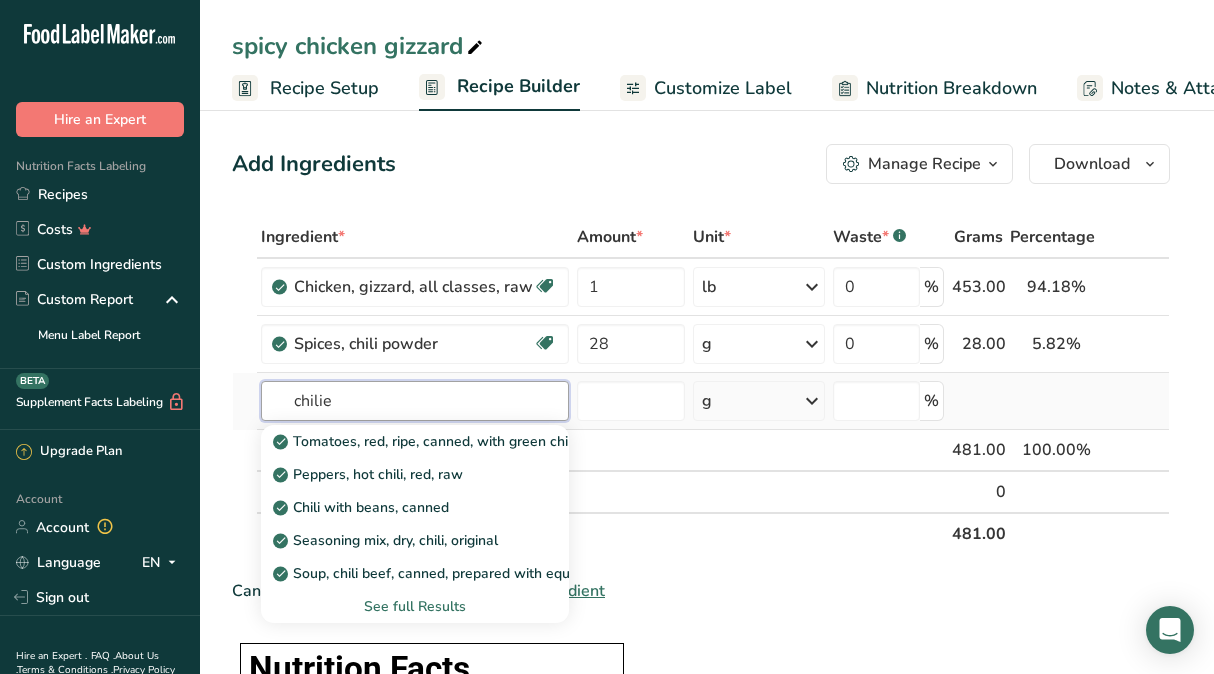 type on "chilie" 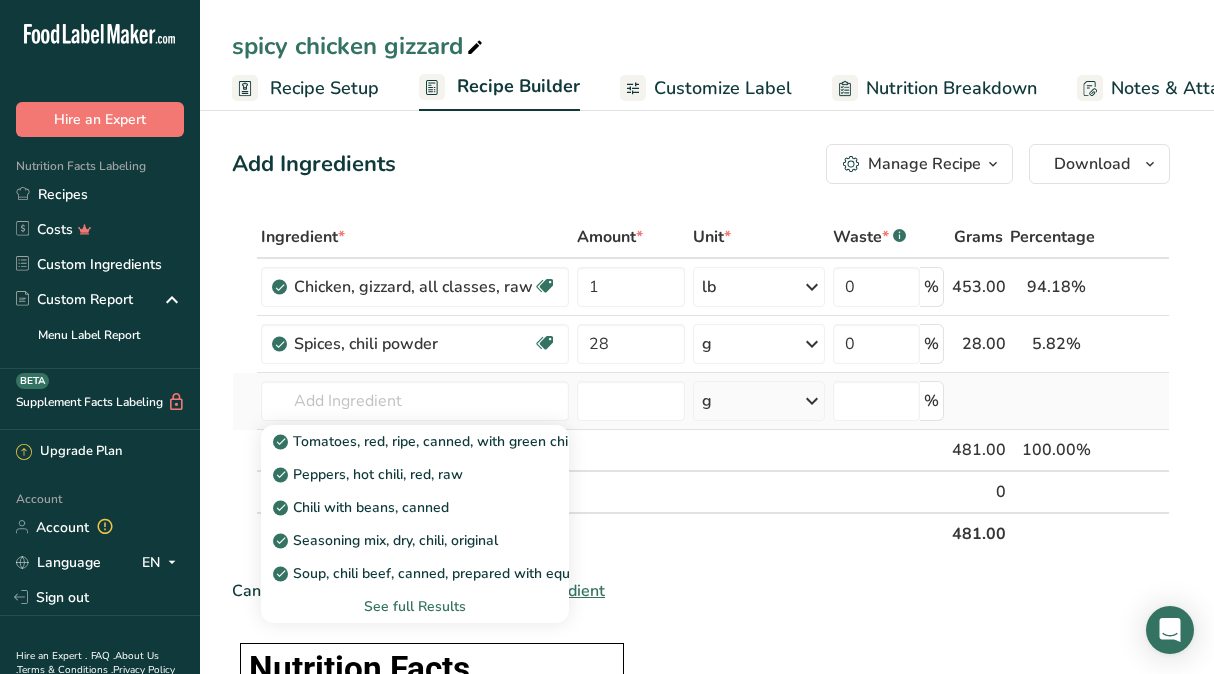 click on "See full Results" at bounding box center [415, 606] 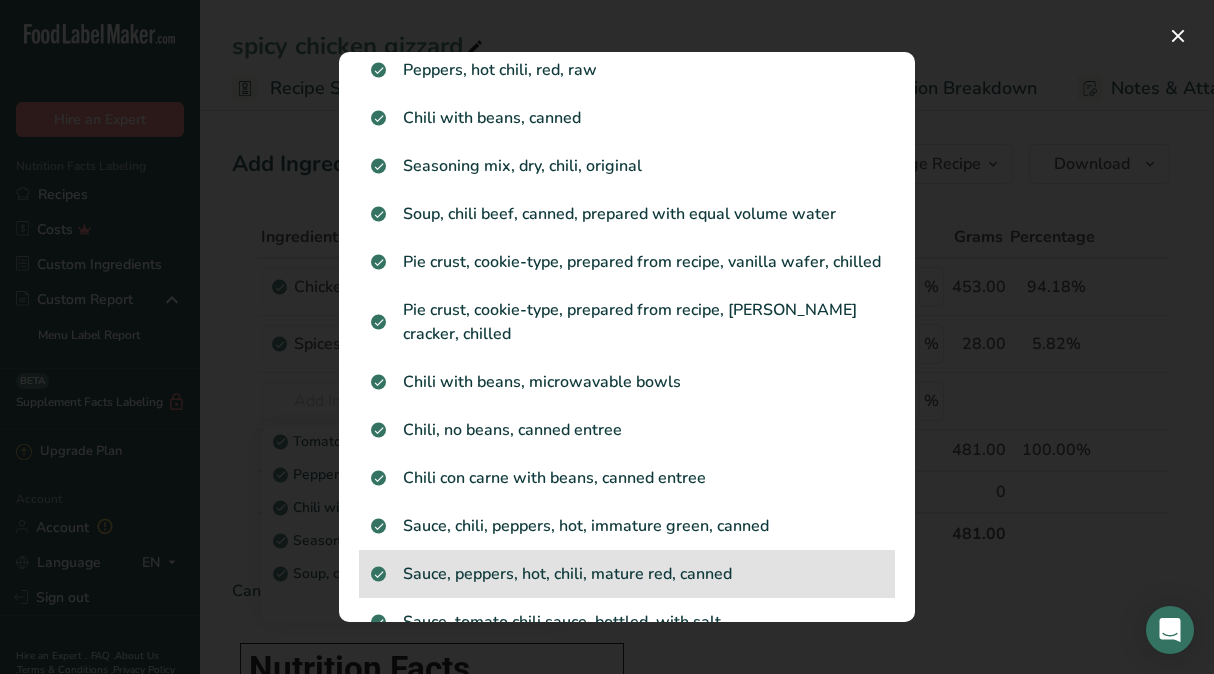 scroll, scrollTop: 0, scrollLeft: 0, axis: both 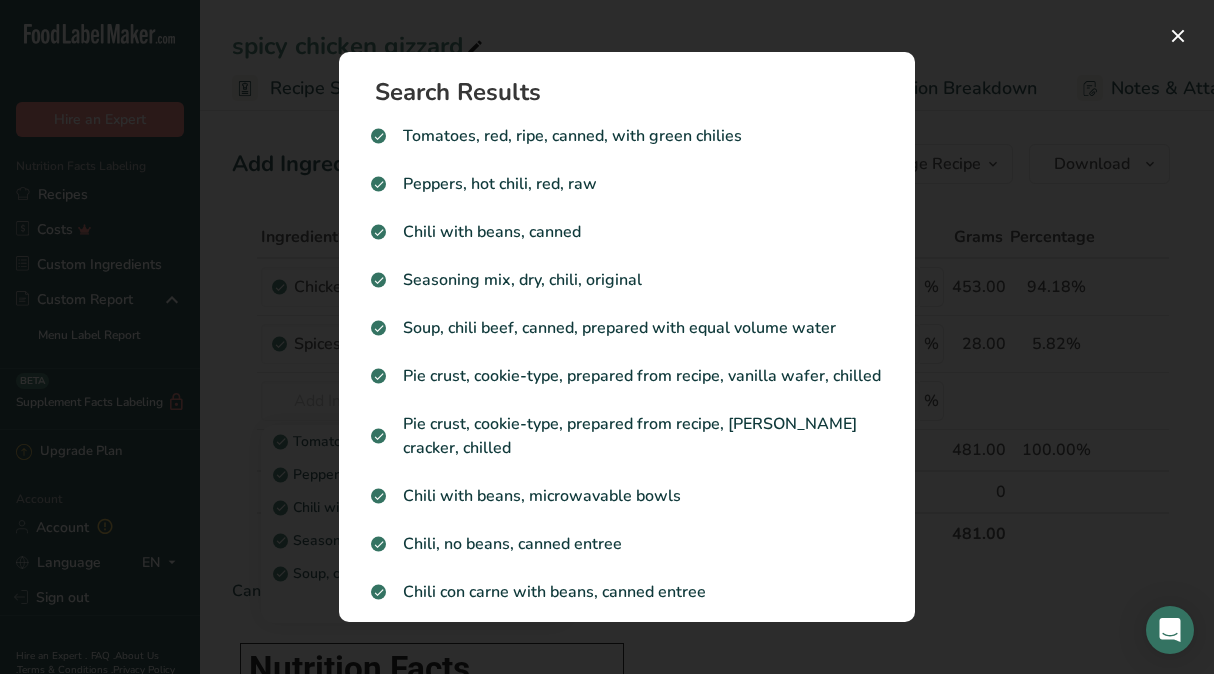 click at bounding box center [607, 337] 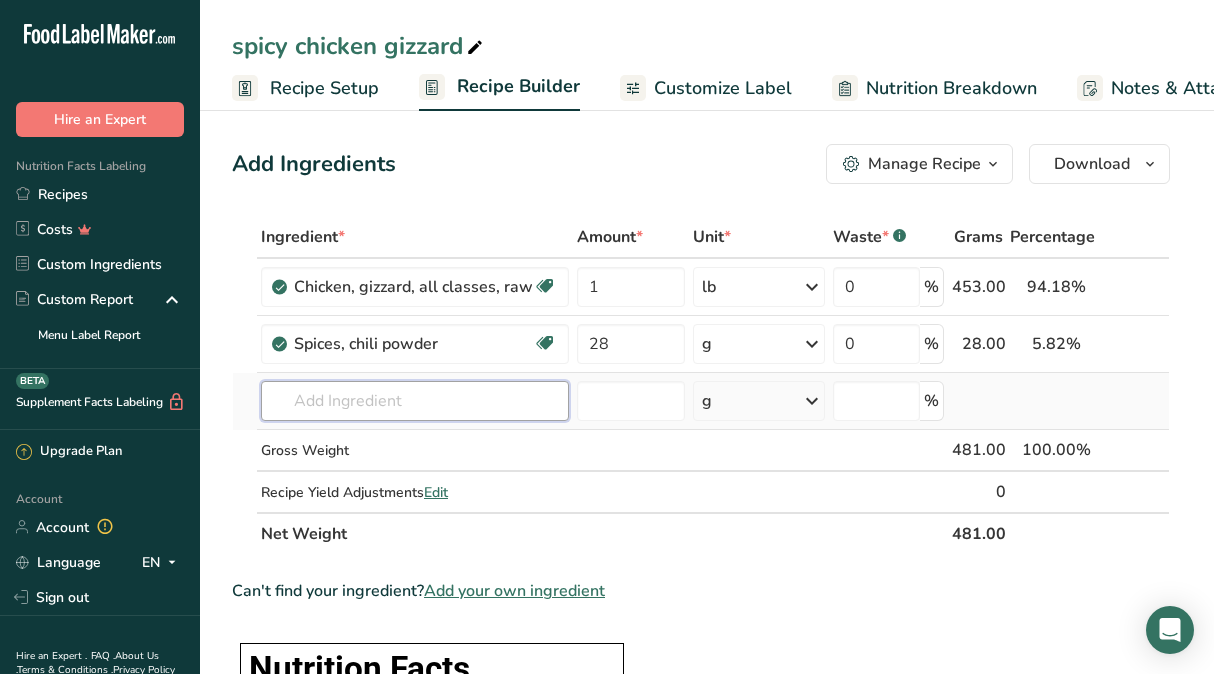 click at bounding box center [415, 401] 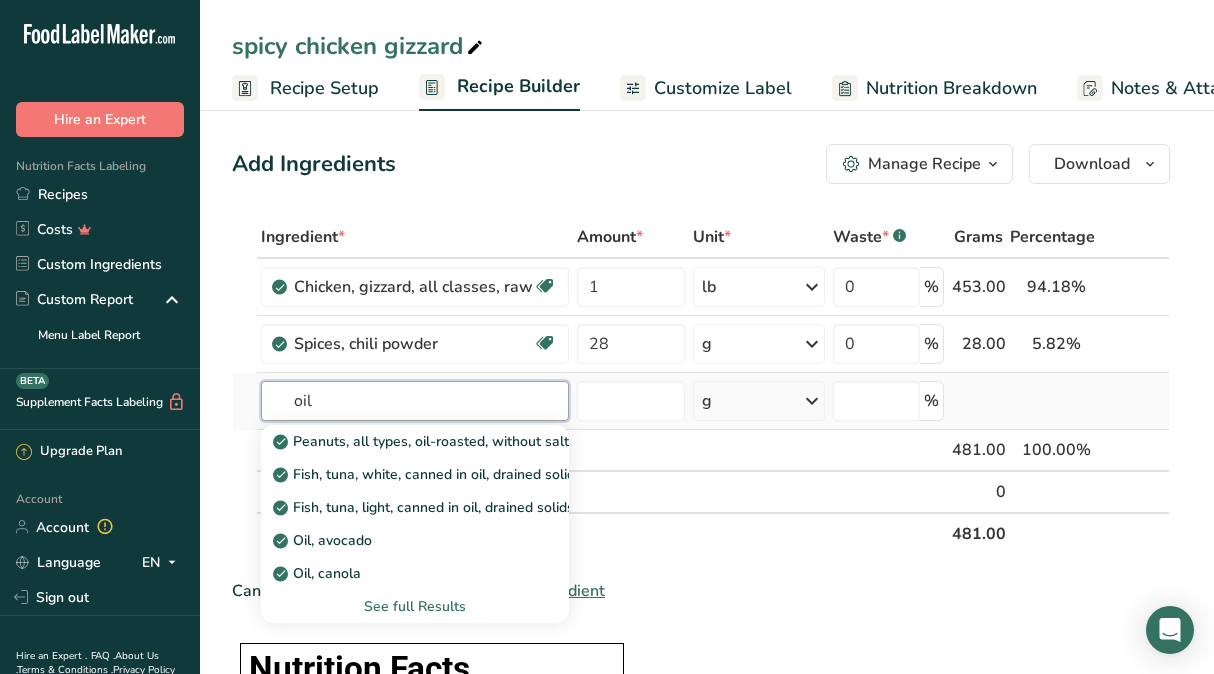 type on "oil" 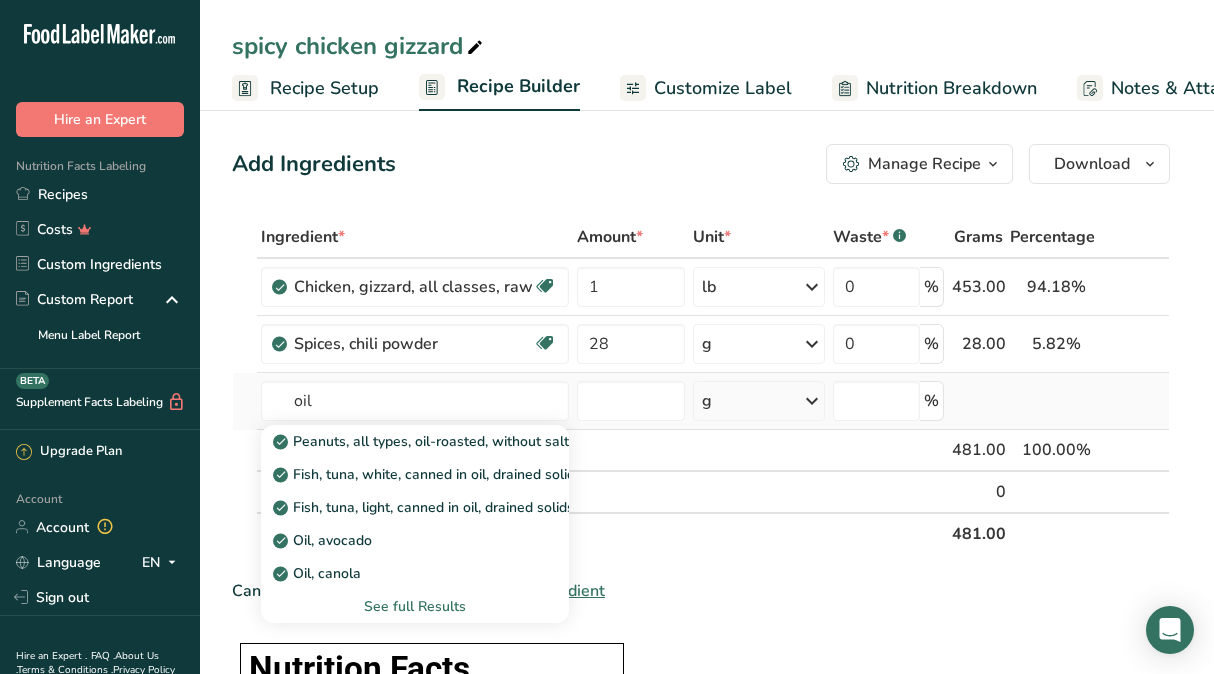 type 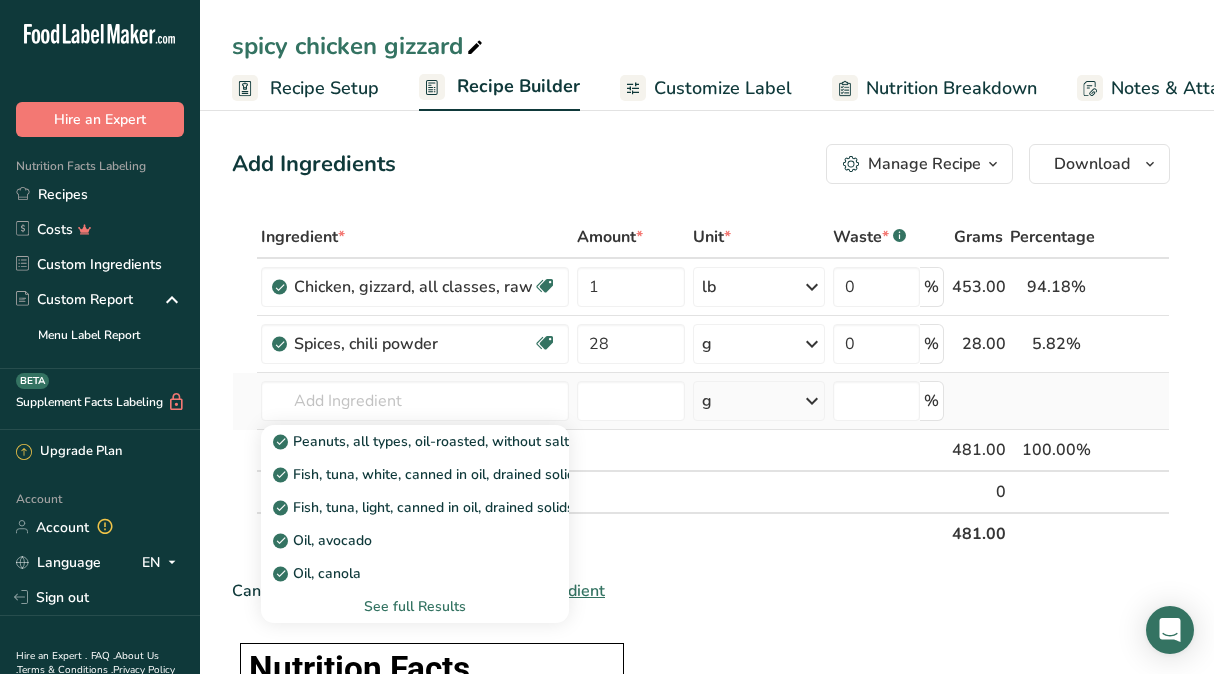 click on "See full Results" at bounding box center (415, 606) 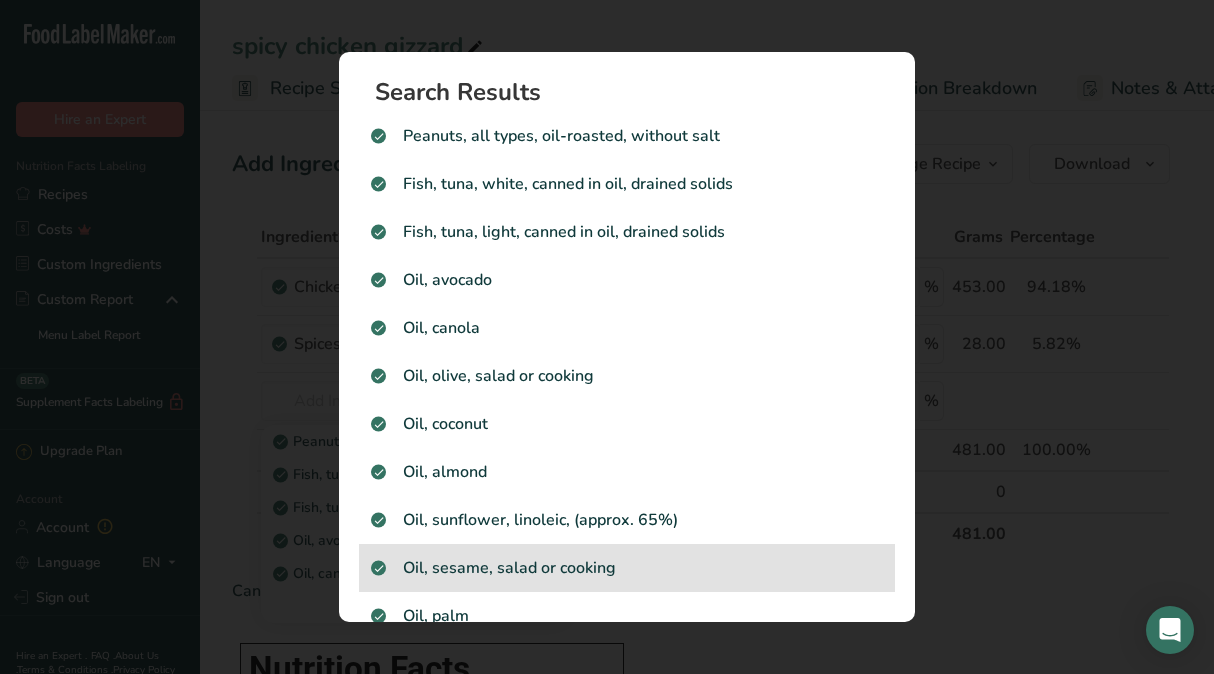 scroll, scrollTop: 2, scrollLeft: 0, axis: vertical 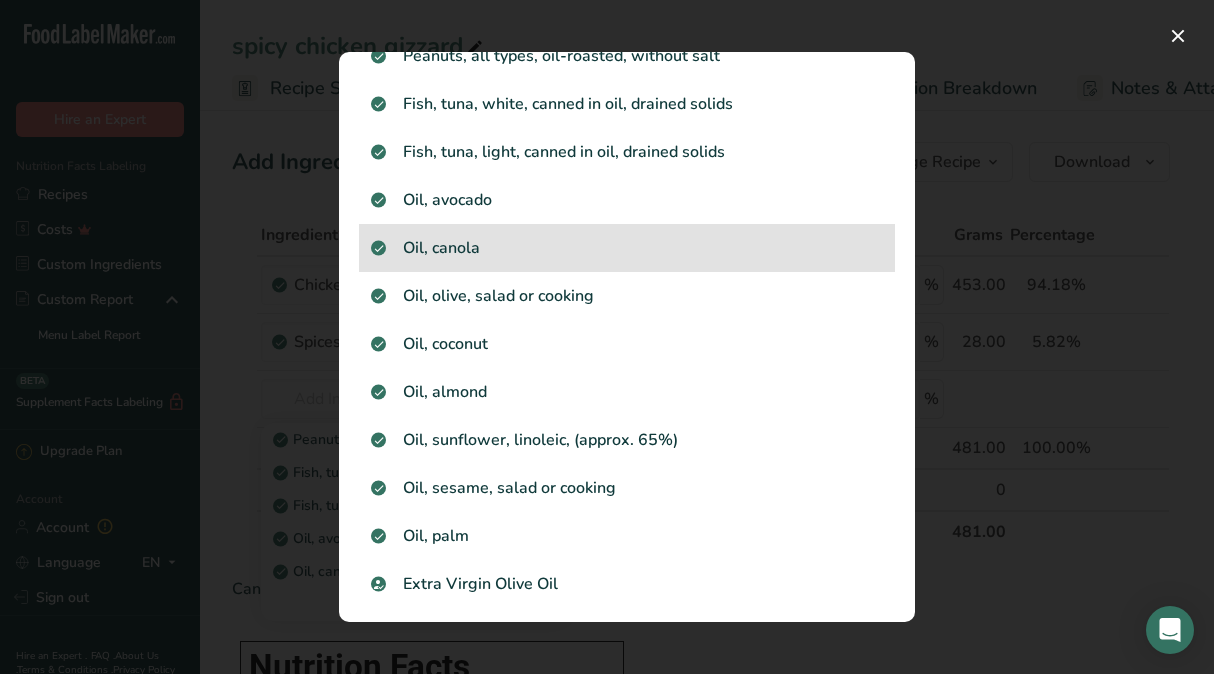 click on "Oil, canola" at bounding box center (627, 248) 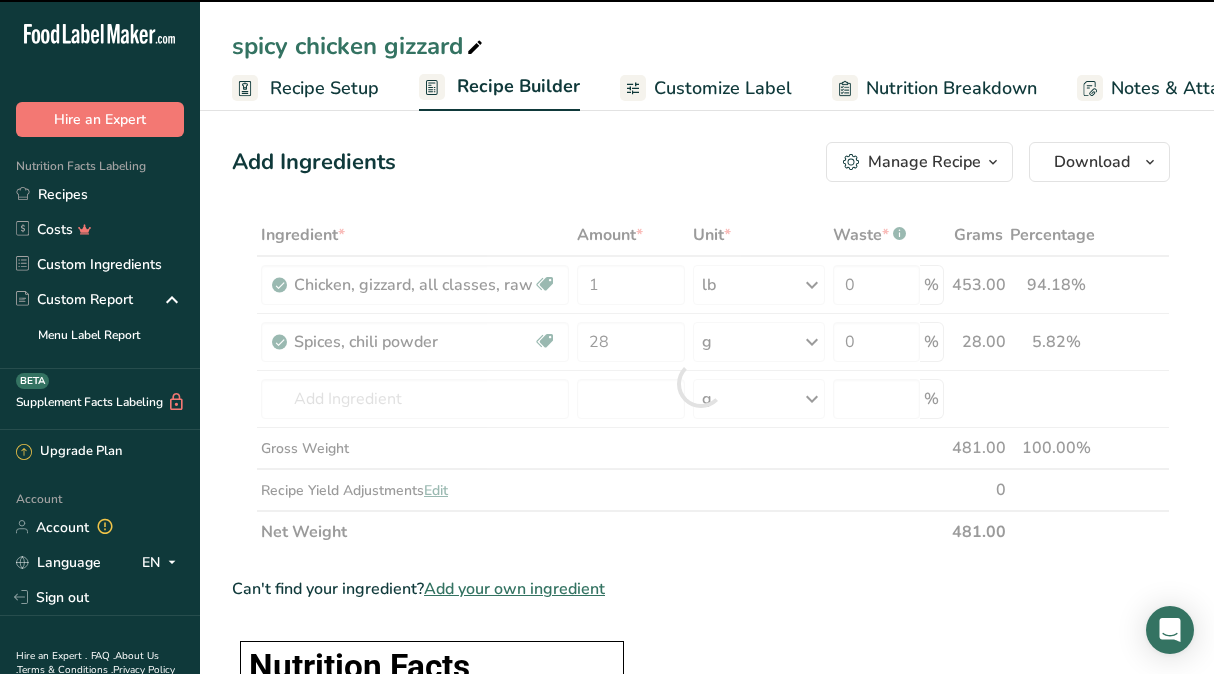 type on "0" 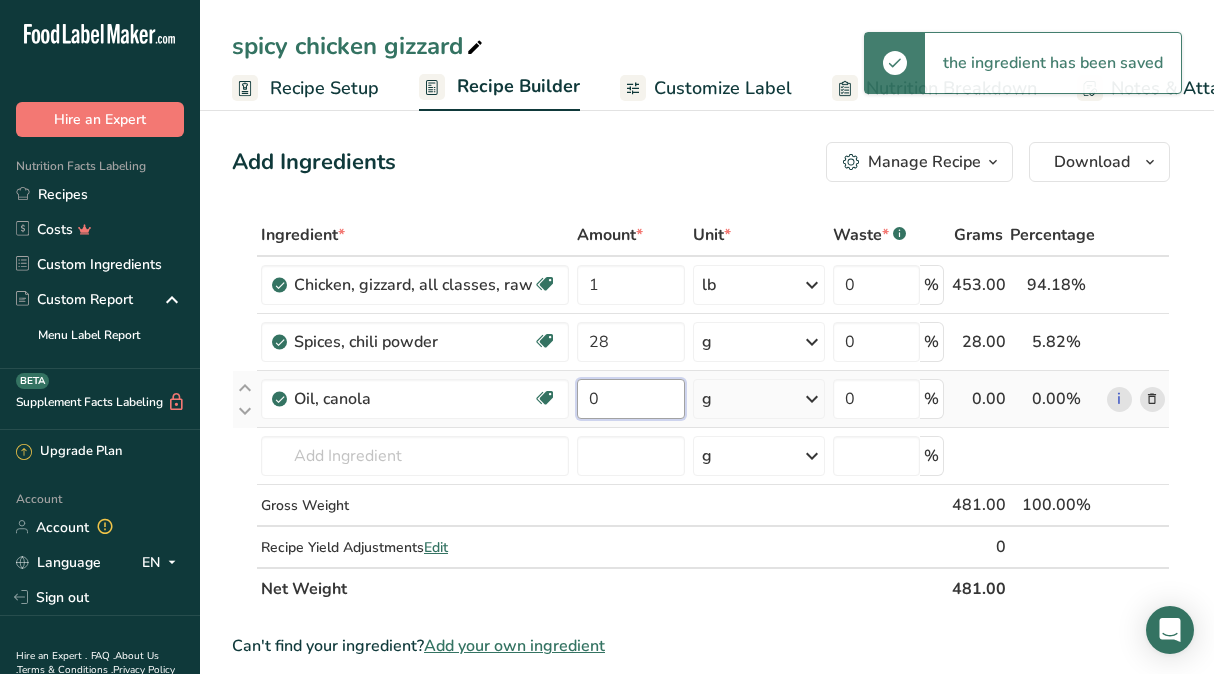 drag, startPoint x: 616, startPoint y: 399, endPoint x: 569, endPoint y: 399, distance: 47 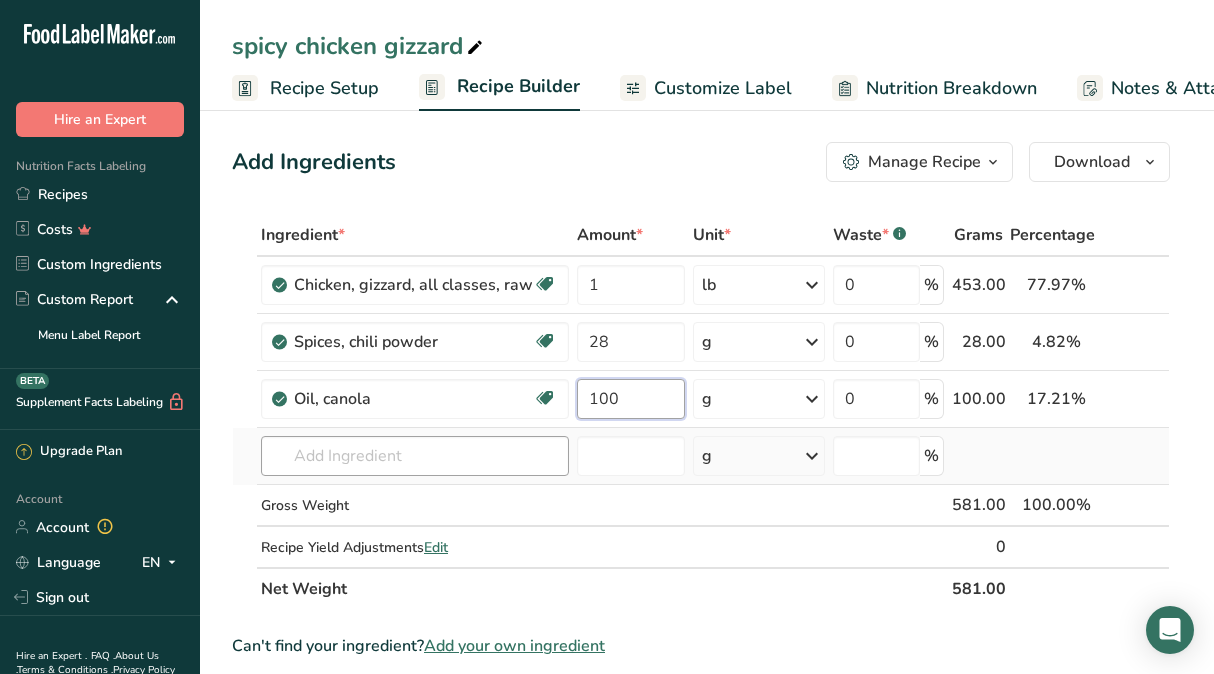 type on "100" 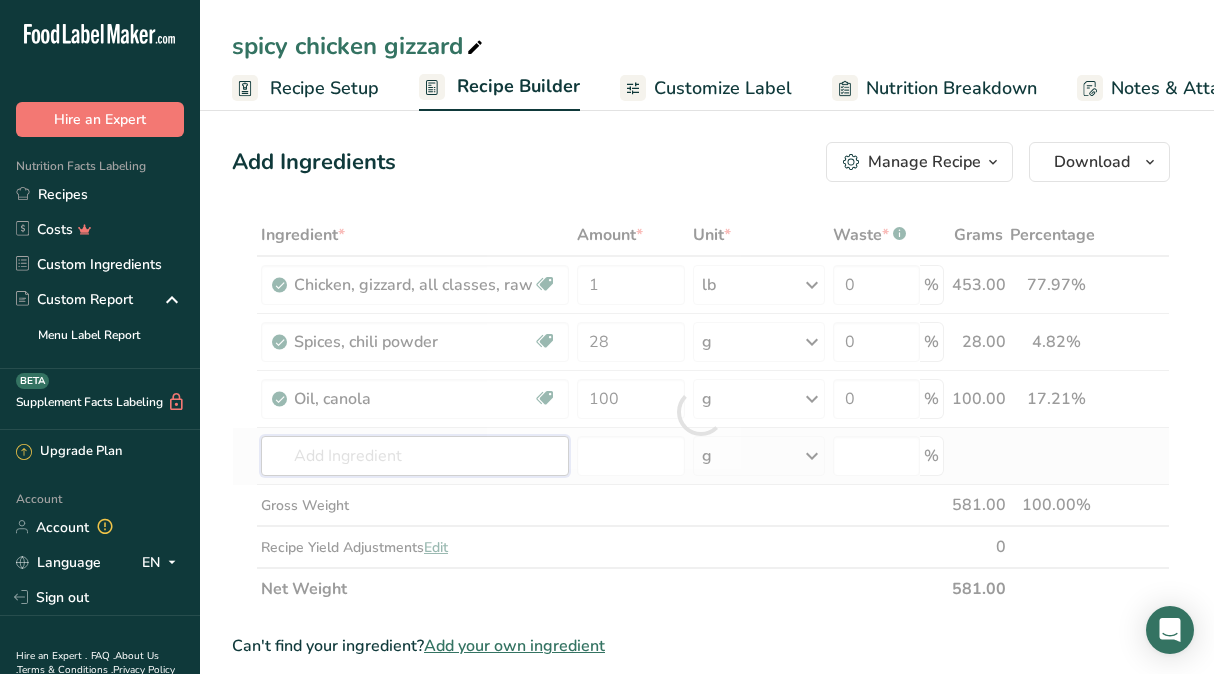 click on "Ingredient *
Amount *
Unit *
Waste *   .a-a{fill:#347362;}.b-a{fill:#fff;}          Grams
Percentage
Chicken, gizzard, all classes, raw
Dairy free
Gluten free
Soy free
1
lb
Portions
4 oz
1 lb
Weight Units
g
kg
mg
See more
Volume Units
l
Volume units require a density conversion. If you know your ingredient's density enter it below. Otherwise, click on "RIA" our AI Regulatory bot - she will be able to help you
lb/ft3
g/cm3
Confirm
mL
lb/ft3
g/cm3" at bounding box center (701, 412) 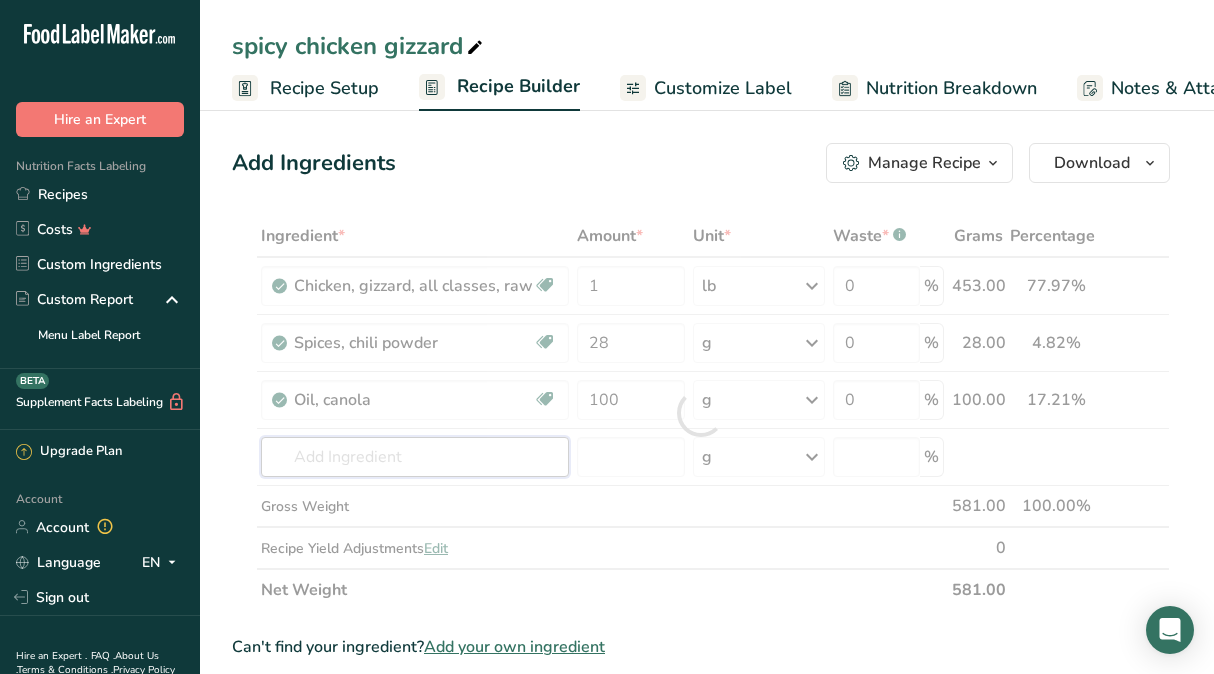scroll, scrollTop: 2, scrollLeft: 0, axis: vertical 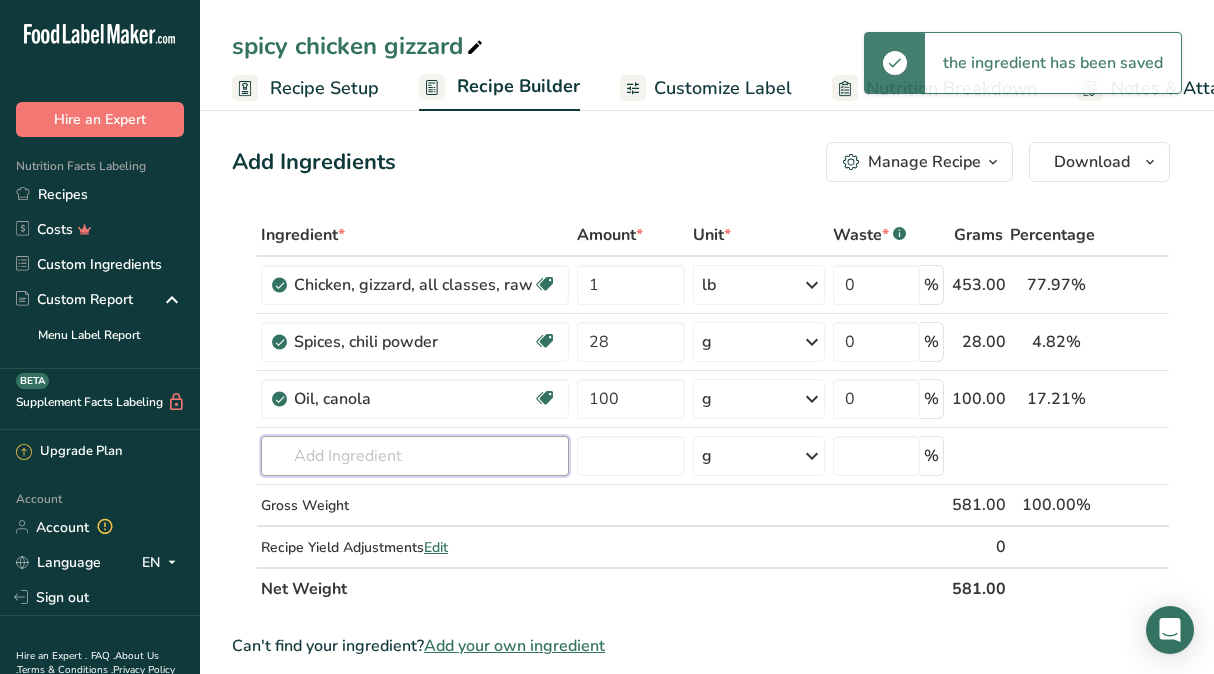 type on "p" 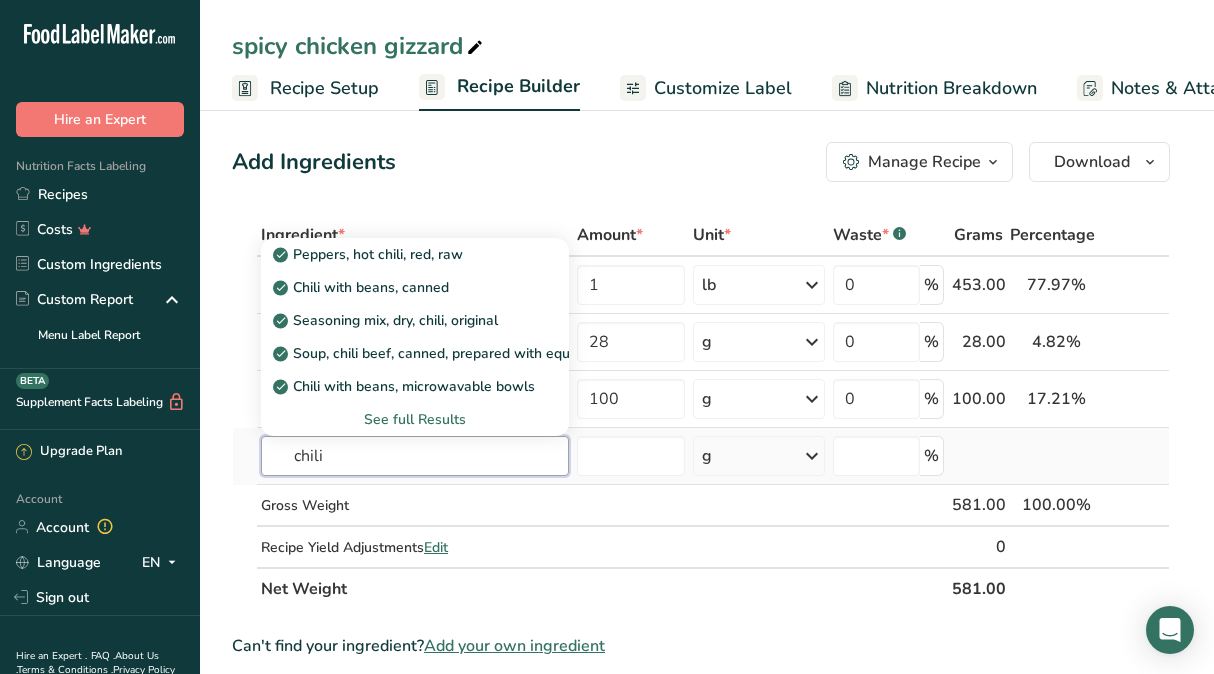 type on "chili" 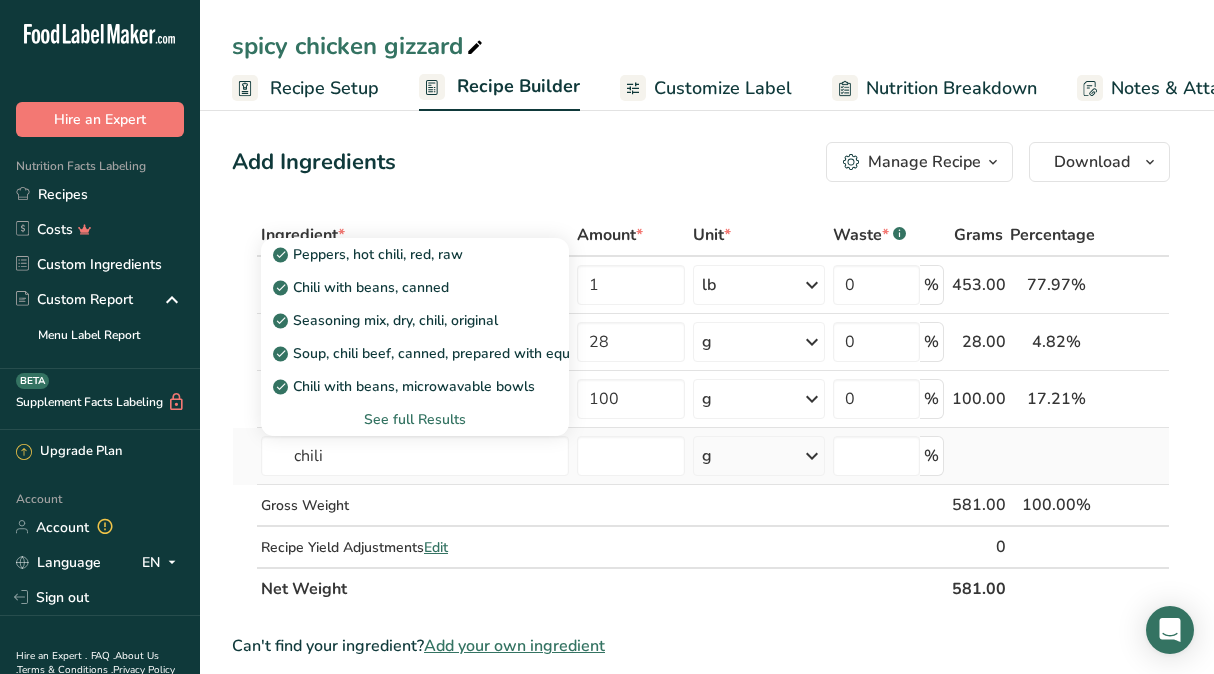 type 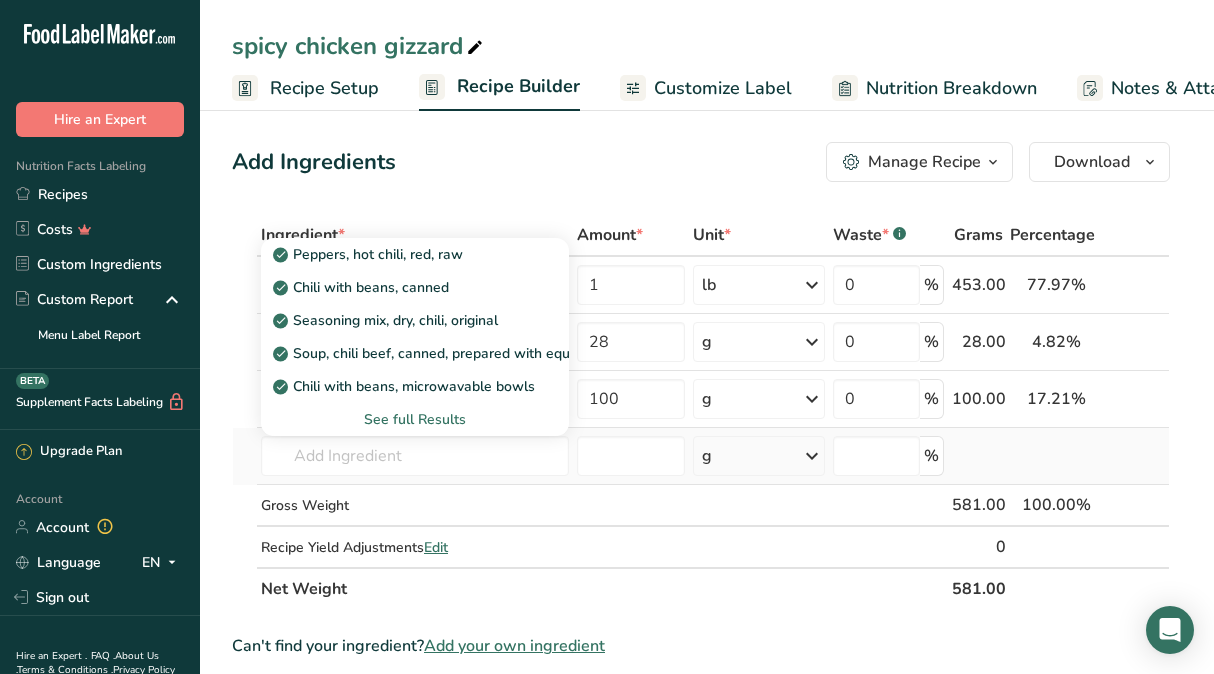 click on "See full Results" at bounding box center (415, 419) 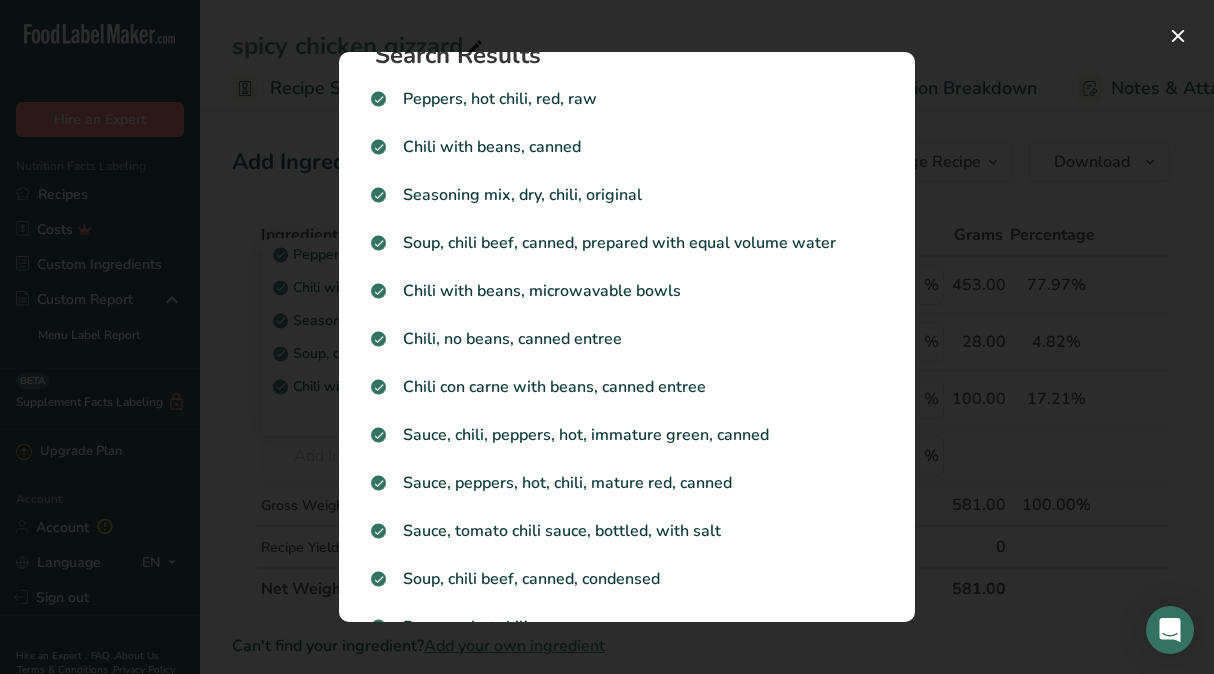 scroll, scrollTop: 0, scrollLeft: 0, axis: both 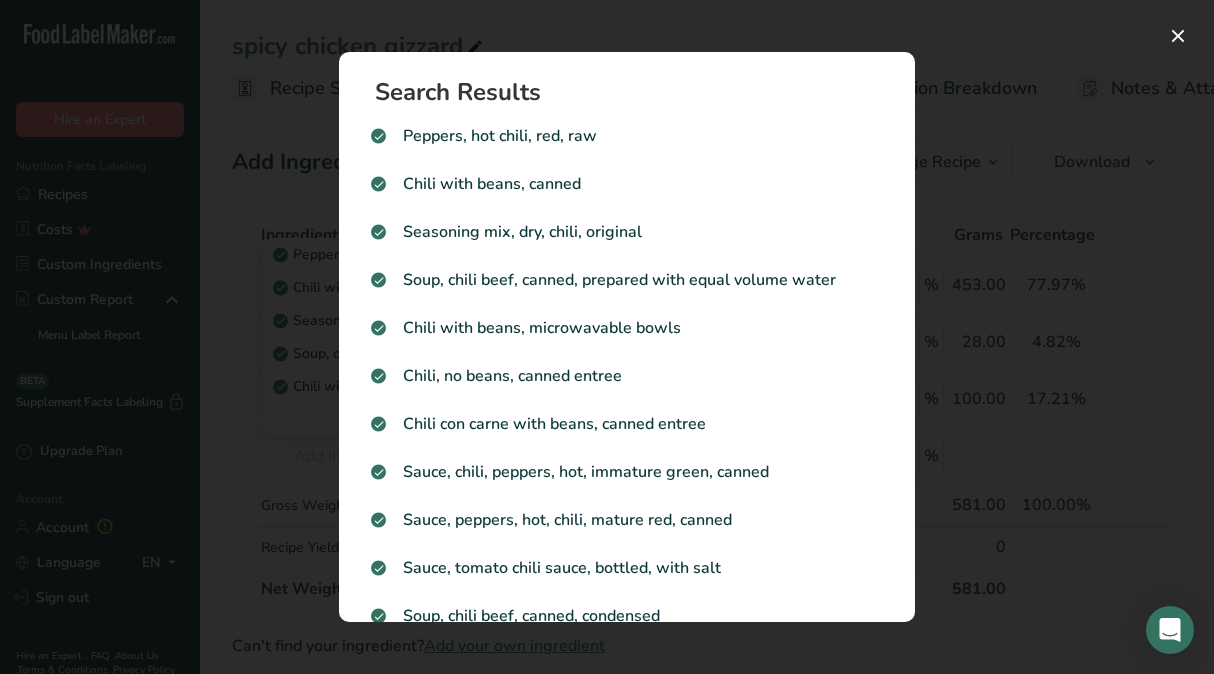 click at bounding box center (607, 337) 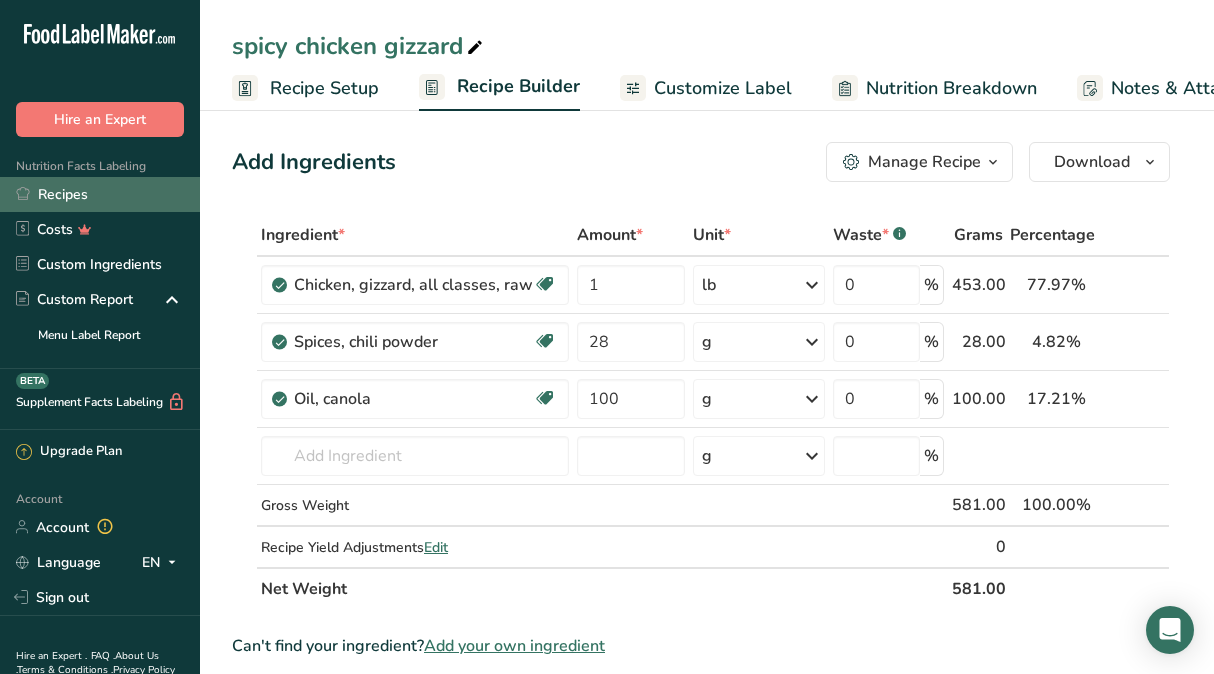 click on "Recipes" at bounding box center (100, 194) 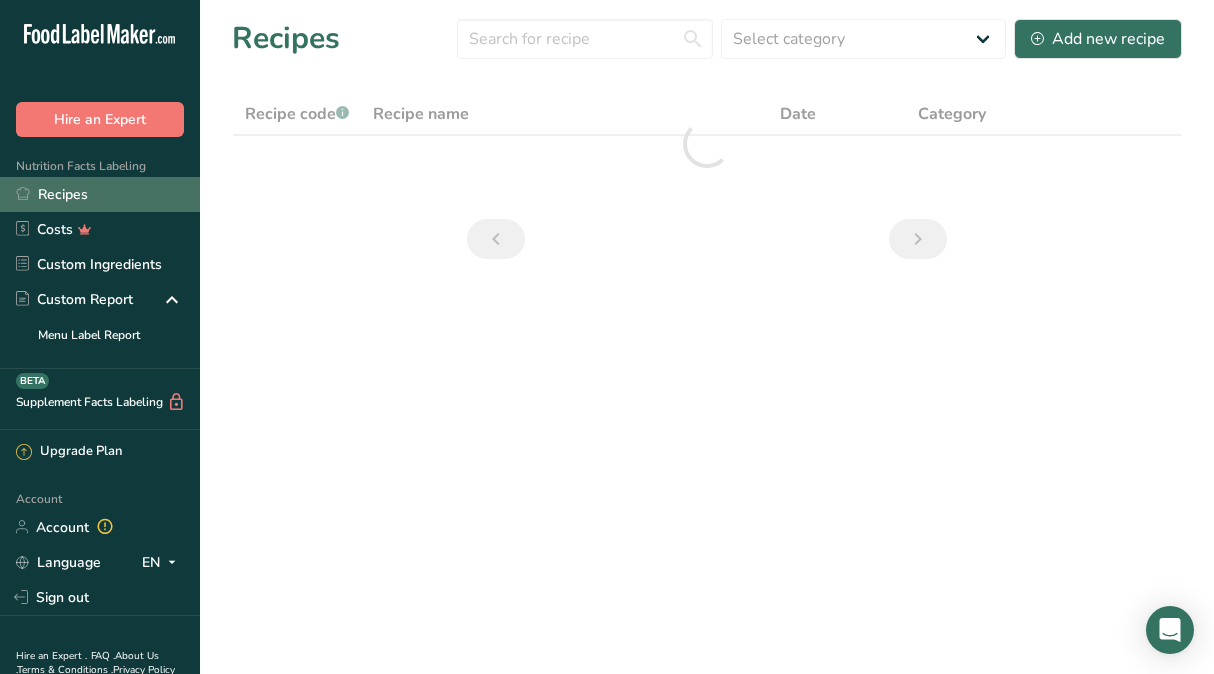 scroll, scrollTop: 0, scrollLeft: 0, axis: both 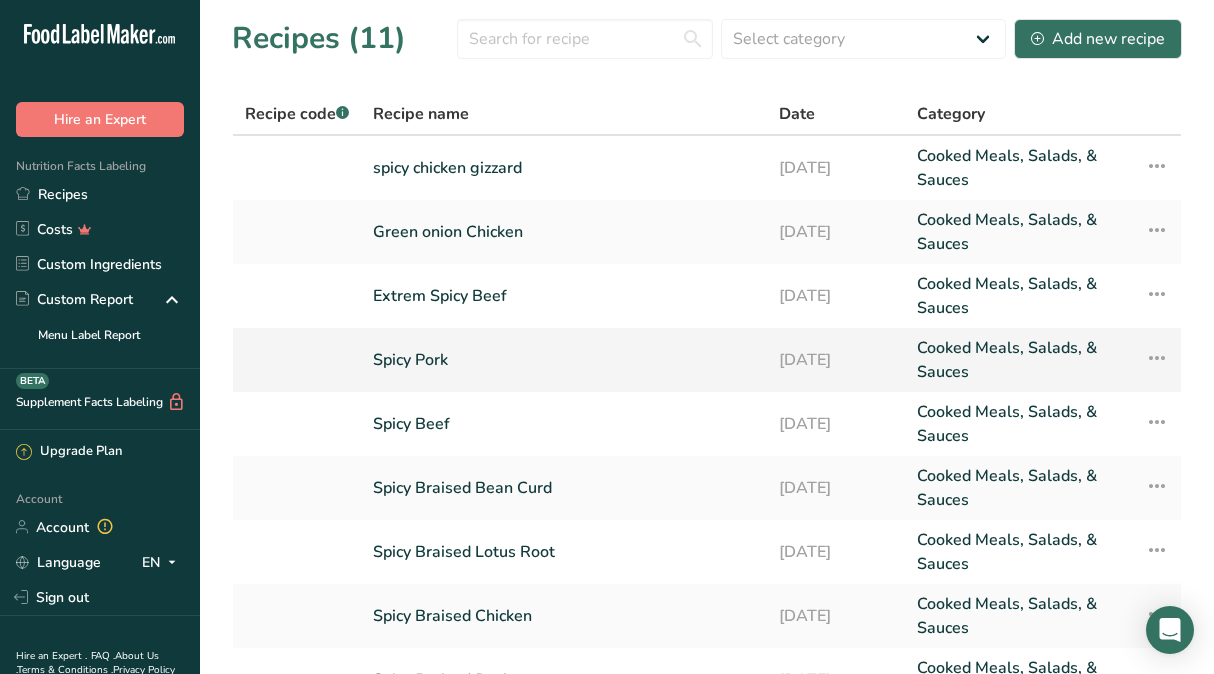 click on "Spicy Pork" at bounding box center [564, 360] 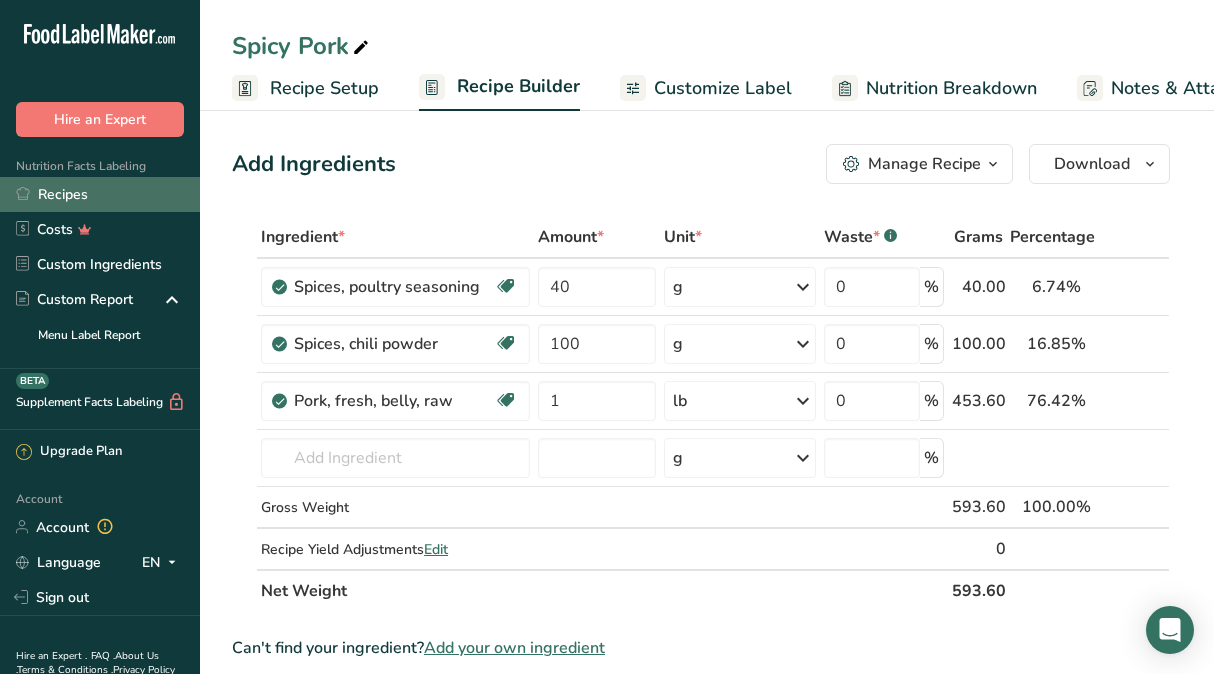 click on "Recipes" at bounding box center (100, 194) 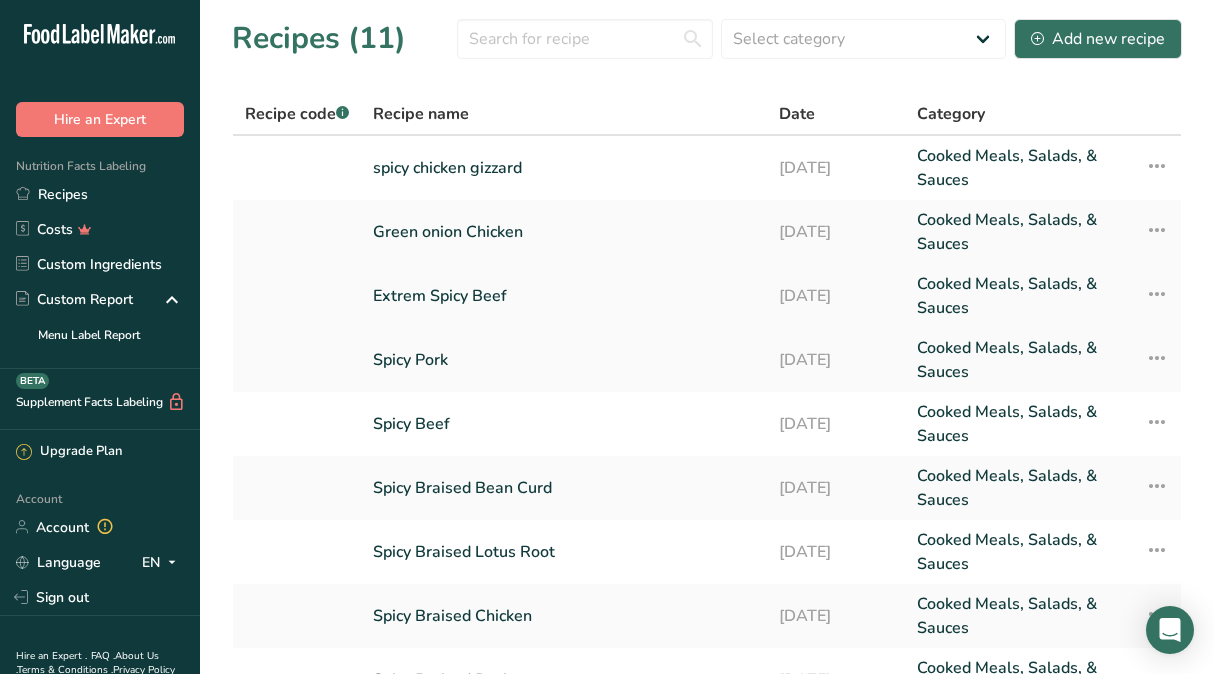 click on "Extrem Spicy Beef" at bounding box center [564, 296] 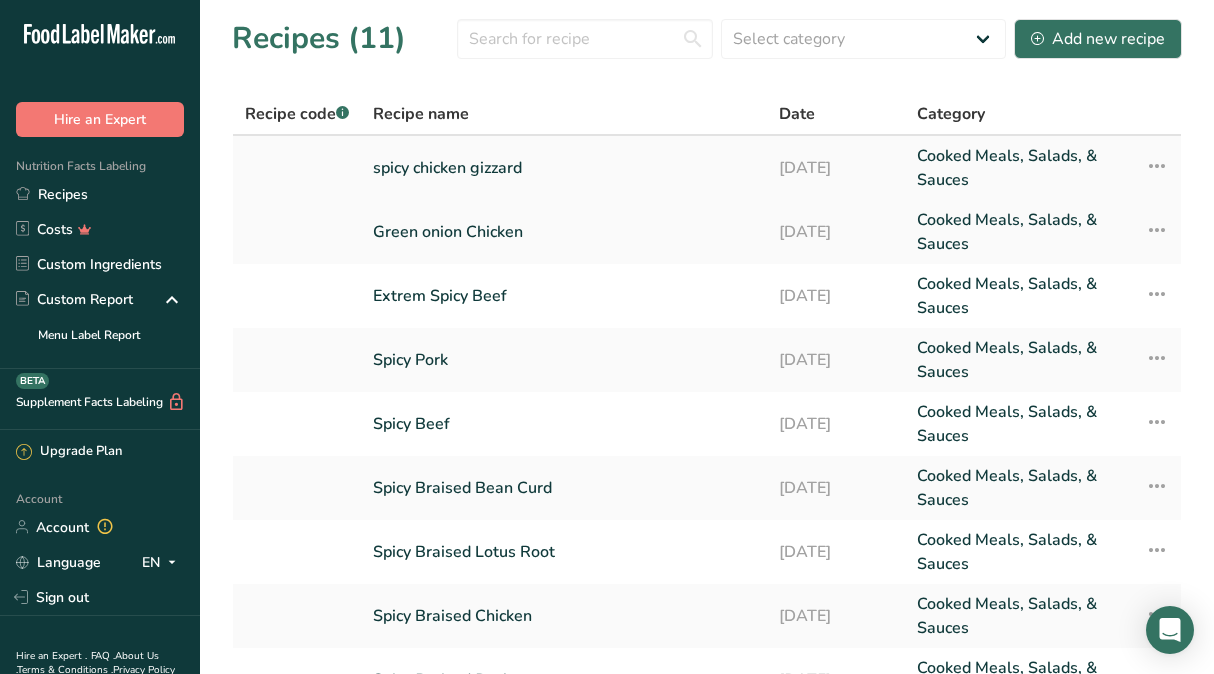 click on "spicy chicken gizzard" at bounding box center (564, 168) 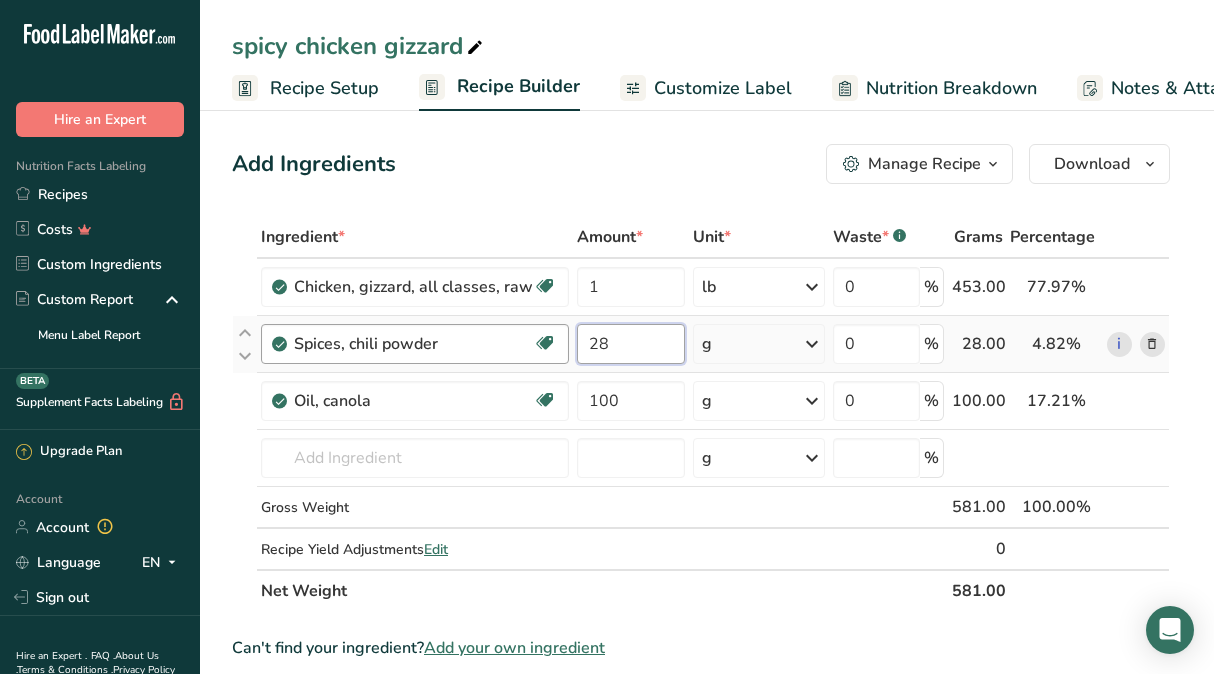 drag, startPoint x: 612, startPoint y: 341, endPoint x: 546, endPoint y: 340, distance: 66.007576 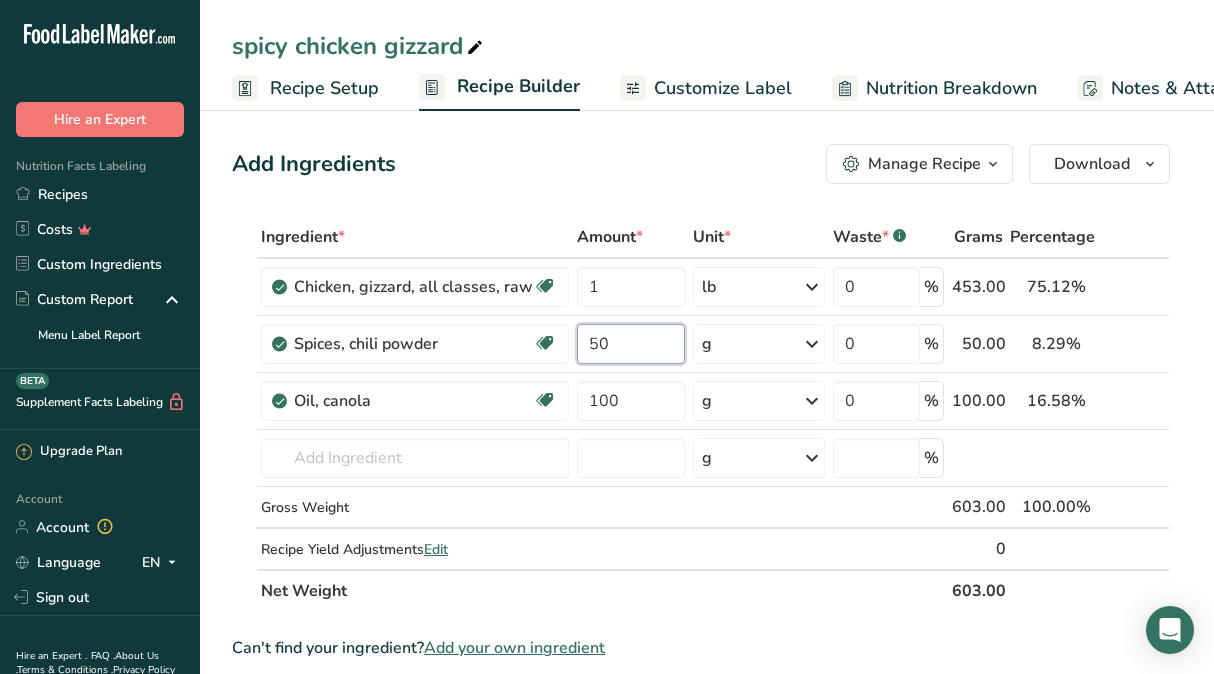 type on "50" 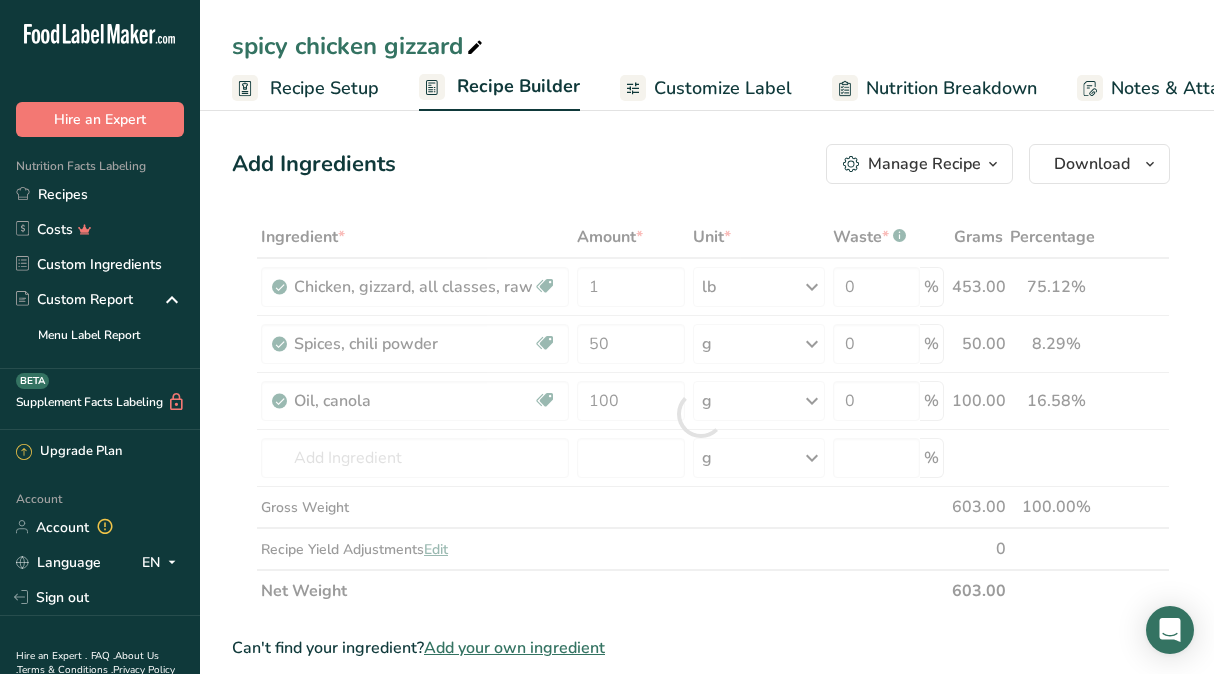 drag, startPoint x: 1180, startPoint y: 453, endPoint x: 1152, endPoint y: 441, distance: 30.463093 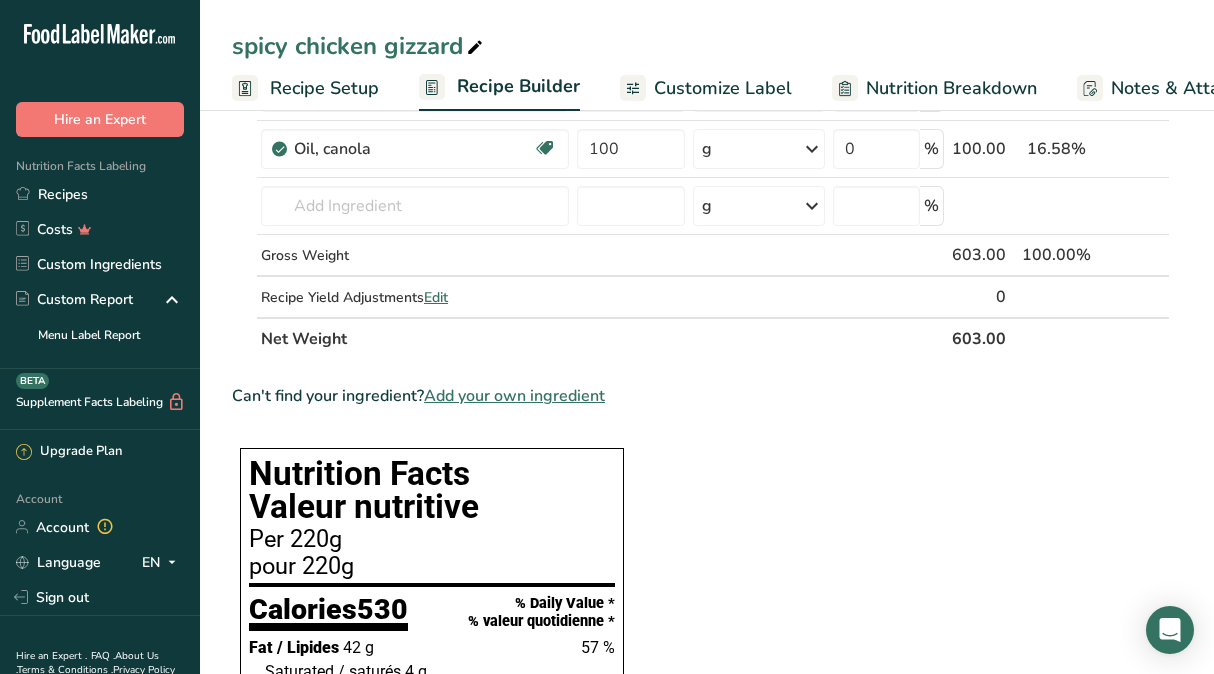 scroll, scrollTop: 0, scrollLeft: 0, axis: both 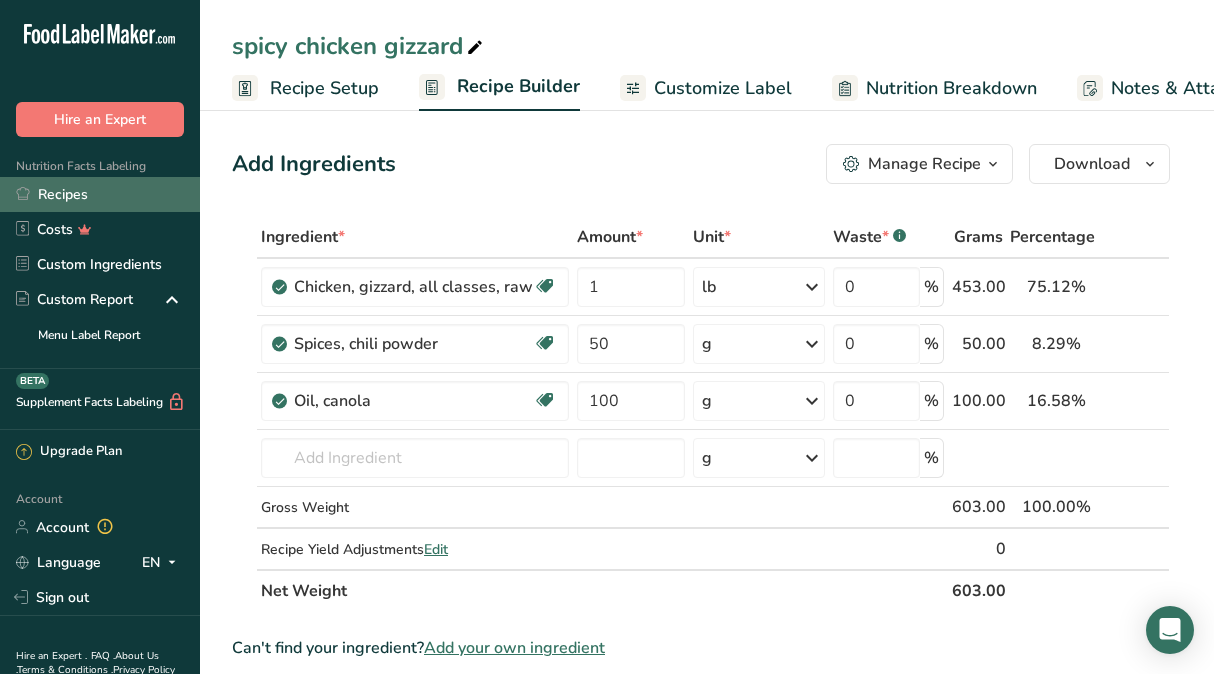click on "Recipes" at bounding box center (100, 194) 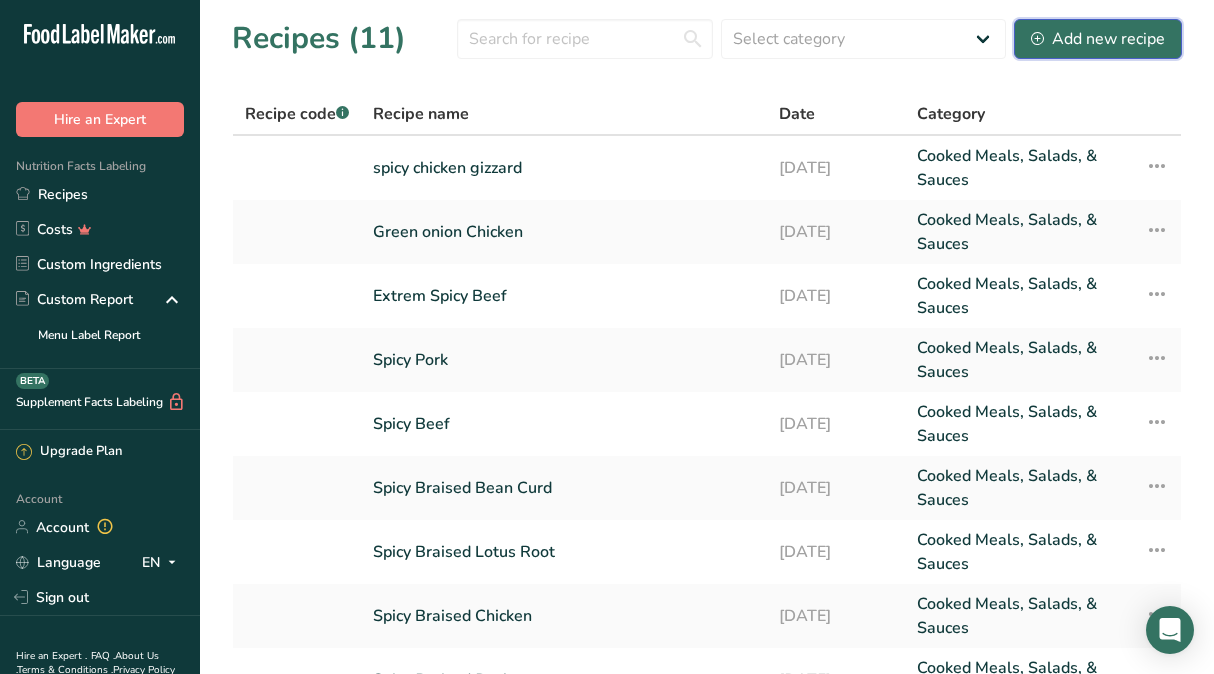 click on "Add new recipe" at bounding box center [1098, 39] 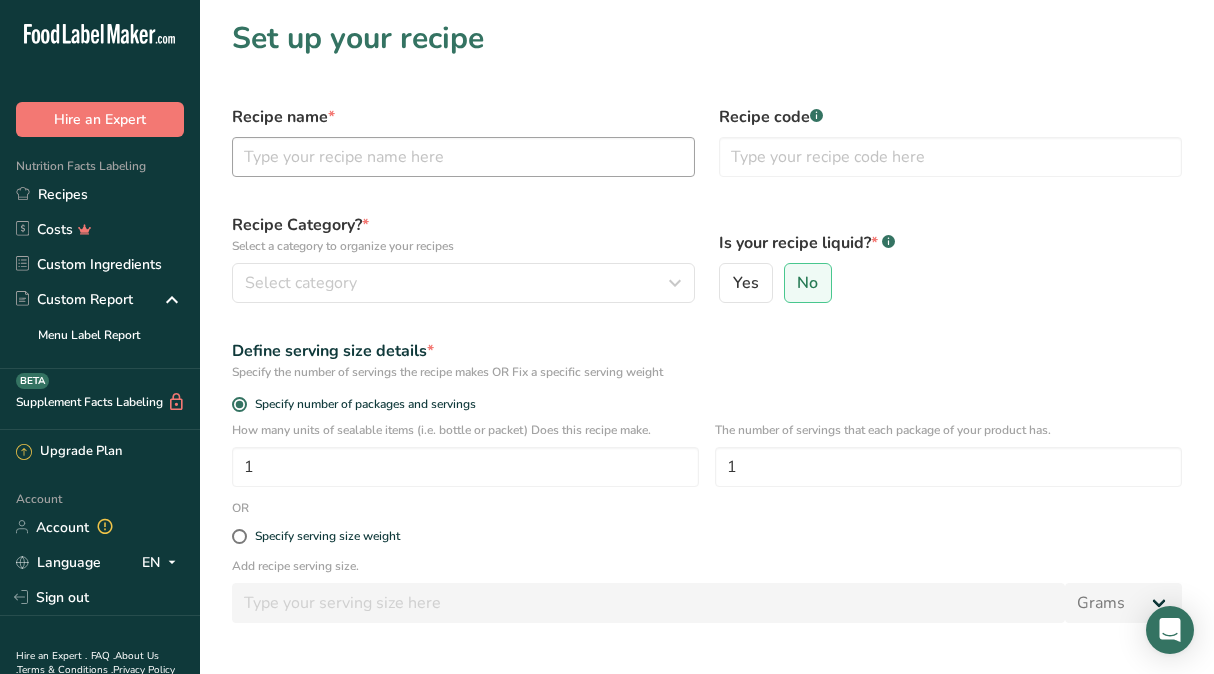 drag, startPoint x: 324, startPoint y: 128, endPoint x: 331, endPoint y: 143, distance: 16.552946 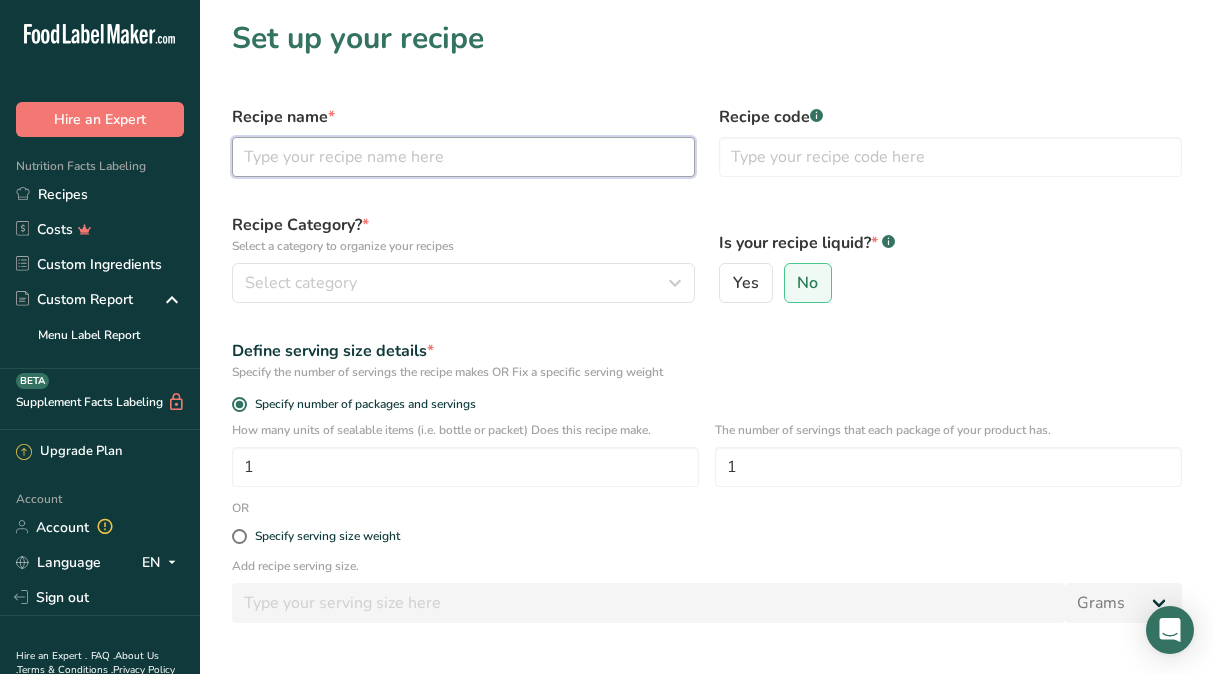click at bounding box center (463, 157) 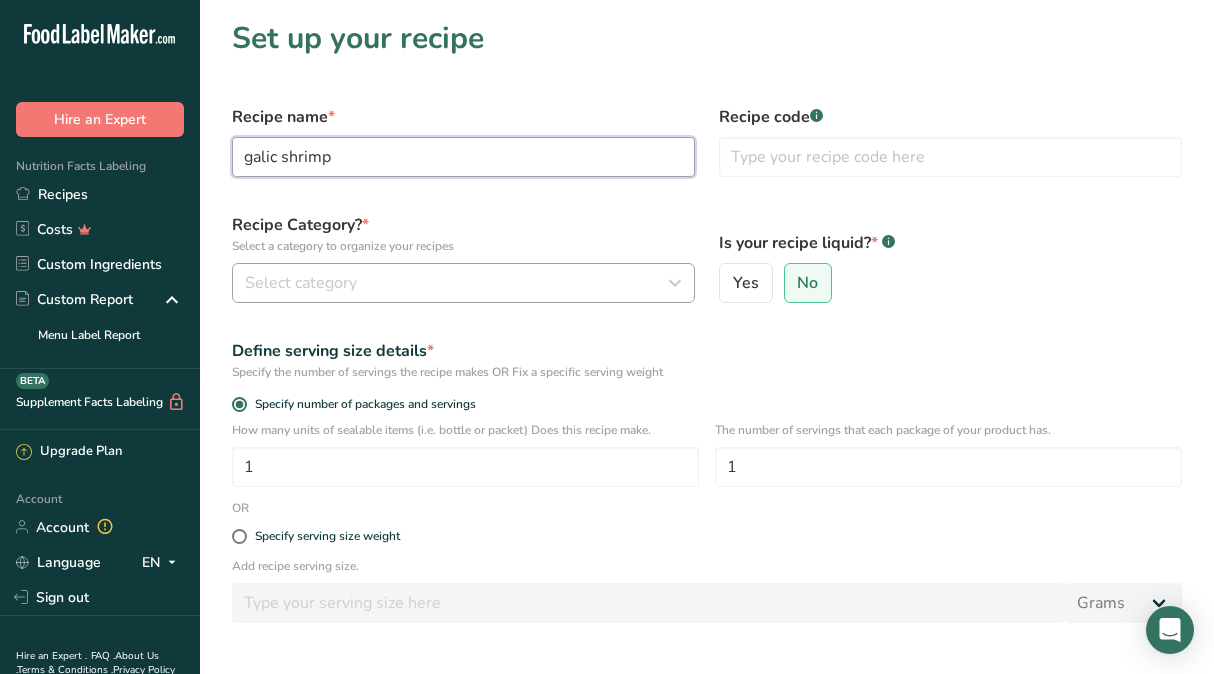 type on "galic shrimp" 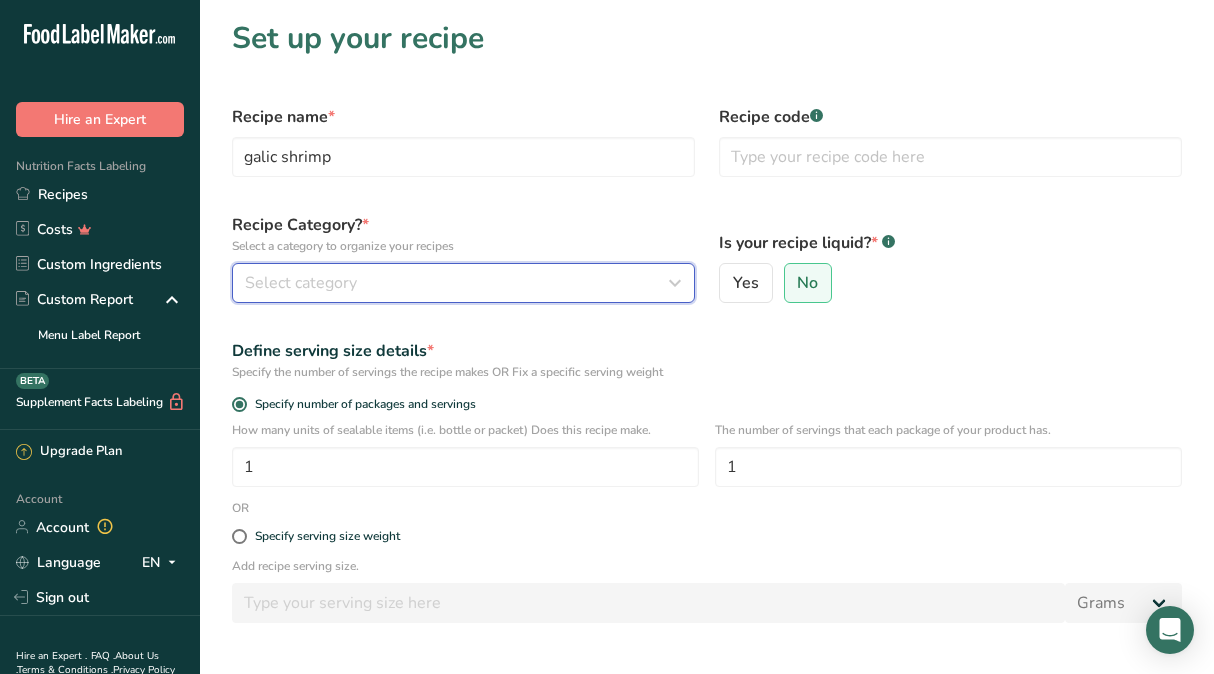 click on "Select category" at bounding box center [457, 283] 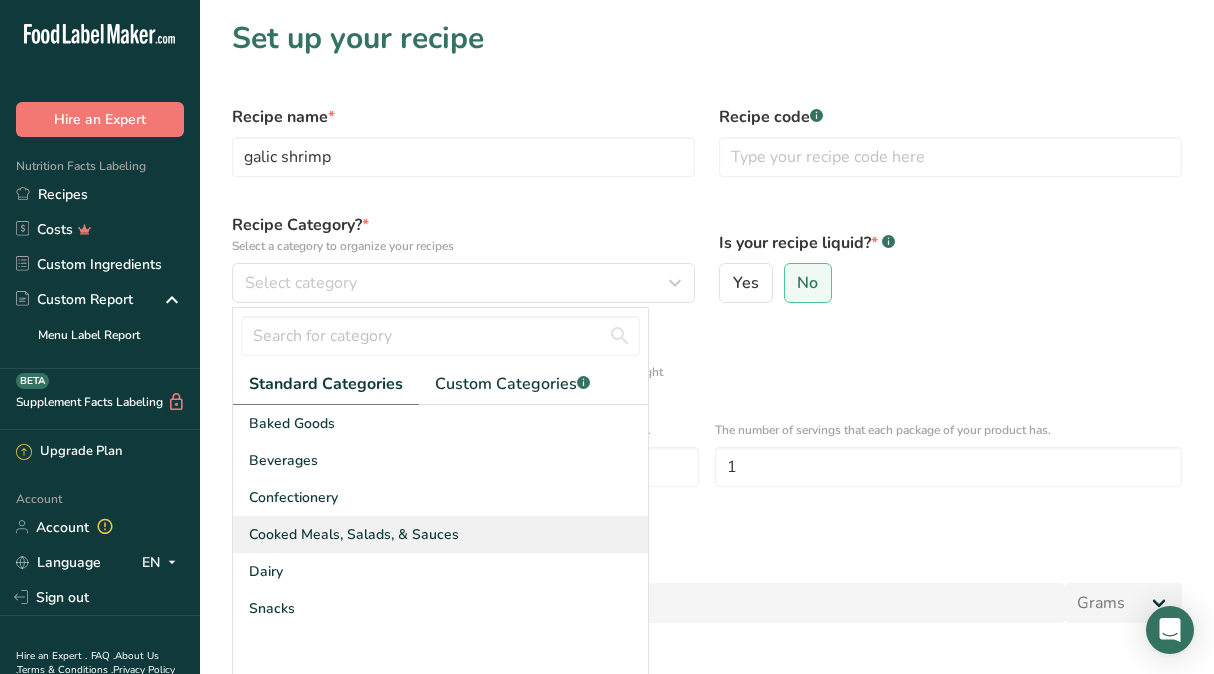 click on "Cooked Meals, Salads, & Sauces" at bounding box center [354, 534] 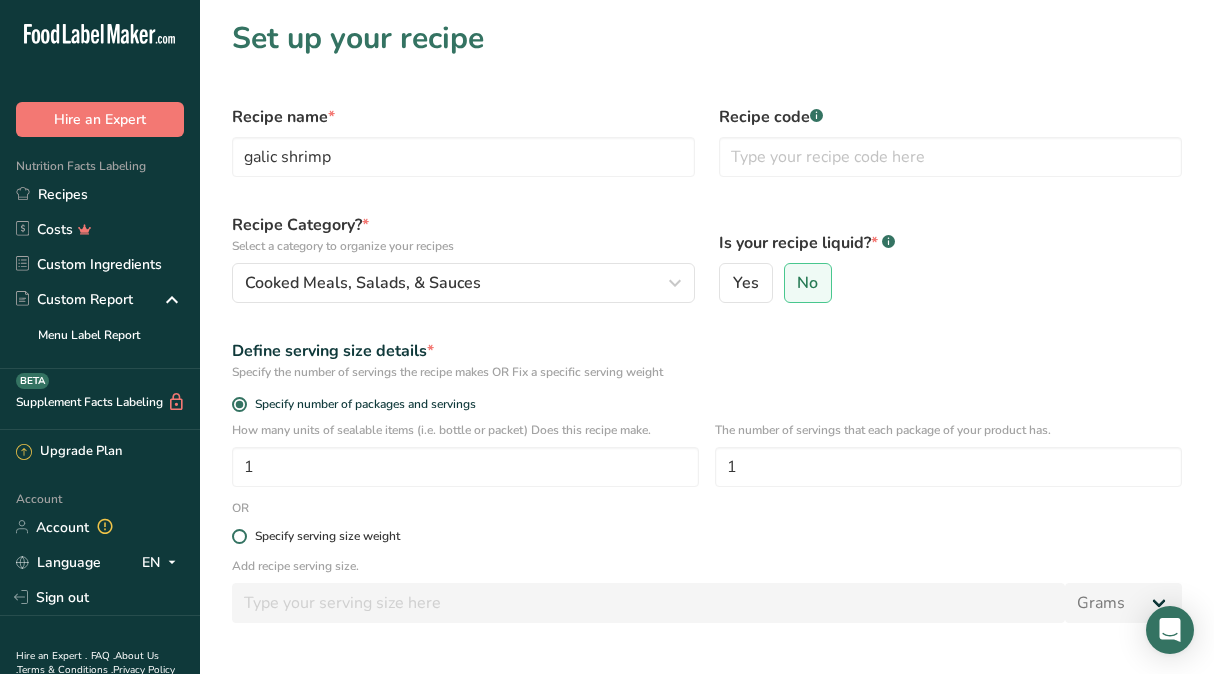 click on "Specify serving size weight" at bounding box center [707, 536] 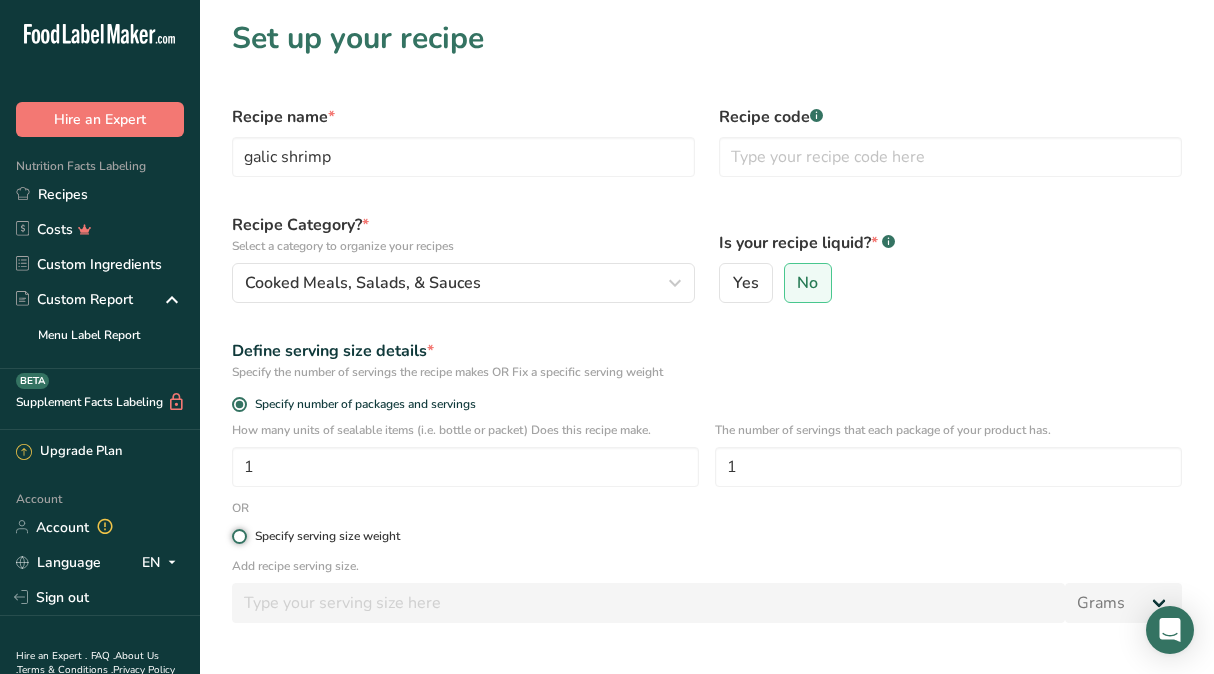 click on "Specify serving size weight" at bounding box center (238, 536) 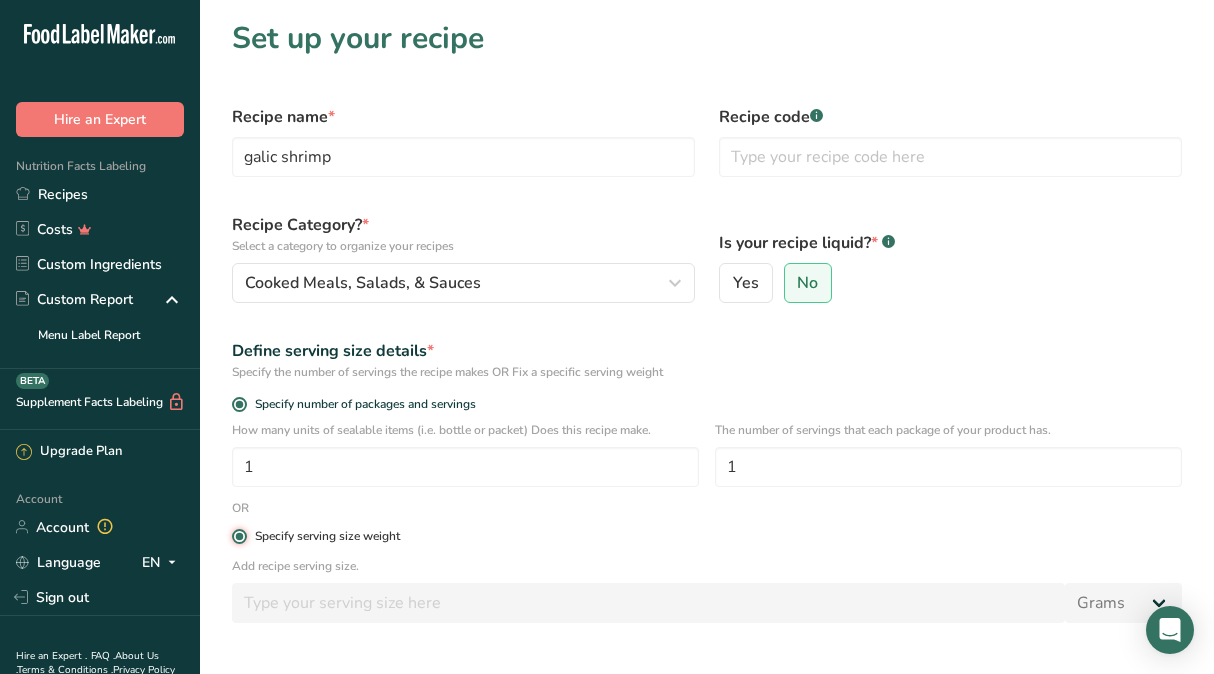 radio on "false" 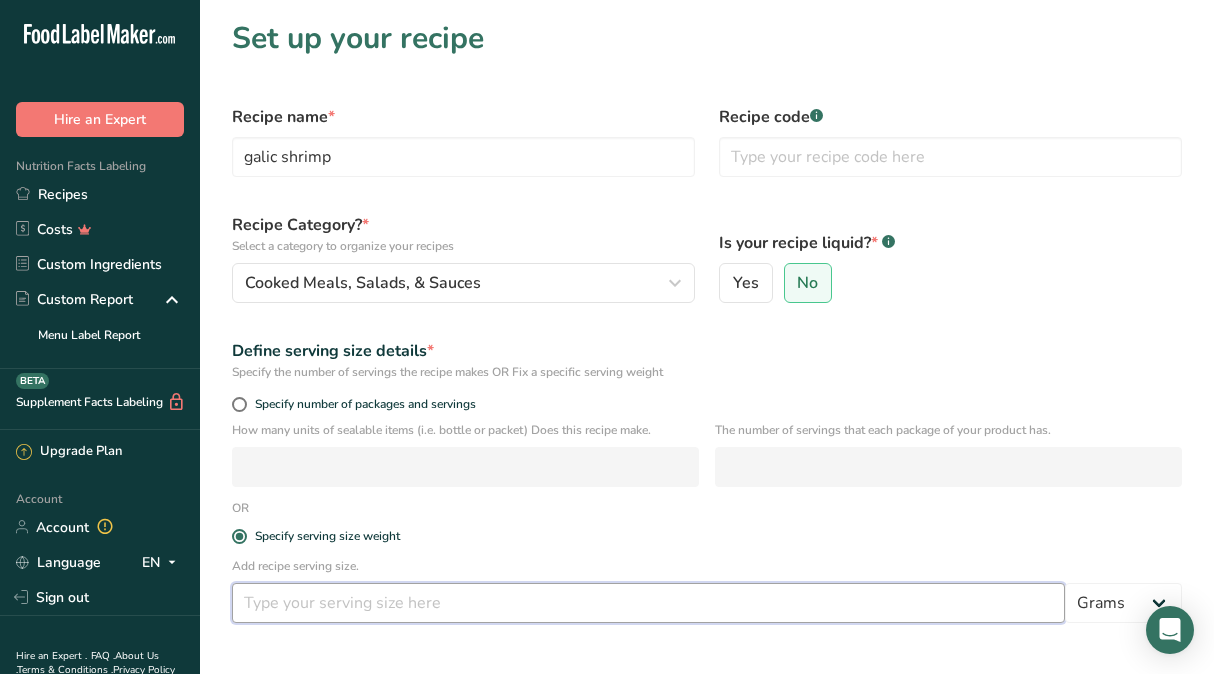 click at bounding box center [648, 603] 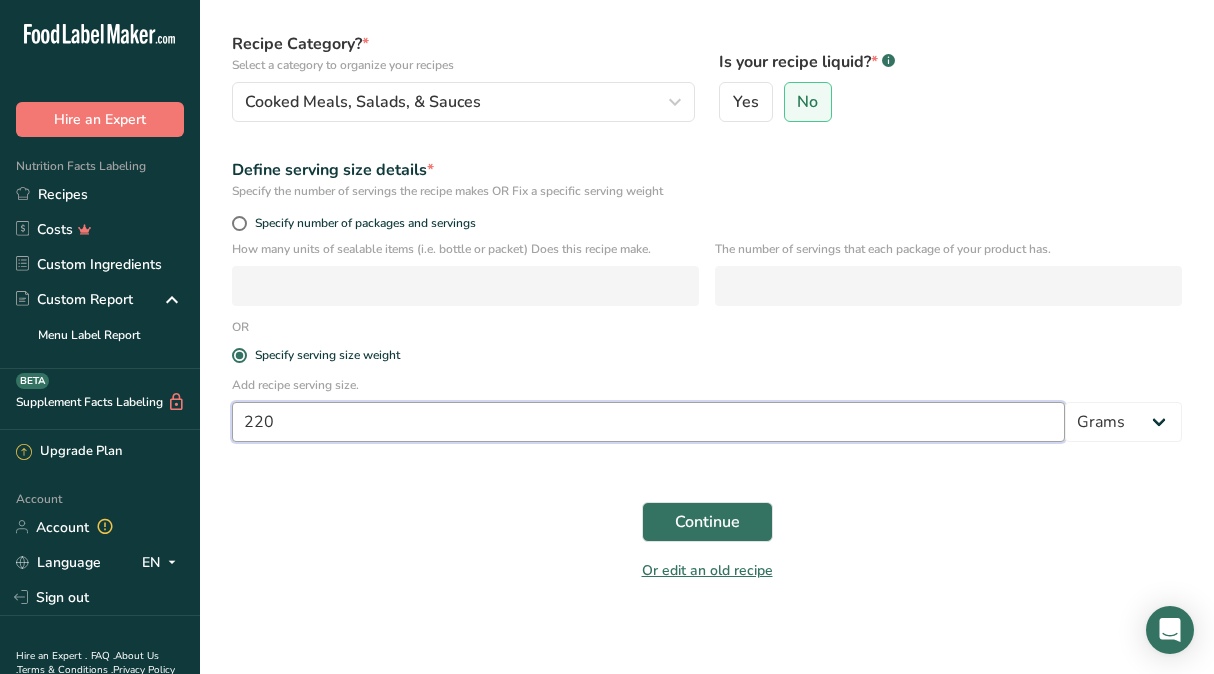 scroll, scrollTop: 185, scrollLeft: 0, axis: vertical 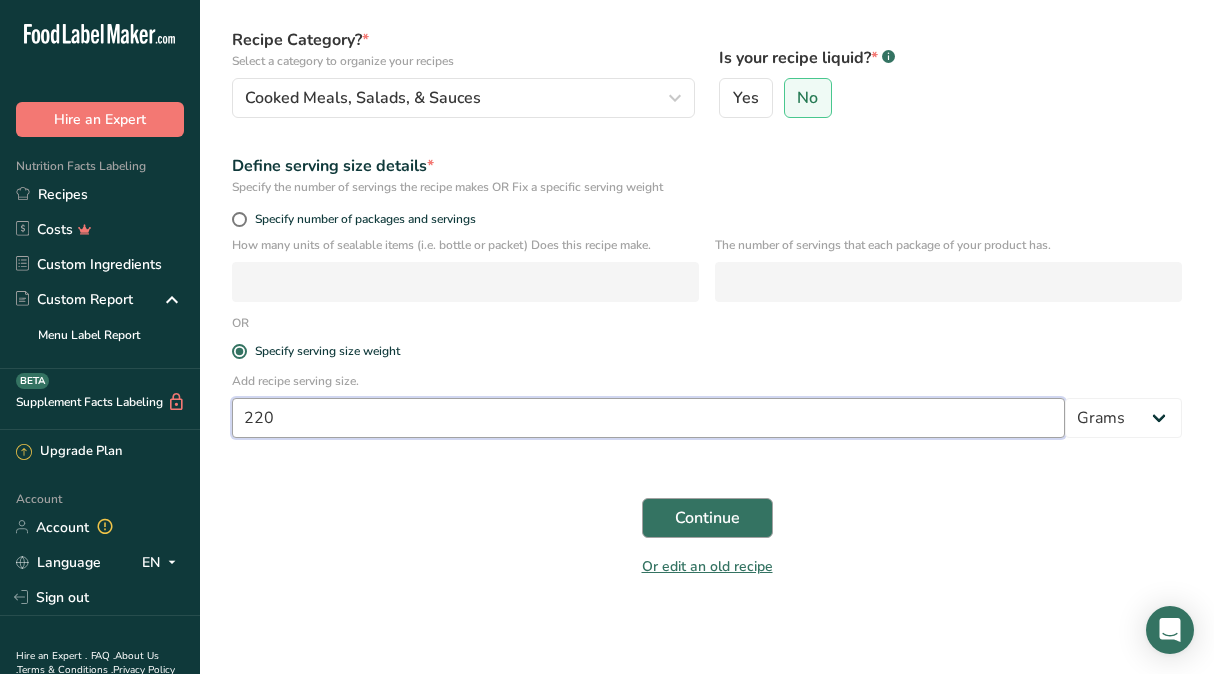type on "220" 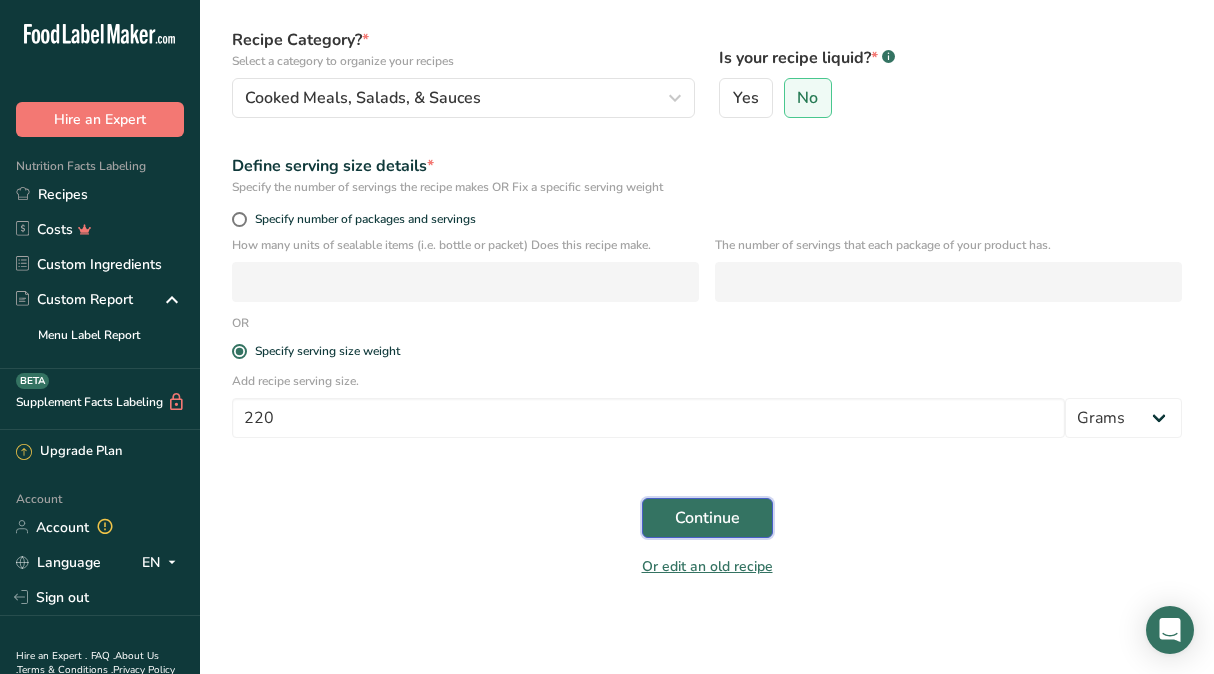 click on "Continue" at bounding box center (707, 518) 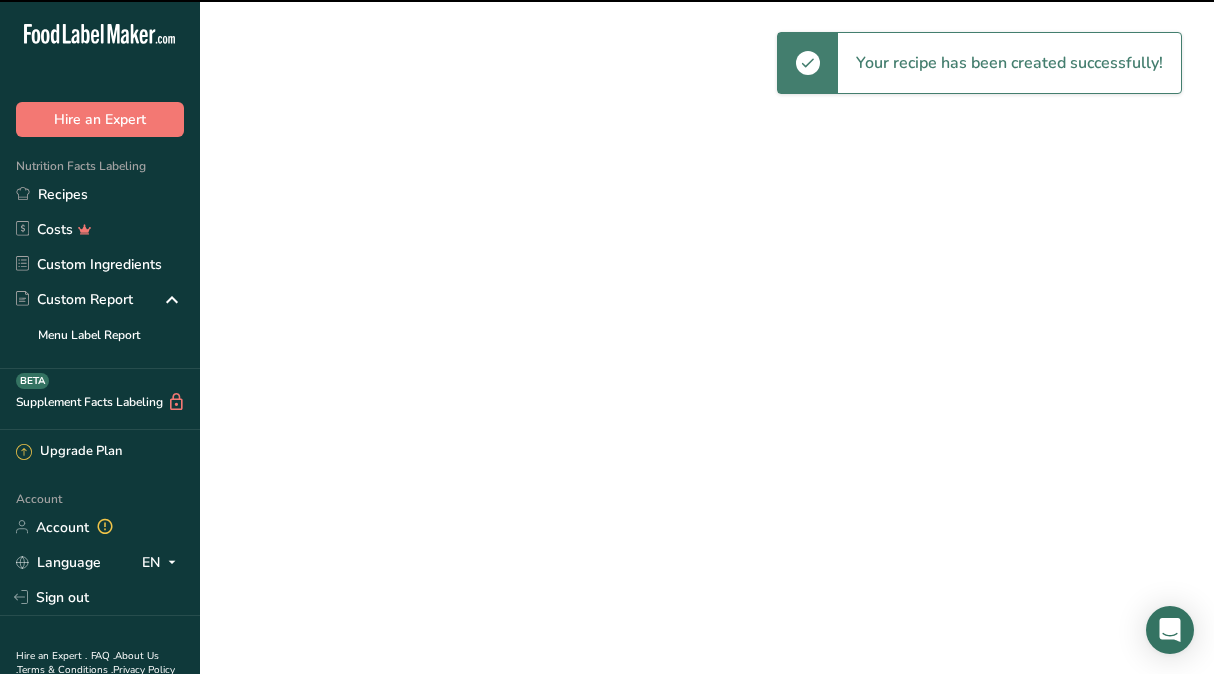 scroll, scrollTop: 0, scrollLeft: 0, axis: both 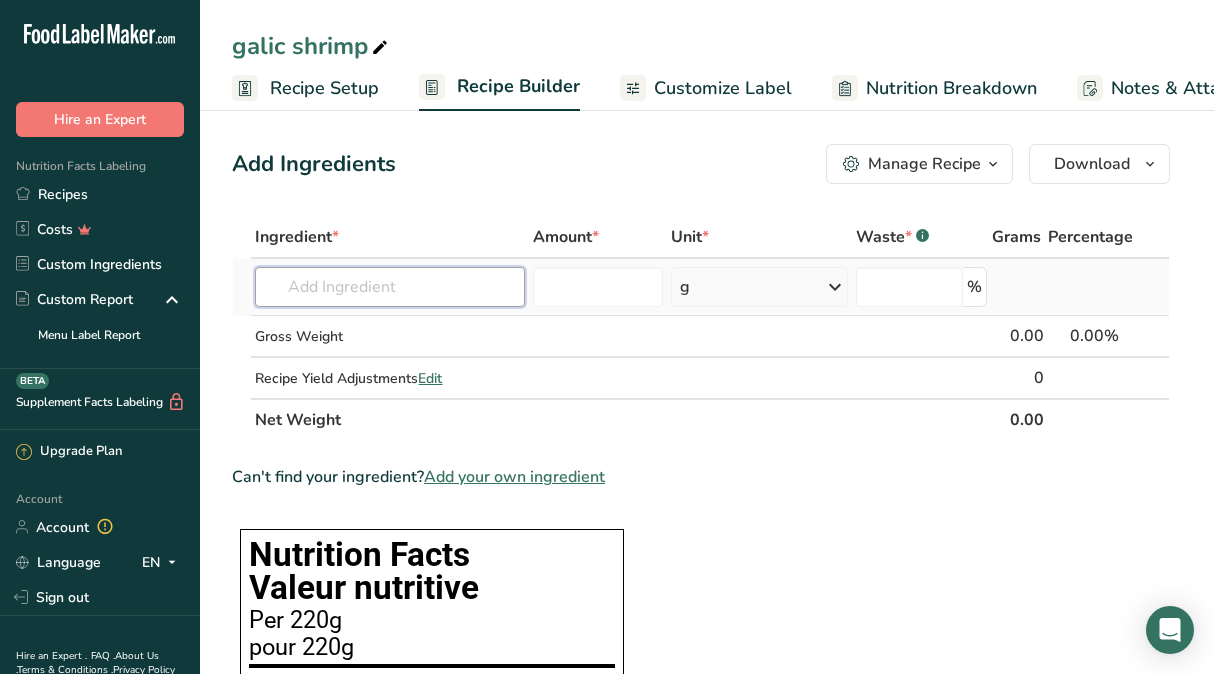 click at bounding box center (389, 287) 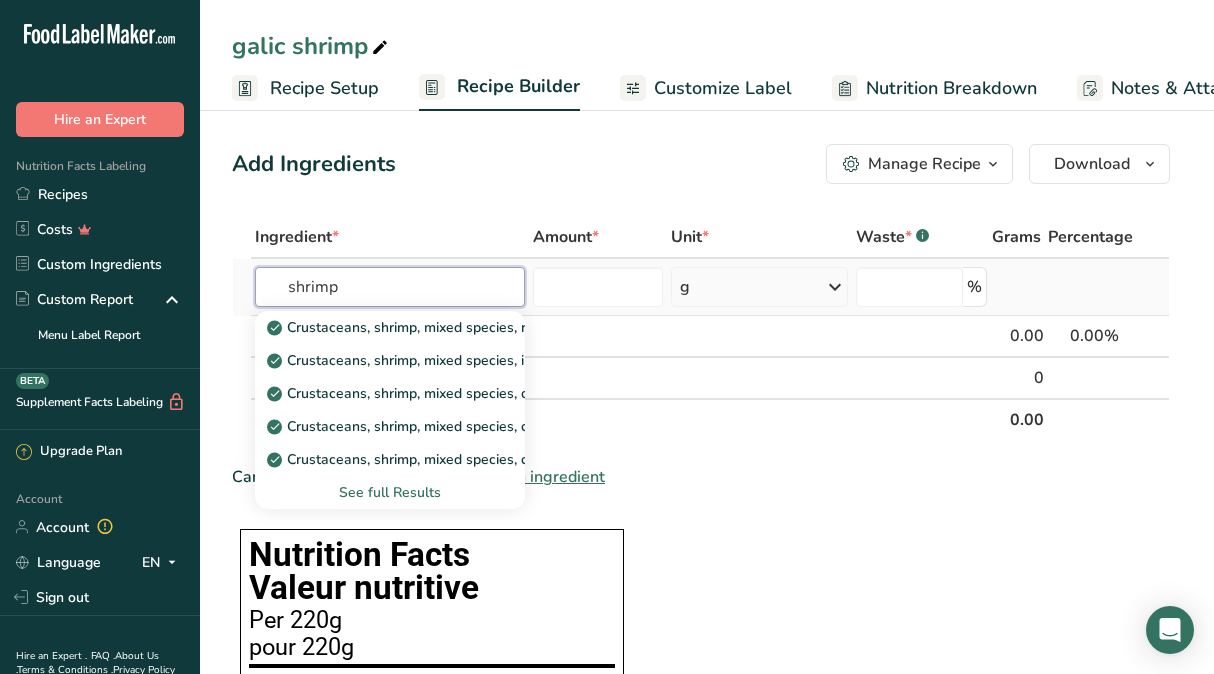 type on "shrimp" 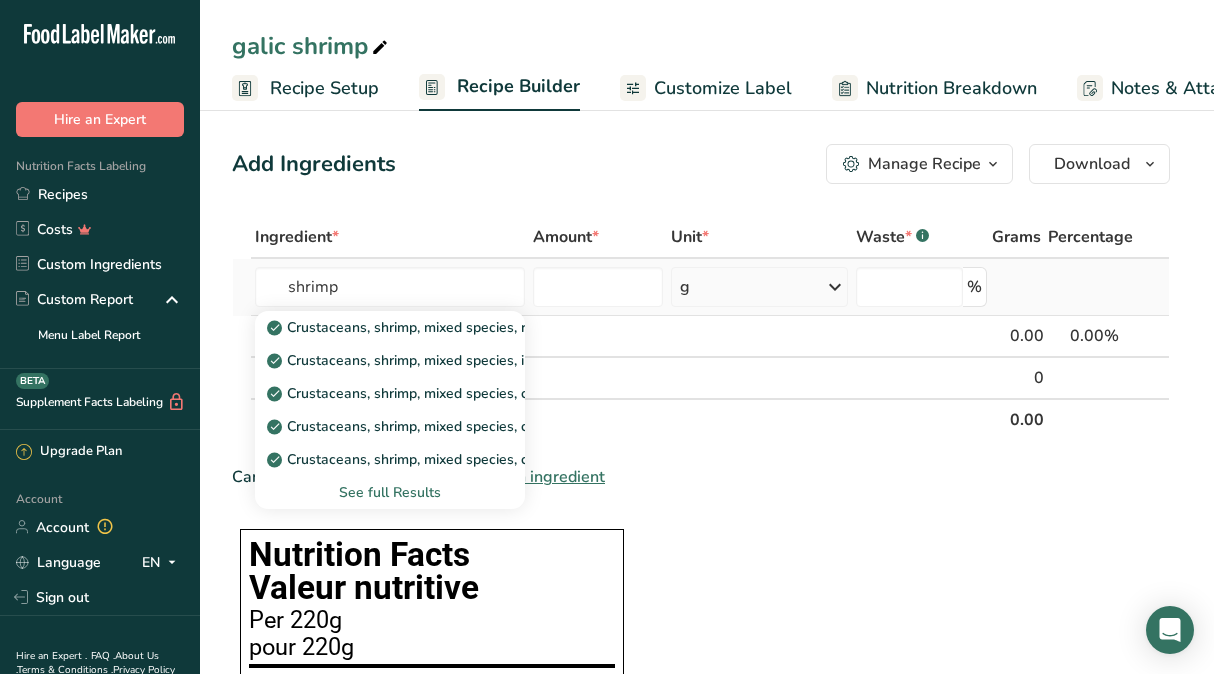 type 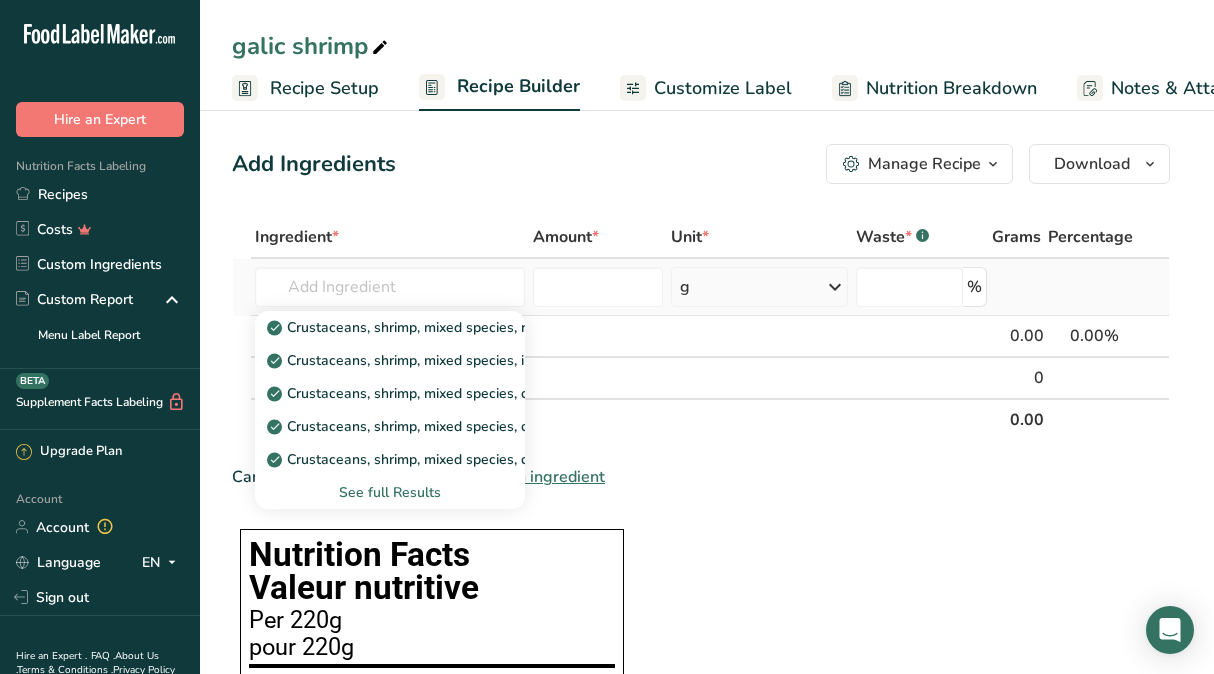 click on "See full Results" at bounding box center (389, 492) 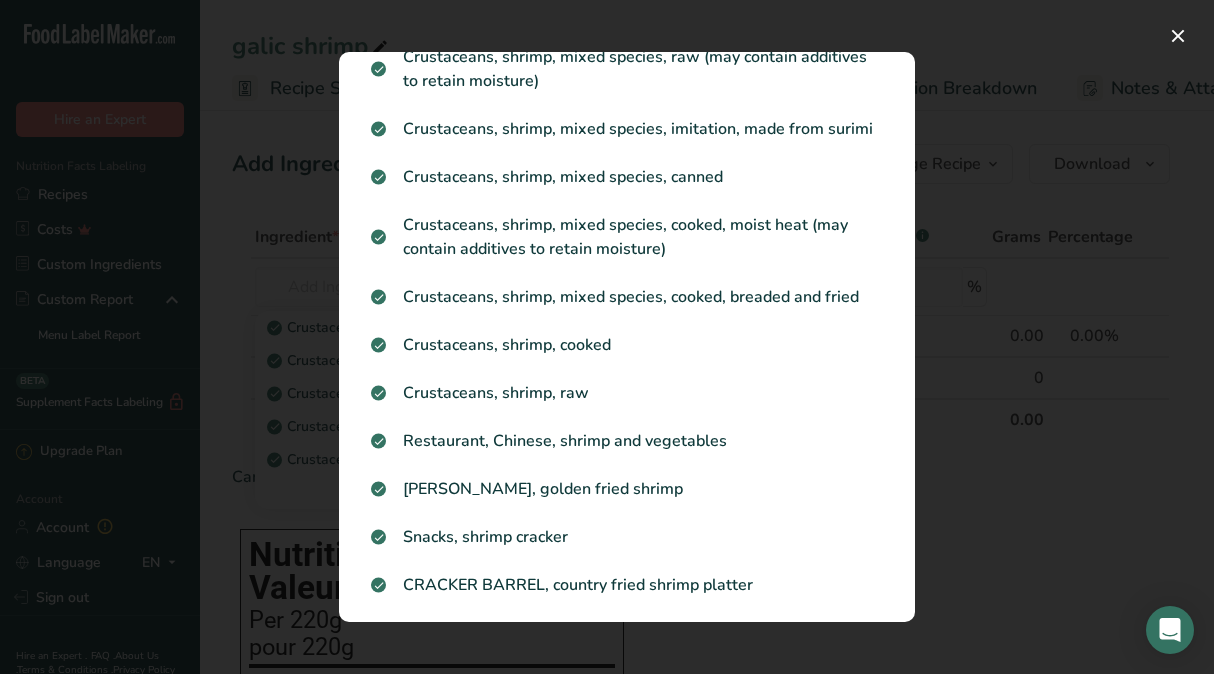 scroll, scrollTop: 0, scrollLeft: 0, axis: both 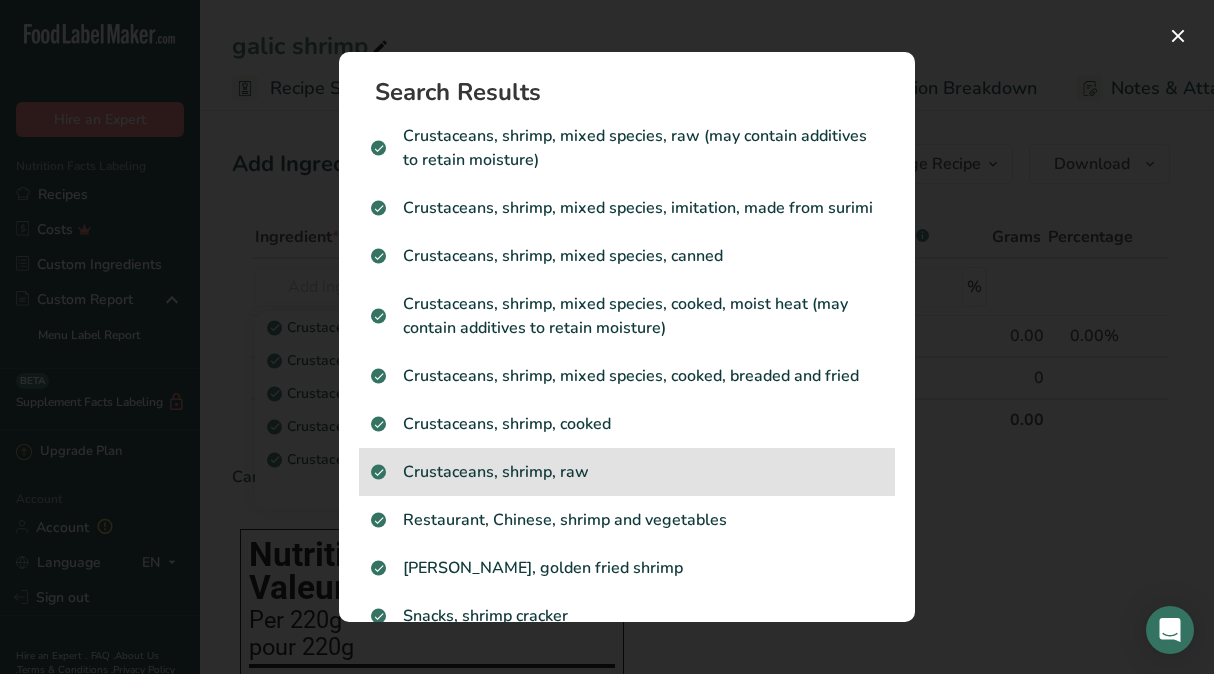 click on "Crustaceans, shrimp, raw" at bounding box center [627, 472] 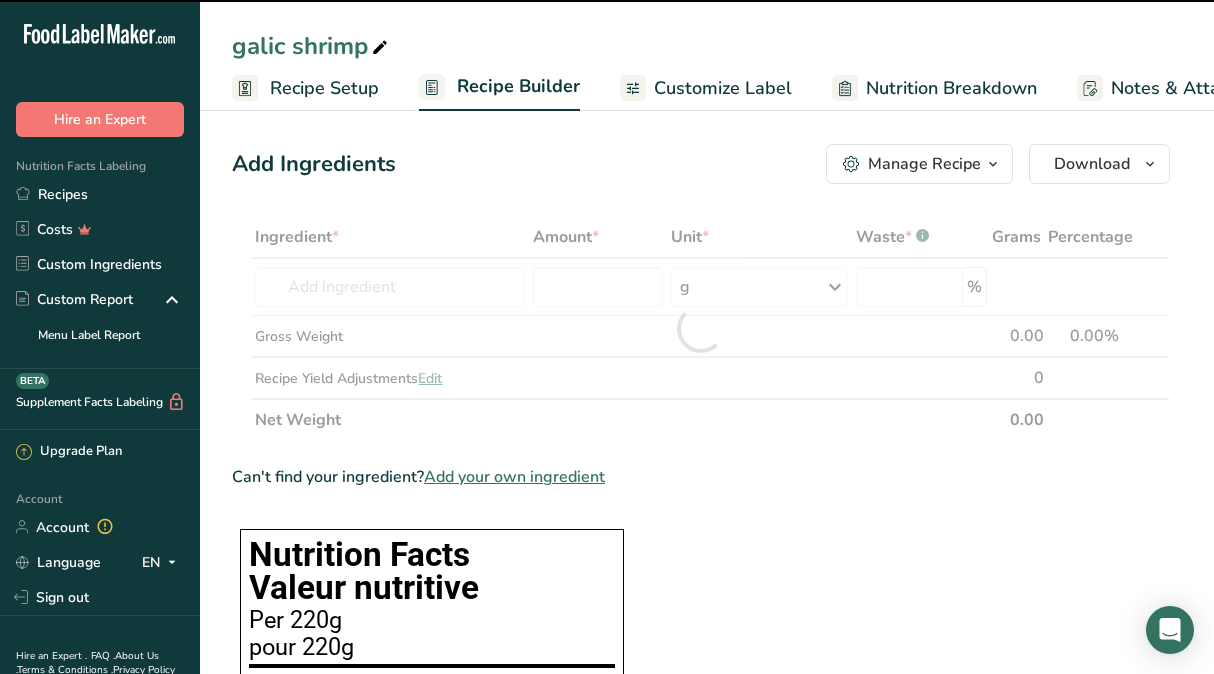 type on "0" 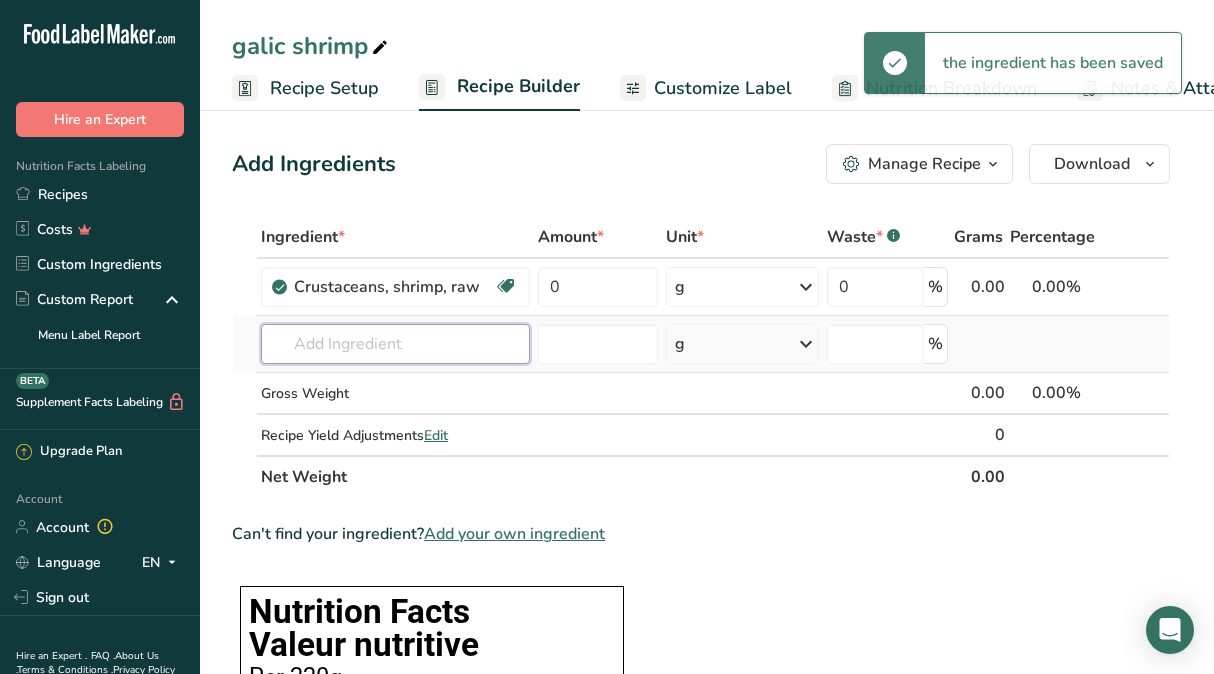 click at bounding box center (395, 344) 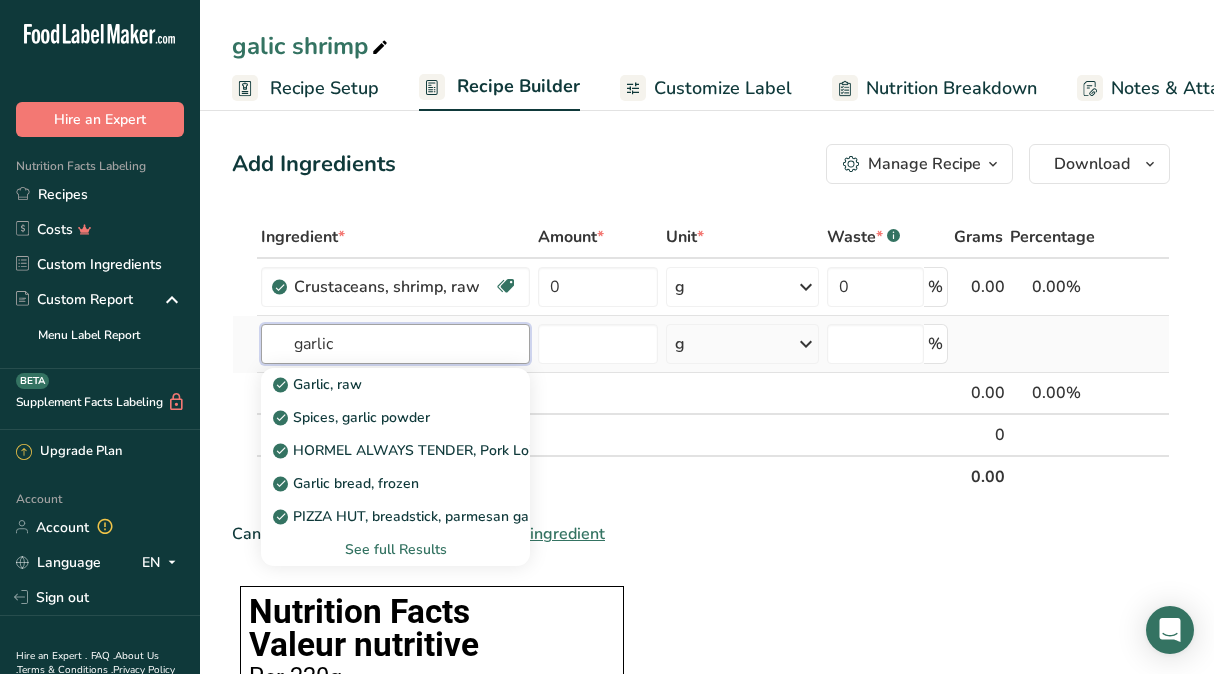 type on "garlic" 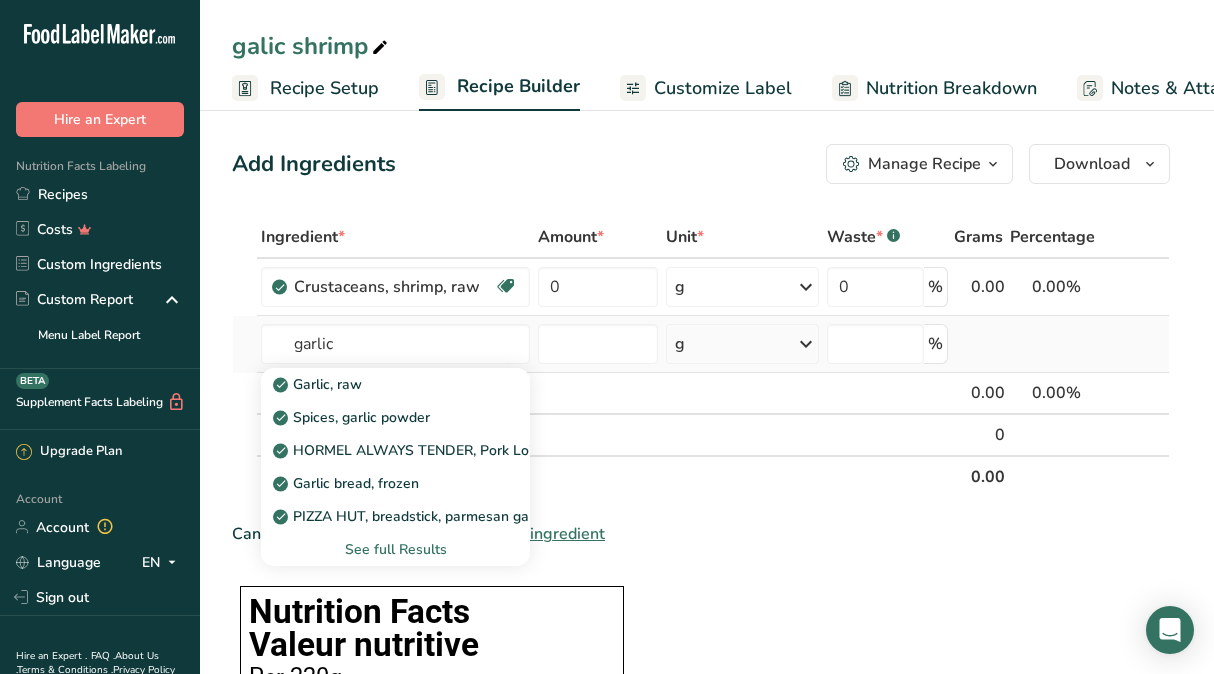 type 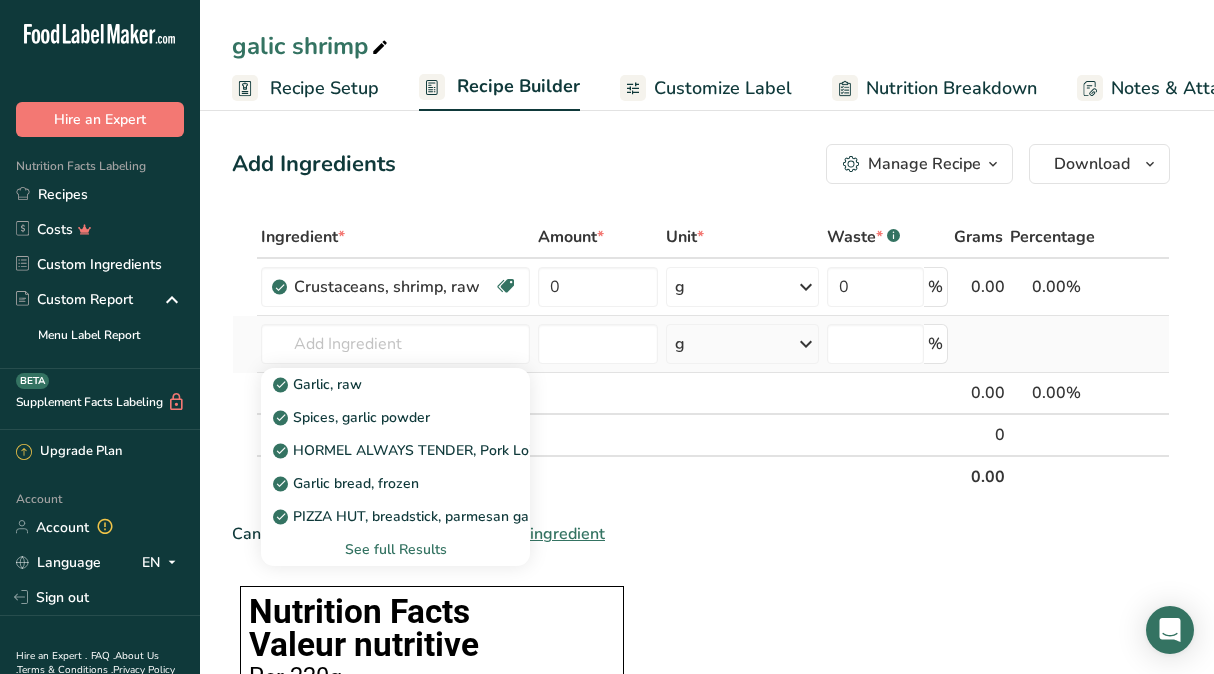 click on "See full Results" at bounding box center [395, 549] 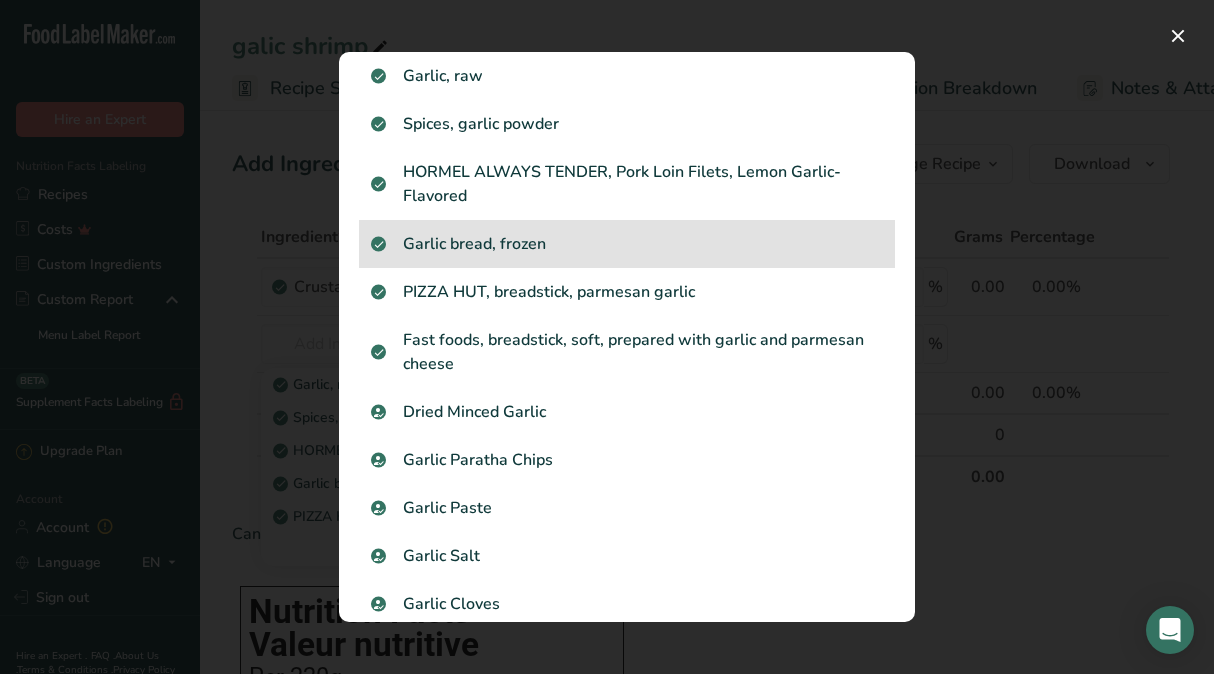 scroll, scrollTop: 86, scrollLeft: 0, axis: vertical 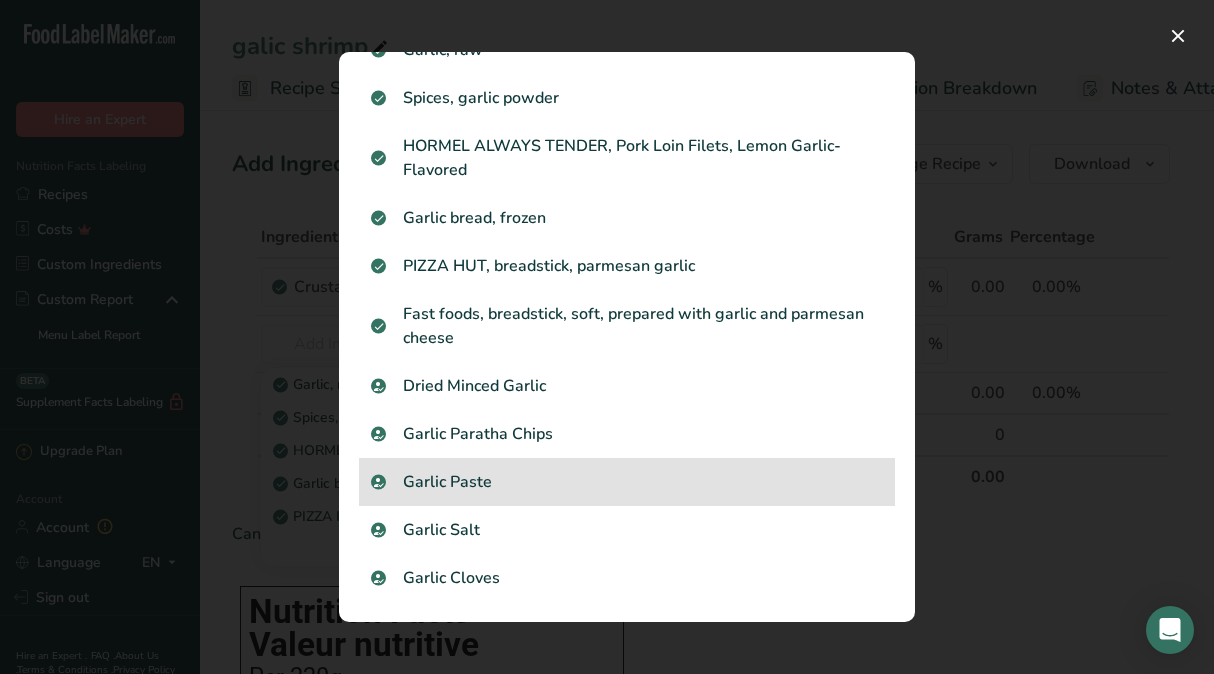 click on "Garlic Paste" at bounding box center [627, 482] 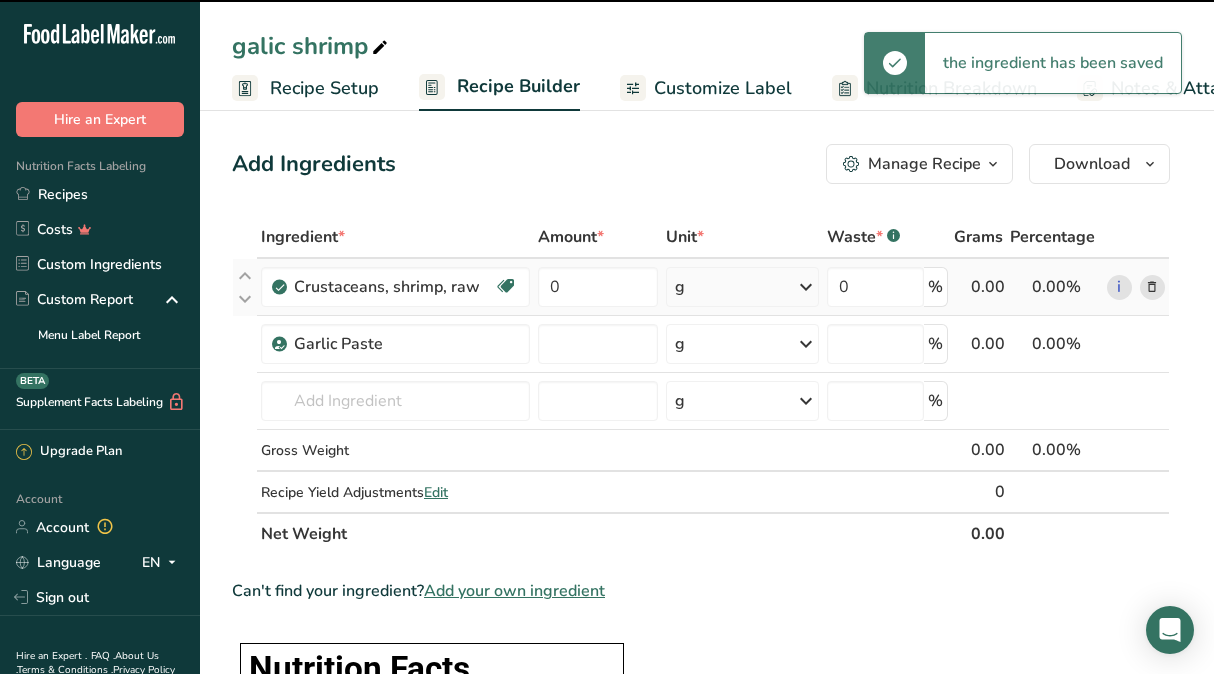 type on "0" 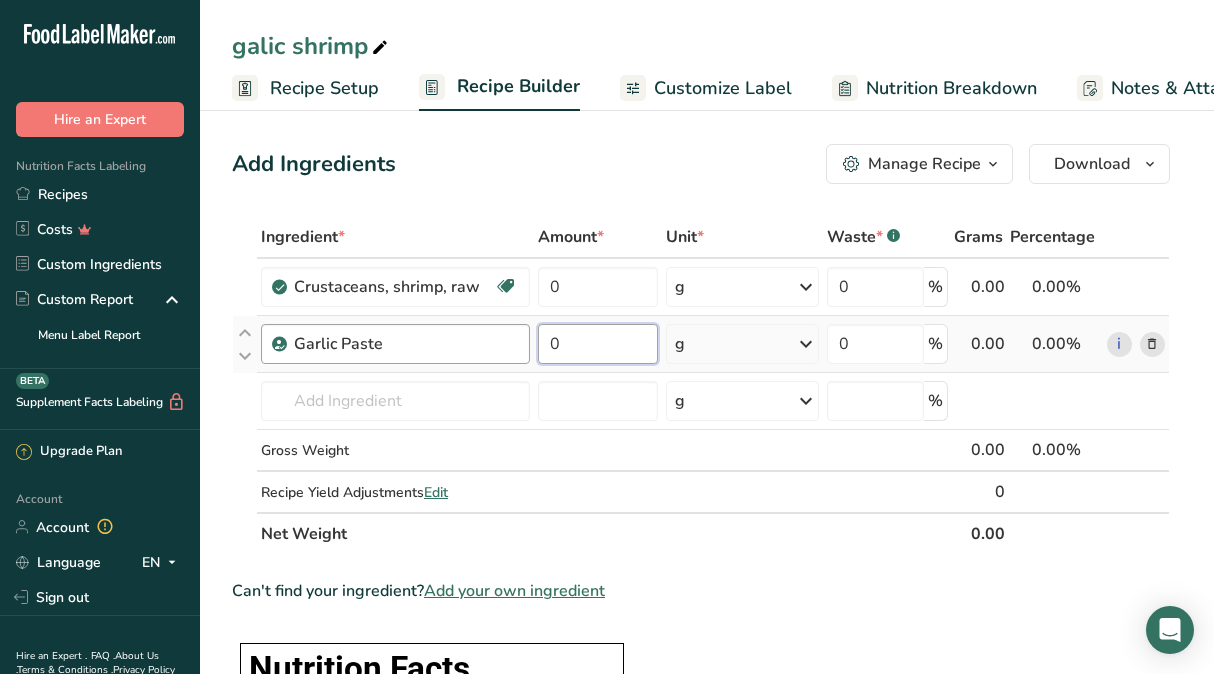 drag, startPoint x: 542, startPoint y: 344, endPoint x: 505, endPoint y: 344, distance: 37 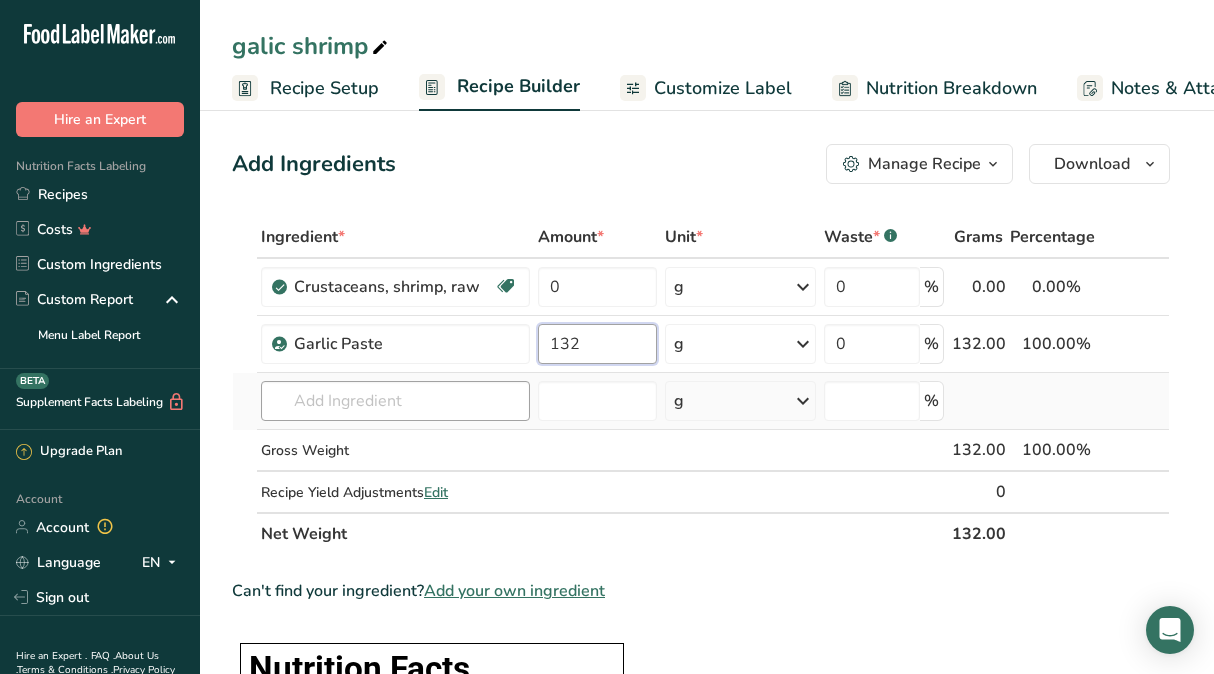 type on "132" 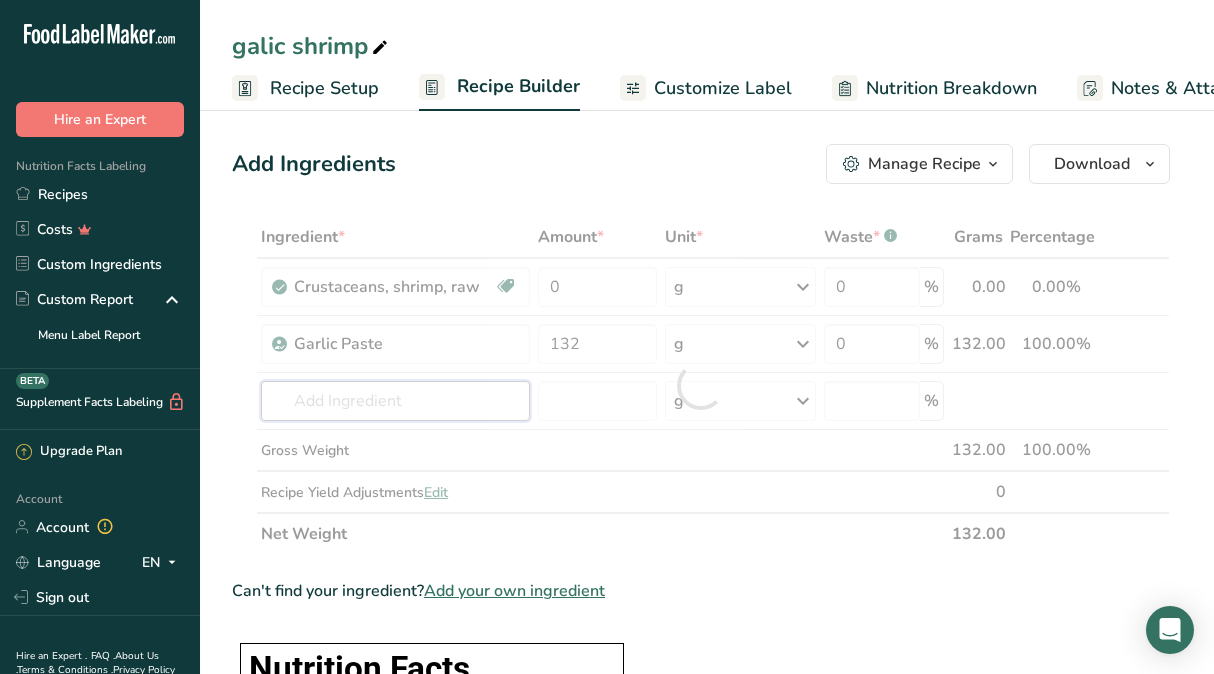 click on "Ingredient *
Amount *
Unit *
Waste *   .a-a{fill:#347362;}.b-a{fill:#fff;}          Grams
Percentage
Crustaceans, shrimp, raw
Dairy free
Gluten free
Soy free
0
g
Portions
3 oz
Weight Units
g
kg
mg
See more
Volume Units
l
Volume units require a density conversion. If you know your ingredient's density enter it below. Otherwise, click on "RIA" our AI Regulatory bot - she will be able to help you
lb/ft3
g/cm3
Confirm
mL
lb/ft3
g/cm3
Confirm" at bounding box center [701, 385] 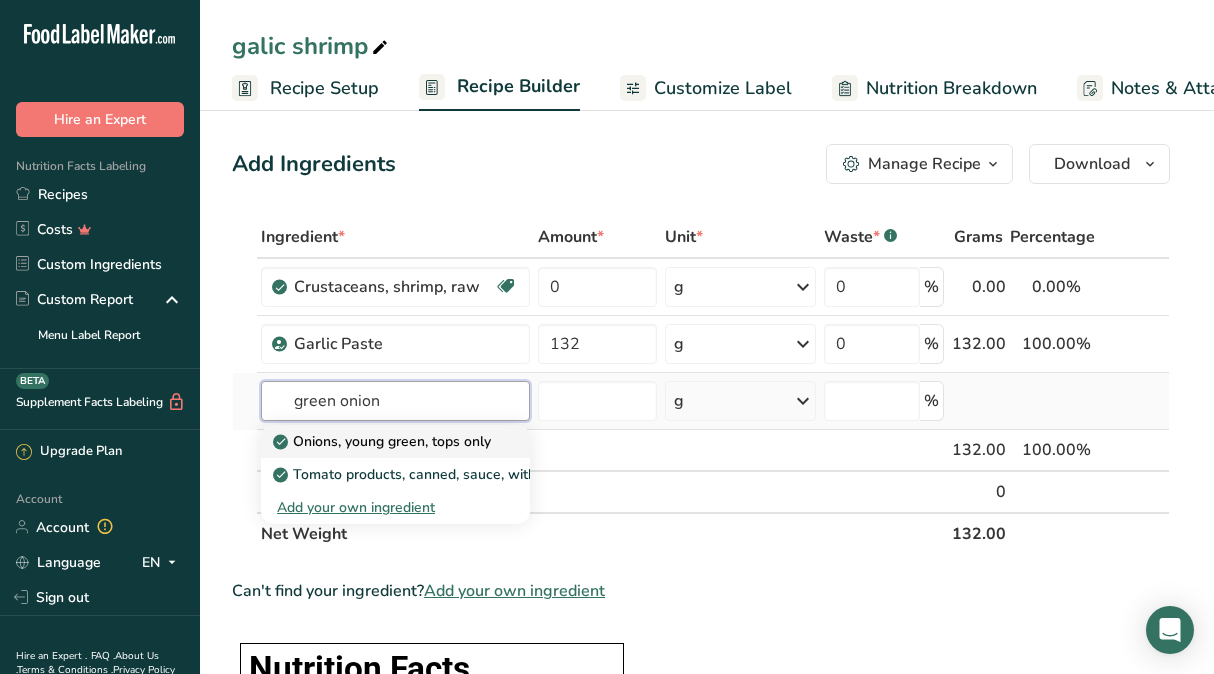 type on "green onion" 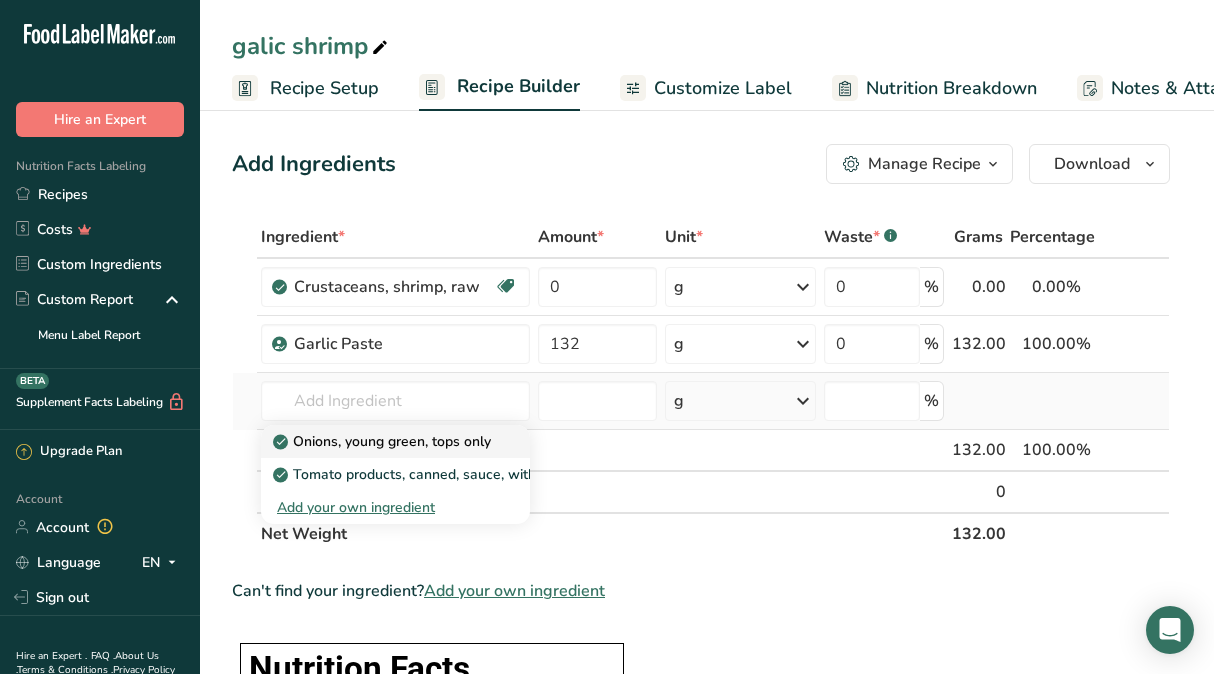 click on "Onions, young green, tops only" at bounding box center (395, 441) 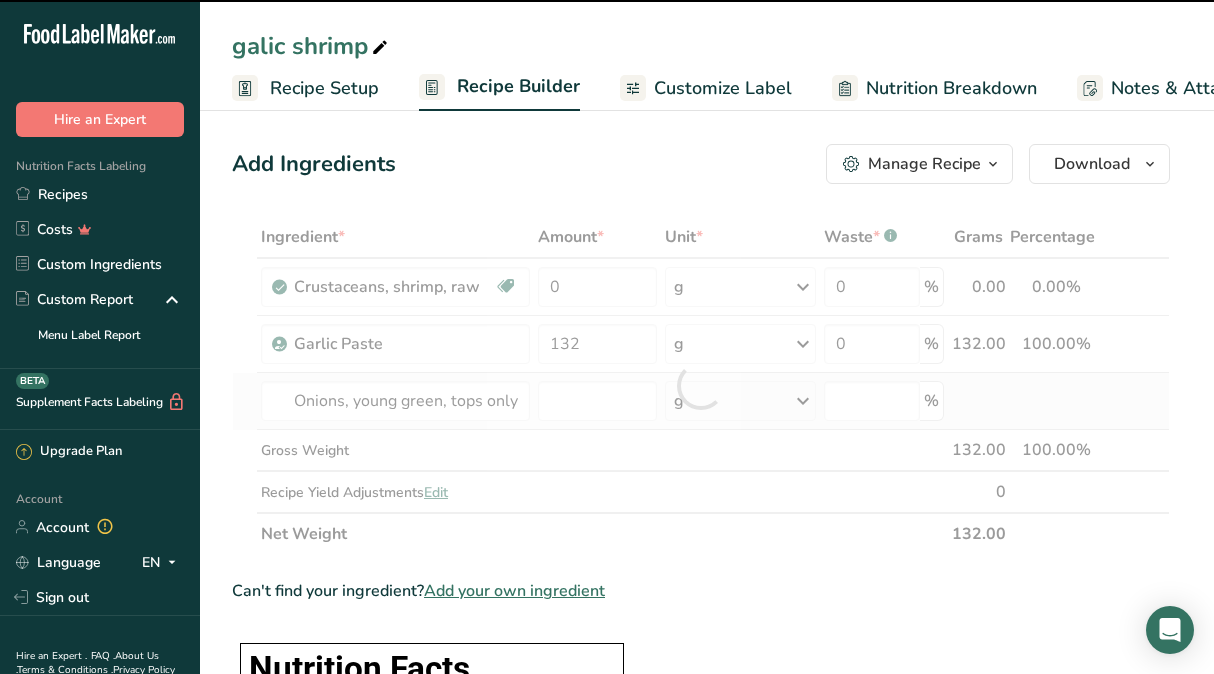 type on "0" 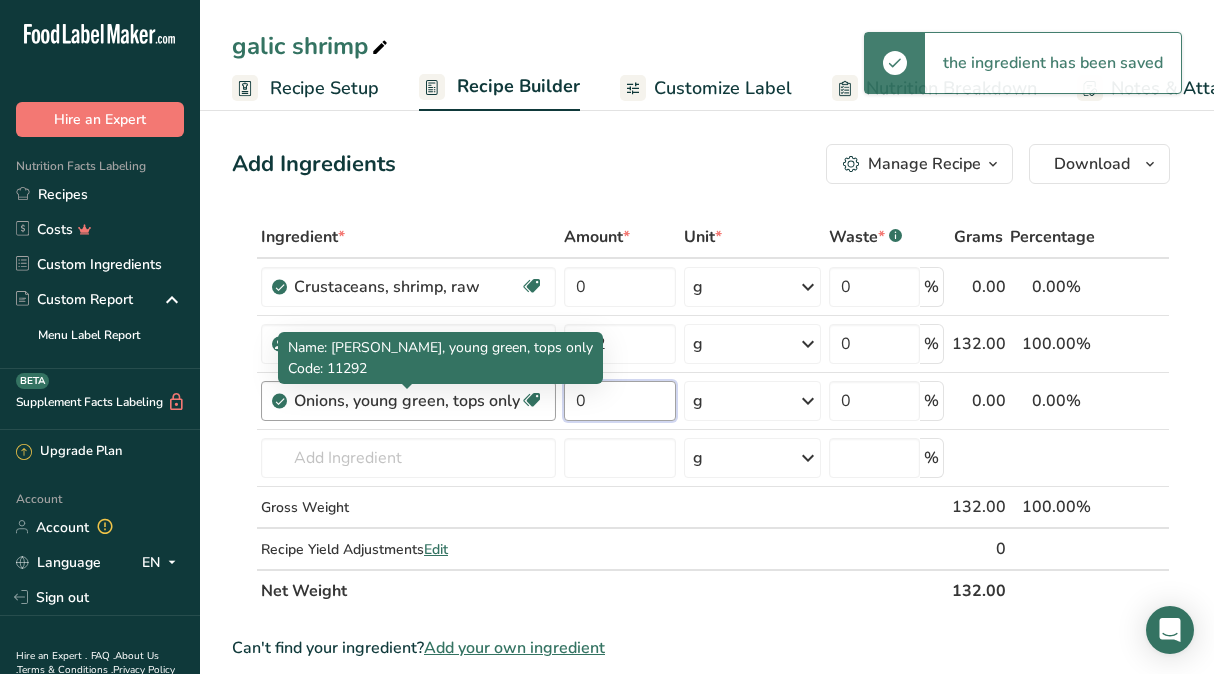 drag, startPoint x: 576, startPoint y: 399, endPoint x: 505, endPoint y: 393, distance: 71.25307 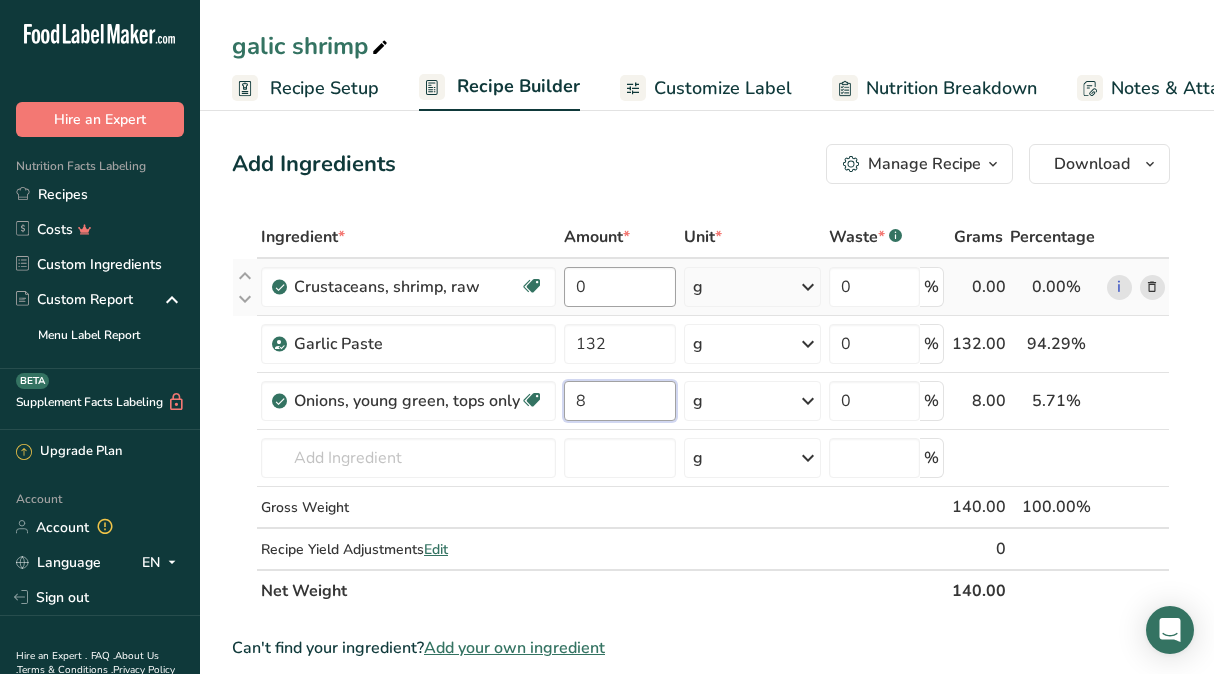 type on "8" 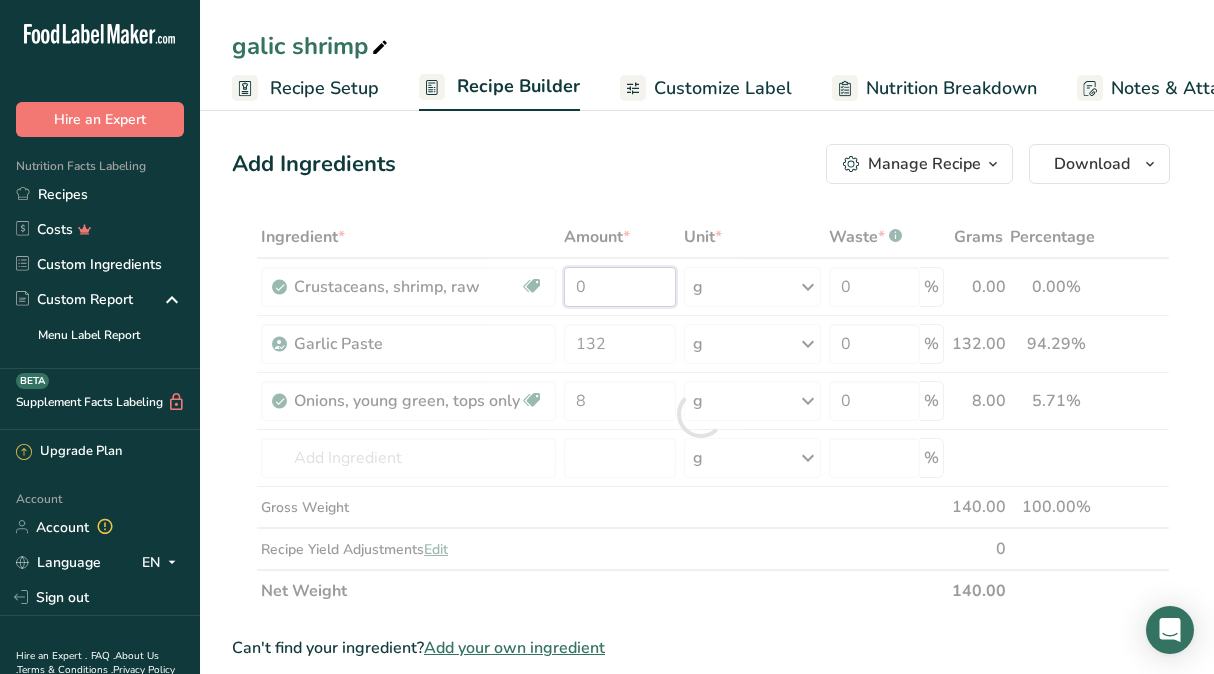 drag, startPoint x: 607, startPoint y: 285, endPoint x: 476, endPoint y: 266, distance: 132.3707 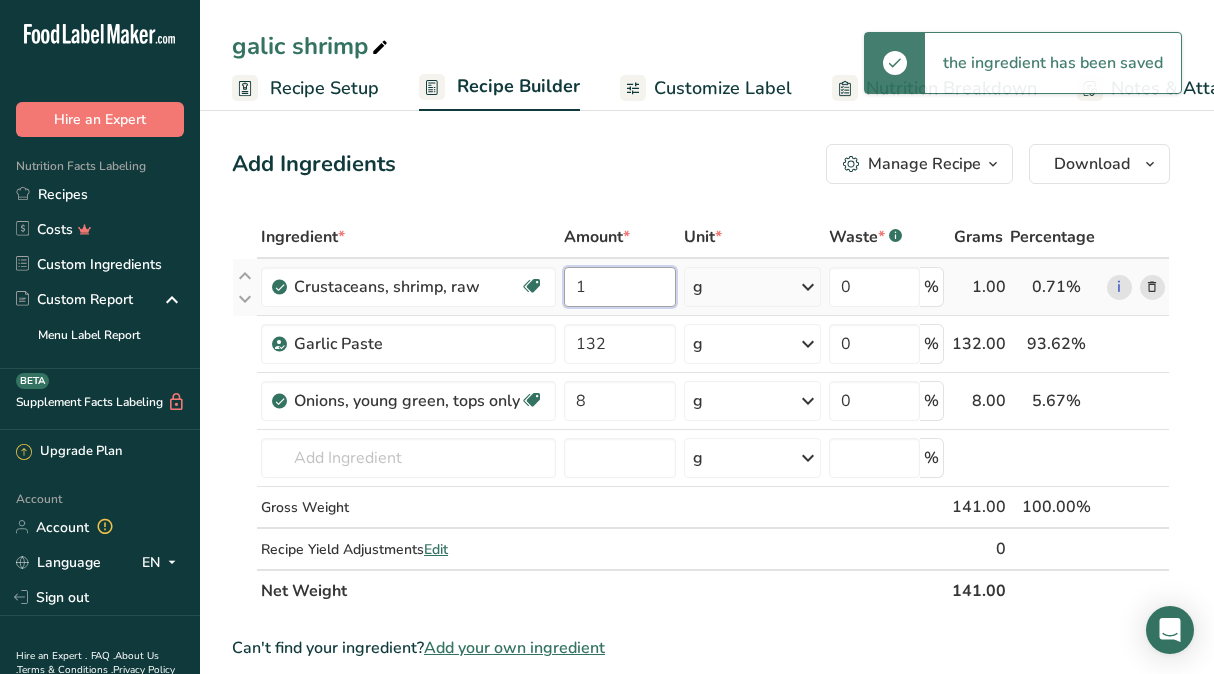 type on "1" 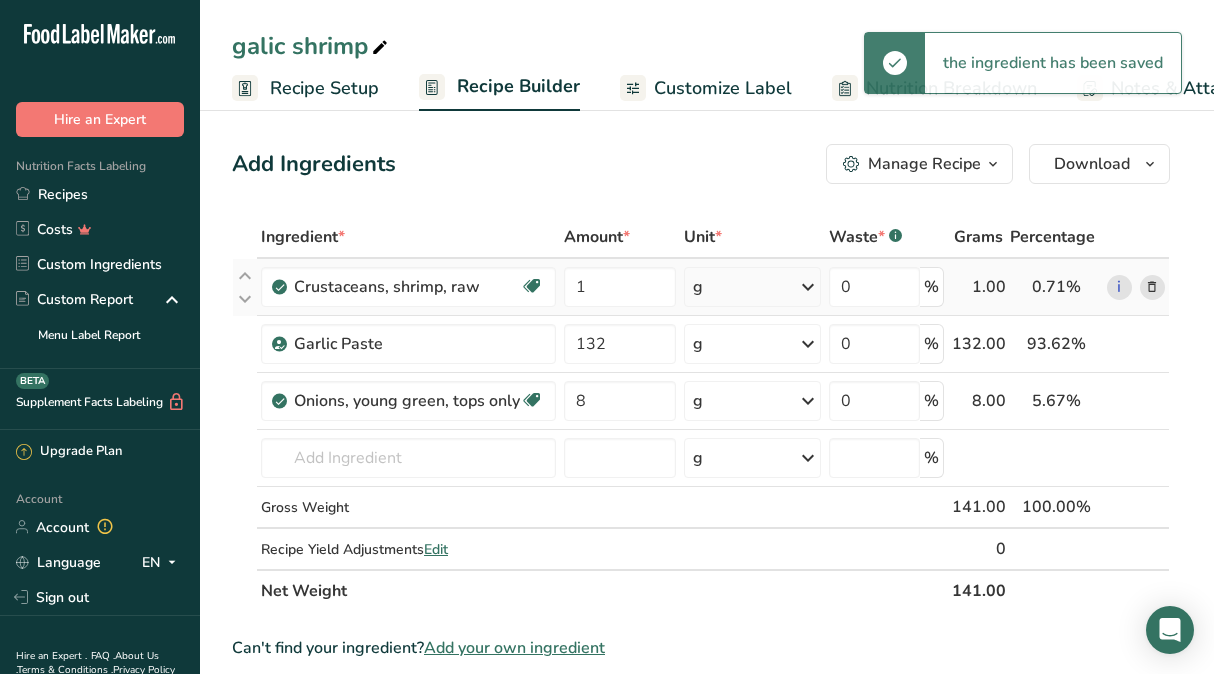 click on "Ingredient *
Amount *
Unit *
Waste *   .a-a{fill:#347362;}.b-a{fill:#fff;}          Grams
Percentage
Crustaceans, shrimp, raw
Dairy free
Gluten free
Soy free
1
g
Portions
3 oz
Weight Units
g
kg
mg
See more
Volume Units
l
Volume units require a density conversion. If you know your ingredient's density enter it below. Otherwise, click on "RIA" our AI Regulatory bot - she will be able to help you
lb/ft3
g/cm3
Confirm
mL
lb/ft3
g/cm3
Confirm" at bounding box center [701, 414] 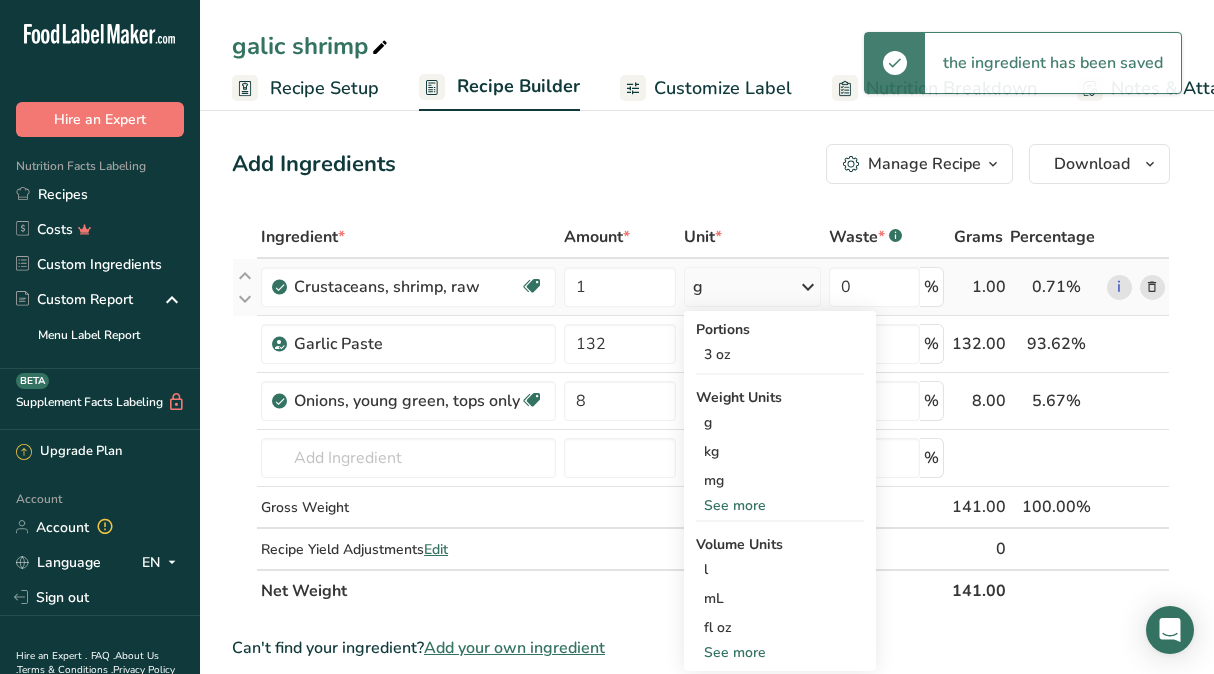 click on "See more" at bounding box center (780, 505) 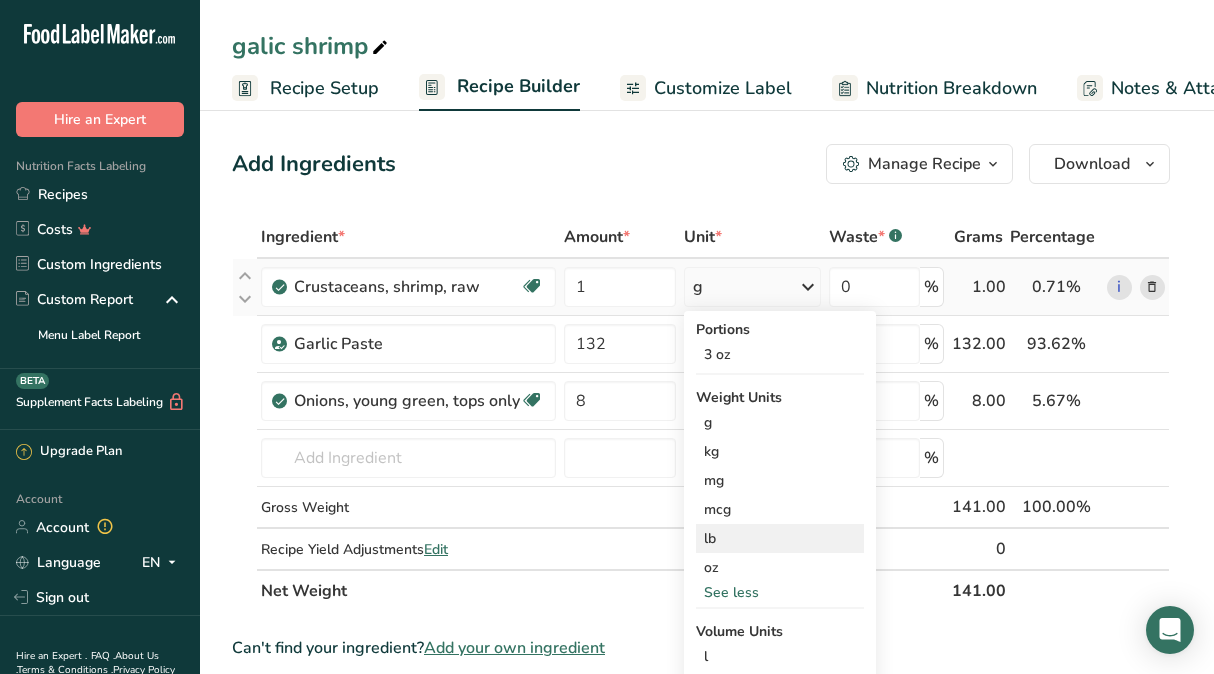 click on "lb" at bounding box center [780, 538] 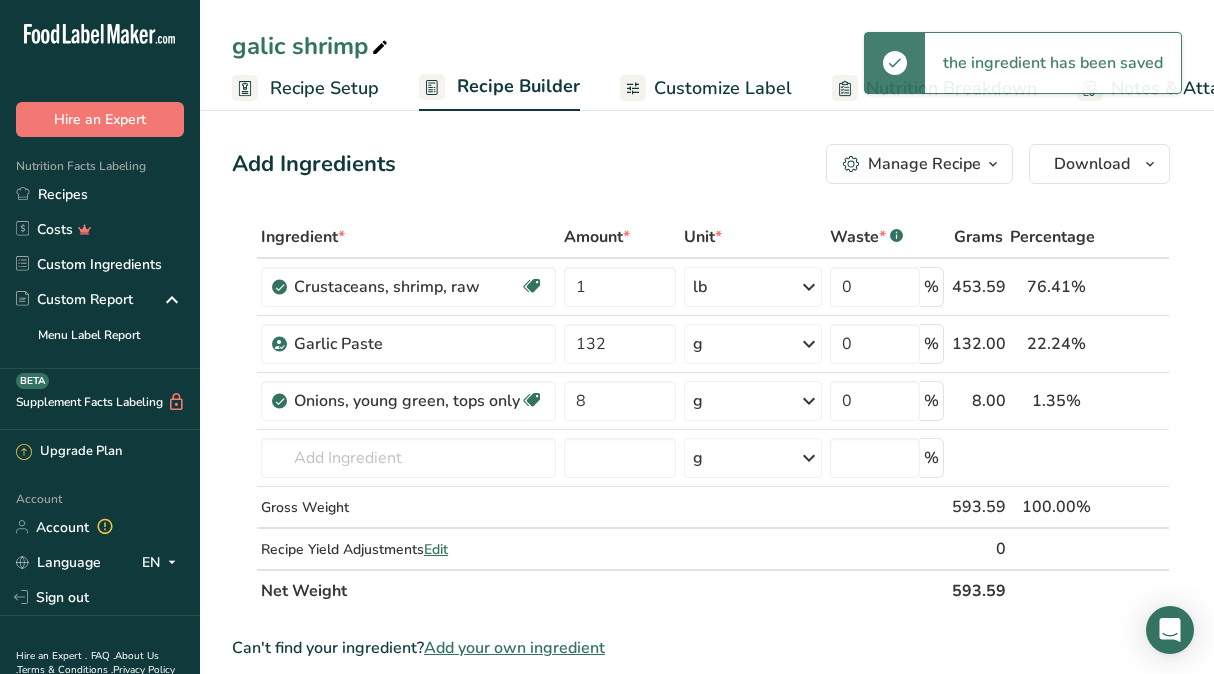 click on "Add Ingredients
Manage Recipe         Delete Recipe           Duplicate Recipe             Scale Recipe             Save as Sub-Recipe   .a-a{fill:#347362;}.b-a{fill:#fff;}                               Nutrition Breakdown                 Recipe Card
NEW
[MEDICAL_DATA] Pattern Report           Activity History
Download
Choose your preferred label style
Standard FDA label
Standard FDA label
The most common format for nutrition facts labels in compliance with the FDA's typeface, style and requirements
Tabular FDA label
A label format compliant with the FDA regulations presented in a tabular (horizontal) display.
Linear FDA label
A simple linear display for small sized packages.
Simplified FDA label" at bounding box center [707, 1221] 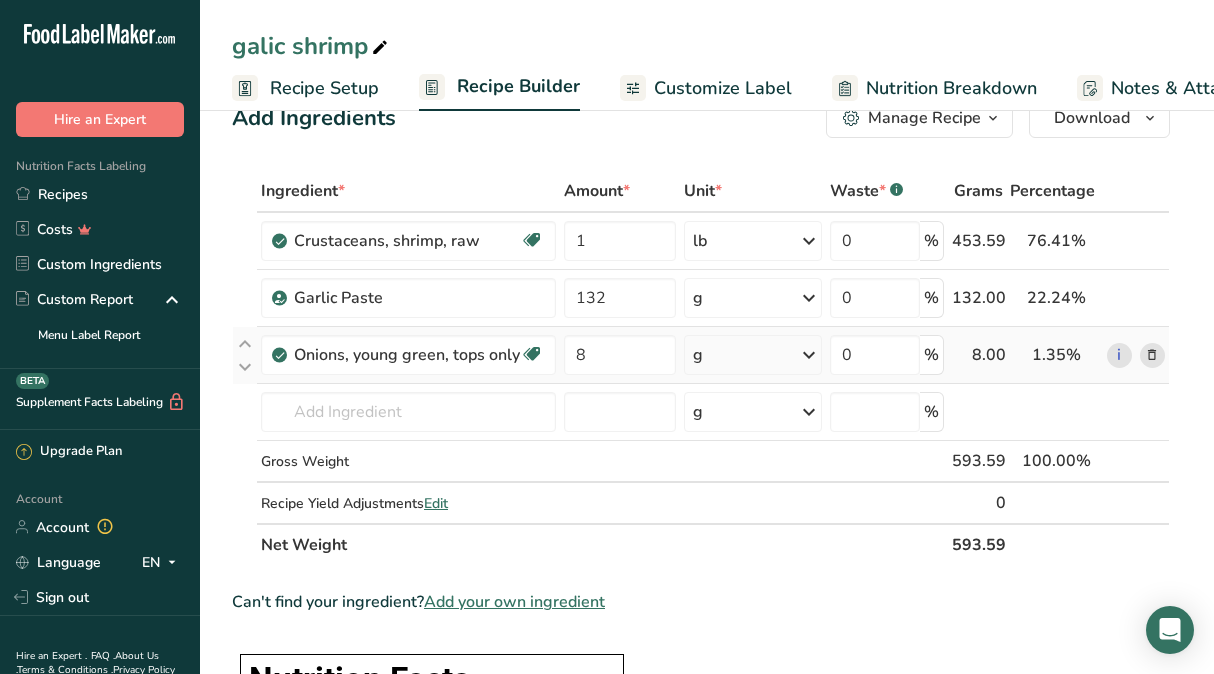 scroll, scrollTop: 0, scrollLeft: 0, axis: both 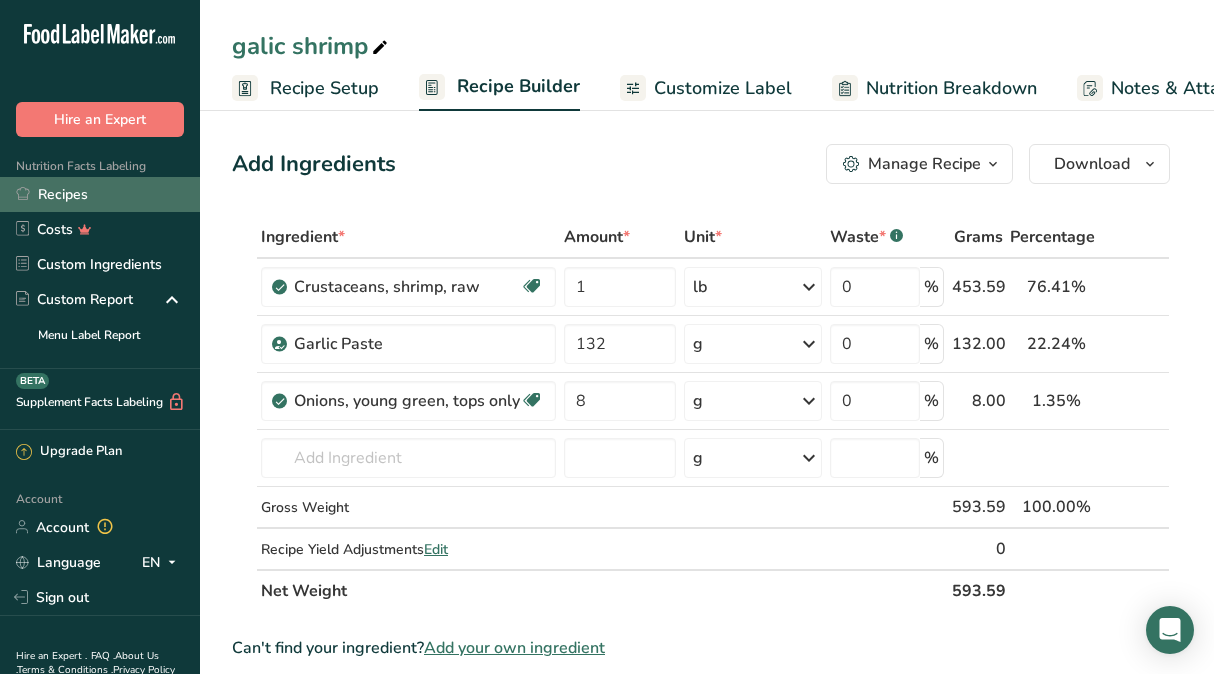 click on "Recipes" at bounding box center (100, 194) 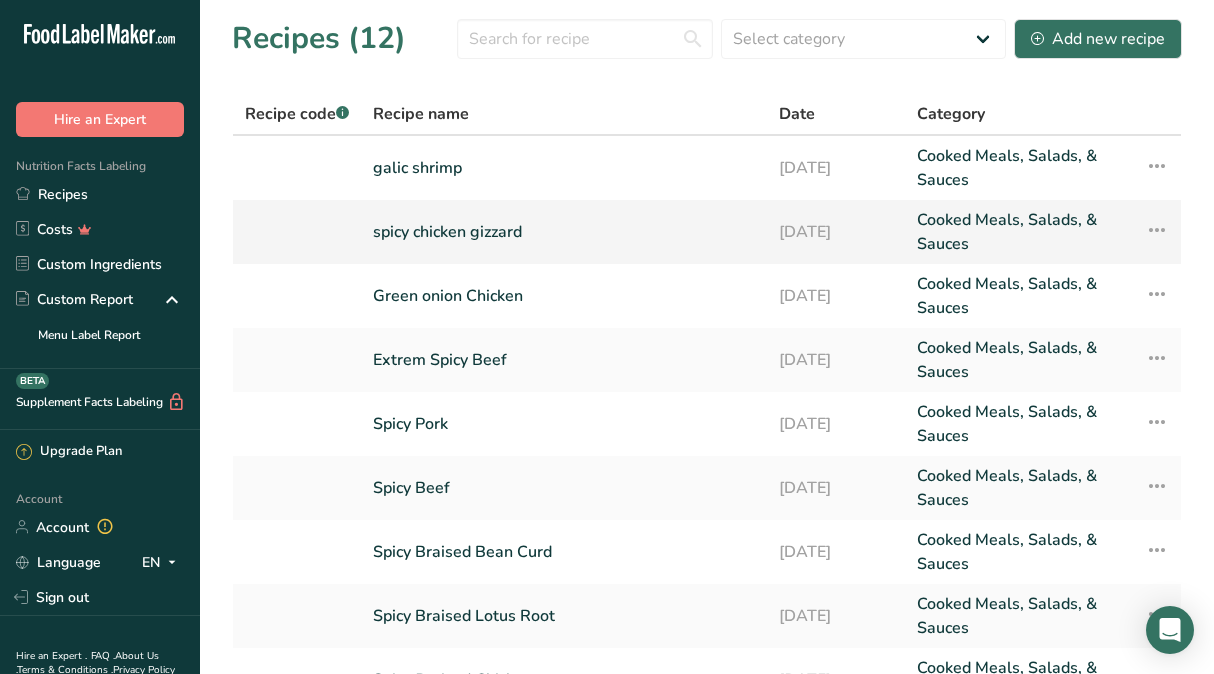 click on "spicy chicken gizzard" at bounding box center [564, 232] 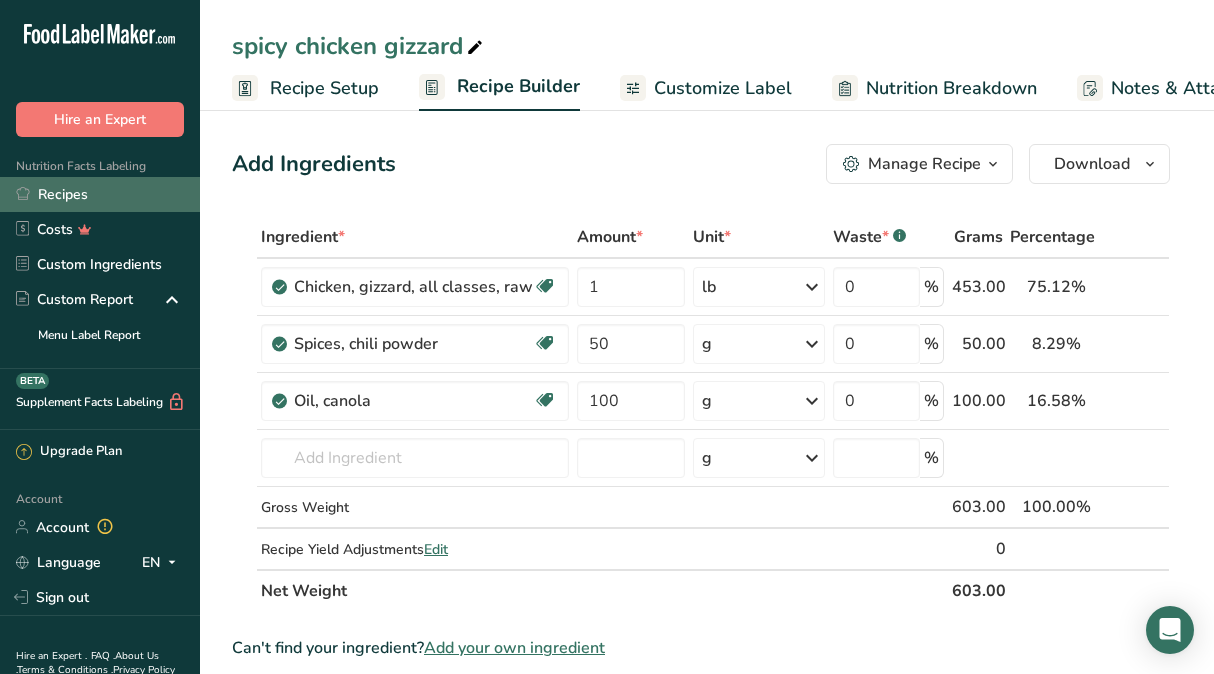 click on "Recipes" at bounding box center [100, 194] 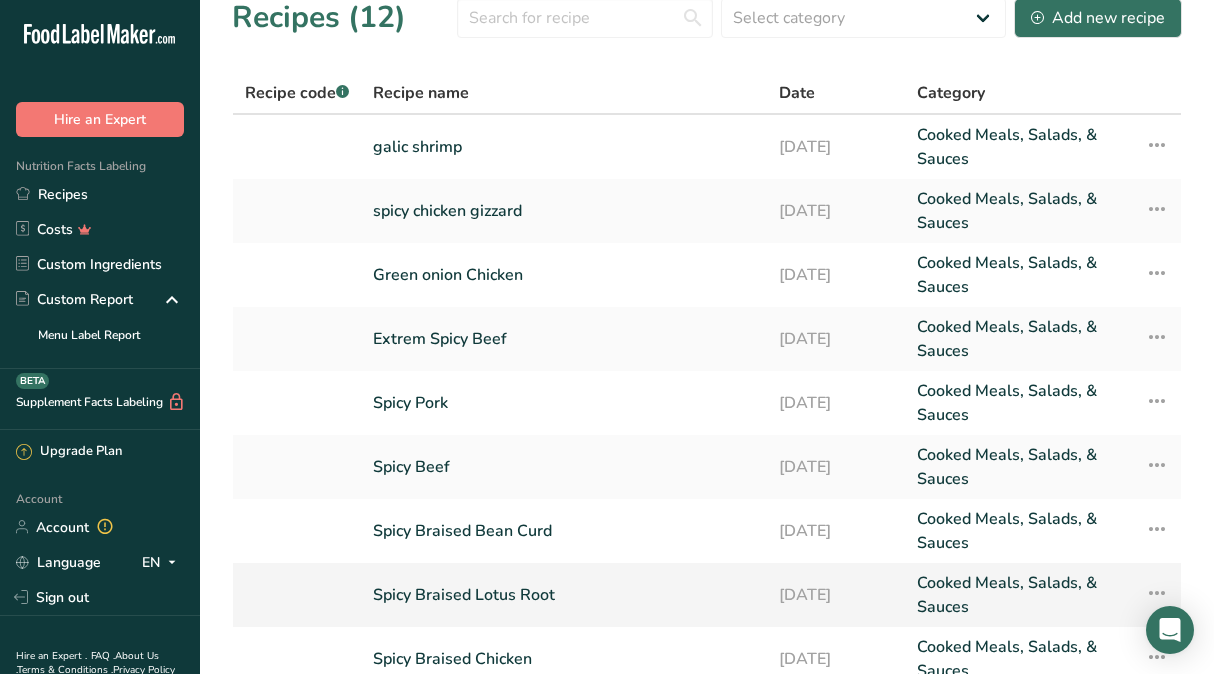 scroll, scrollTop: 0, scrollLeft: 0, axis: both 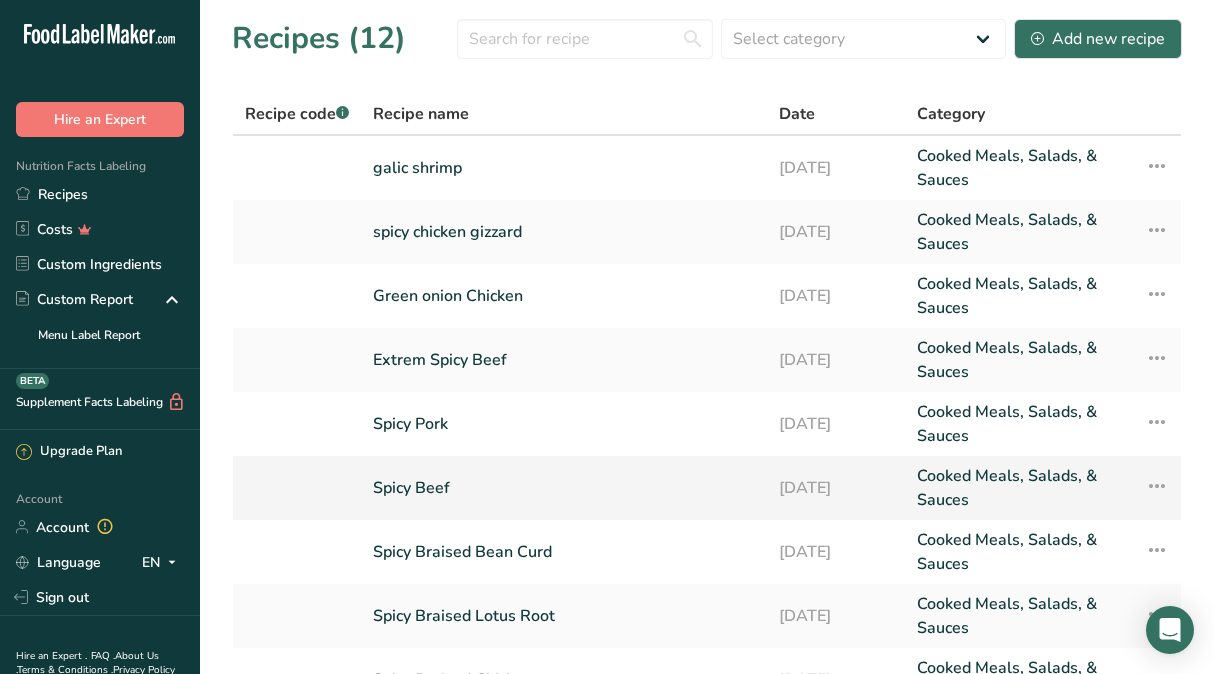 click on "Spicy Beef" at bounding box center (564, 488) 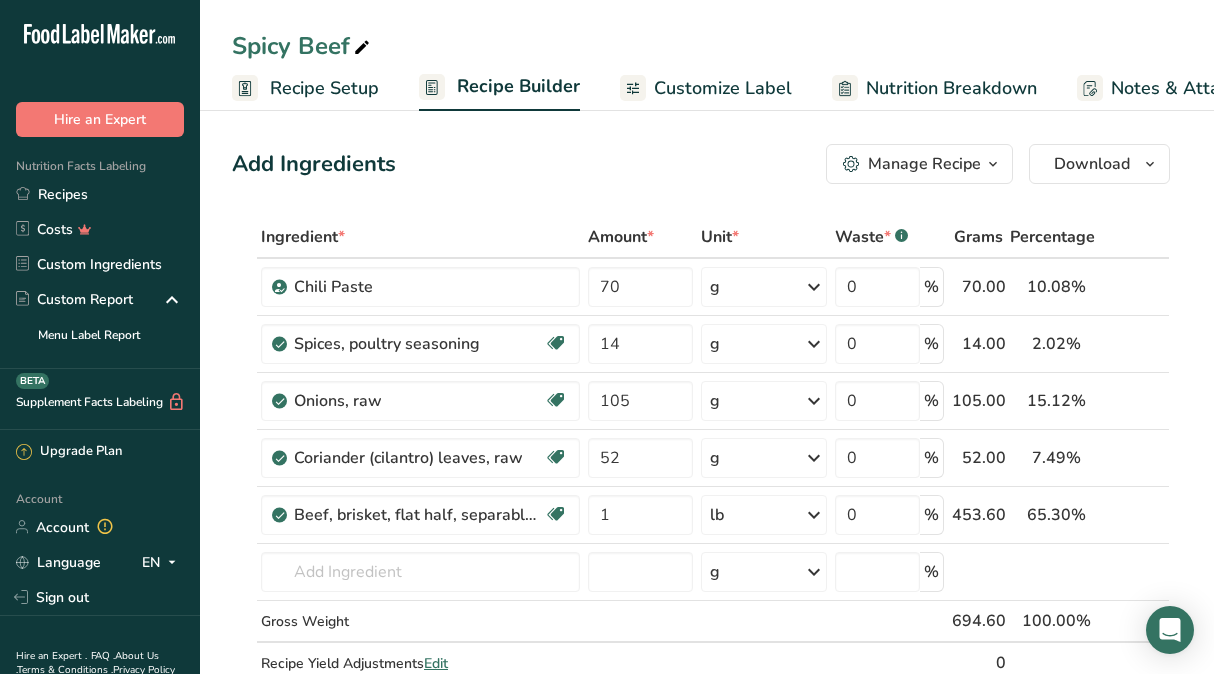 click on "Customize Label" at bounding box center (723, 88) 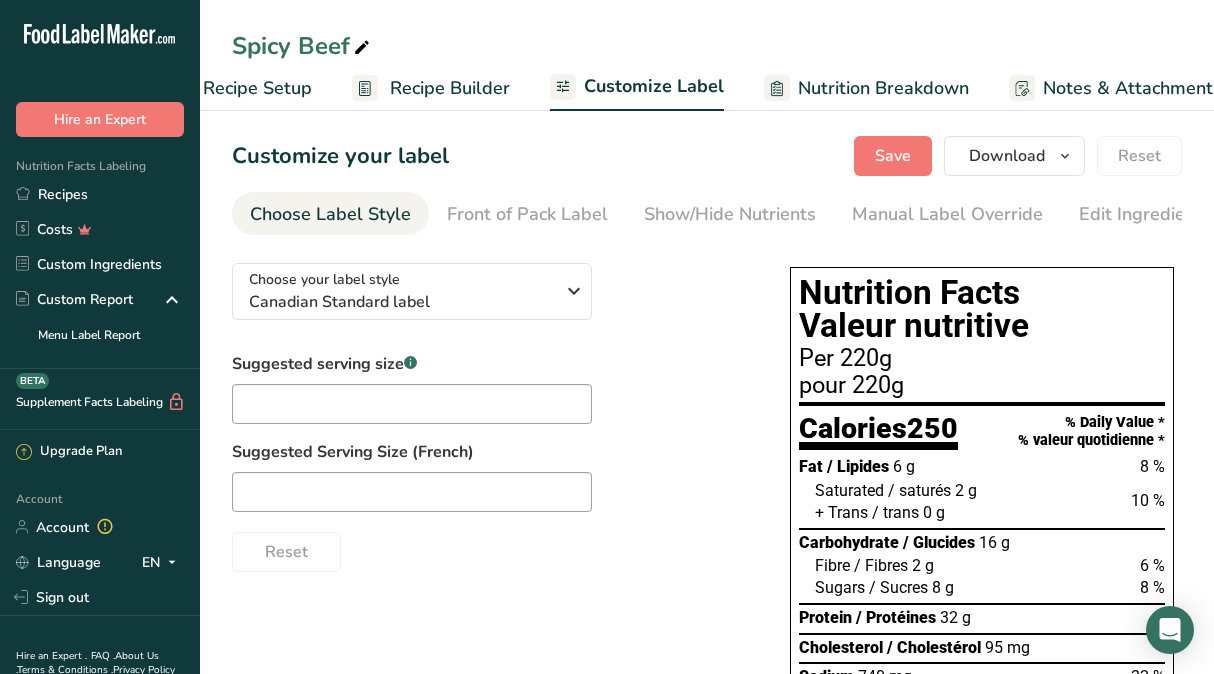 scroll, scrollTop: 0, scrollLeft: 326, axis: horizontal 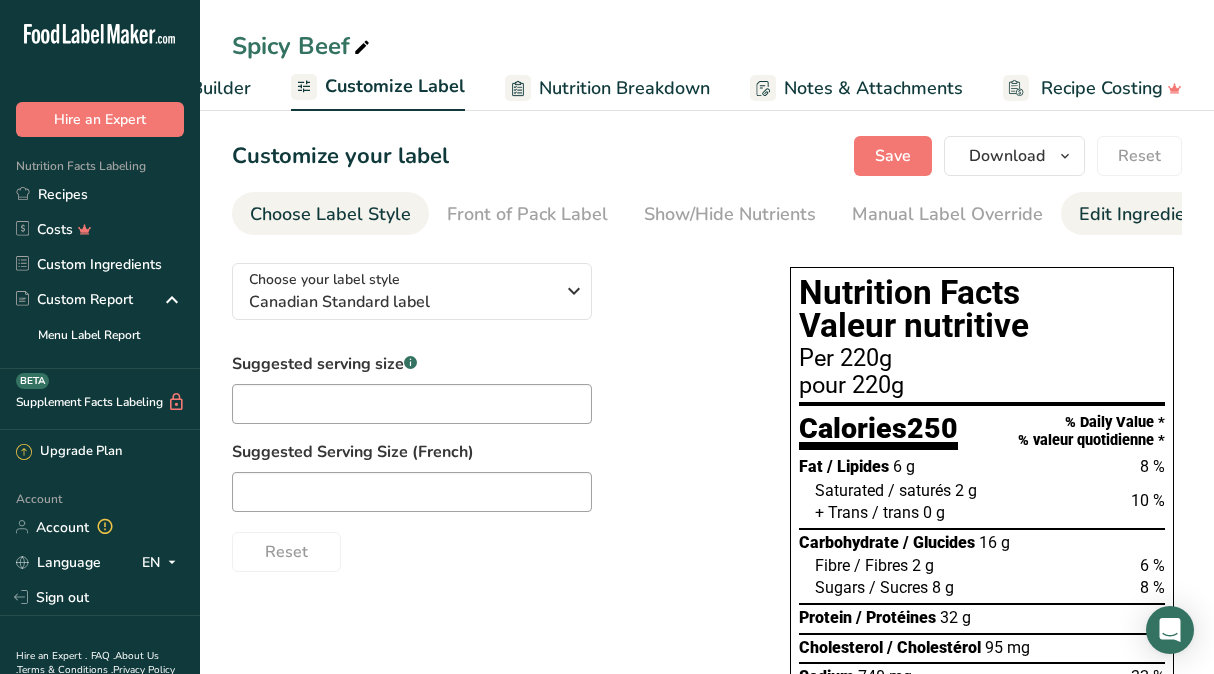 click on "Edit Ingredients/Allergens List" at bounding box center [1206, 214] 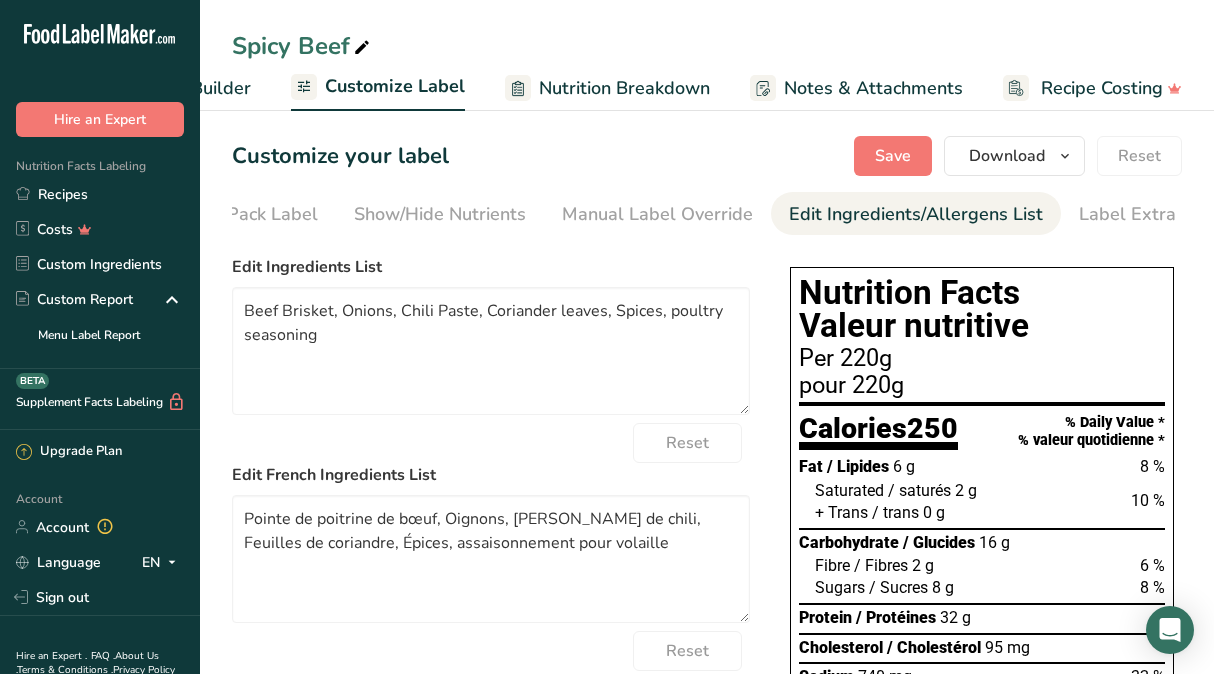 scroll, scrollTop: 0, scrollLeft: 318, axis: horizontal 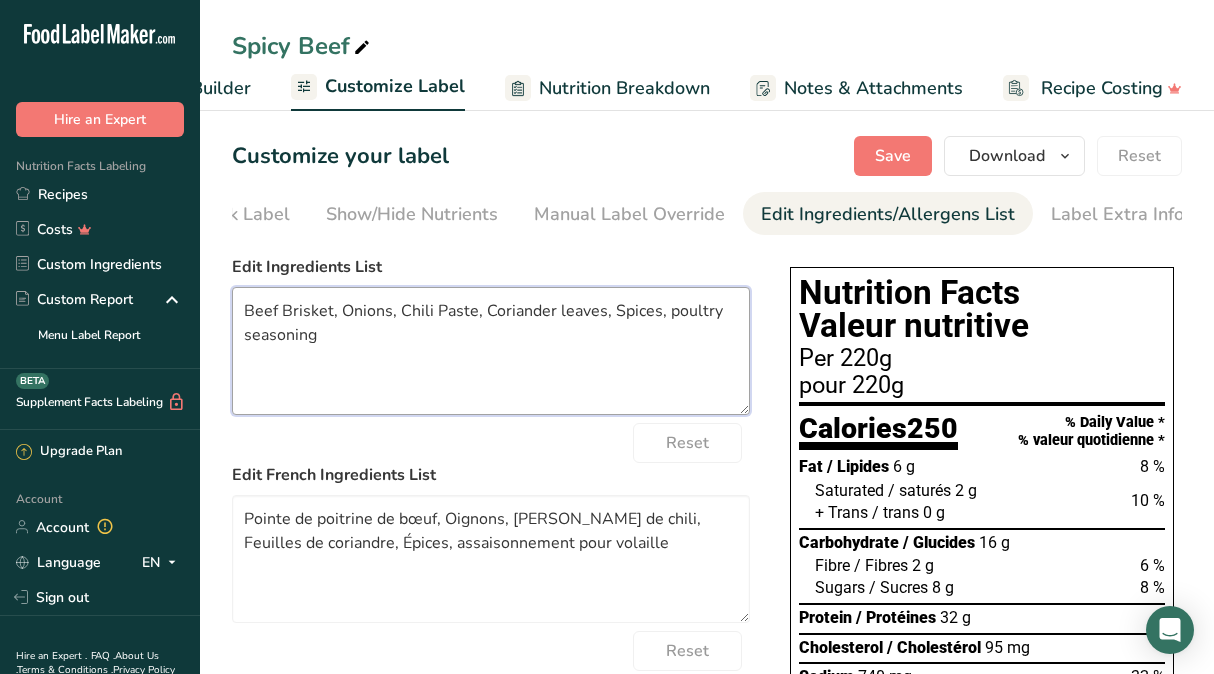 drag, startPoint x: 657, startPoint y: 316, endPoint x: 670, endPoint y: 351, distance: 37.336308 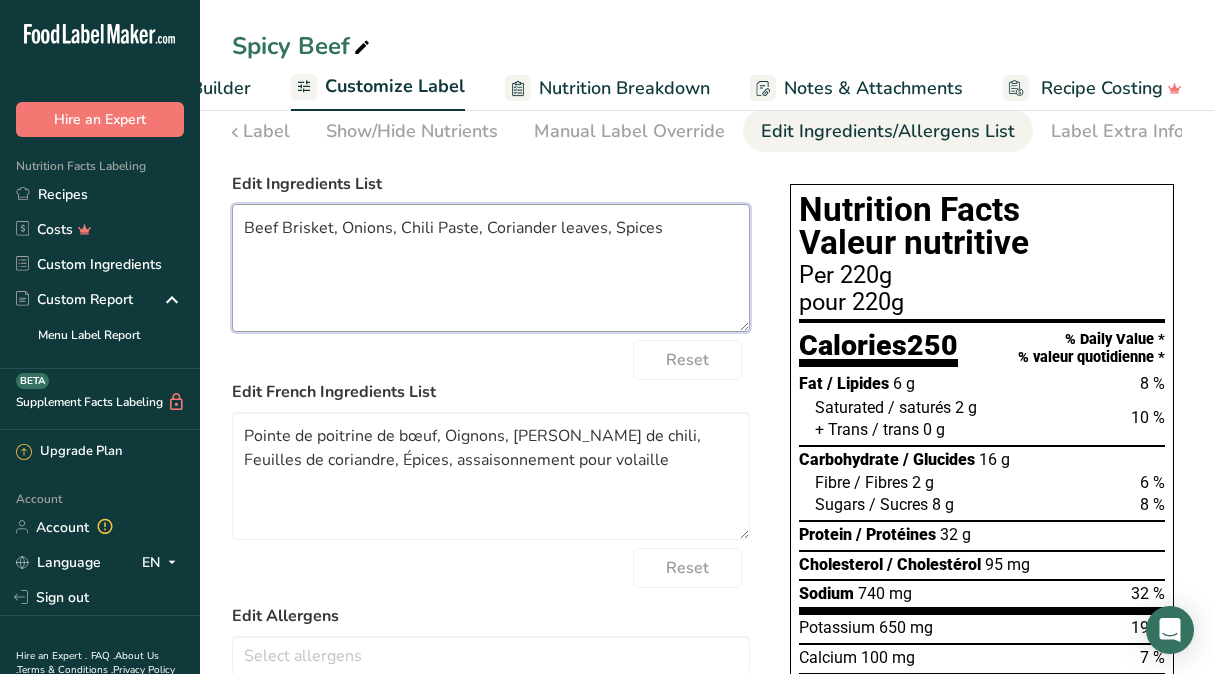 scroll, scrollTop: 84, scrollLeft: 0, axis: vertical 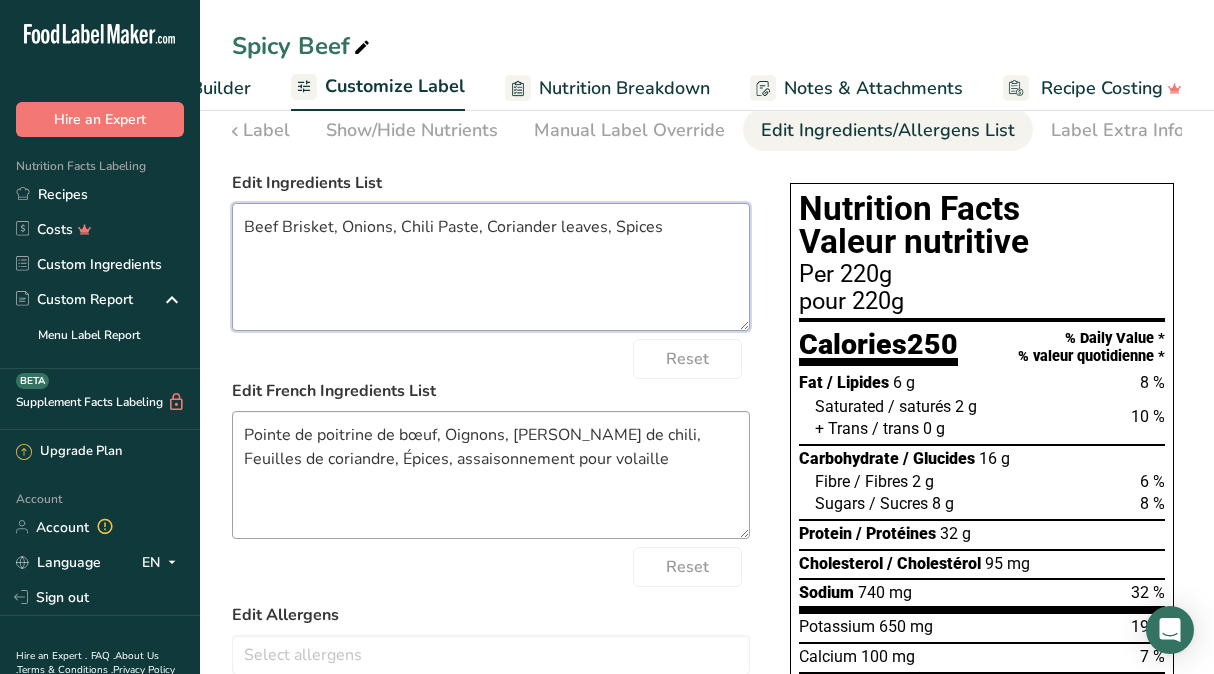 type on "Beef Brisket, Onions, Chili Paste, Coriander leaves, Spices" 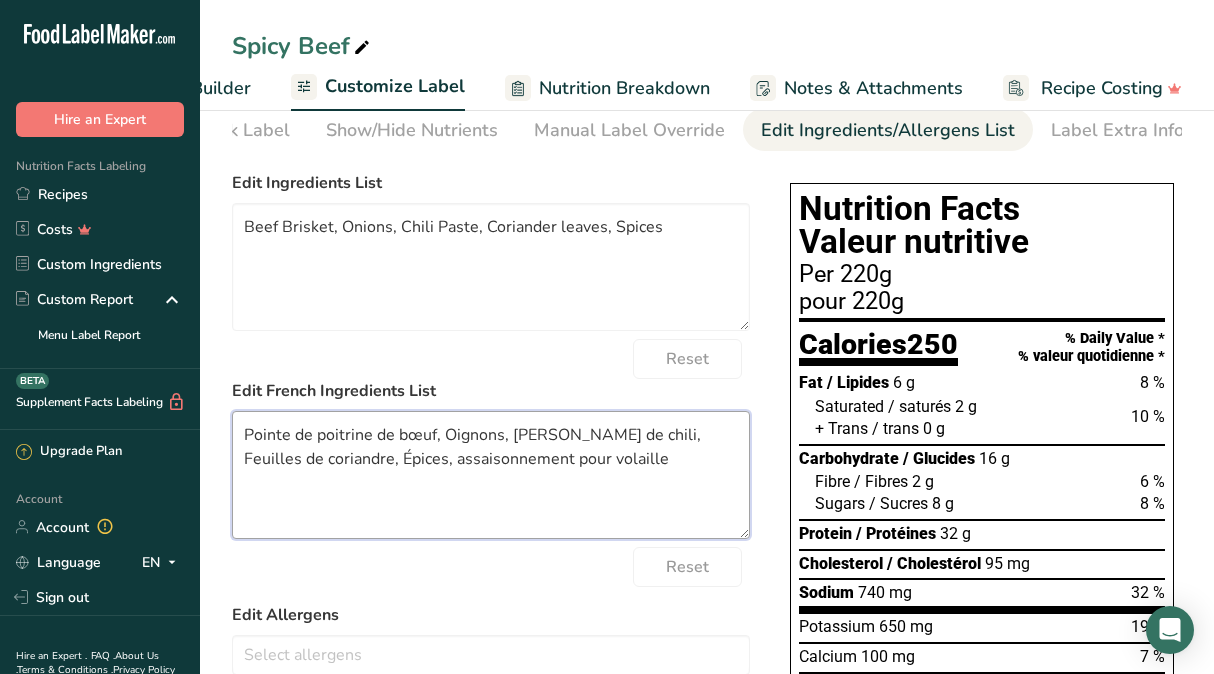 drag, startPoint x: 364, startPoint y: 468, endPoint x: 596, endPoint y: 459, distance: 232.1745 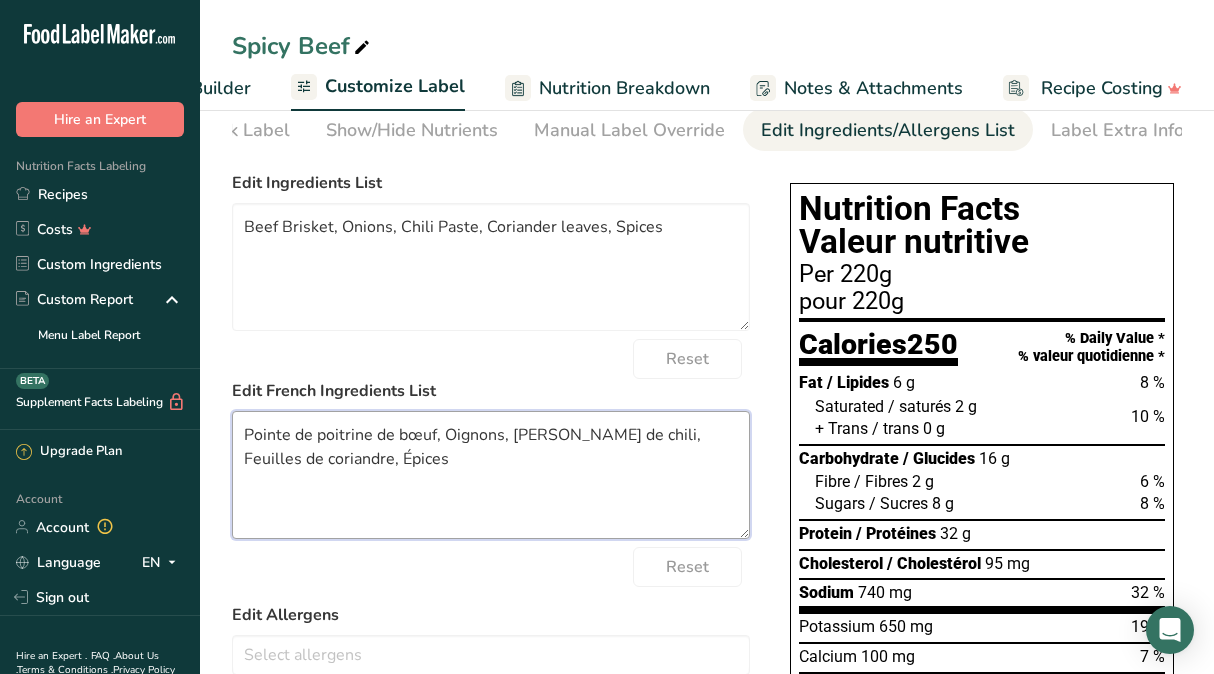 click on "Pointe de poitrine de bœuf, Oignons, [PERSON_NAME] de chili, Feuilles de coriandre, Épices" at bounding box center (491, 475) 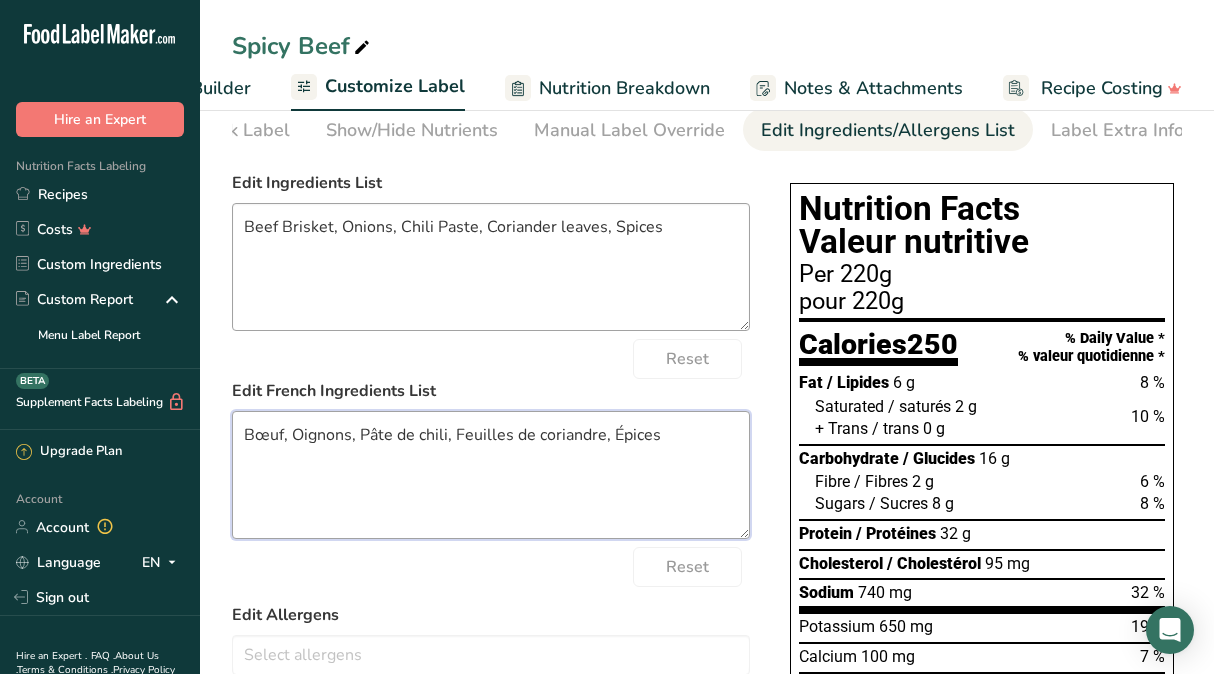 type on "Bœuf, Oignons, Pâte de chili, Feuilles de coriandre, Épices" 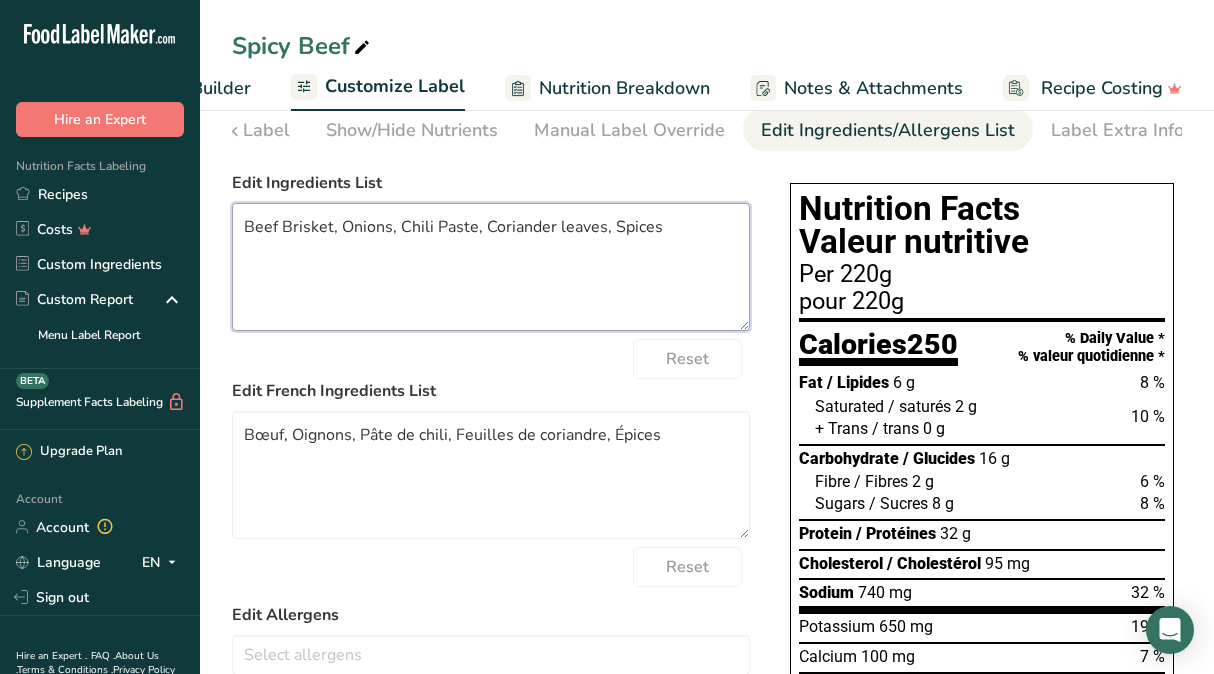 drag, startPoint x: 283, startPoint y: 234, endPoint x: 370, endPoint y: 246, distance: 87.823685 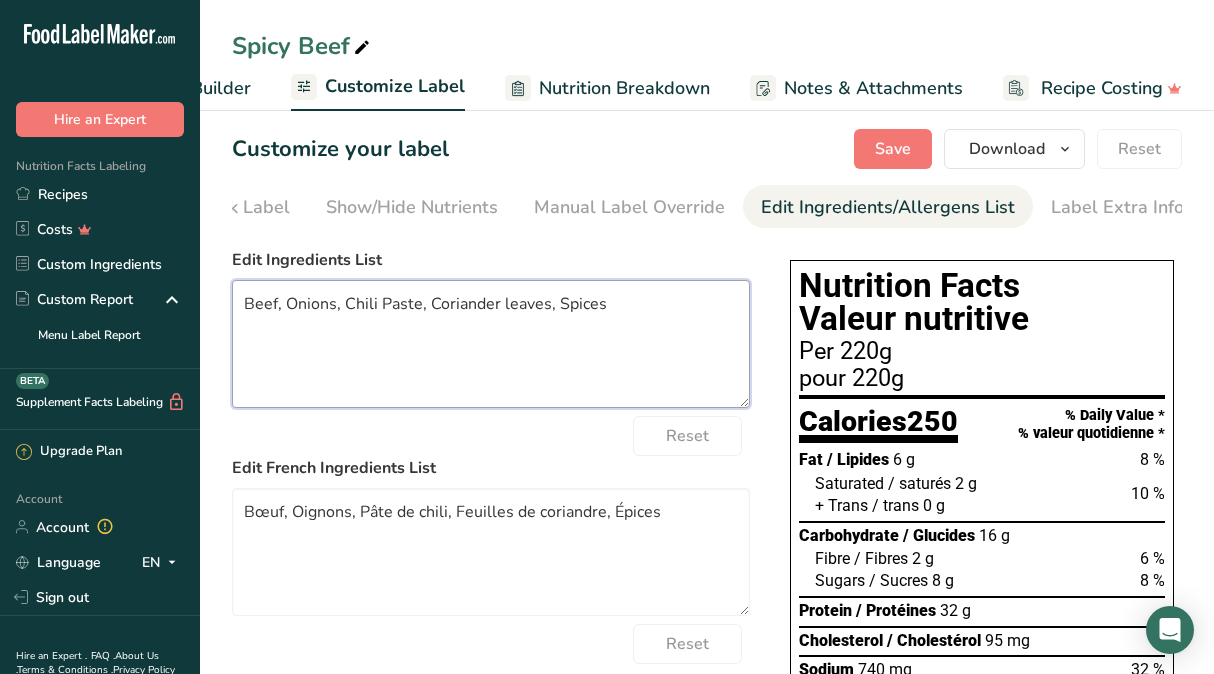 scroll, scrollTop: 0, scrollLeft: 0, axis: both 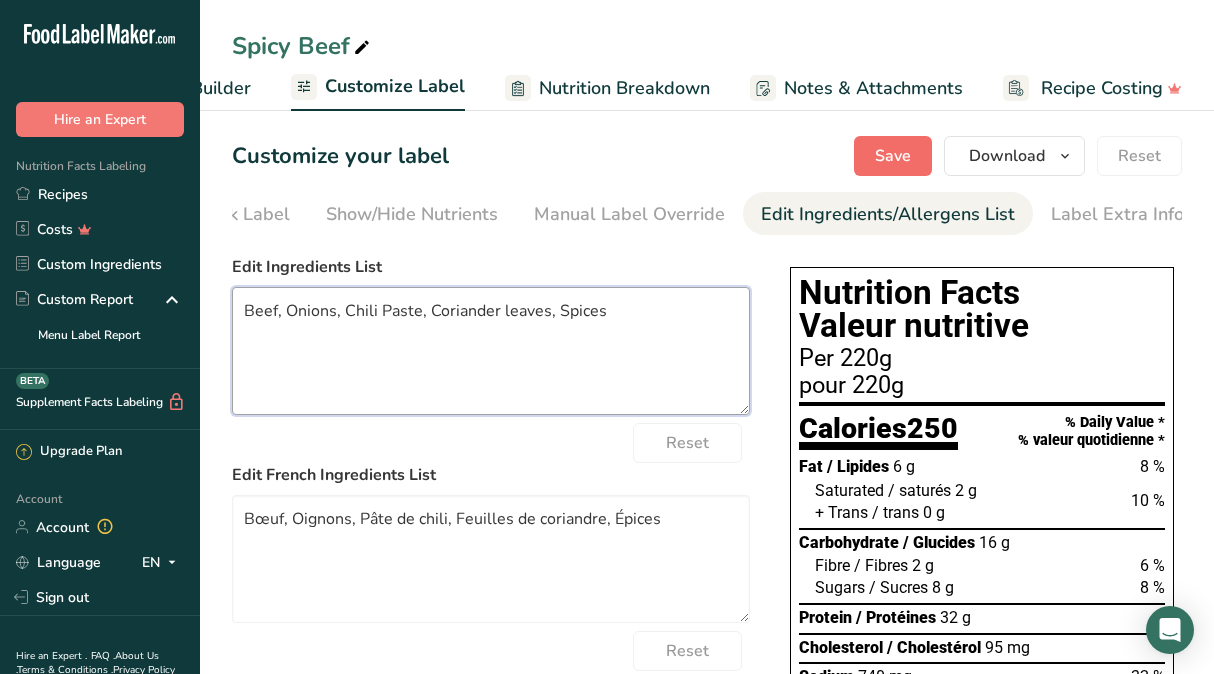 type on "Beef, Onions, Chili Paste, Coriander leaves, Spices" 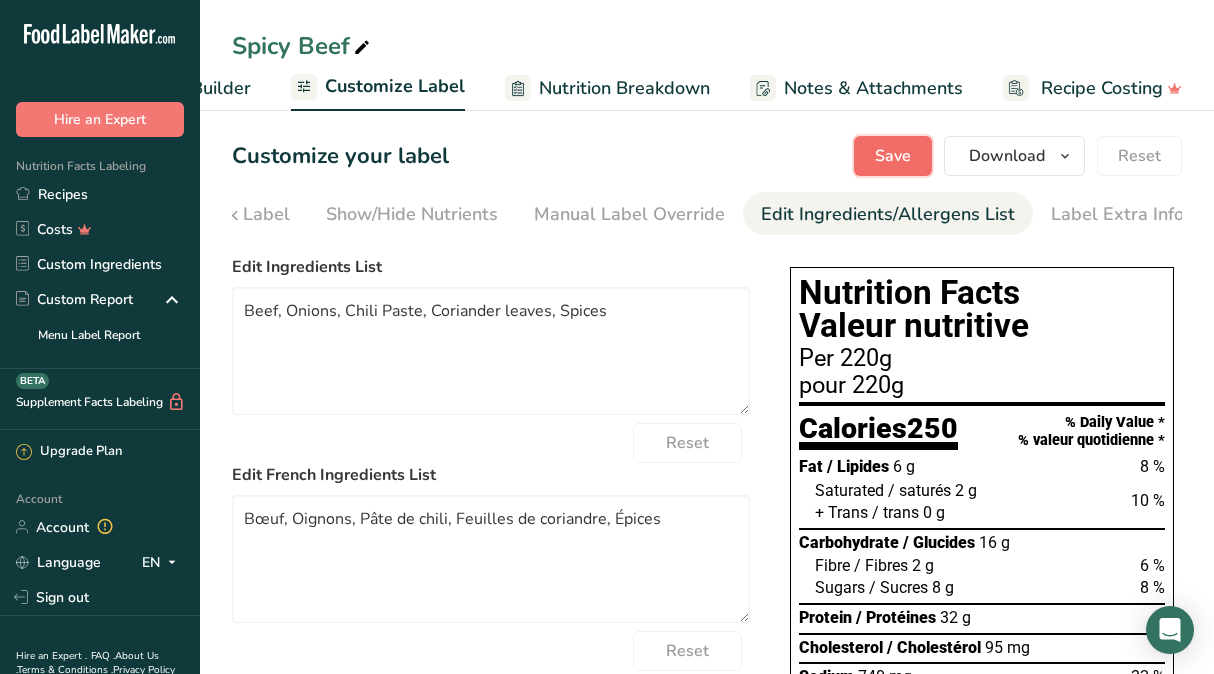 click on "Save" at bounding box center (893, 156) 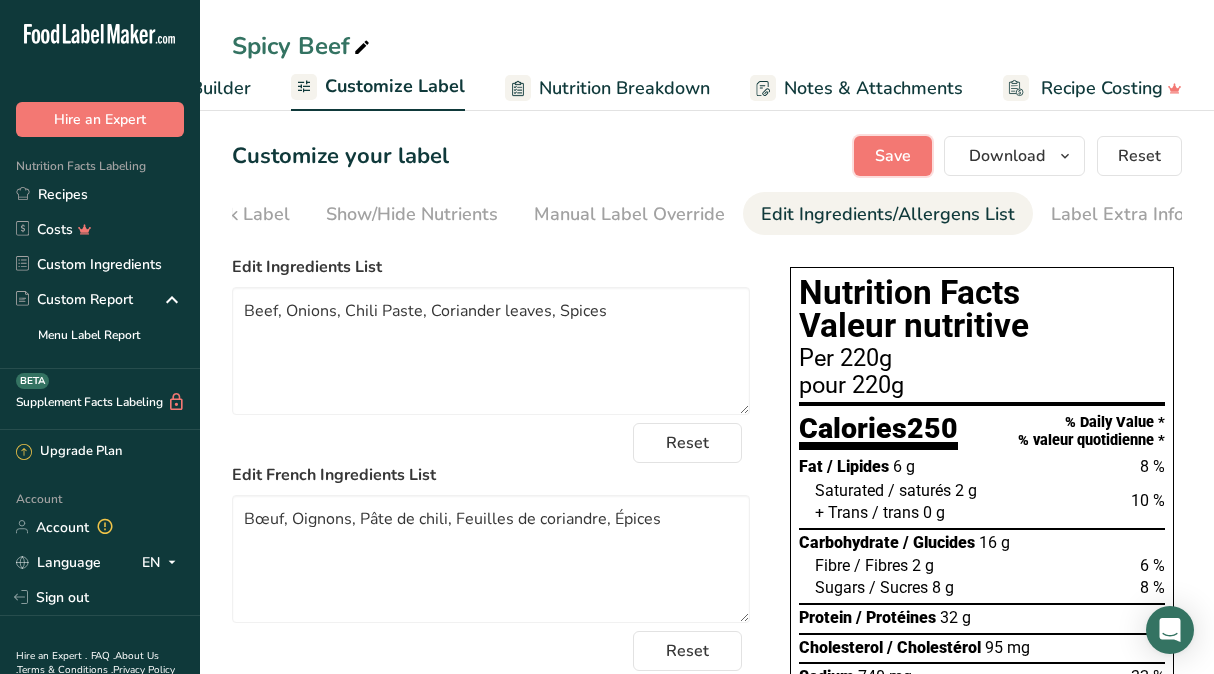 click on "Save" at bounding box center (893, 156) 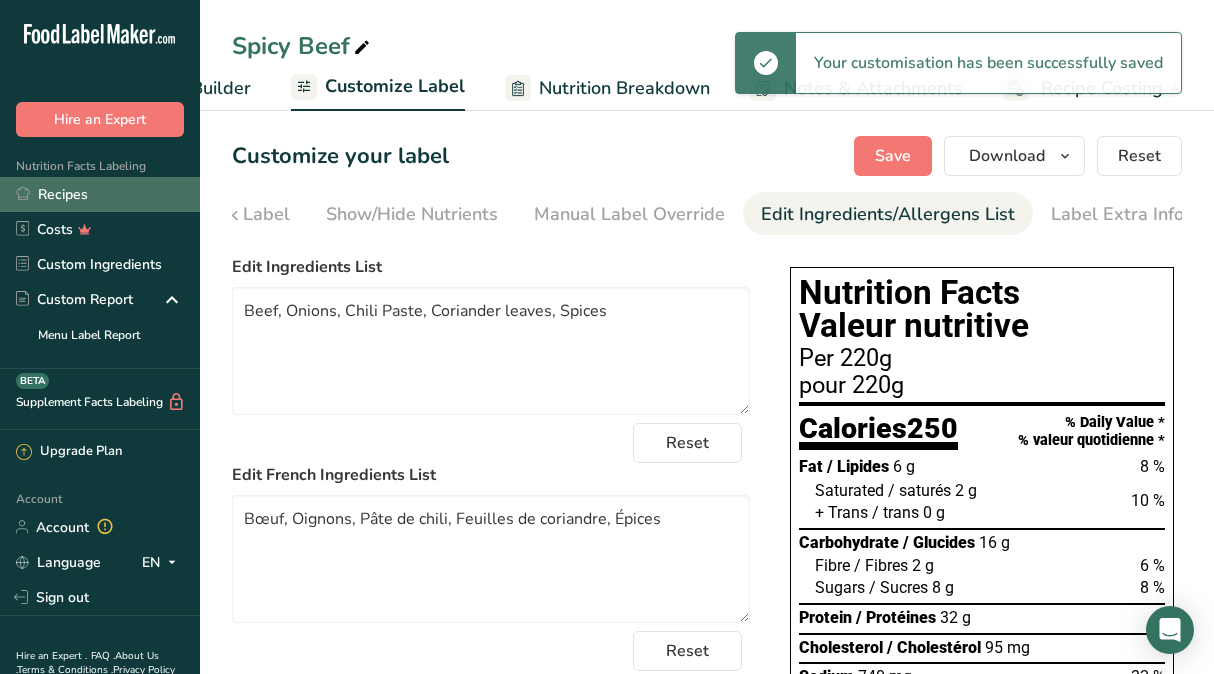 click on "Recipes" at bounding box center [100, 194] 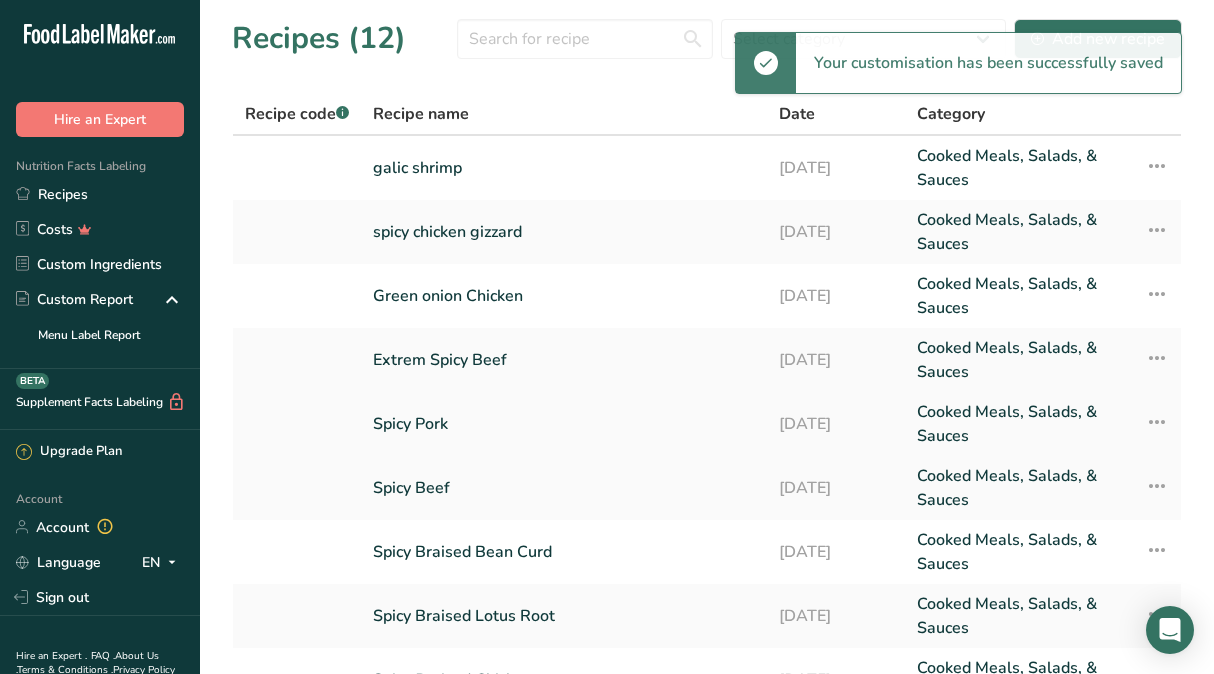 click on "Spicy Pork" at bounding box center [564, 424] 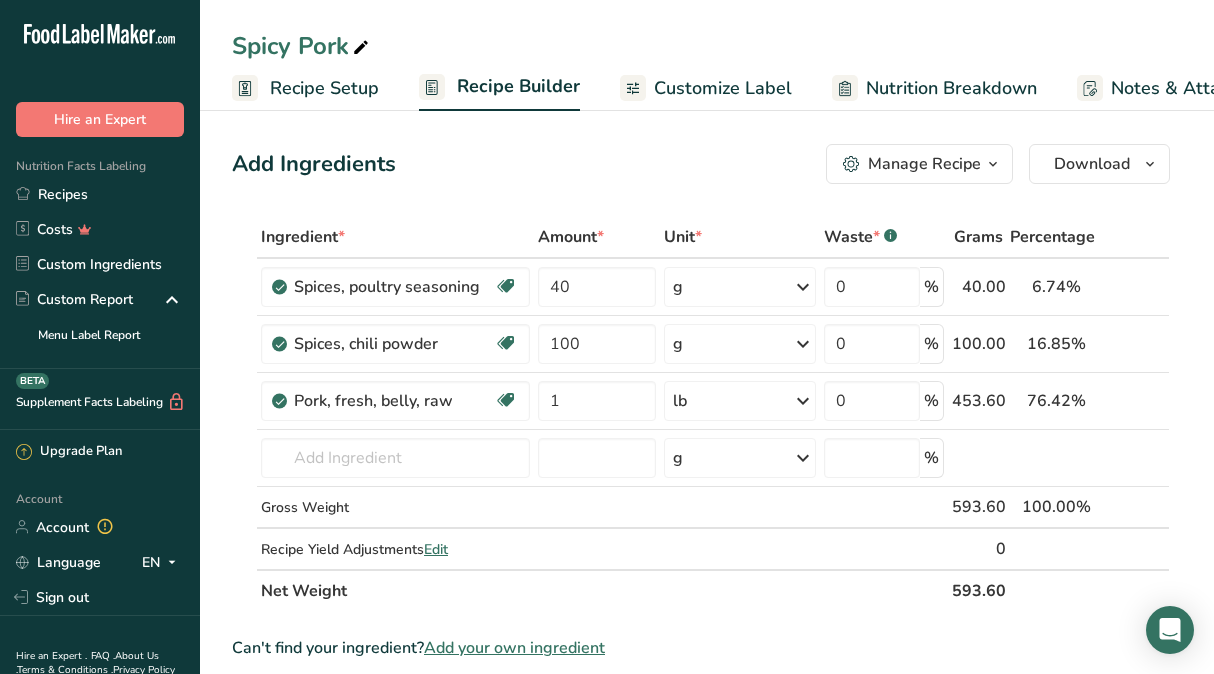 click on "Customize Label" at bounding box center (723, 88) 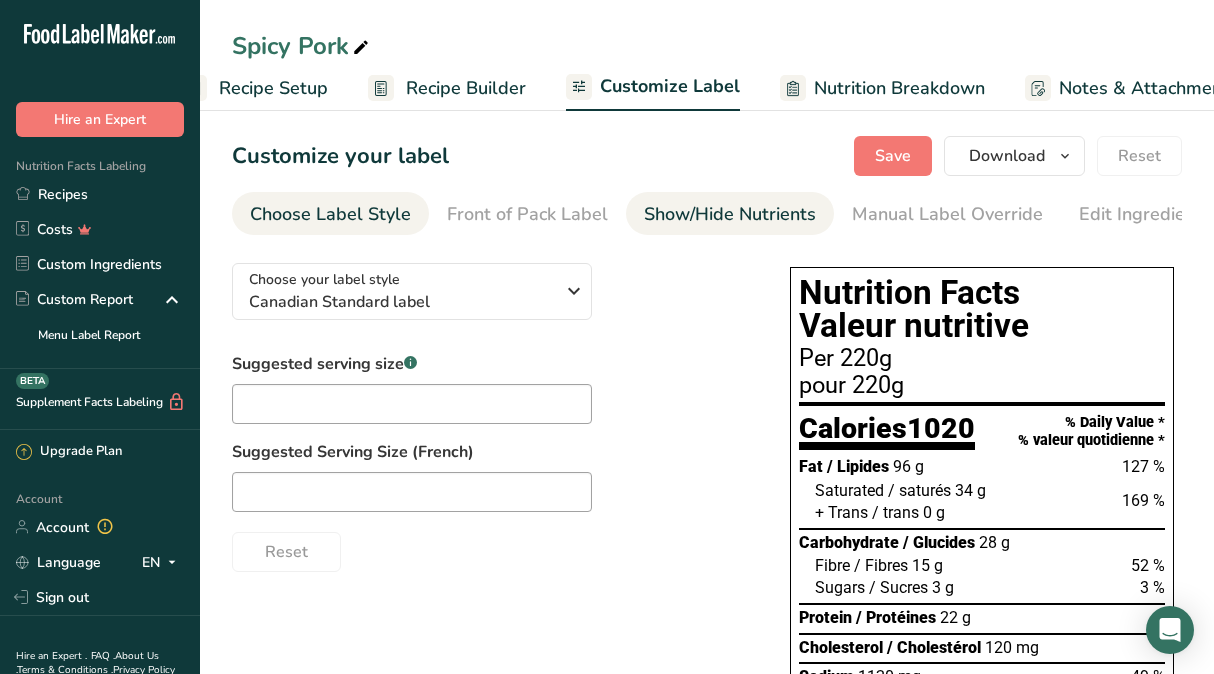 scroll, scrollTop: 0, scrollLeft: 326, axis: horizontal 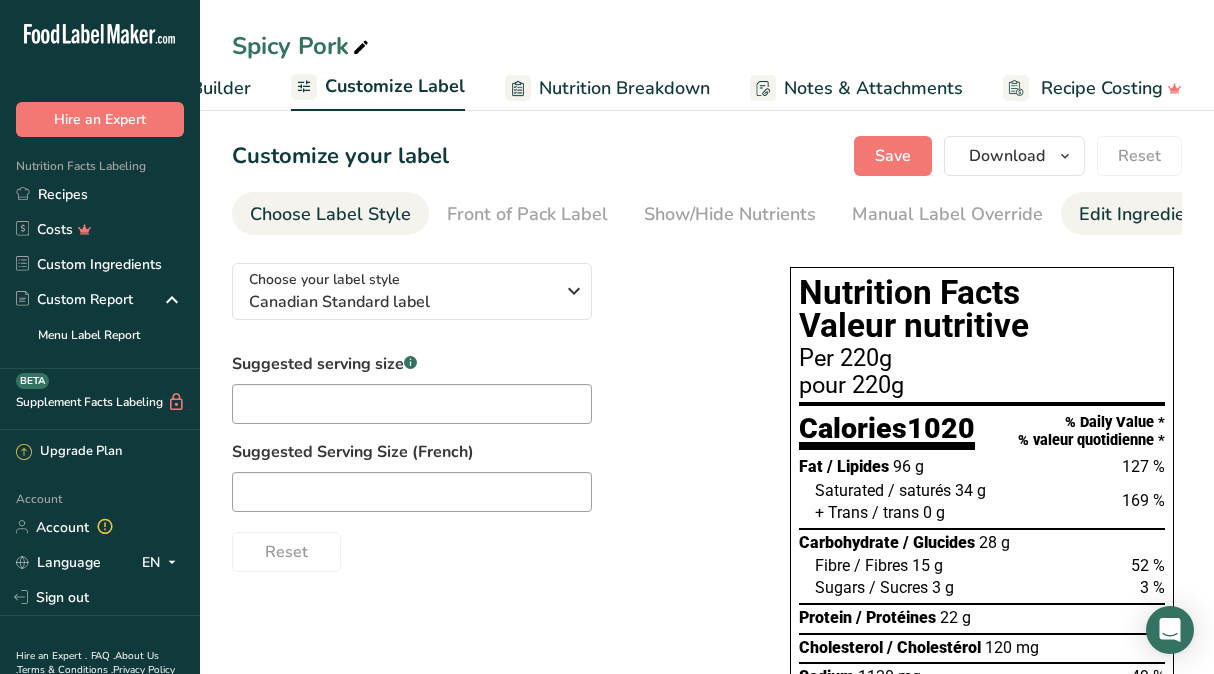 click on "Edit Ingredients/Allergens List" at bounding box center (1206, 214) 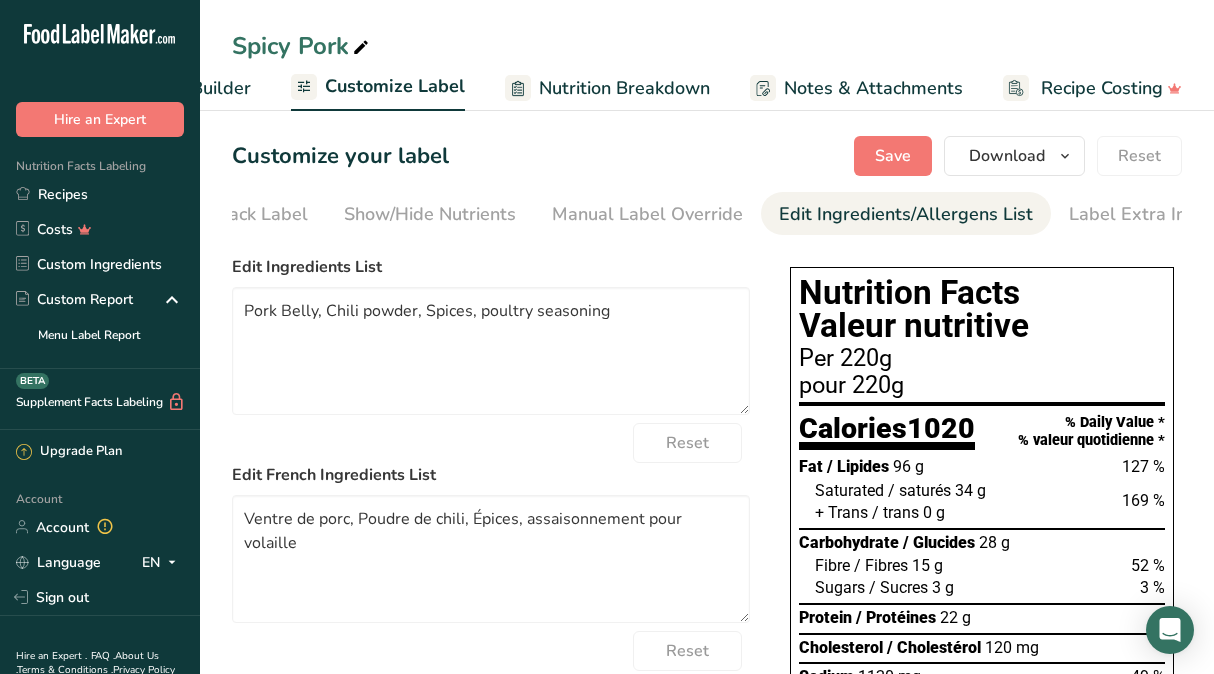 scroll, scrollTop: 0, scrollLeft: 318, axis: horizontal 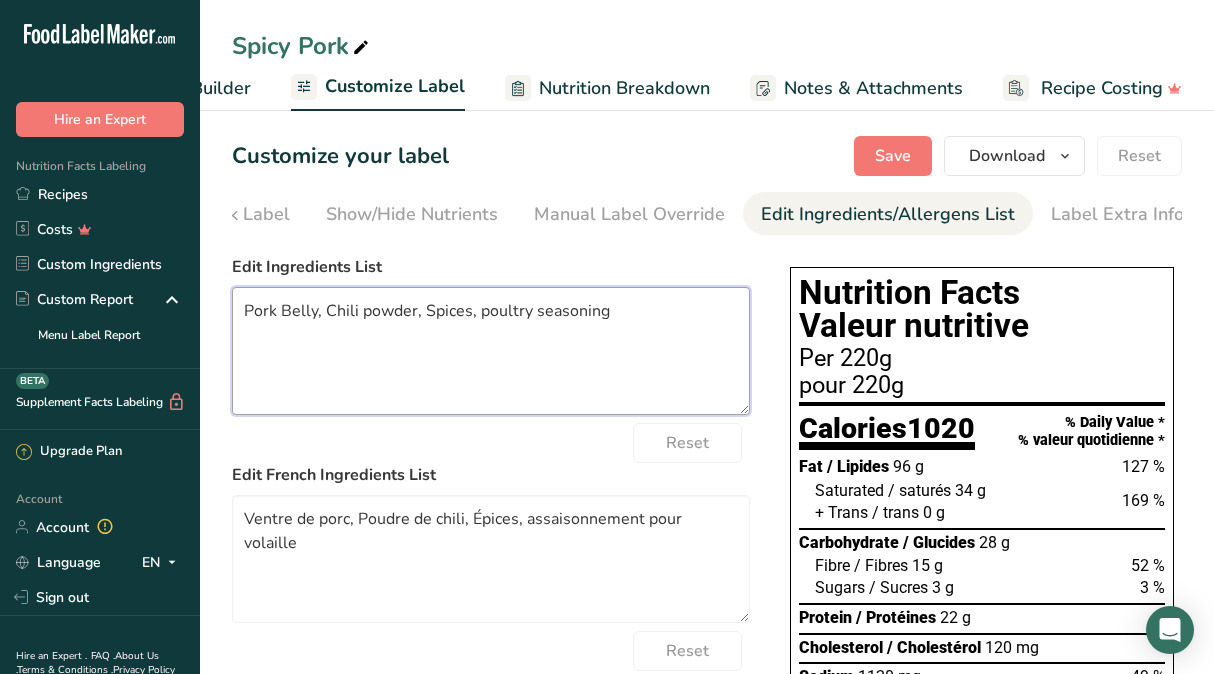 drag, startPoint x: 469, startPoint y: 317, endPoint x: 706, endPoint y: 315, distance: 237.00844 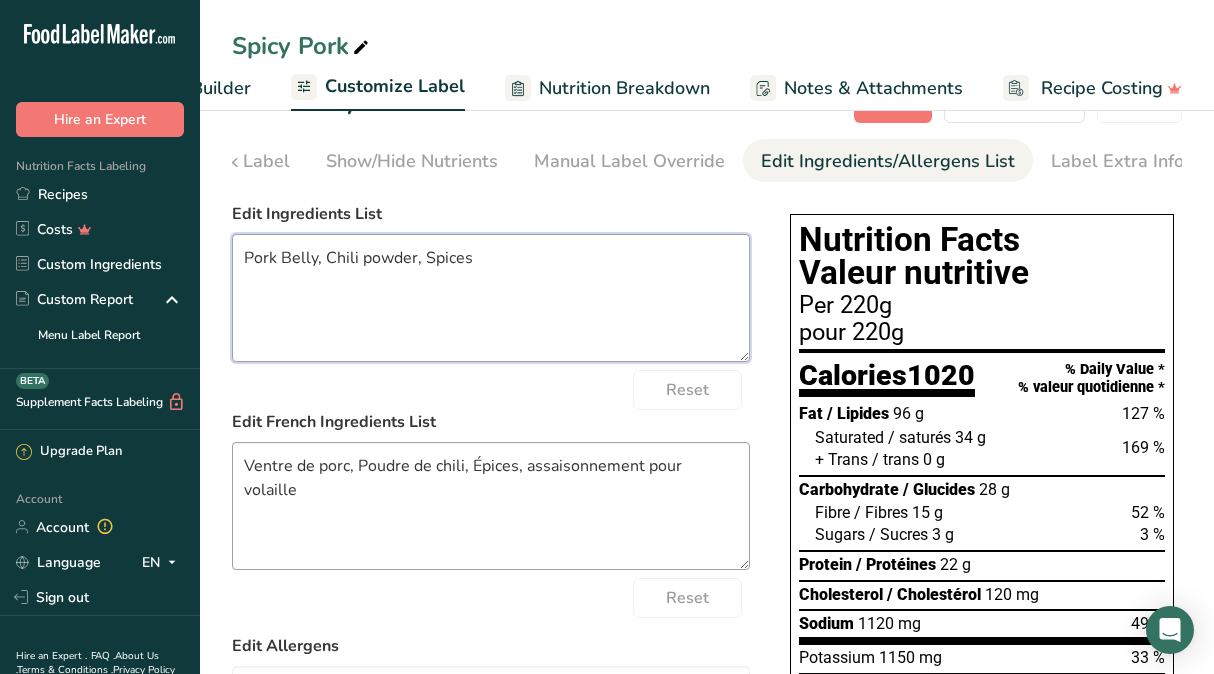 scroll, scrollTop: 92, scrollLeft: 0, axis: vertical 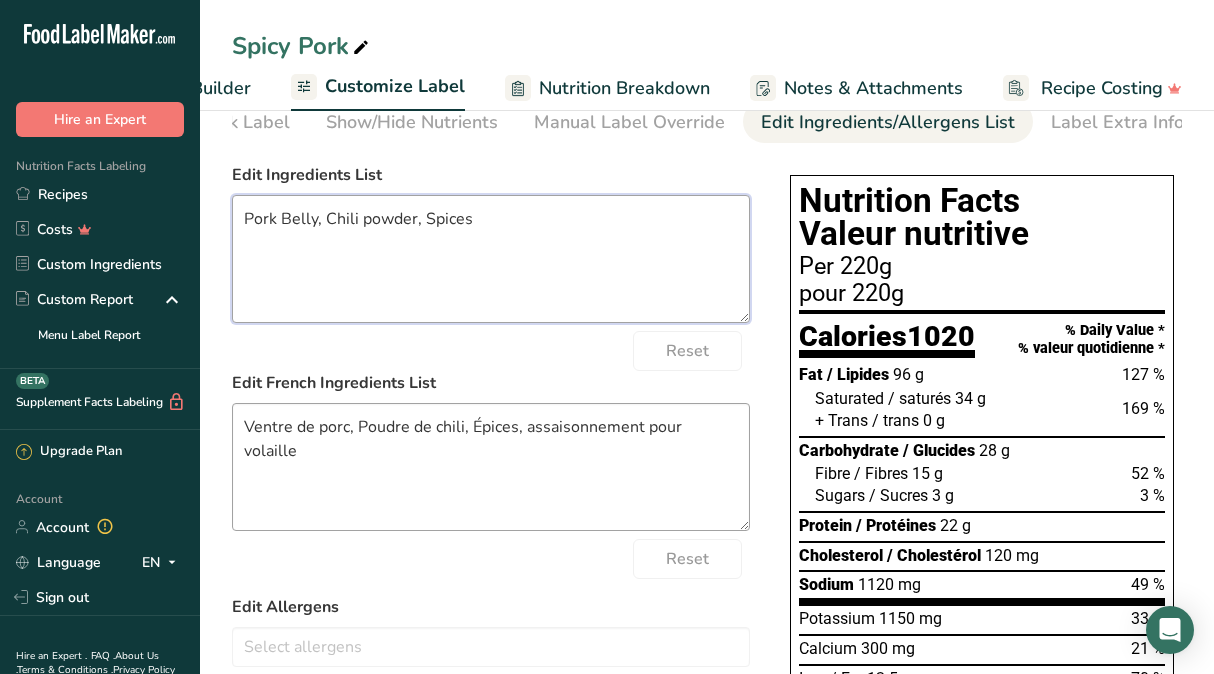 type on "Pork Belly, Chili powder, Spices" 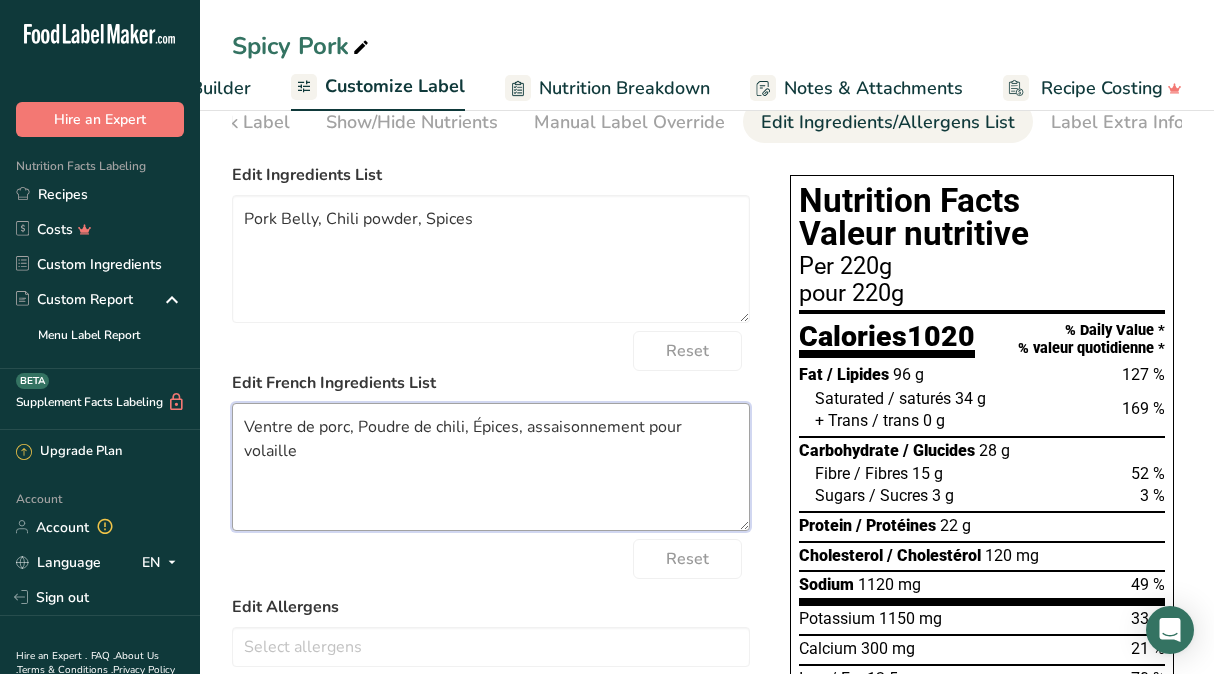 drag, startPoint x: 517, startPoint y: 434, endPoint x: 773, endPoint y: 427, distance: 256.09567 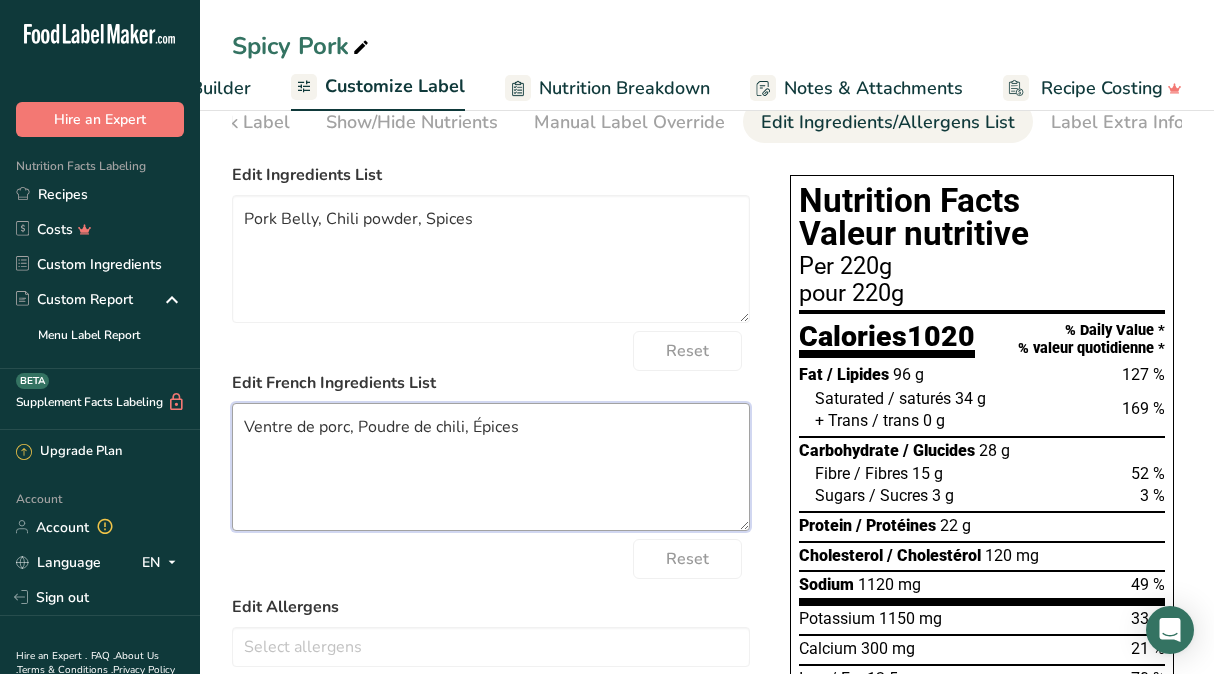 scroll, scrollTop: 0, scrollLeft: 0, axis: both 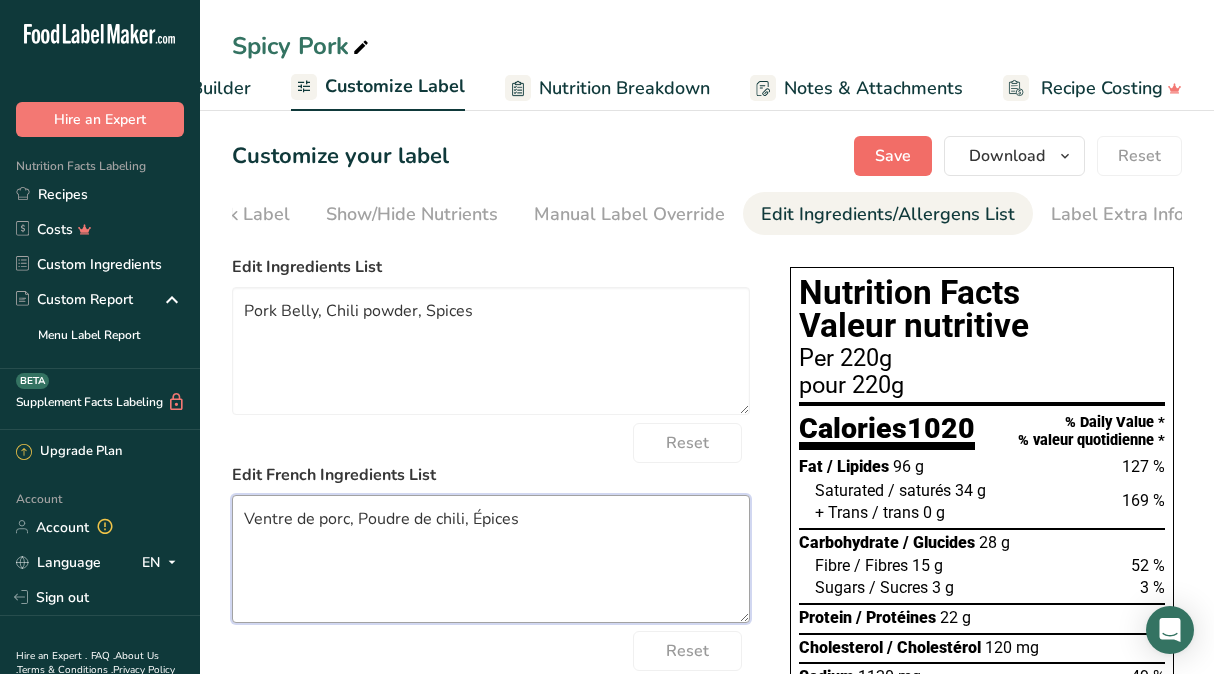type on "Ventre de porc, Poudre de chili, Épices" 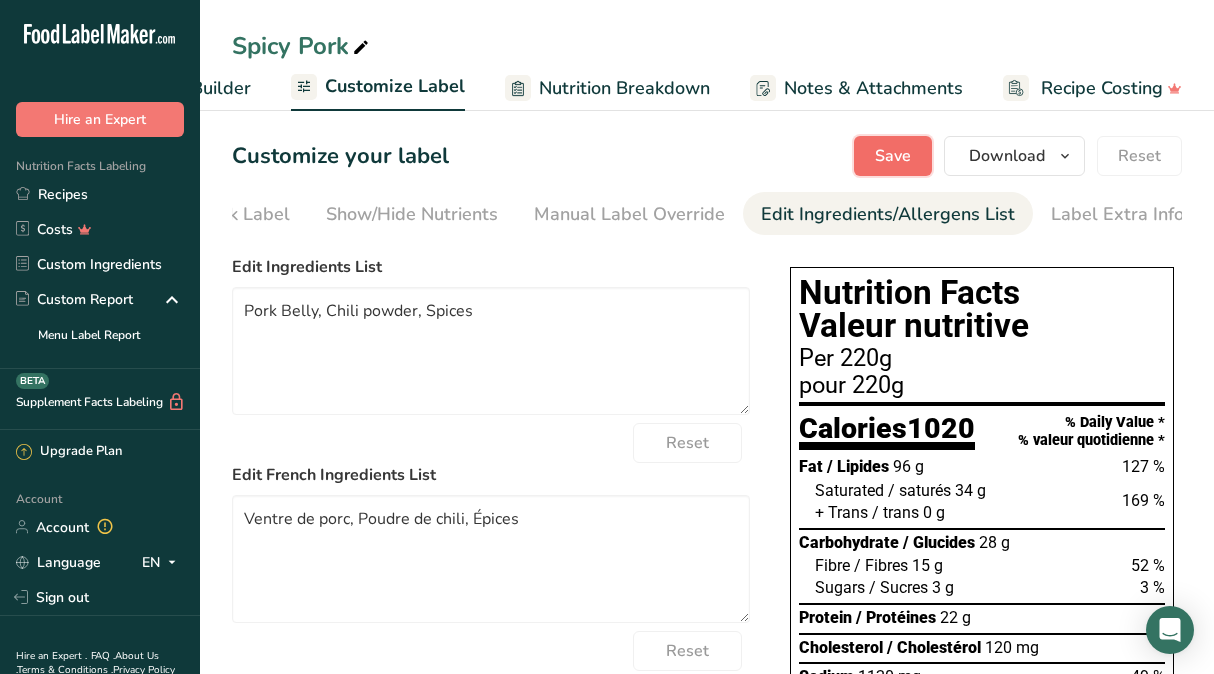 click on "Save" at bounding box center [893, 156] 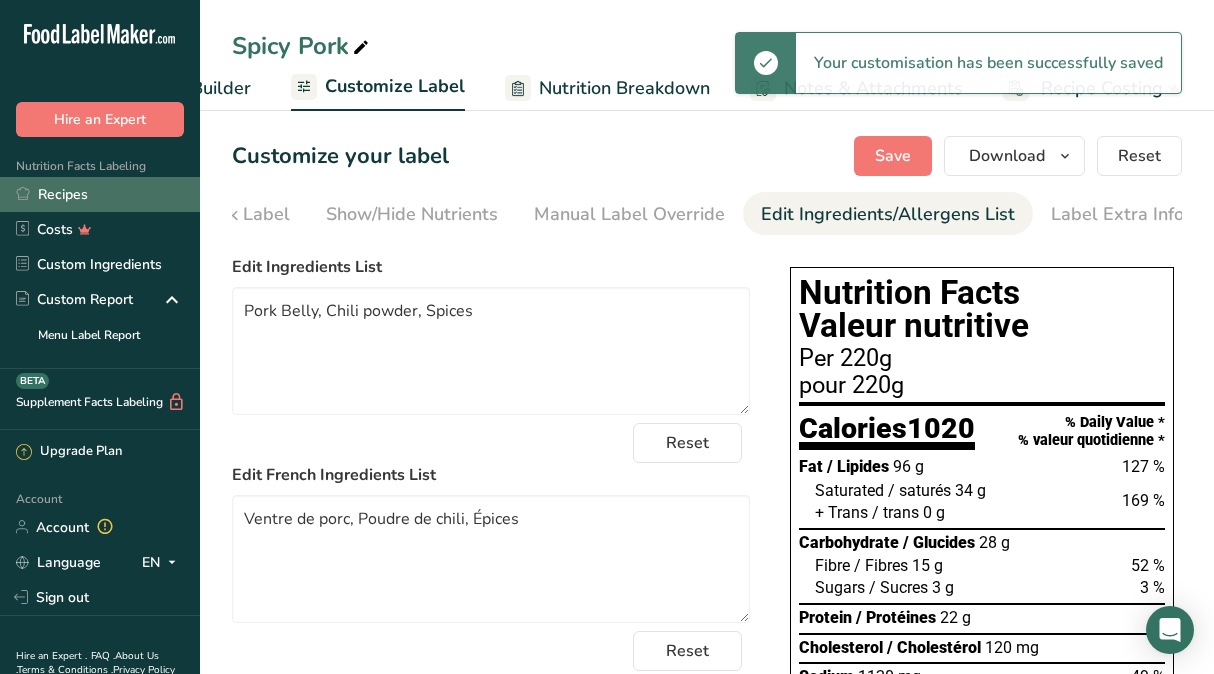 click on "Recipes" at bounding box center (100, 194) 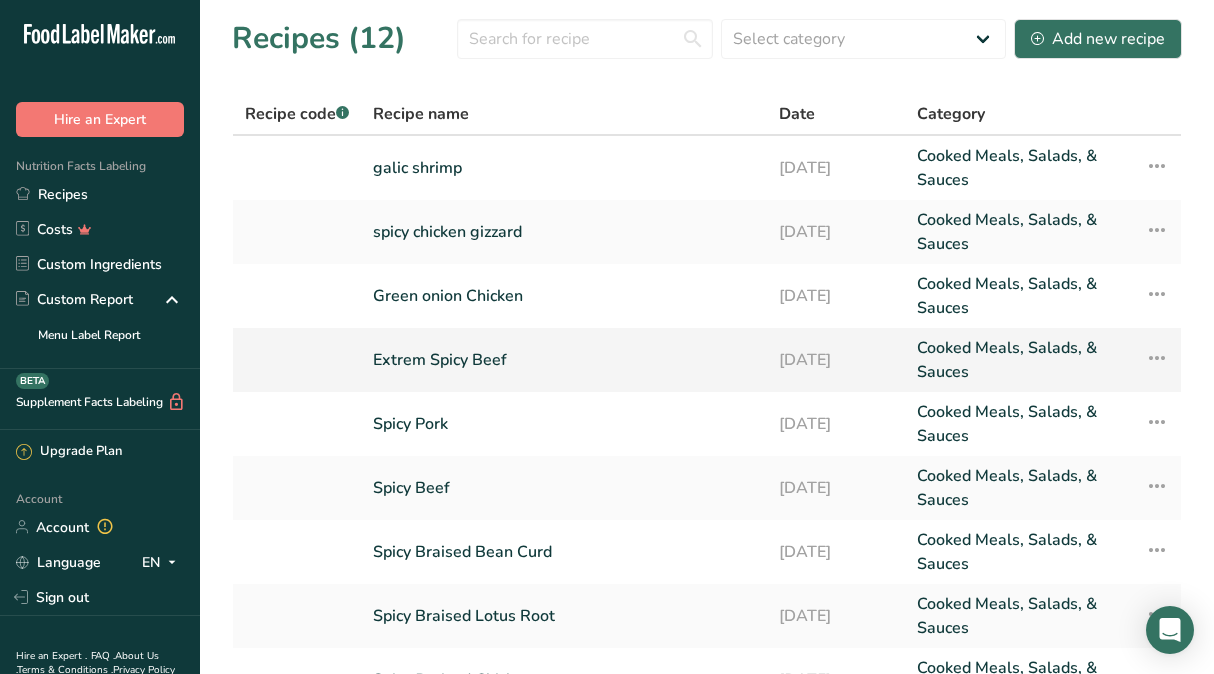click on "Extrem Spicy Beef" at bounding box center (564, 360) 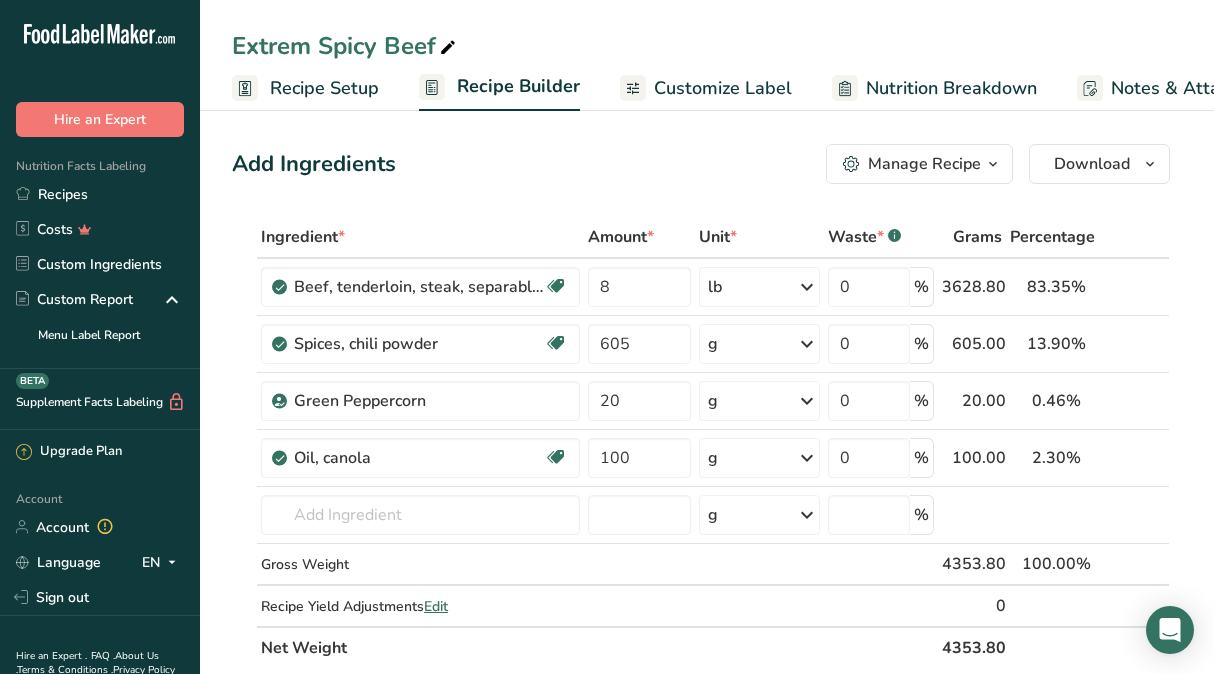 click on "Customize Label" at bounding box center (723, 88) 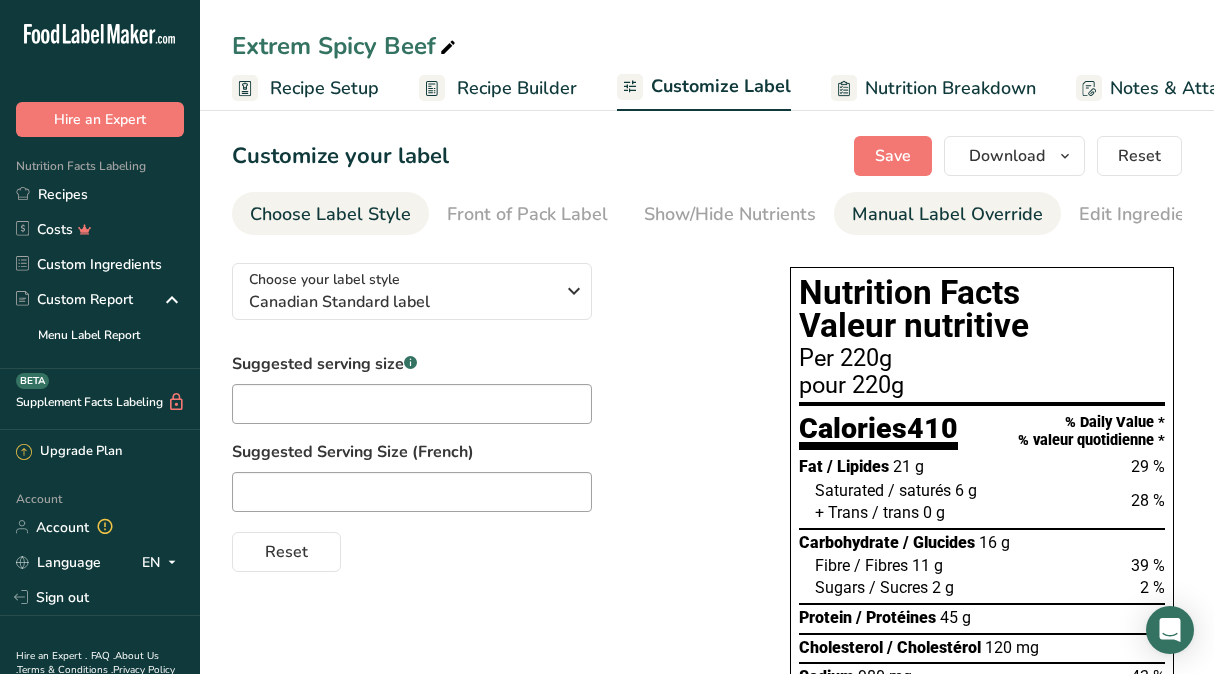 scroll, scrollTop: 0, scrollLeft: 326, axis: horizontal 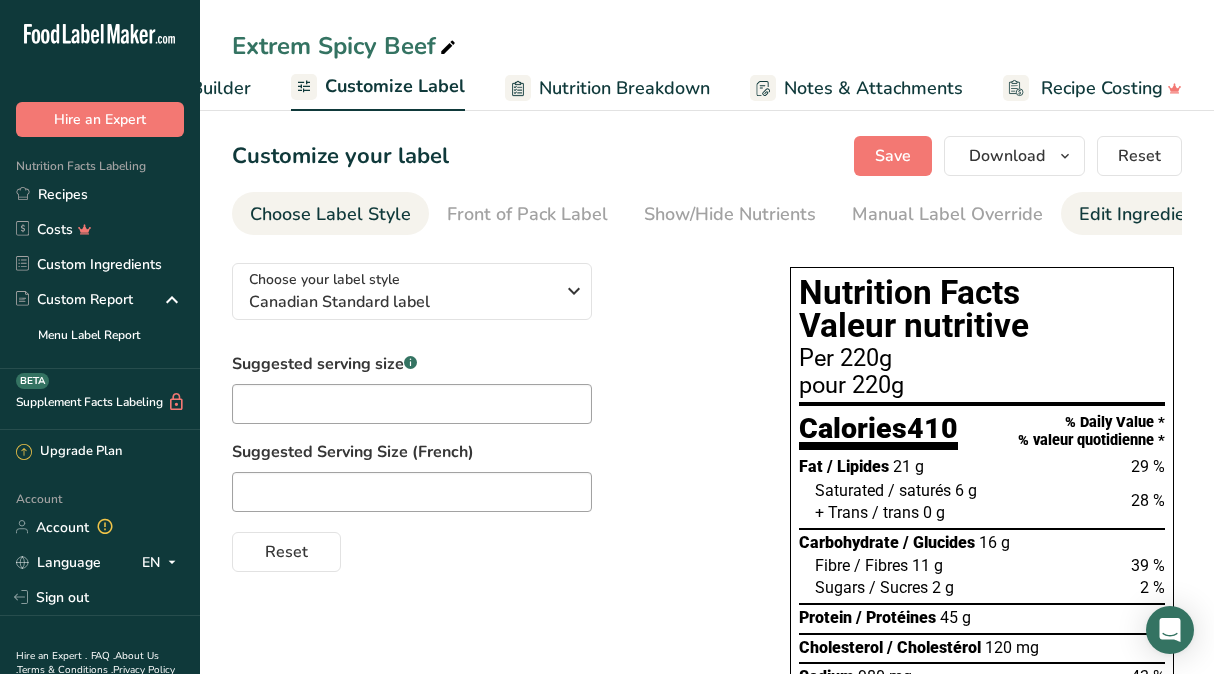 click on "Edit Ingredients/Allergens List" at bounding box center (1206, 214) 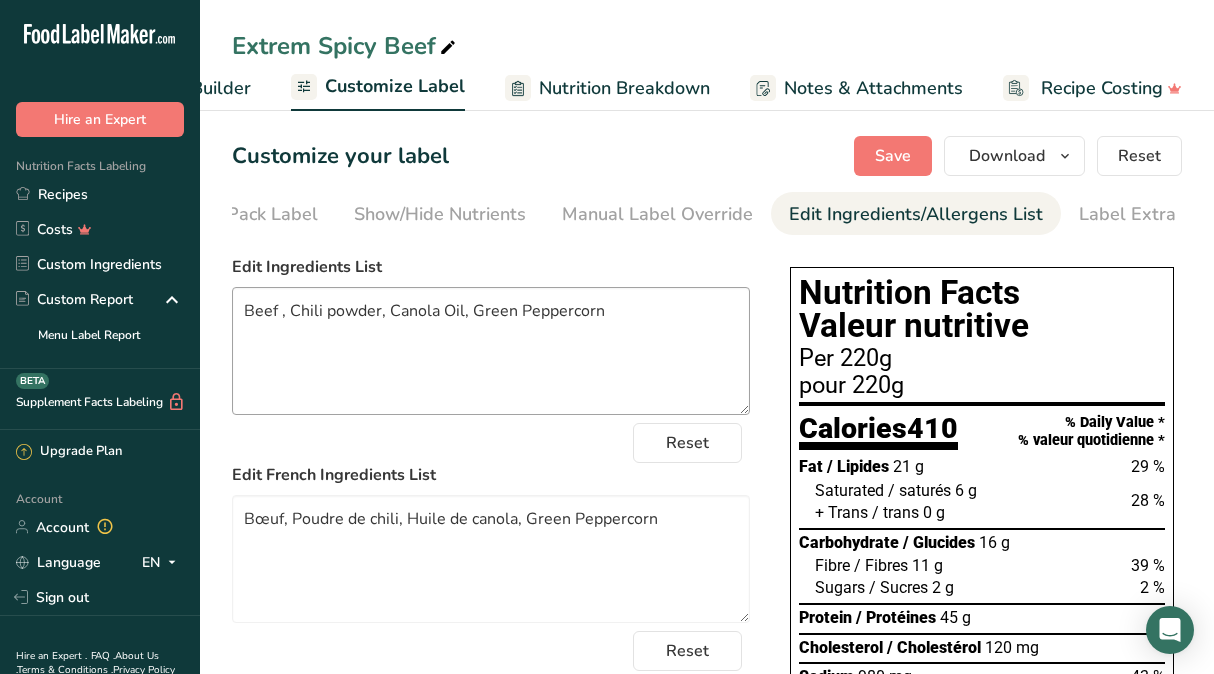 scroll, scrollTop: 0, scrollLeft: 318, axis: horizontal 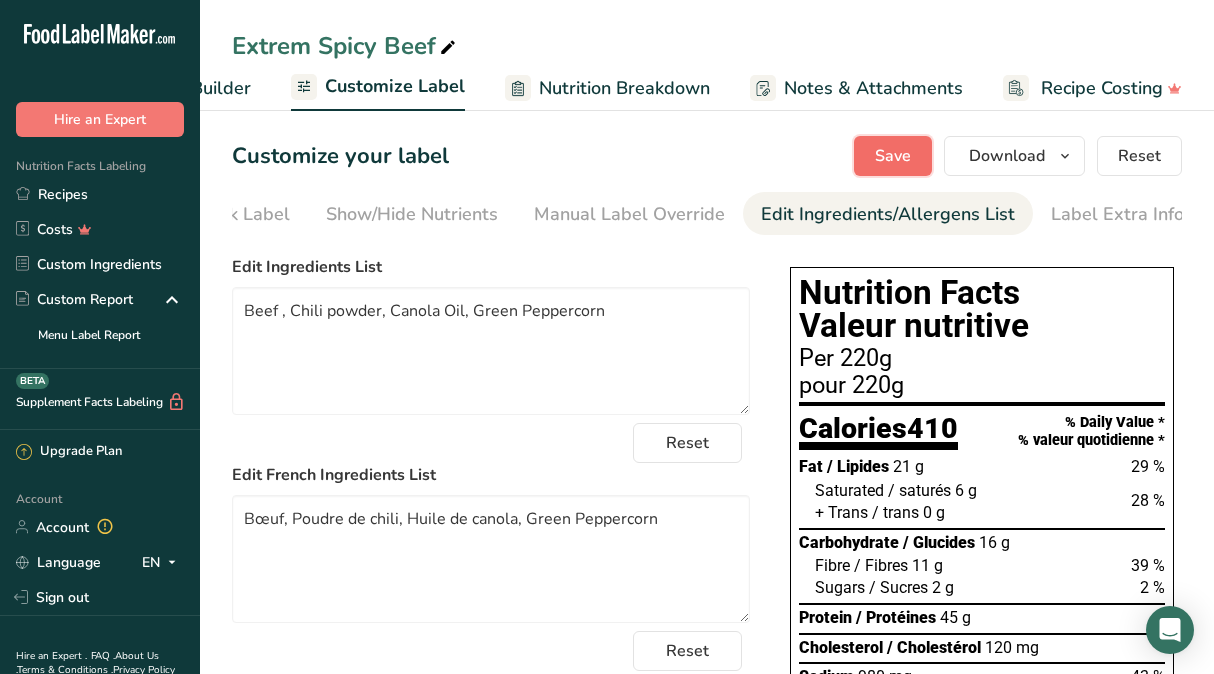 click on "Save" at bounding box center [893, 156] 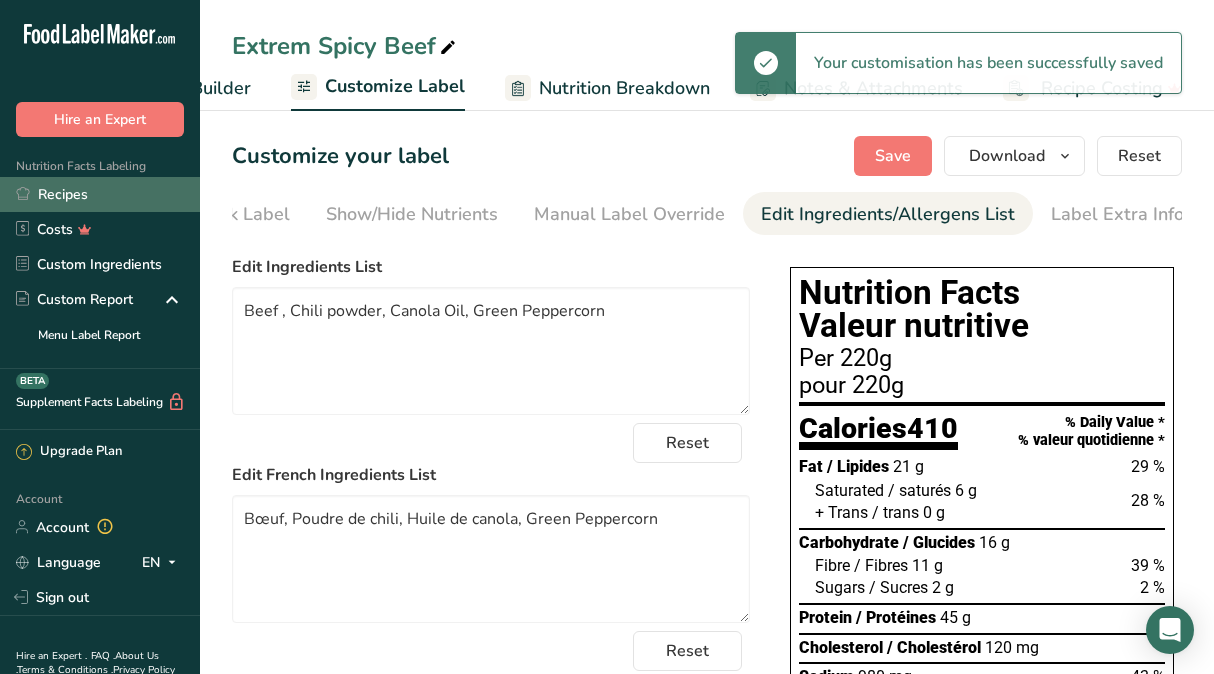 click on "Recipes" at bounding box center [100, 194] 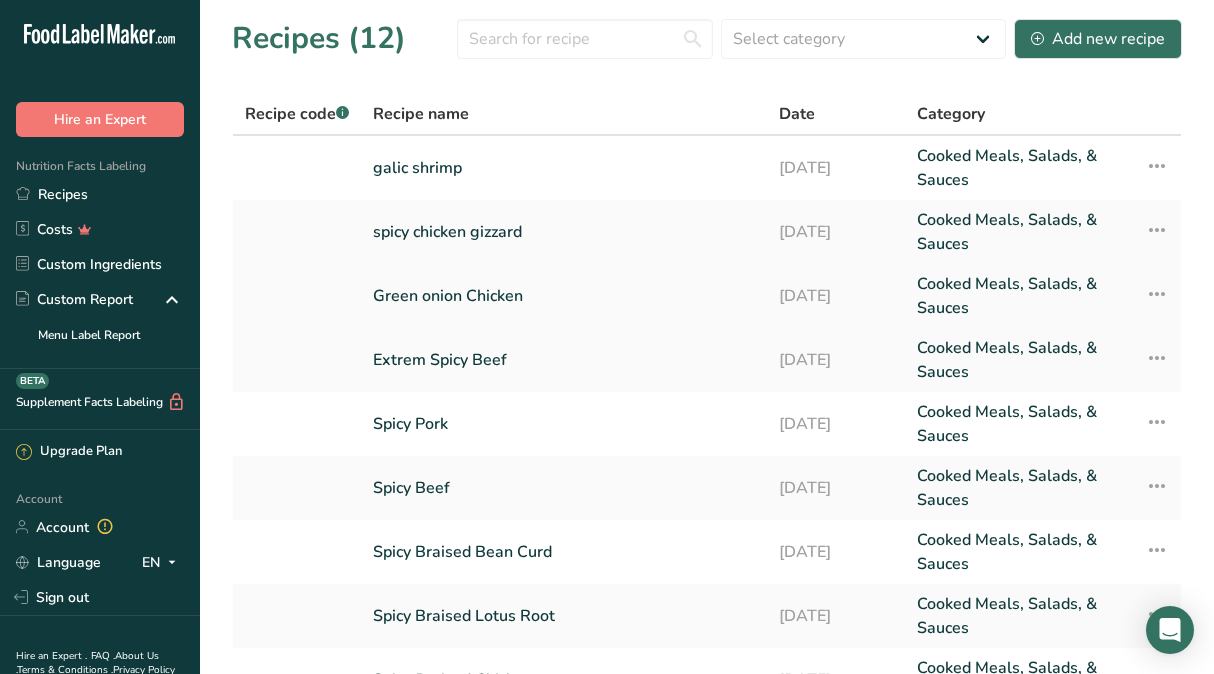 click on "Green onion Chicken" at bounding box center (564, 296) 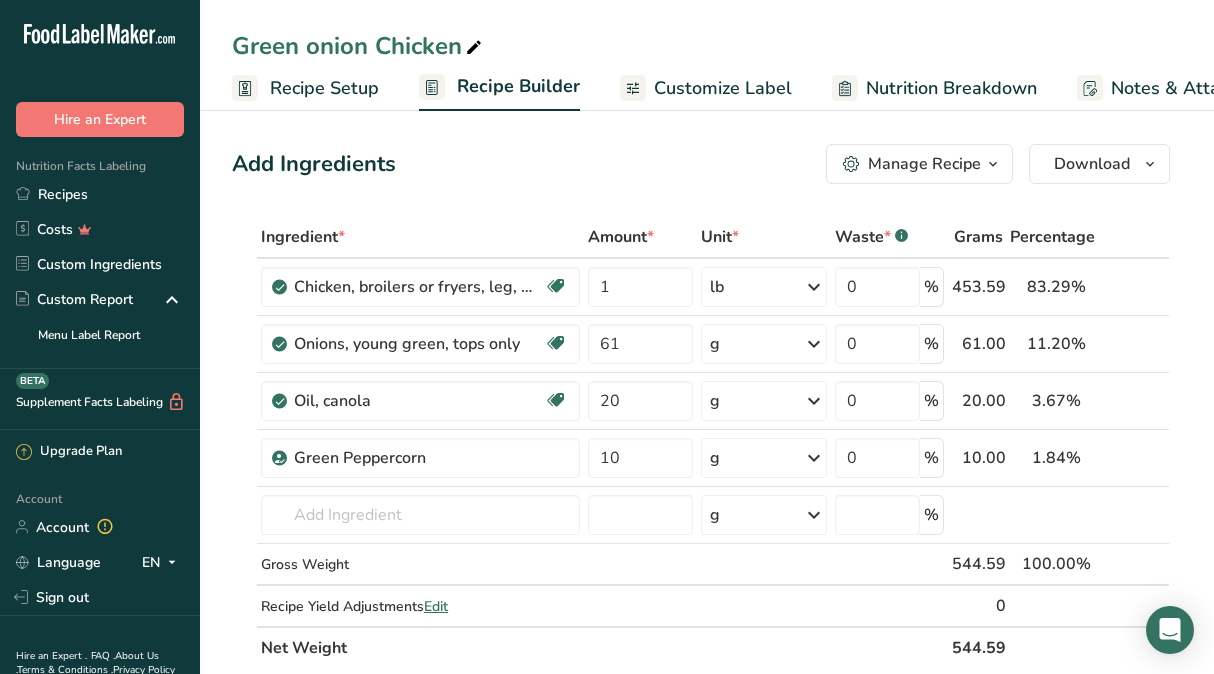click on "Customize Label" at bounding box center (723, 88) 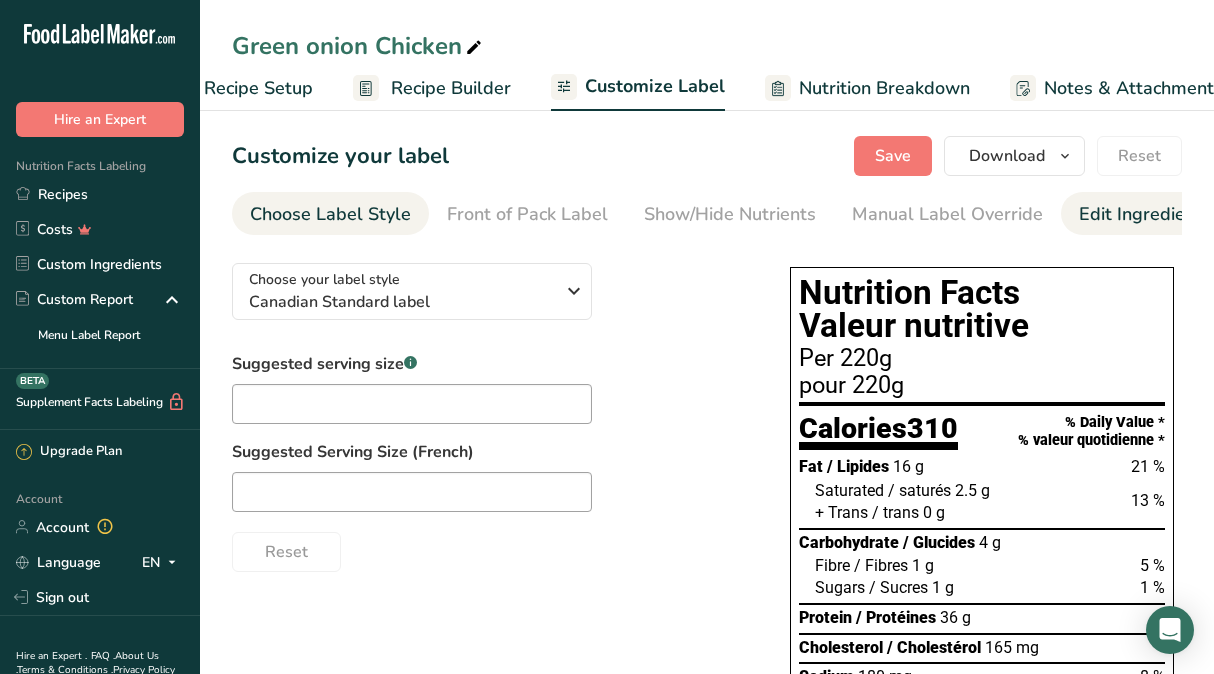 scroll, scrollTop: 0, scrollLeft: 326, axis: horizontal 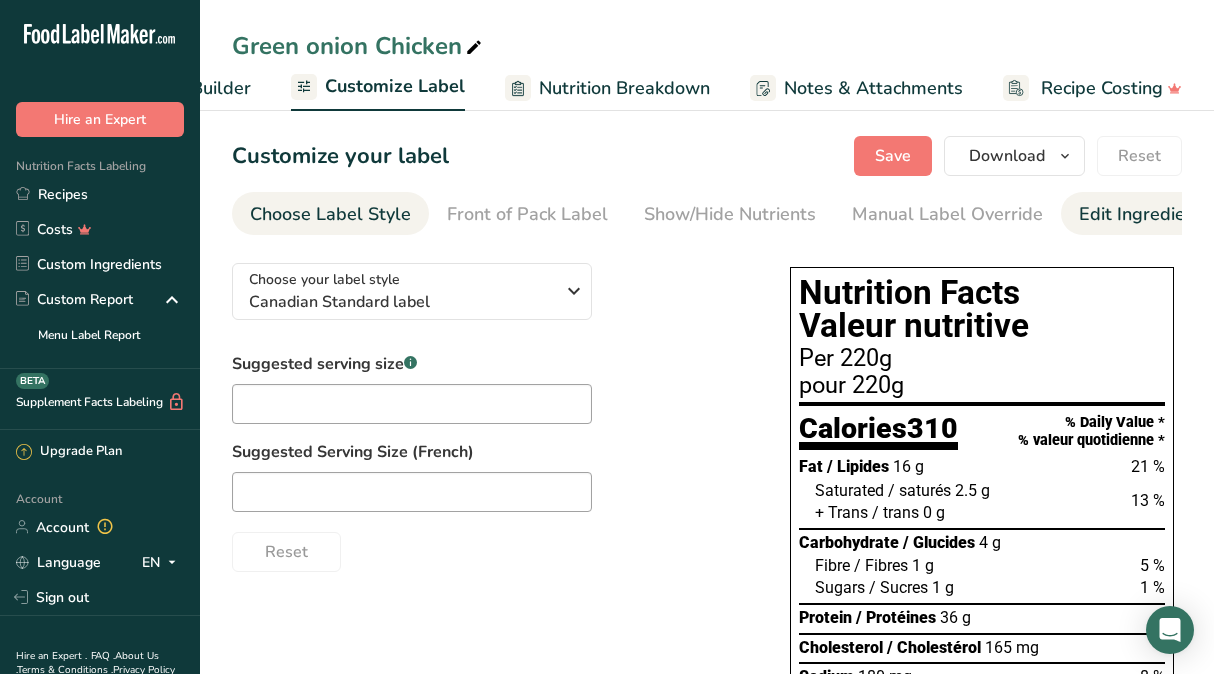 click on "Edit Ingredients/Allergens List" at bounding box center (1206, 214) 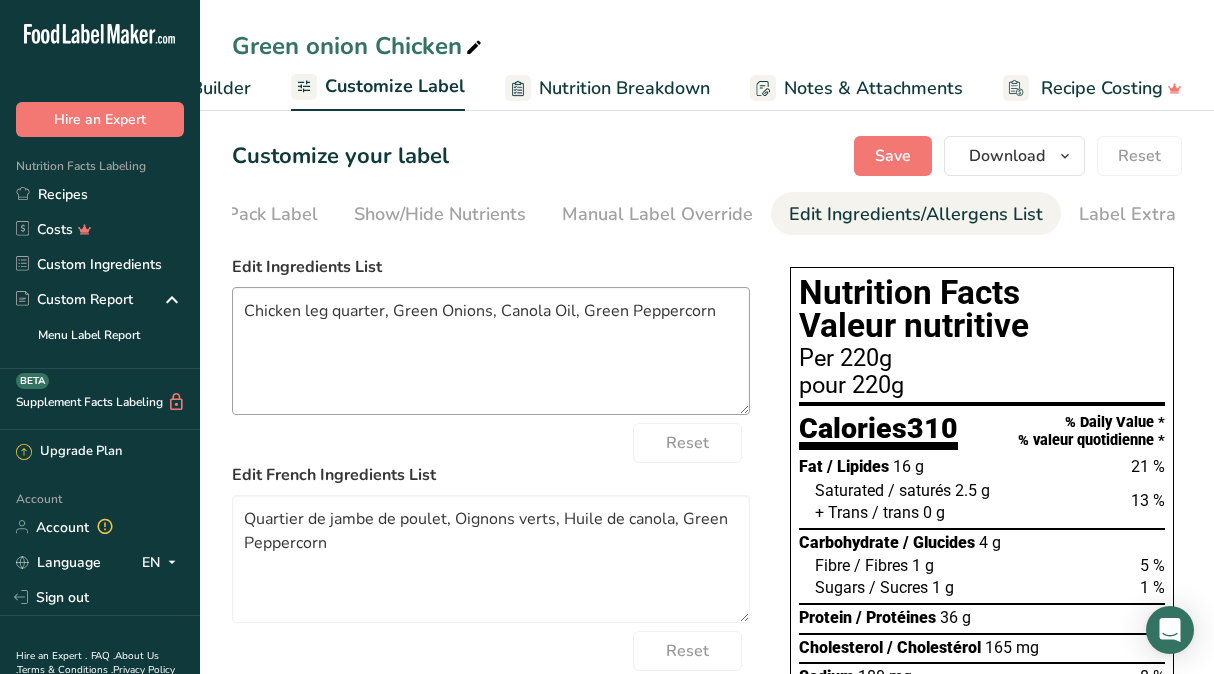 scroll, scrollTop: 0, scrollLeft: 318, axis: horizontal 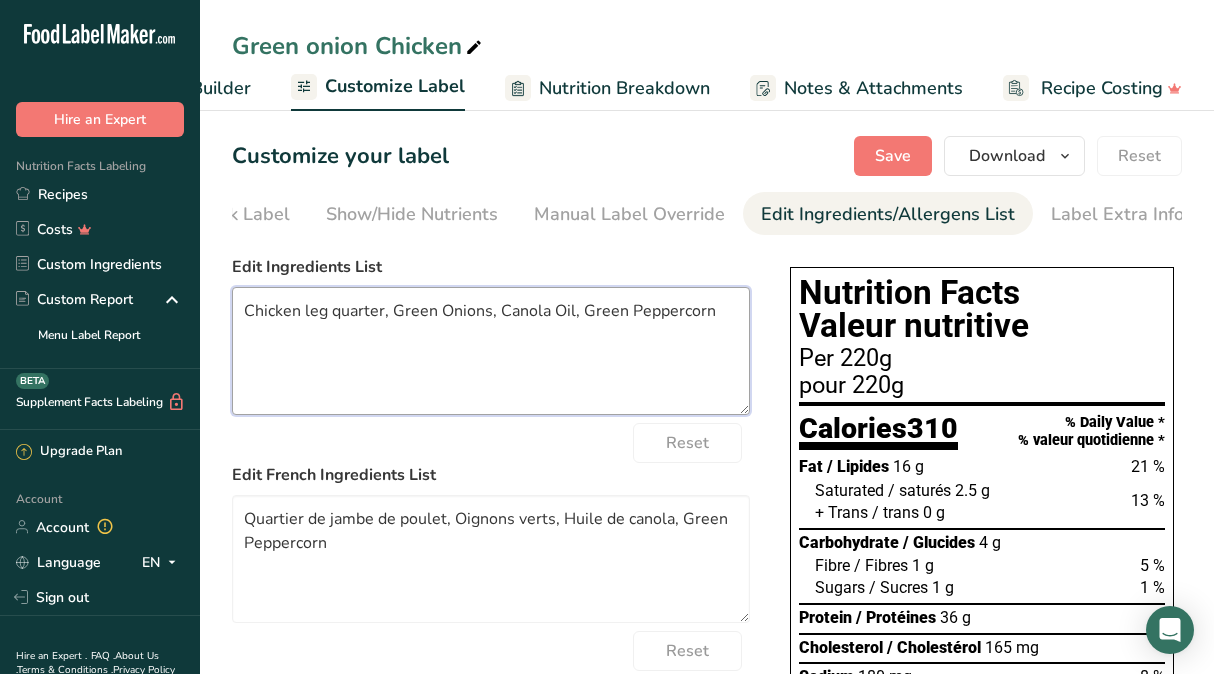 drag, startPoint x: 330, startPoint y: 315, endPoint x: 444, endPoint y: 318, distance: 114.03947 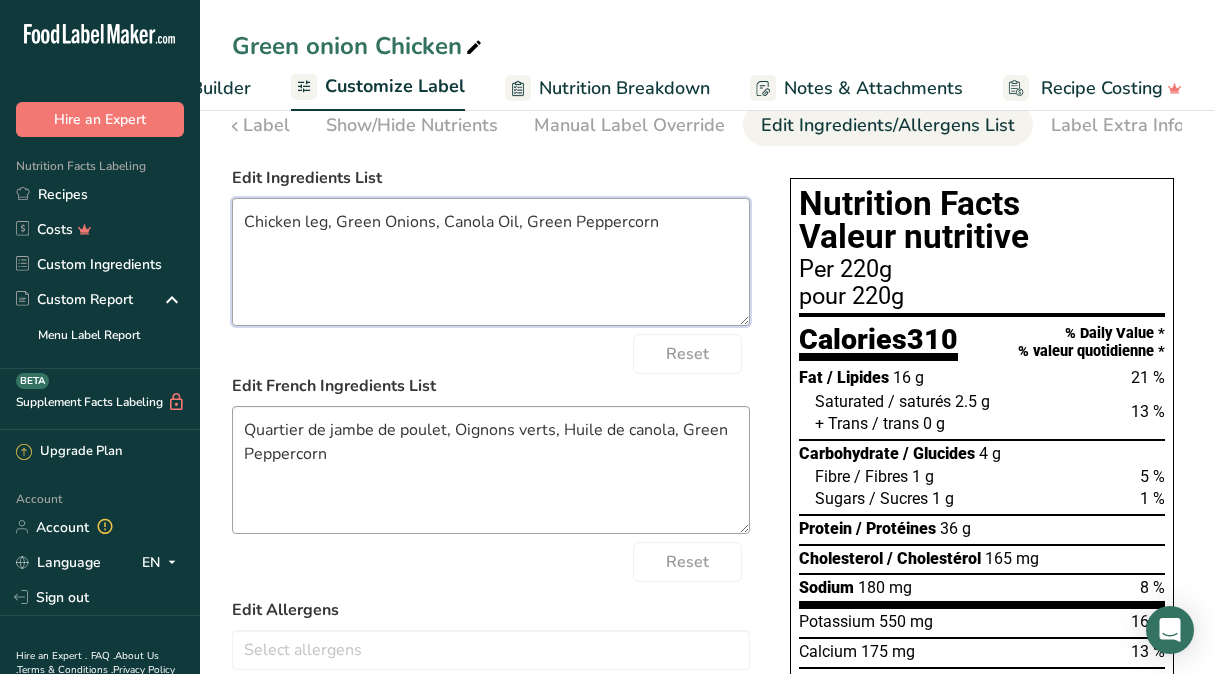 scroll, scrollTop: 91, scrollLeft: 0, axis: vertical 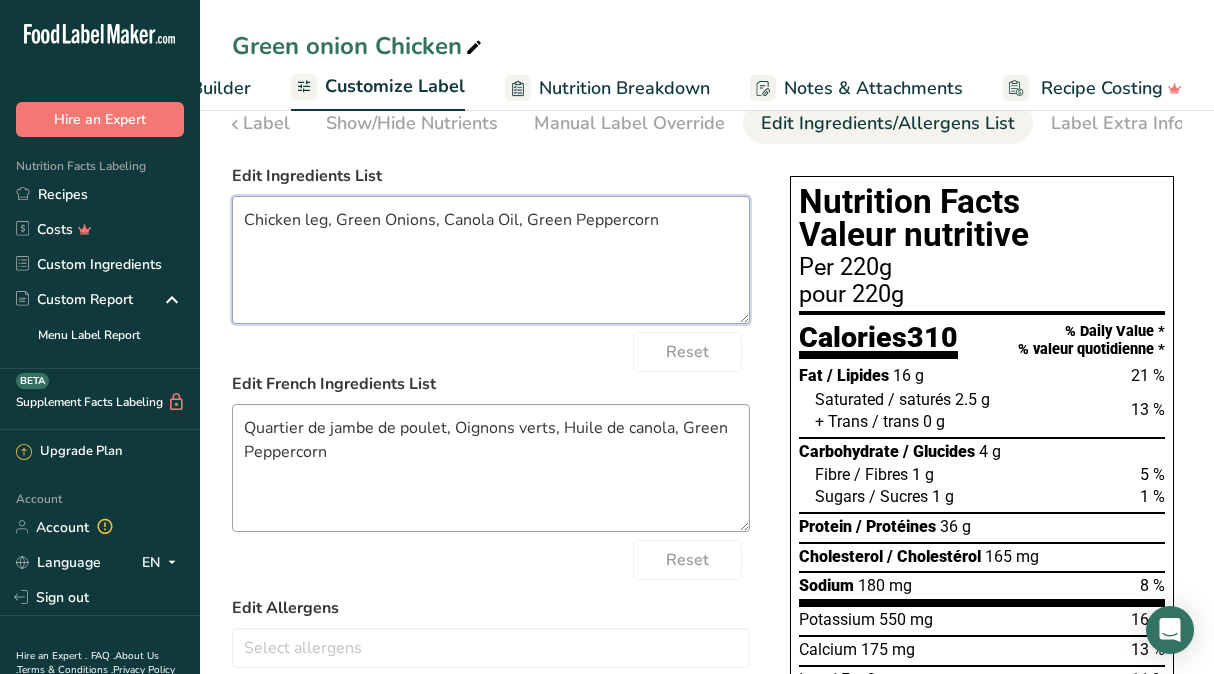 type on "Chicken leg, Green Onions, Canola Oil, Green Peppercorn" 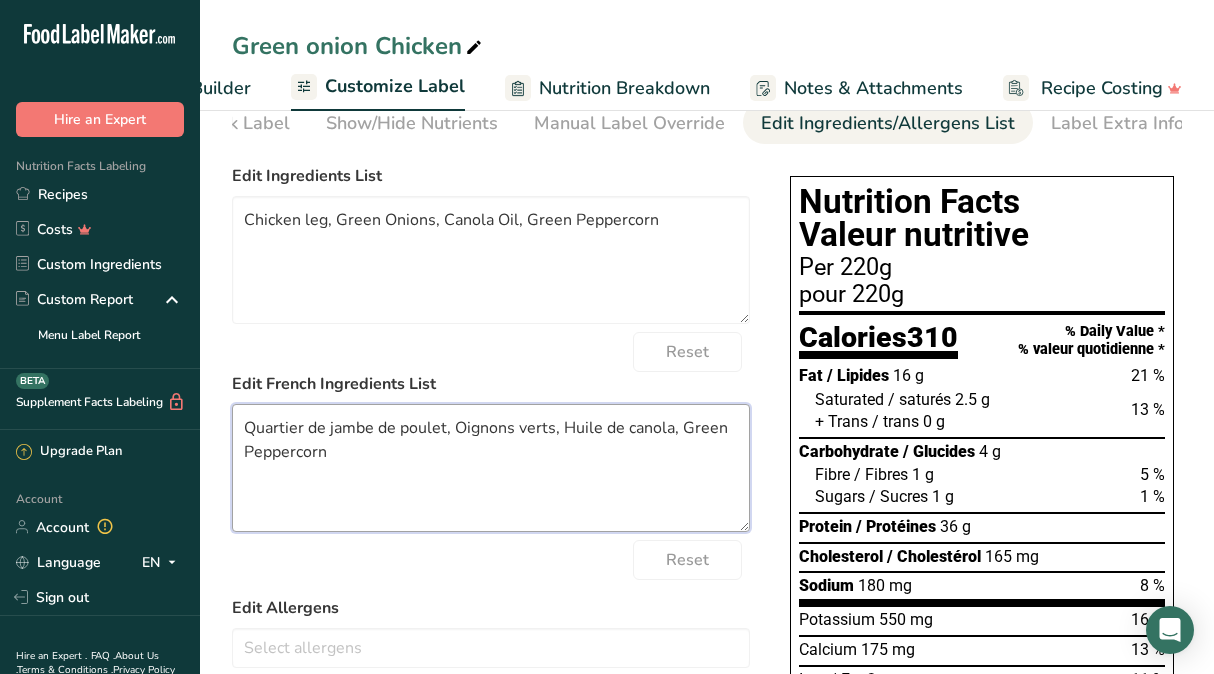 drag, startPoint x: 240, startPoint y: 434, endPoint x: 333, endPoint y: 434, distance: 93 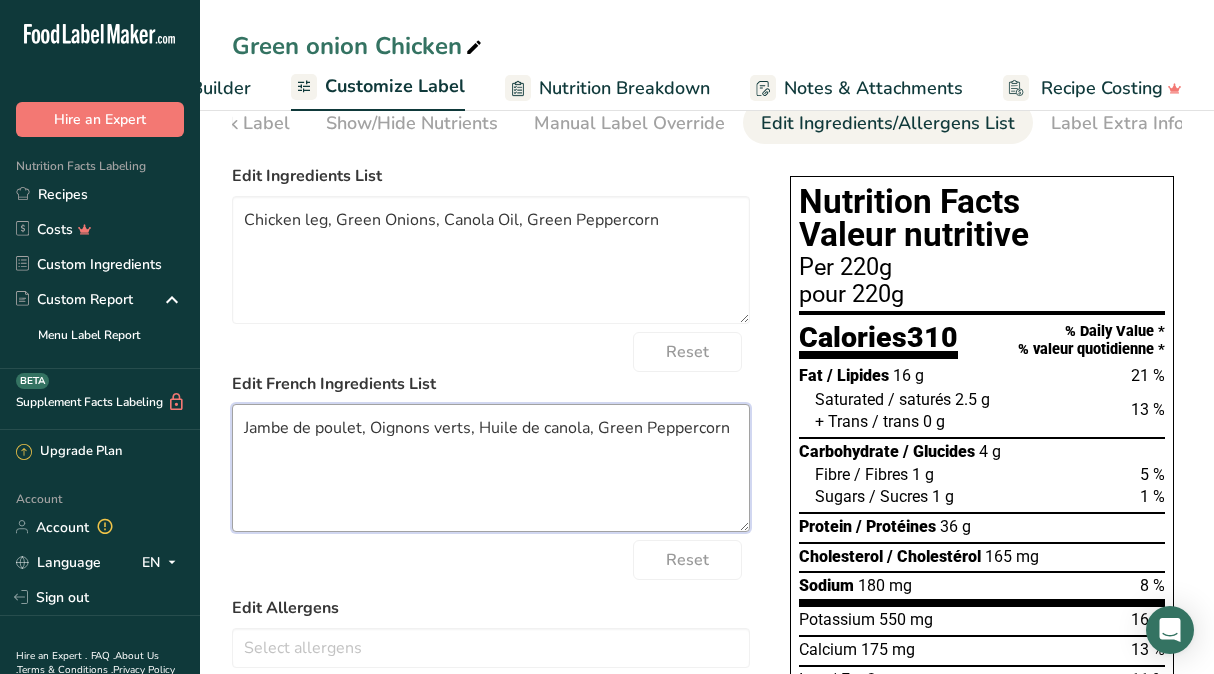 type on "Jambe de poulet, Oignons verts, Huile de canola, Green Peppercorn" 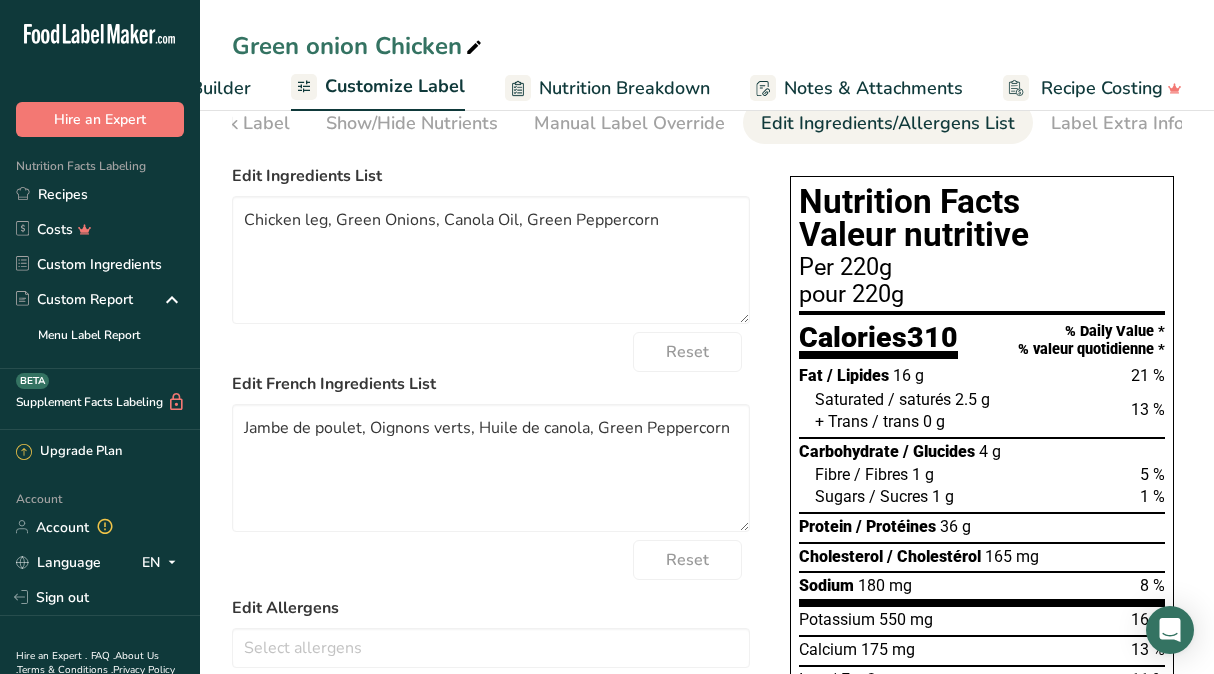 click on "Choose your label style
Canadian Standard label
USA (FDA)
Standard FDA label
Tabular FDA label
Linear FDA label
Simplified FDA label
Dual Column FDA label (Per Serving/Per Container)
Dual Column FDA label (As Sold/As Prepared)
Aggregate Standard FDA label
Standard FDA label with Micronutrients listed side-by-side
[GEOGRAPHIC_DATA] (FSA)
UK Mandatory Label "Back of Pack"
UK Traffic Light Label  "Front of Pack"
Canadian (CFIA)
Canadian Standard label
Canadian Dual Column label" at bounding box center [707, 592] 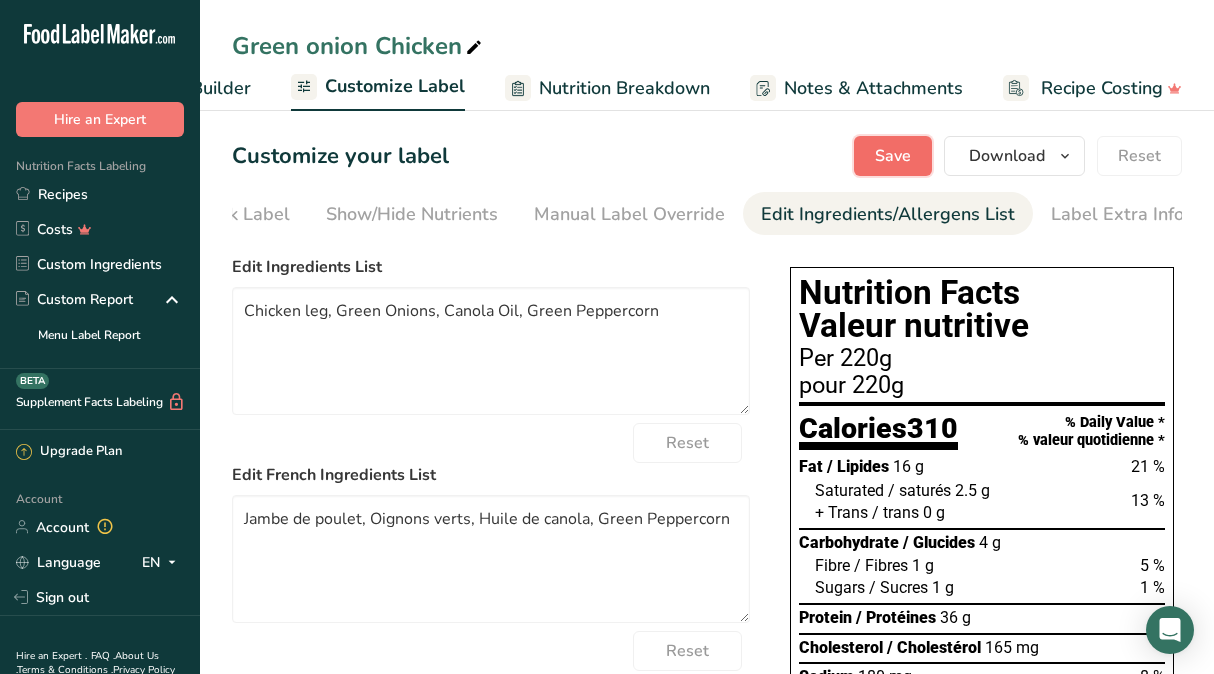 click on "Save" at bounding box center (893, 156) 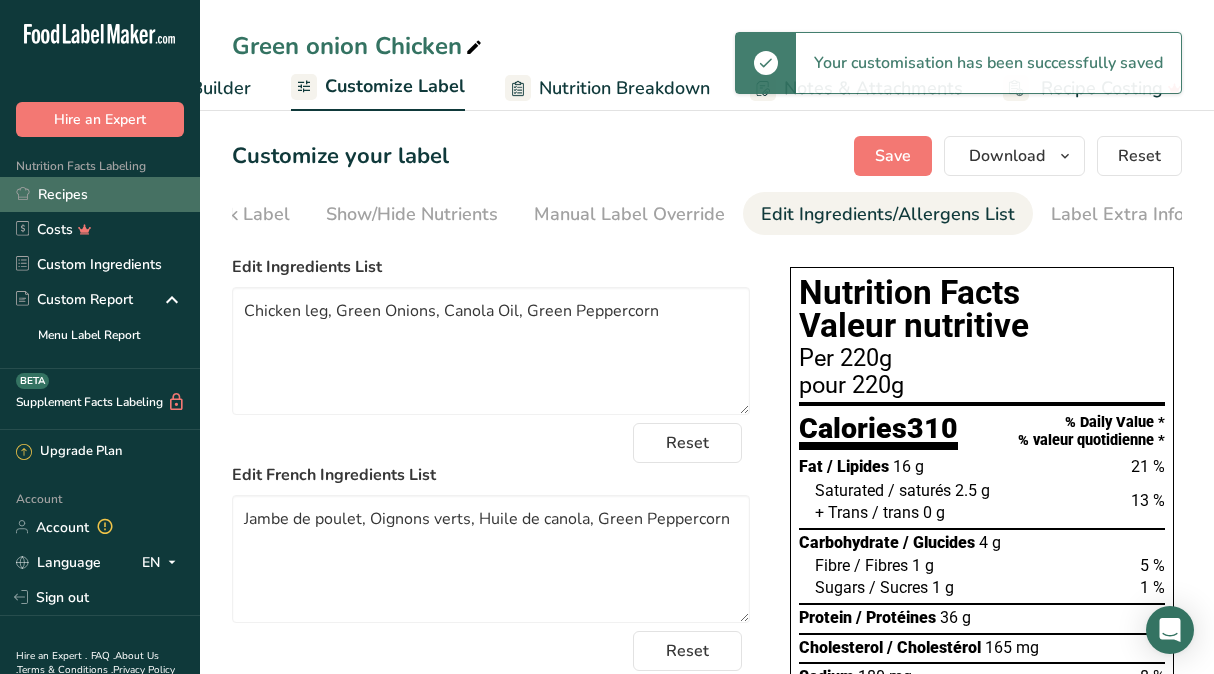click on "Recipes" at bounding box center [100, 194] 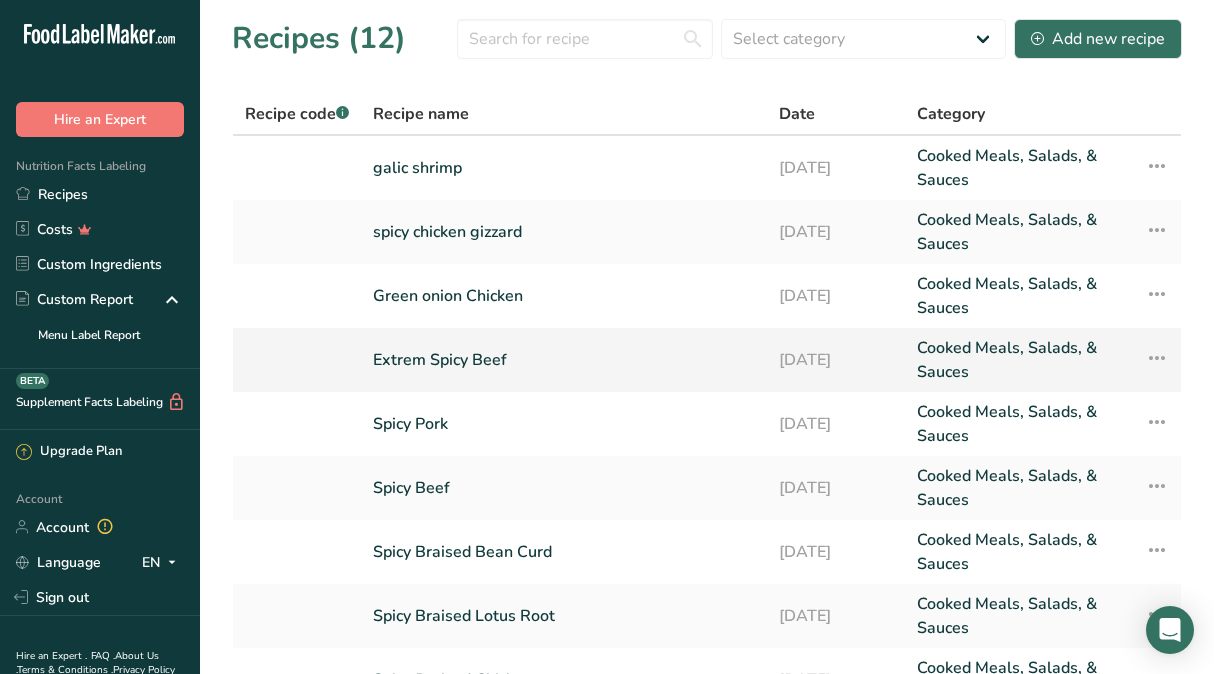 click on "Extrem Spicy Beef" at bounding box center (564, 360) 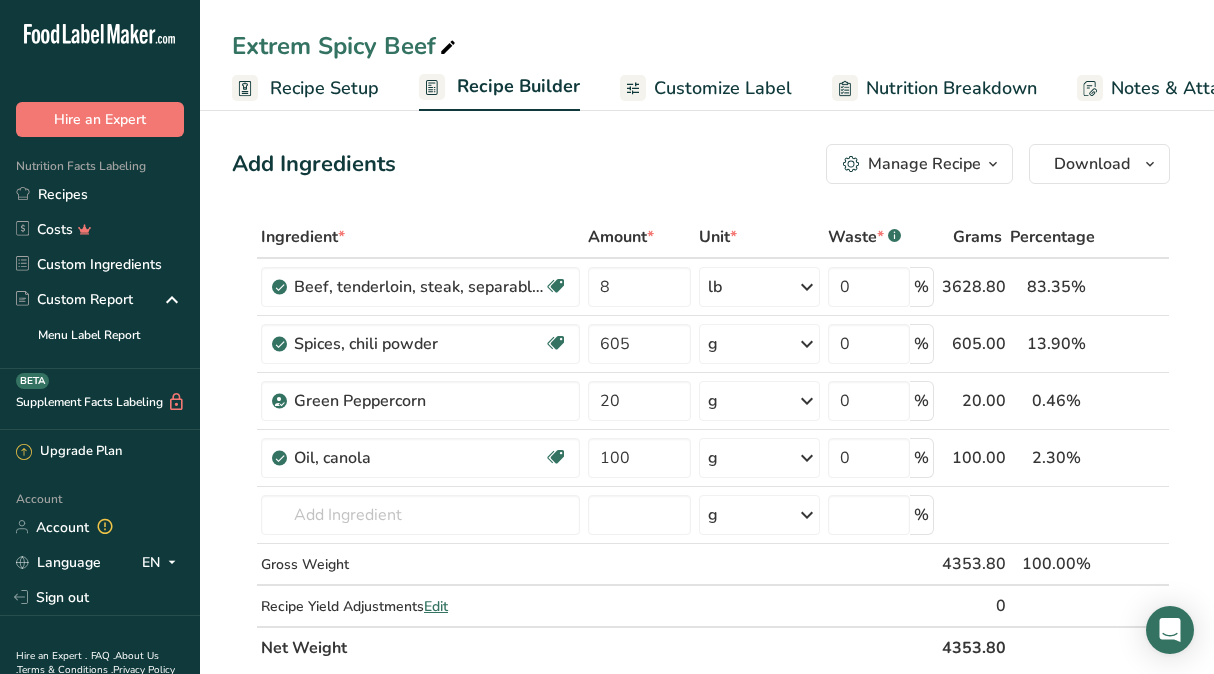 click on "Customize Label" at bounding box center (723, 88) 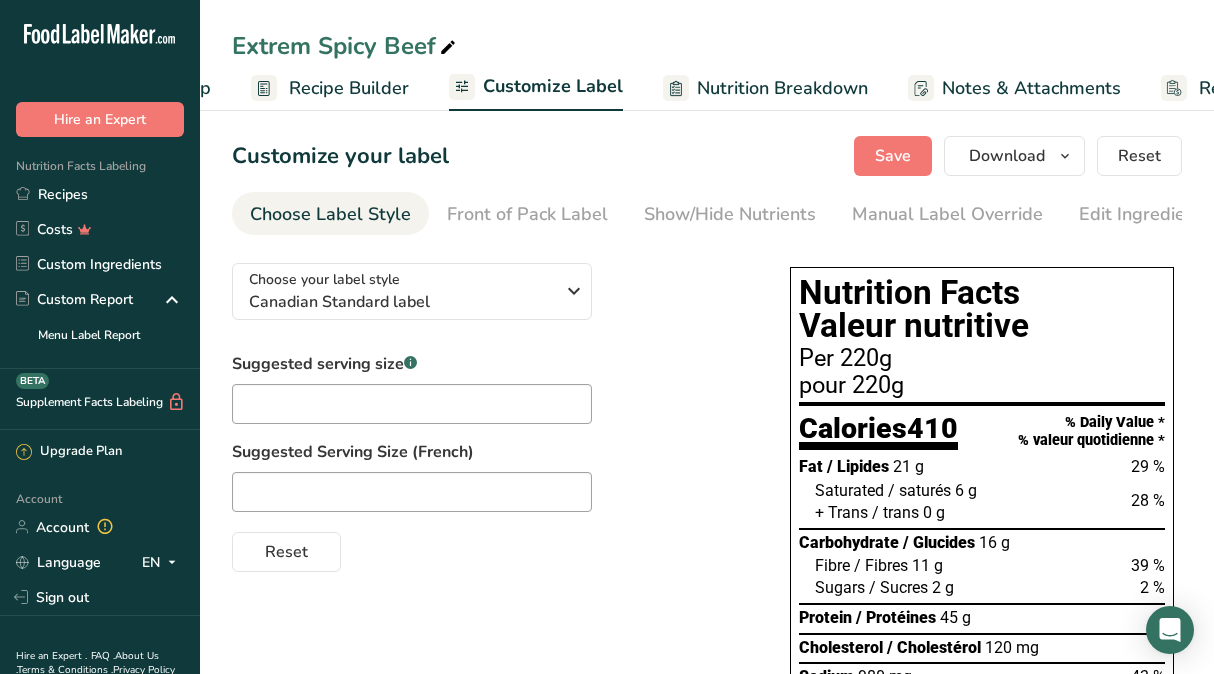 scroll, scrollTop: 0, scrollLeft: 326, axis: horizontal 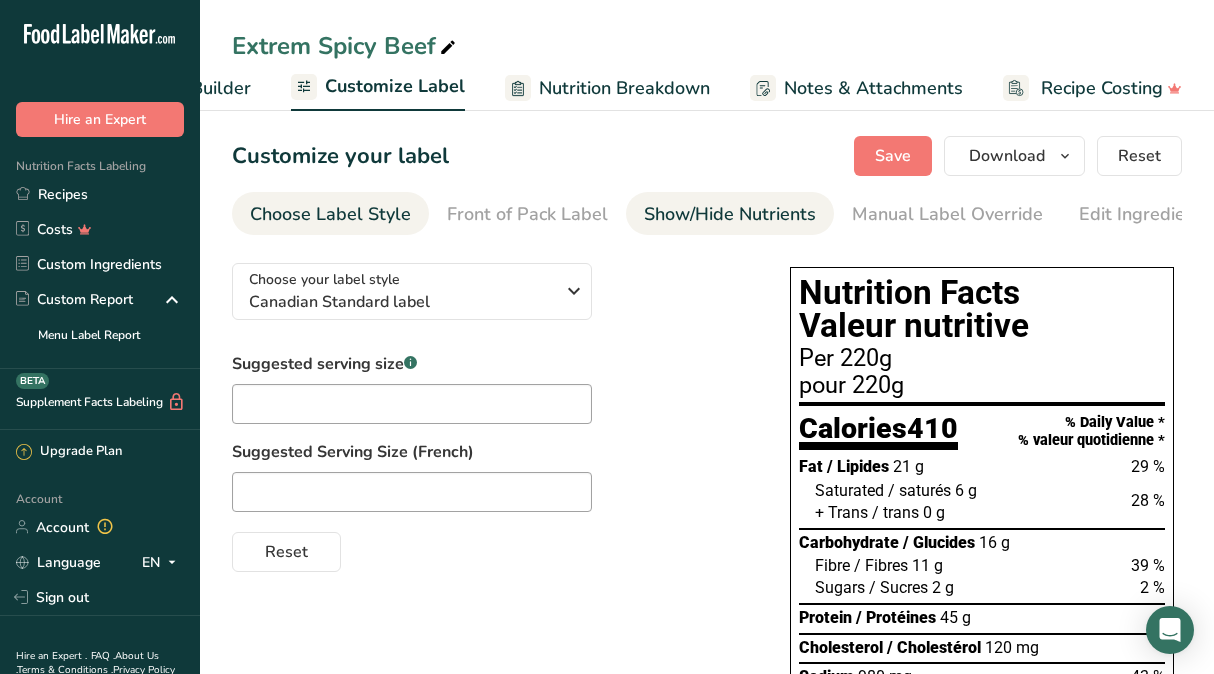 click on "Show/Hide Nutrients" at bounding box center (730, 214) 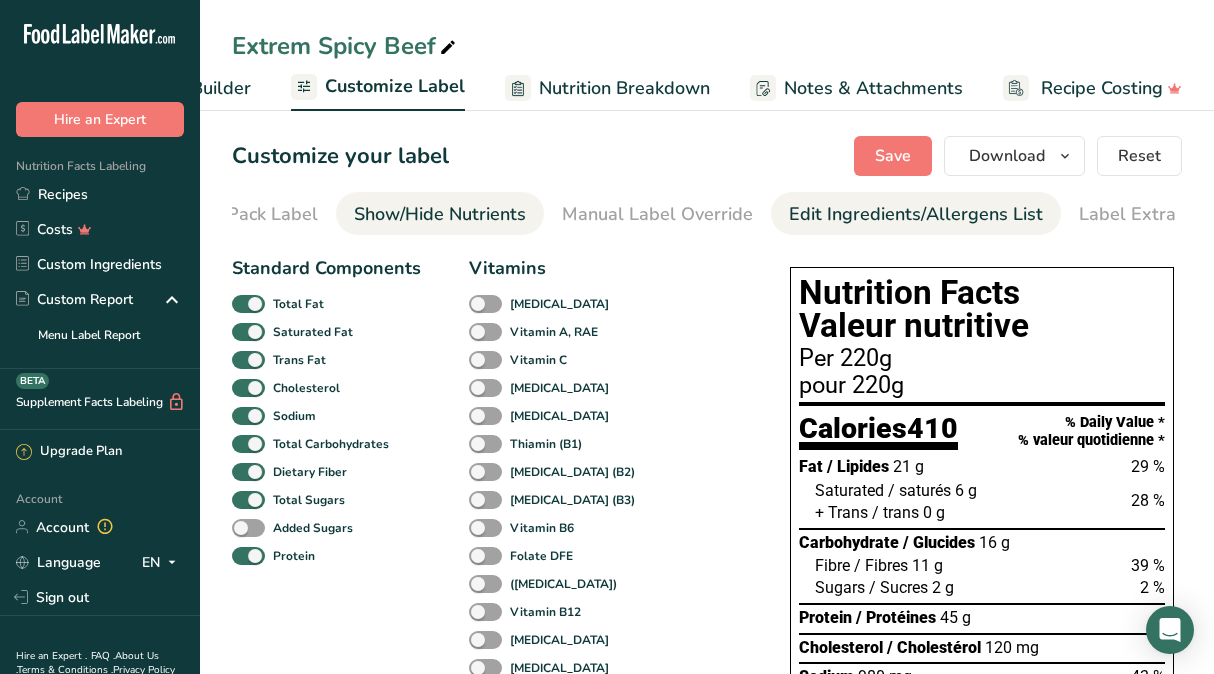 scroll, scrollTop: 0, scrollLeft: 318, axis: horizontal 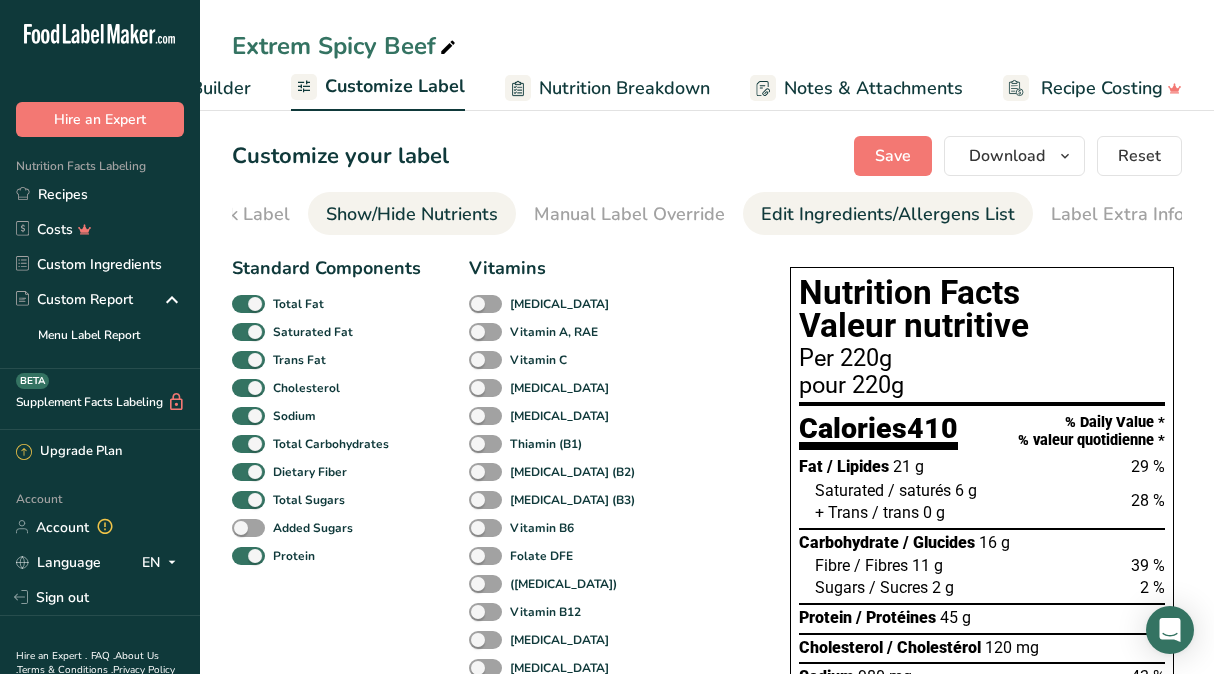 click on "Edit Ingredients/Allergens List" at bounding box center [888, 214] 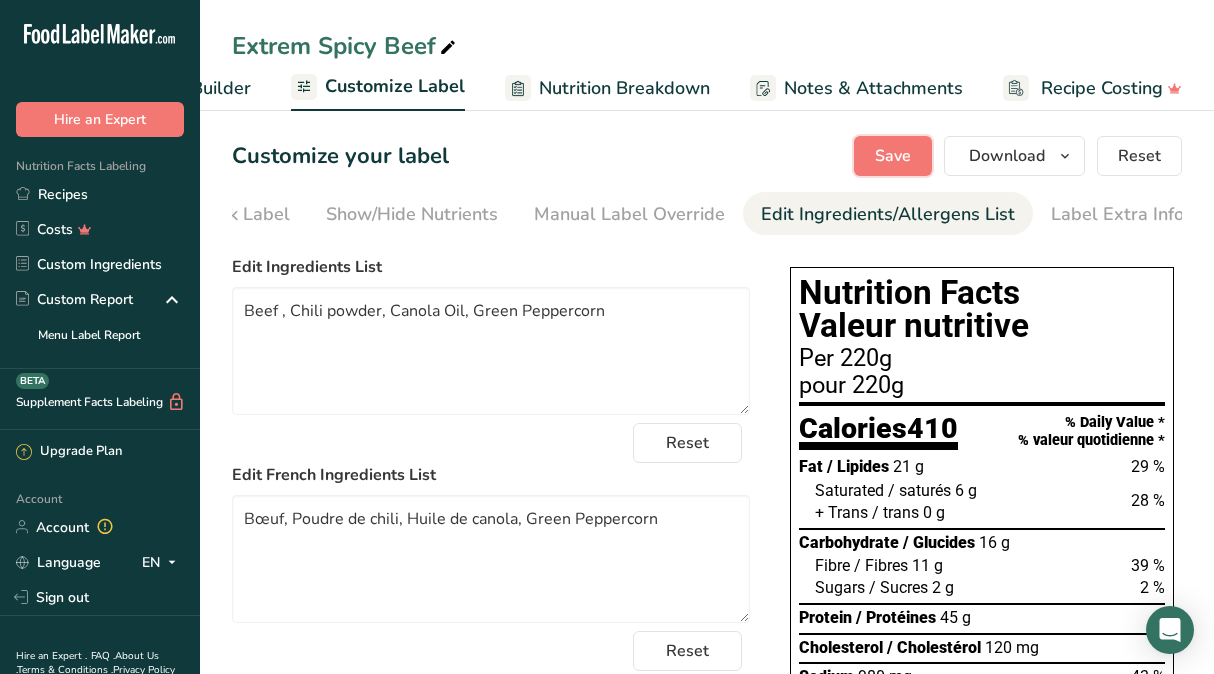 click on "Save" at bounding box center (893, 156) 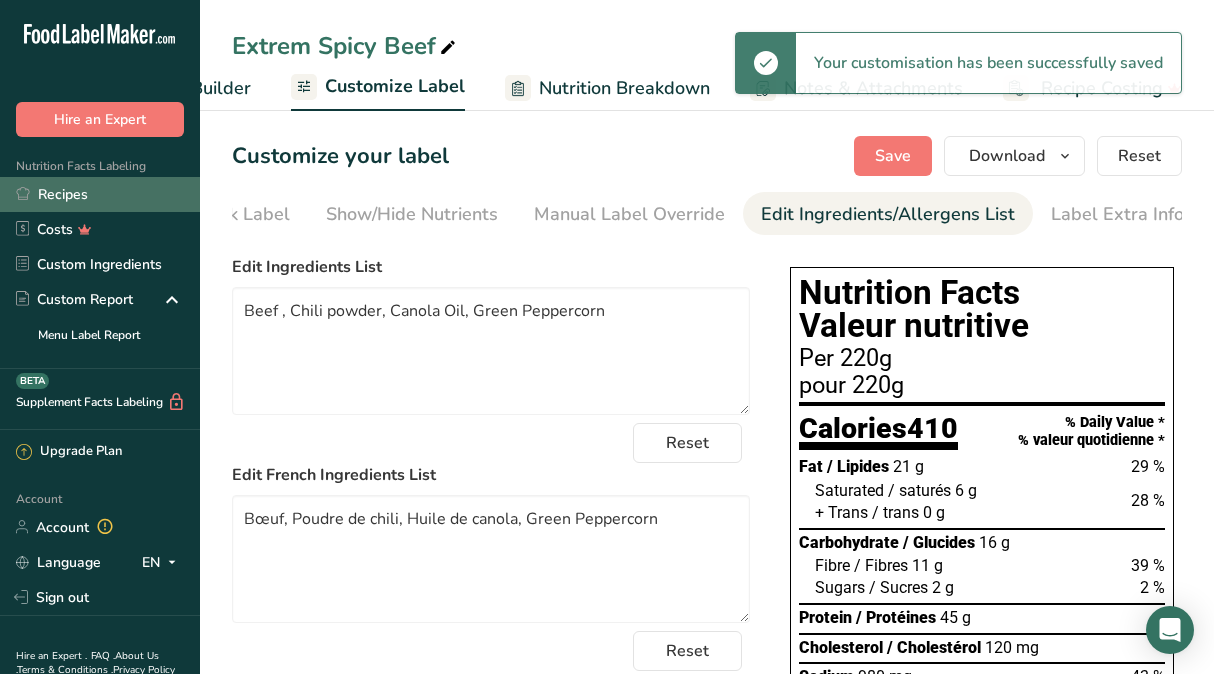 click on "Recipes" at bounding box center [100, 194] 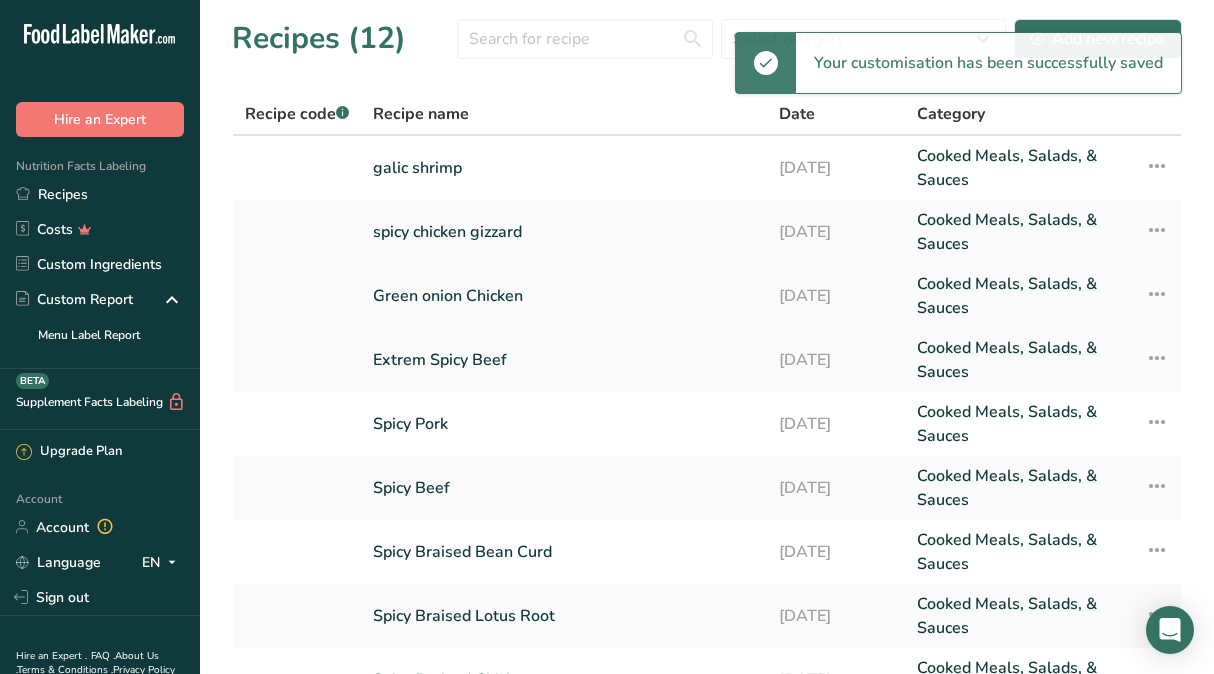 click on "Green onion Chicken" at bounding box center (564, 296) 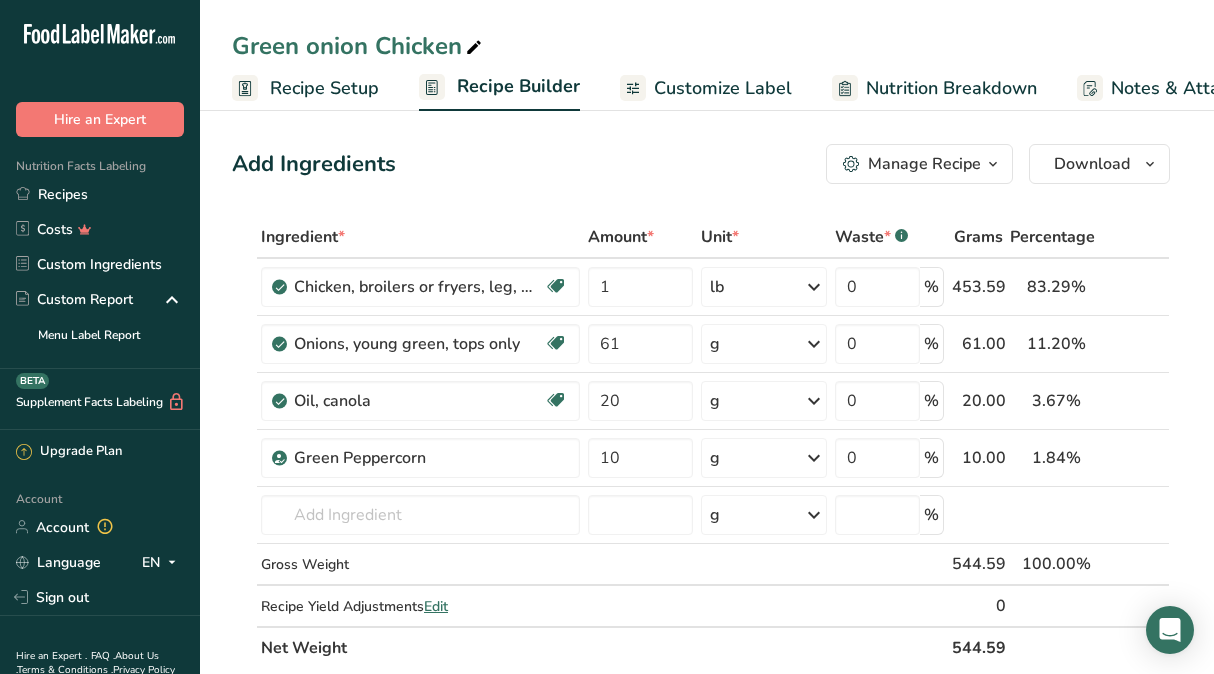 click on "Customize Label" at bounding box center (706, 88) 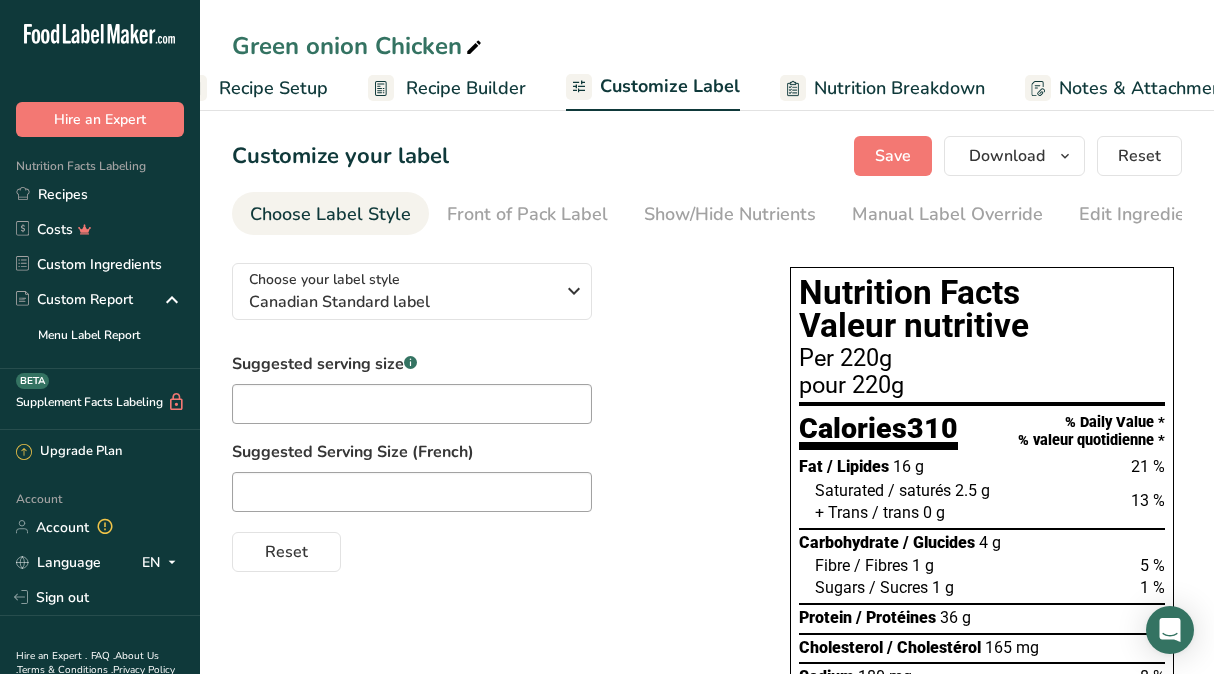 scroll, scrollTop: 0, scrollLeft: 326, axis: horizontal 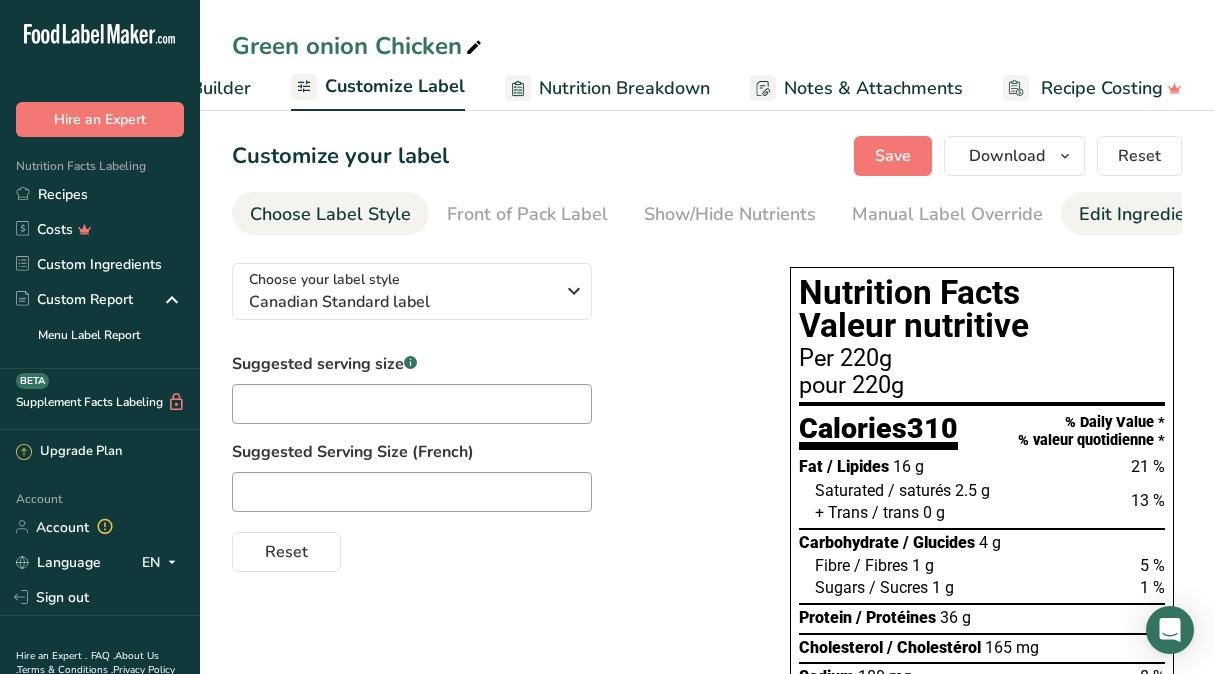 click on "Edit Ingredients/Allergens List" at bounding box center [1206, 214] 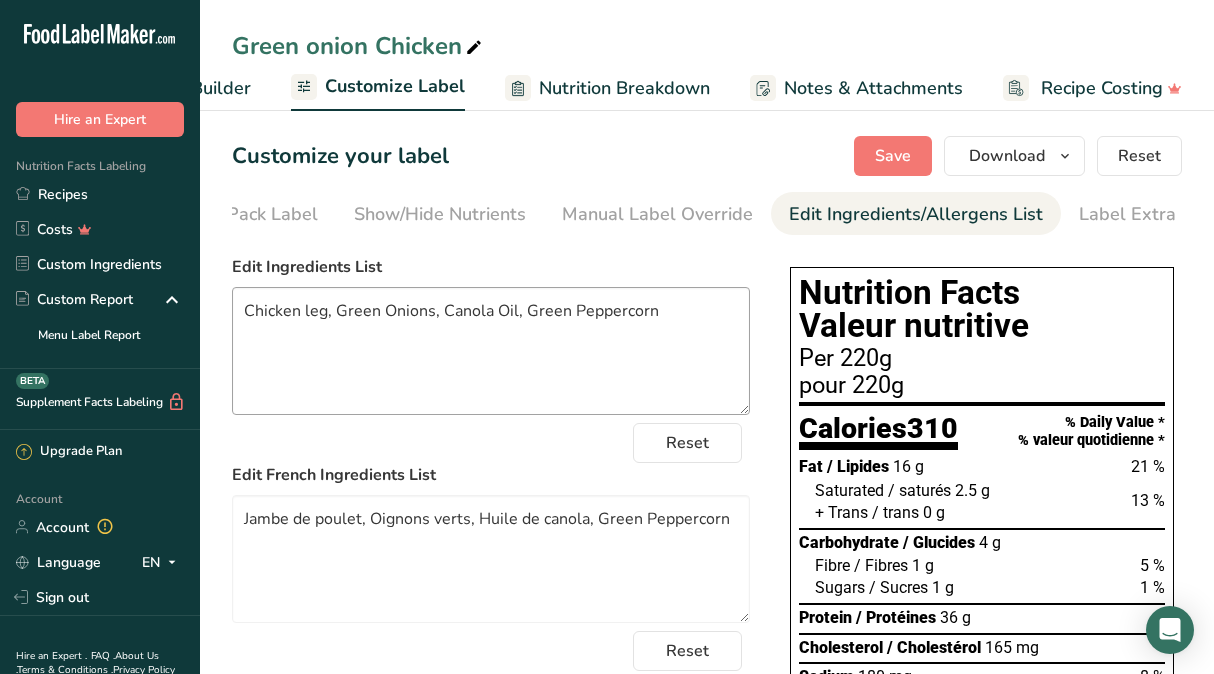 scroll, scrollTop: 0, scrollLeft: 318, axis: horizontal 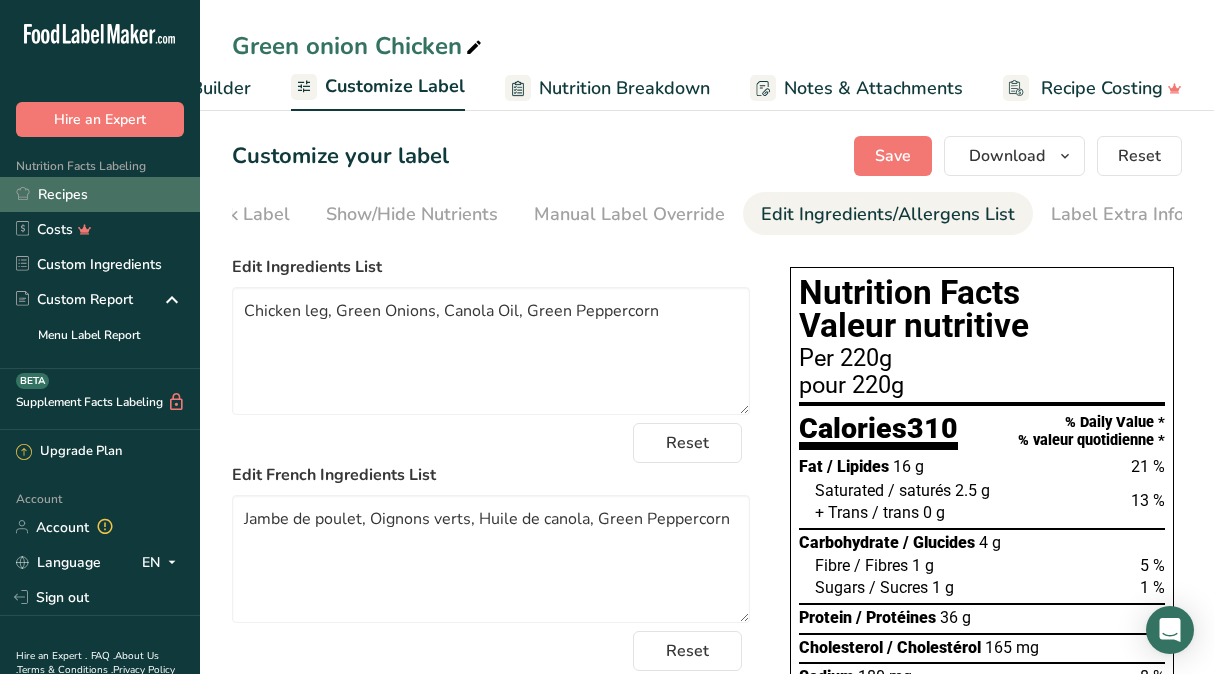 click on "Recipes" at bounding box center [100, 194] 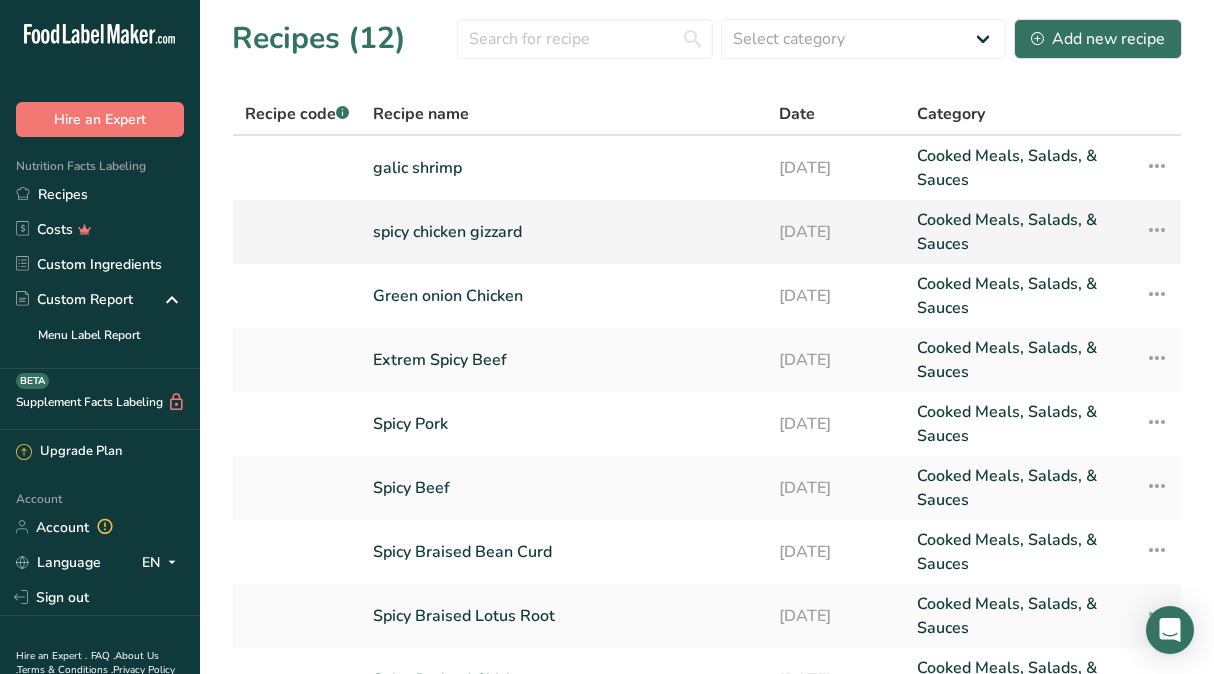 click on "spicy chicken gizzard" at bounding box center [564, 232] 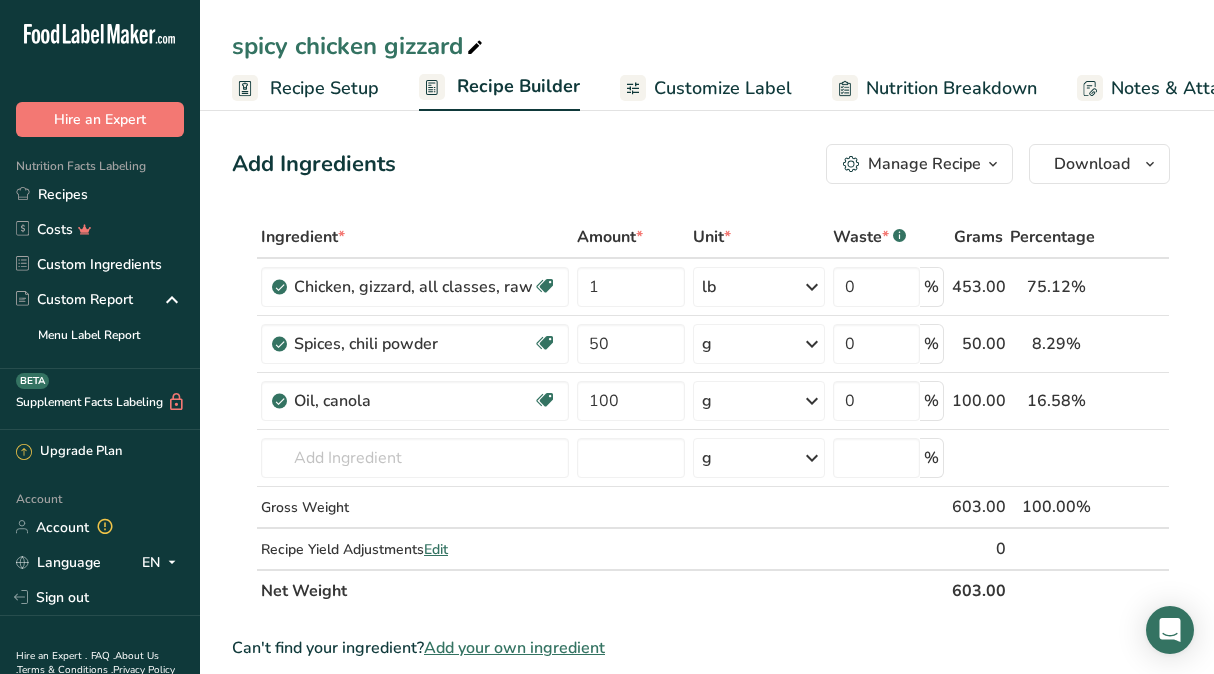 click on "Customize Label" at bounding box center [723, 88] 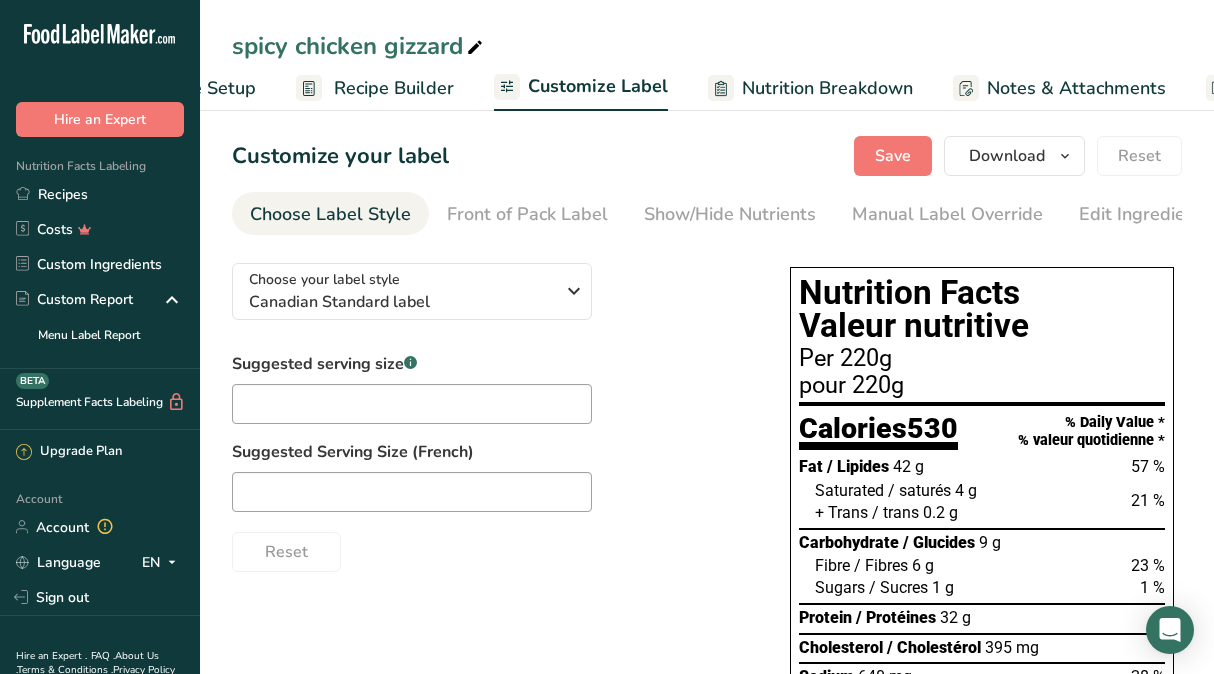 scroll, scrollTop: 0, scrollLeft: 326, axis: horizontal 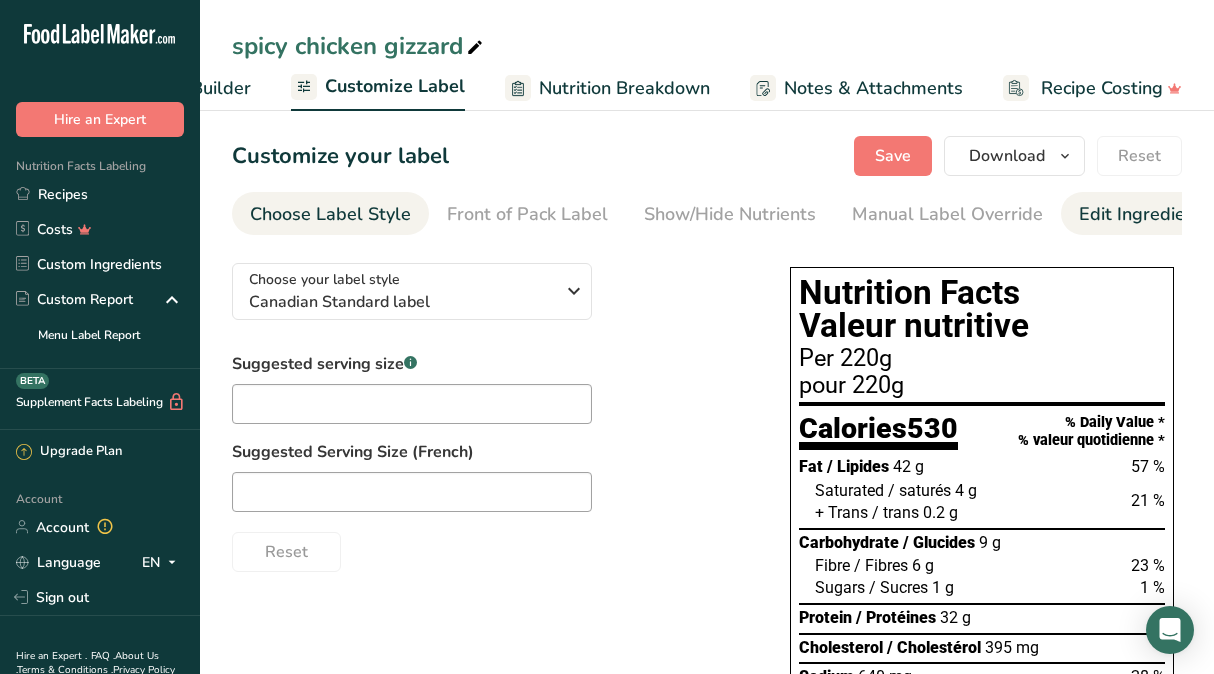 click on "Edit Ingredients/Allergens List" at bounding box center [1206, 214] 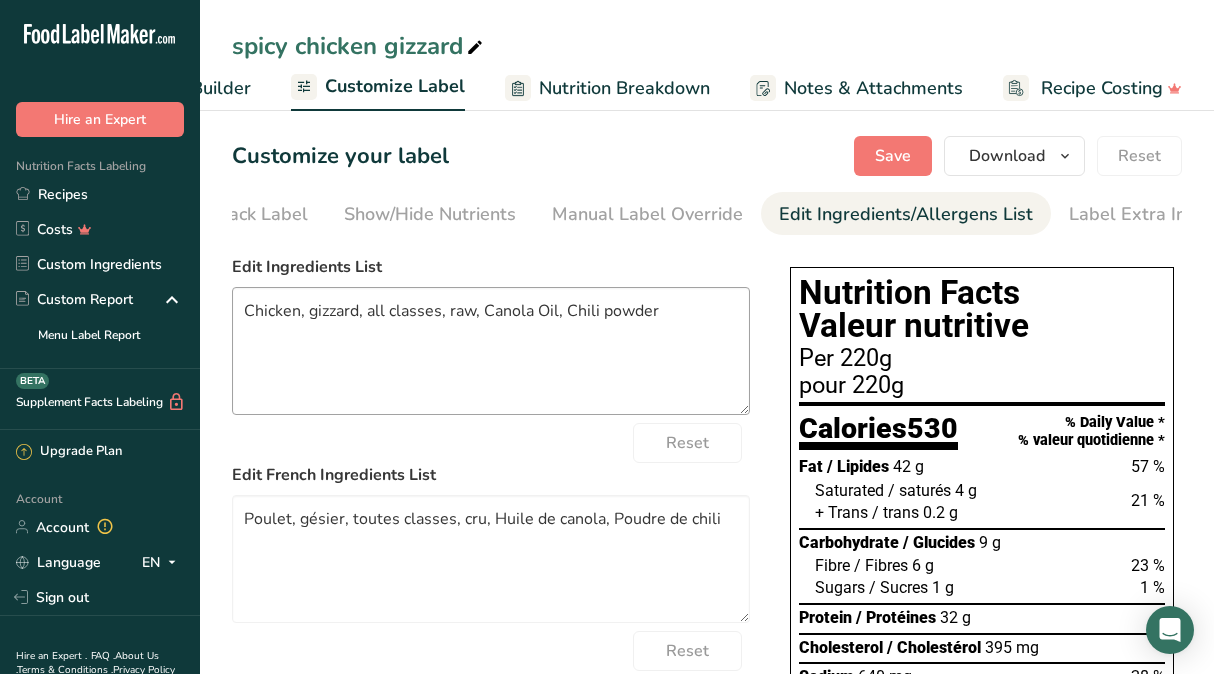 scroll, scrollTop: 0, scrollLeft: 318, axis: horizontal 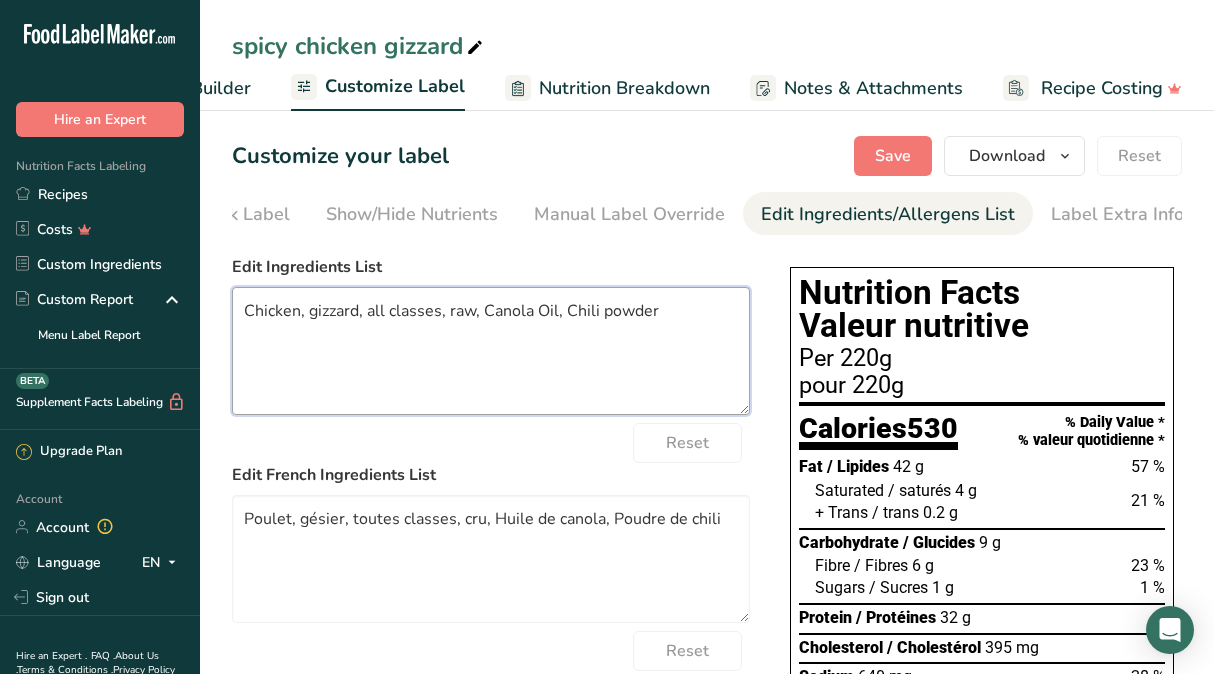 click on "Chicken, gizzard, all classes, raw, Canola Oil, Chili powder" at bounding box center [491, 351] 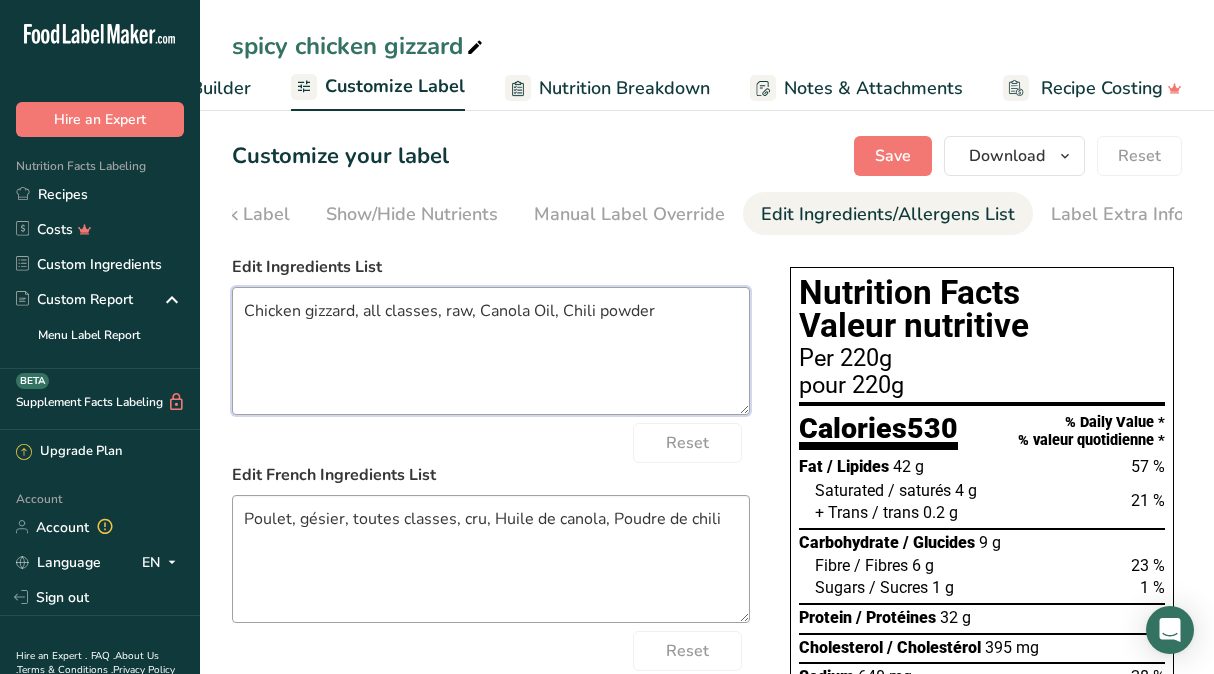 type on "Chicken gizzard, all classes, raw, Canola Oil, Chili powder" 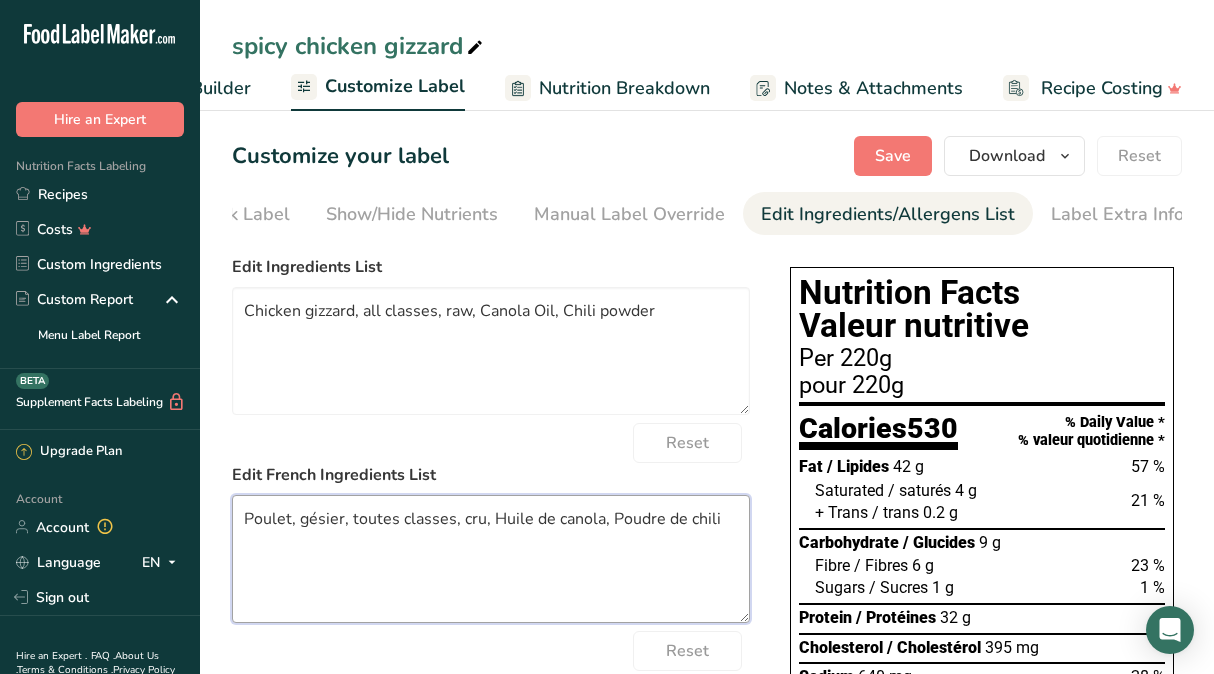 drag, startPoint x: 297, startPoint y: 525, endPoint x: 369, endPoint y: 541, distance: 73.756355 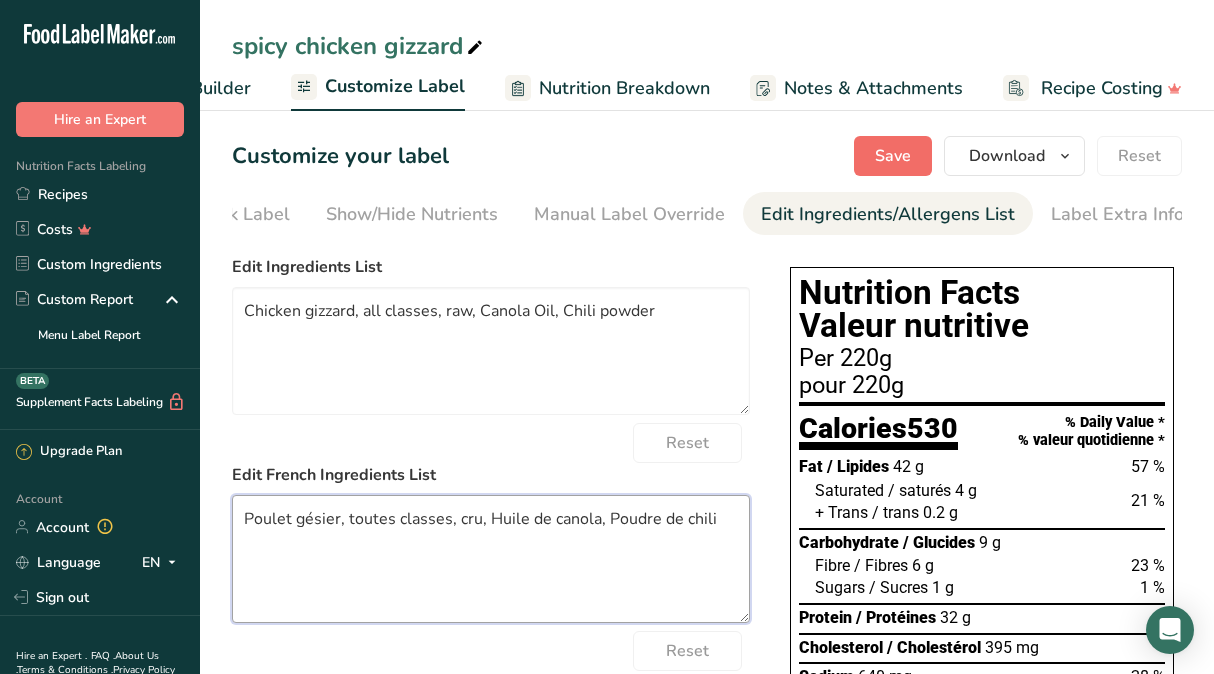 type on "Poulet gésier, toutes classes, cru, Huile de canola, Poudre de chili" 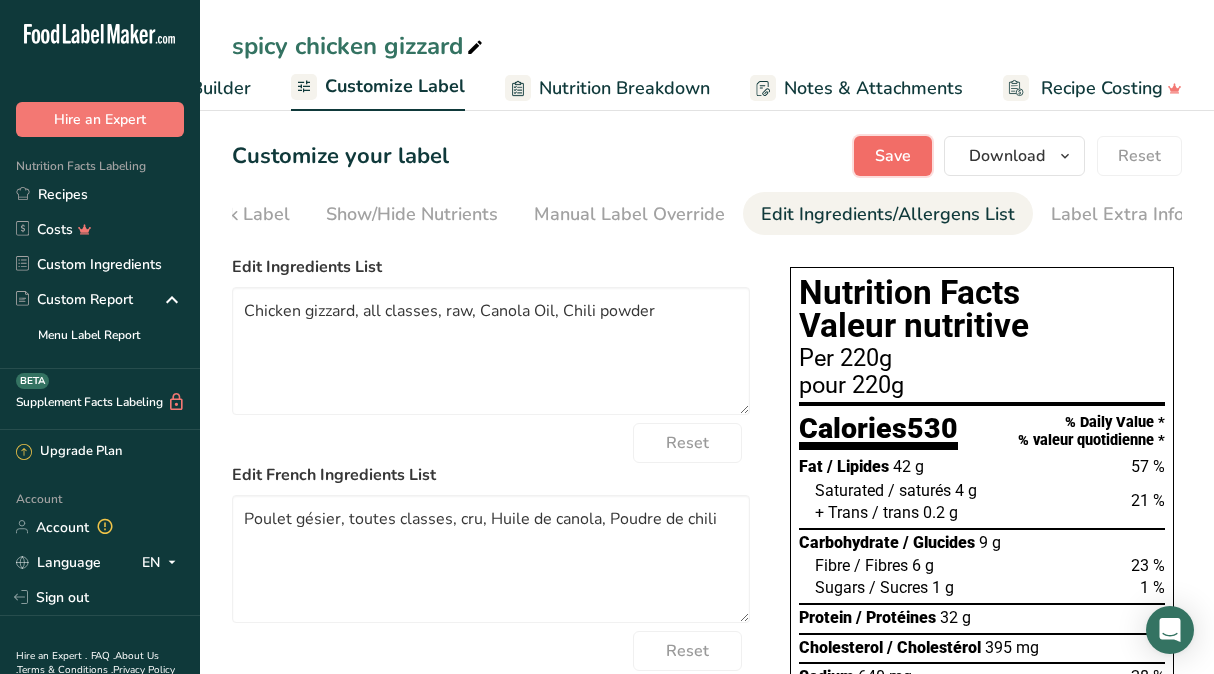 click on "Save" at bounding box center [893, 156] 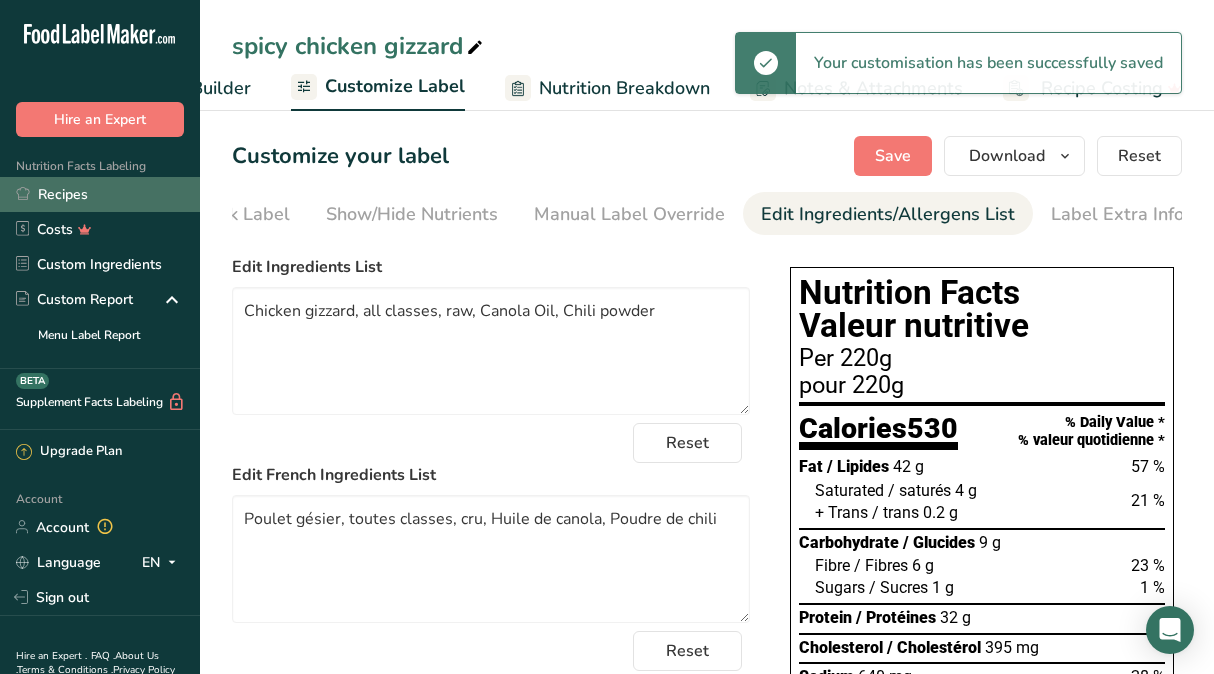 click on "Recipes" at bounding box center (100, 194) 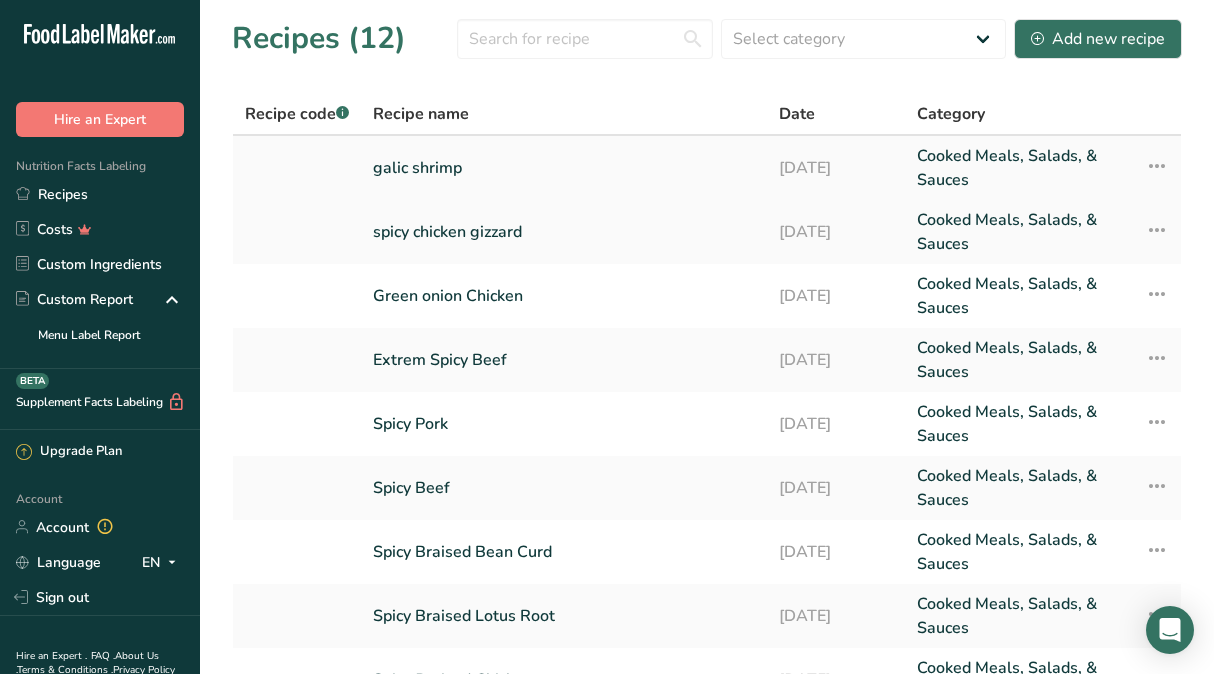click on "galic shrimp" at bounding box center (564, 168) 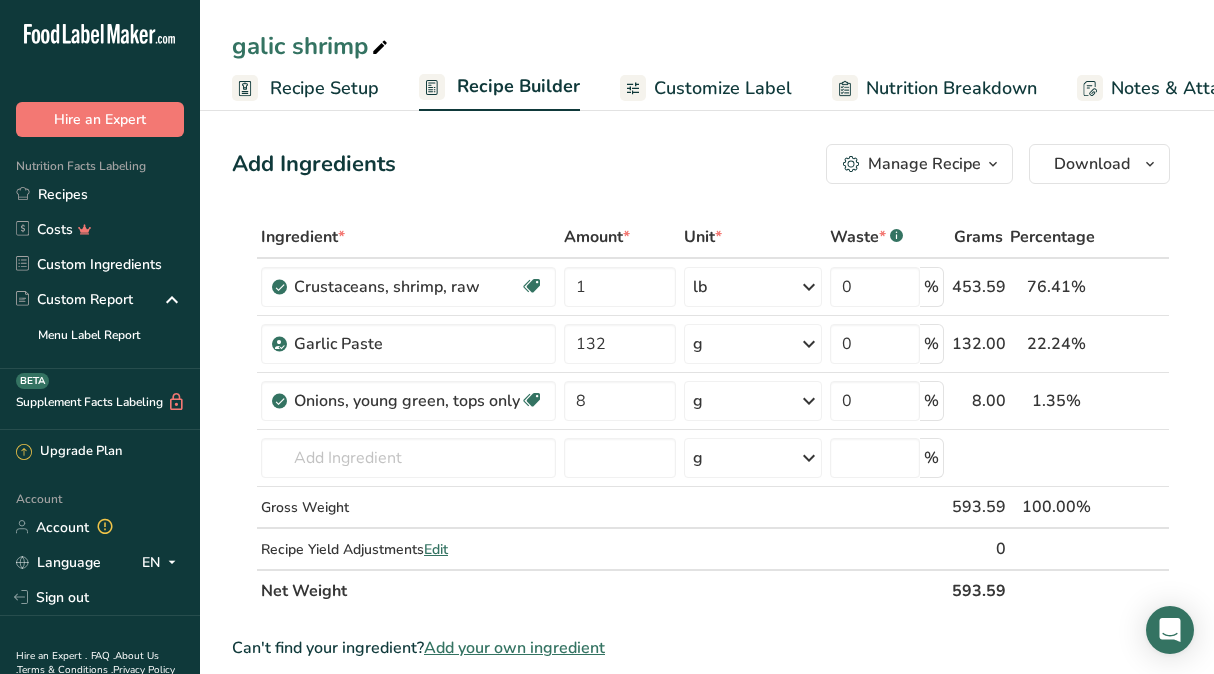 click on "Customize Label" at bounding box center [723, 88] 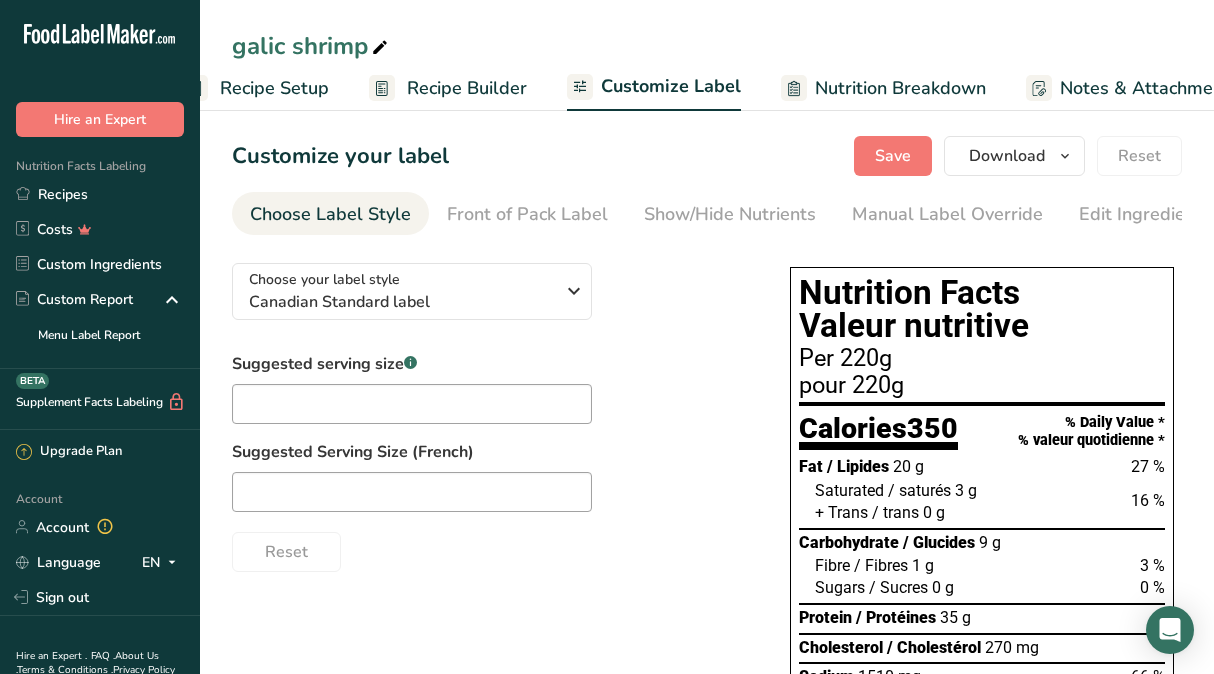 scroll, scrollTop: 0, scrollLeft: 326, axis: horizontal 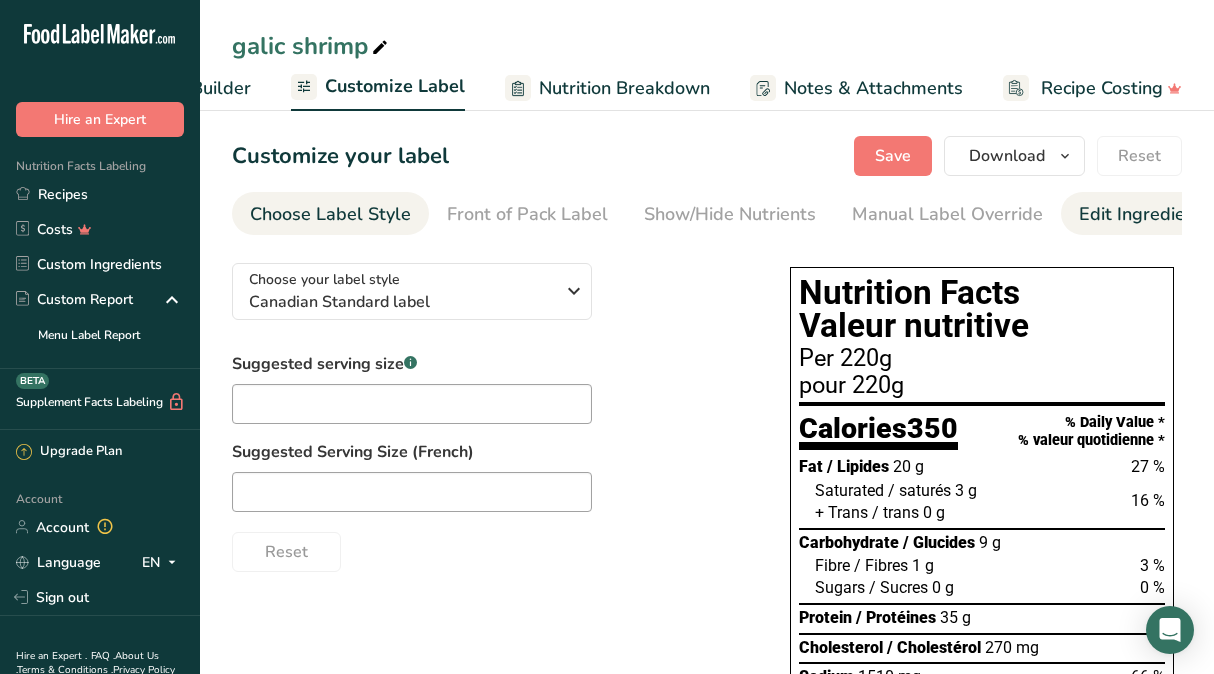 click on "Edit Ingredients/Allergens List" at bounding box center [1206, 214] 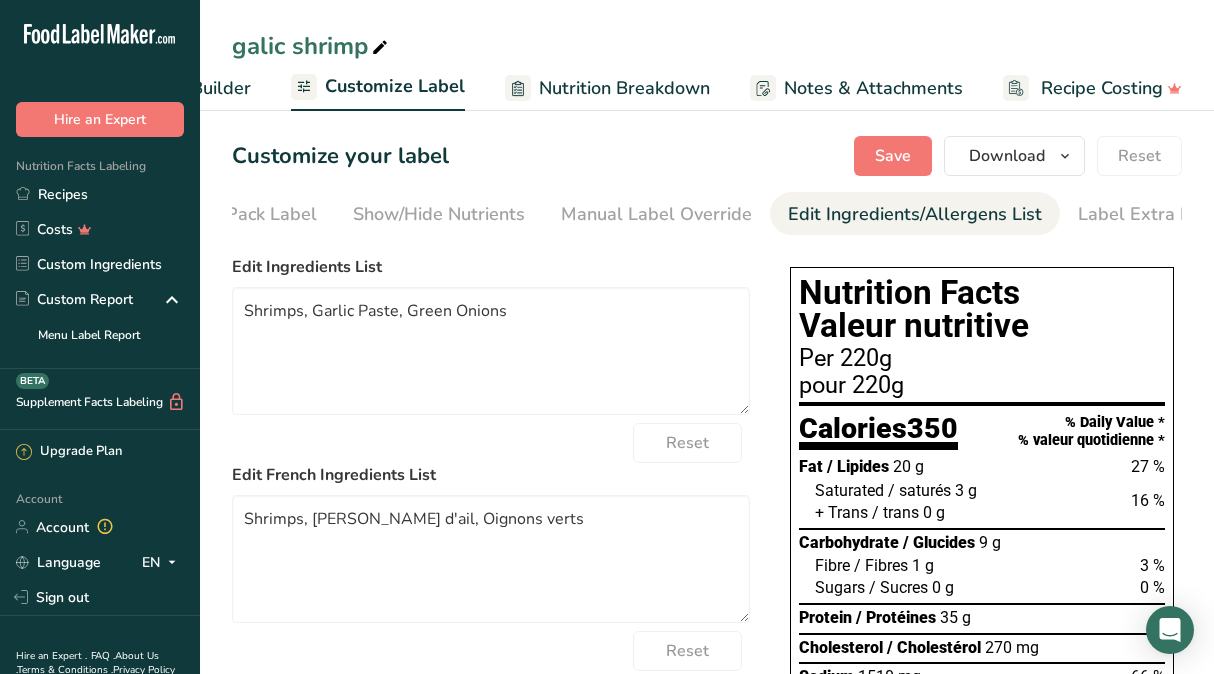 scroll, scrollTop: 0, scrollLeft: 318, axis: horizontal 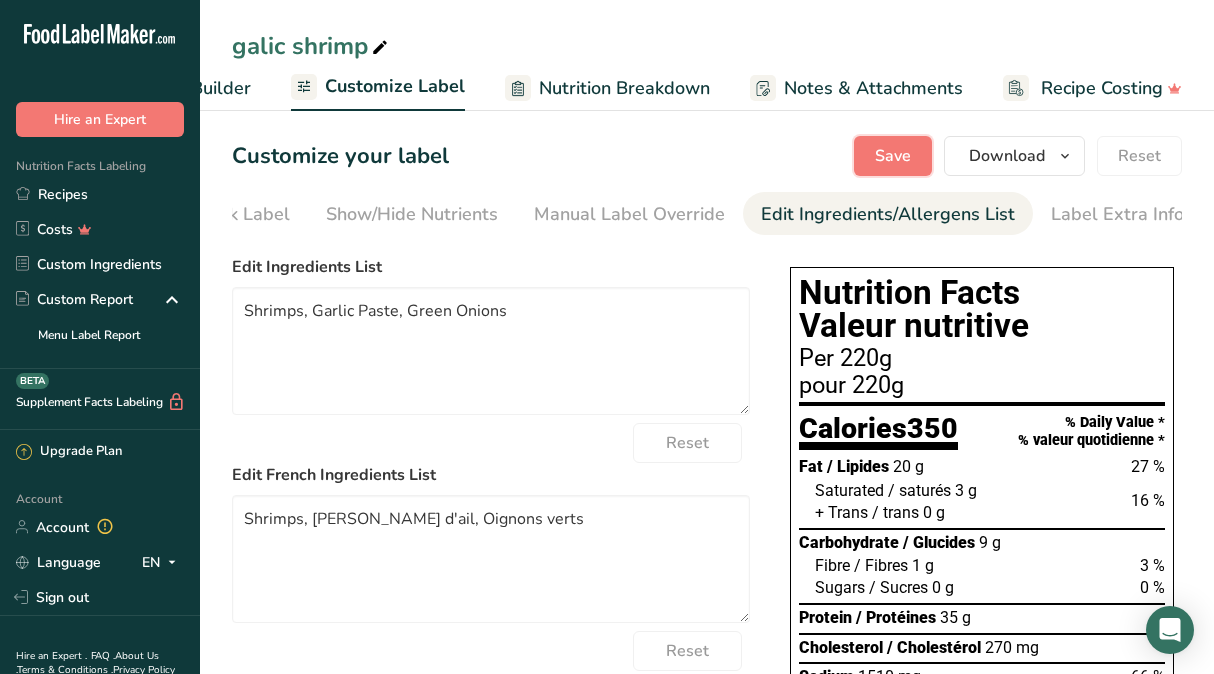 click on "Save" at bounding box center (893, 156) 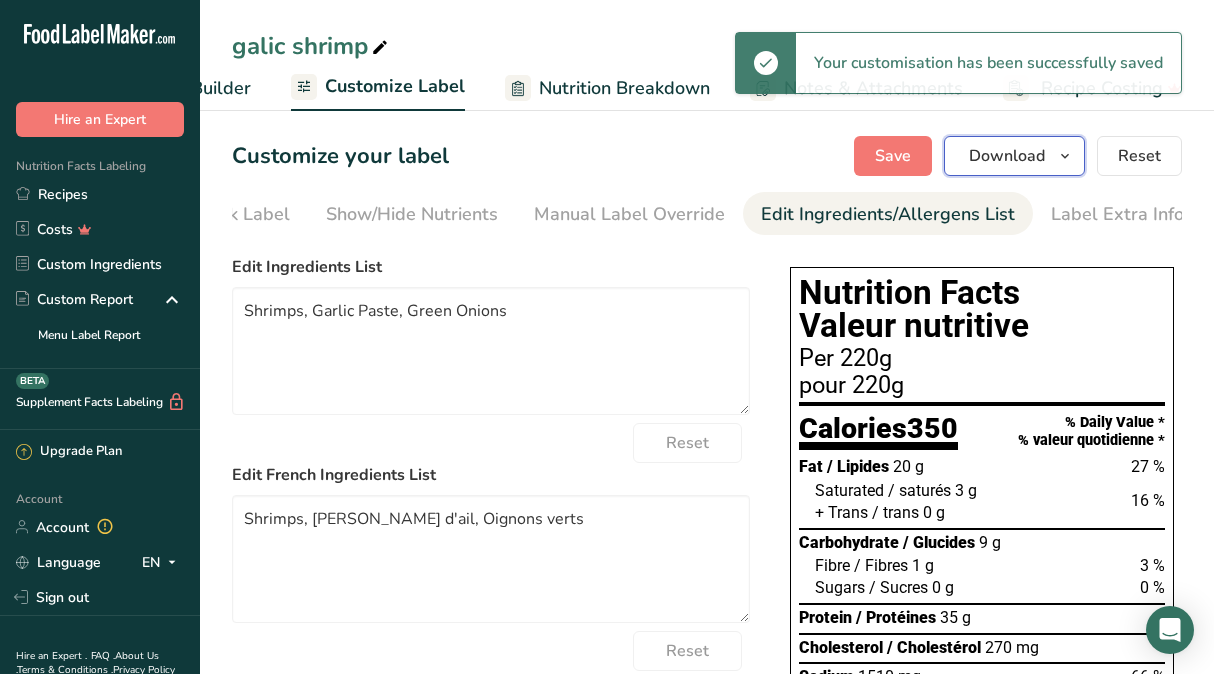 click at bounding box center (1065, 156) 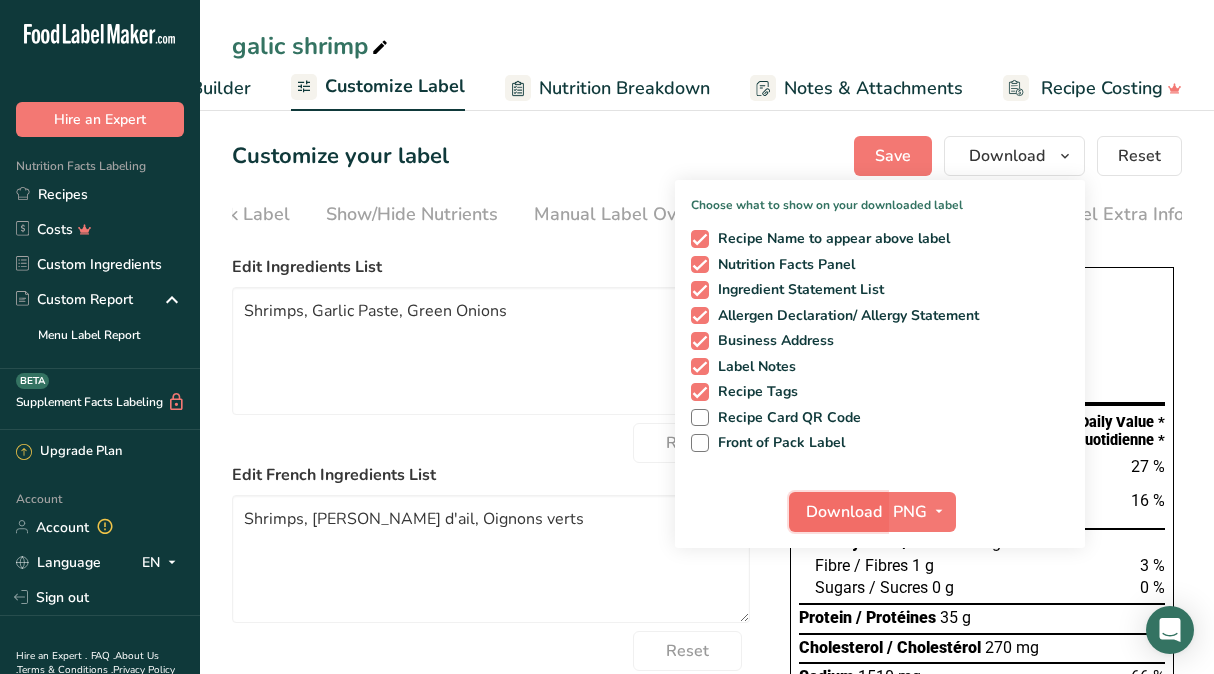 click on "Download" at bounding box center (844, 512) 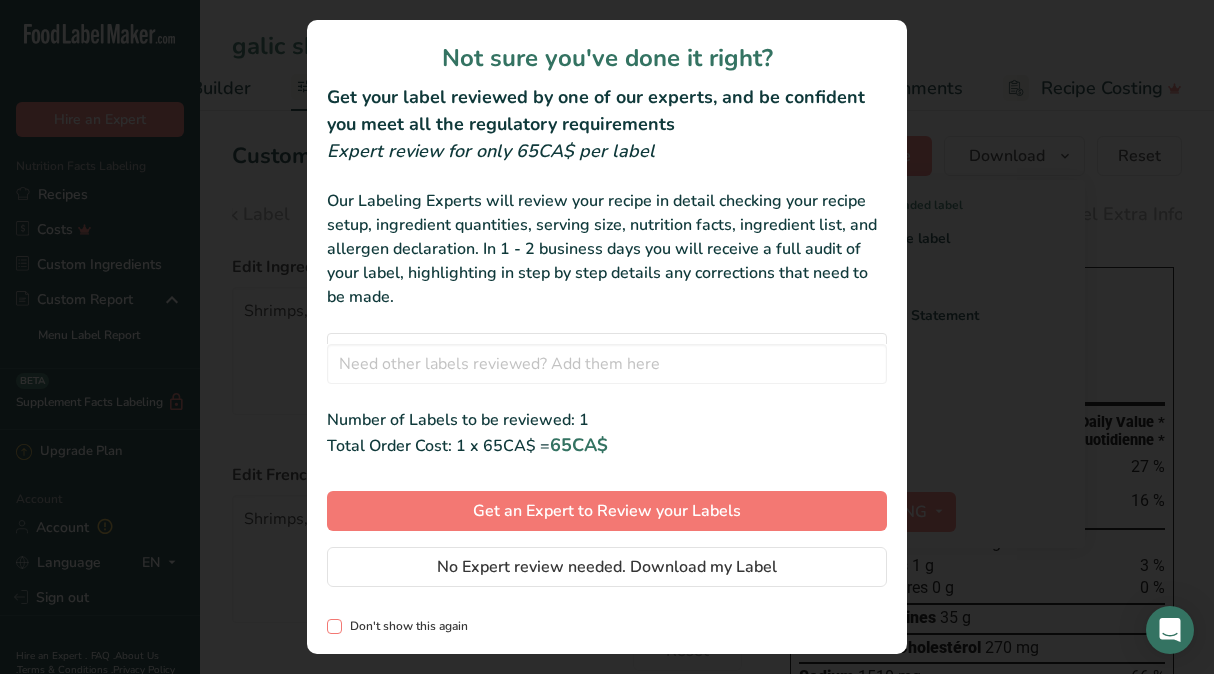 click on "Don't show this again" at bounding box center (405, 626) 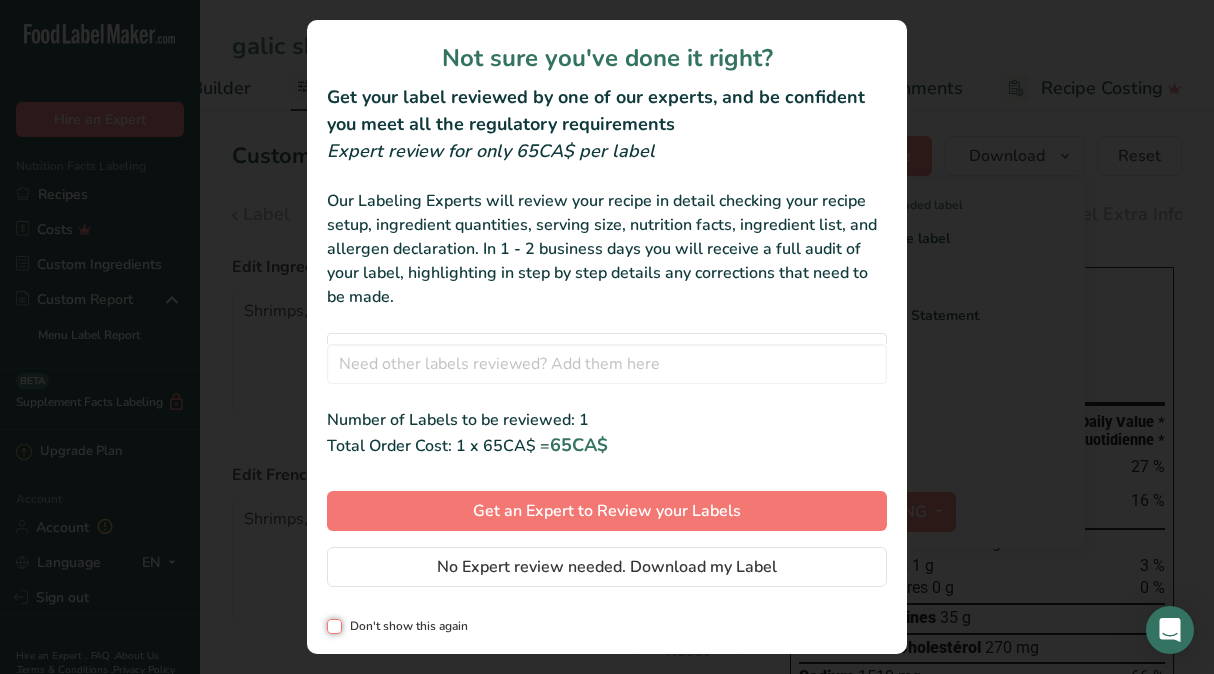 click on "Don't show this again" at bounding box center (333, 626) 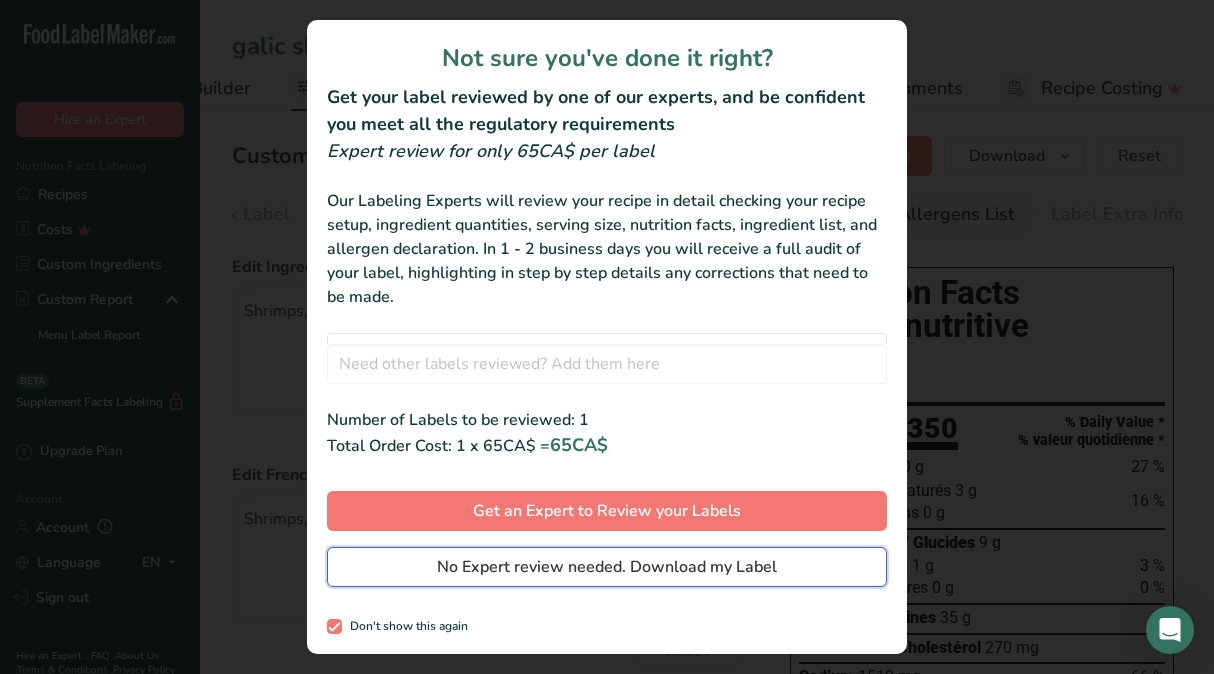 click on "No Expert review needed. Download my Label" at bounding box center (607, 567) 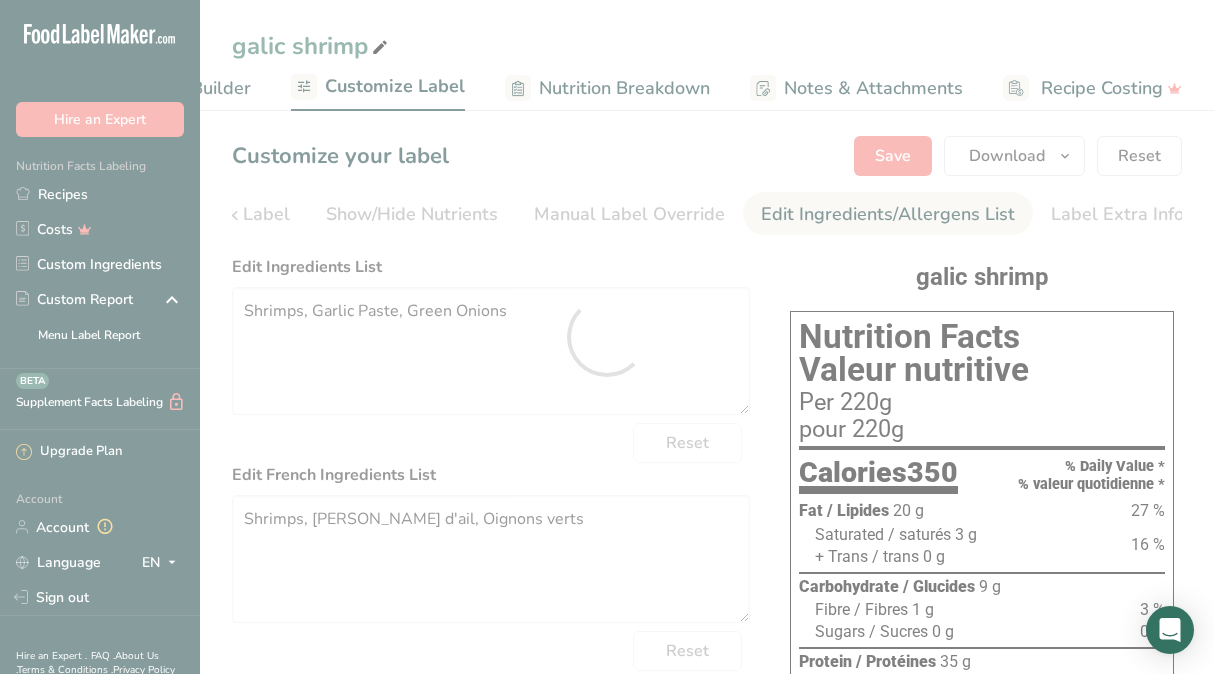 scroll, scrollTop: 0, scrollLeft: 0, axis: both 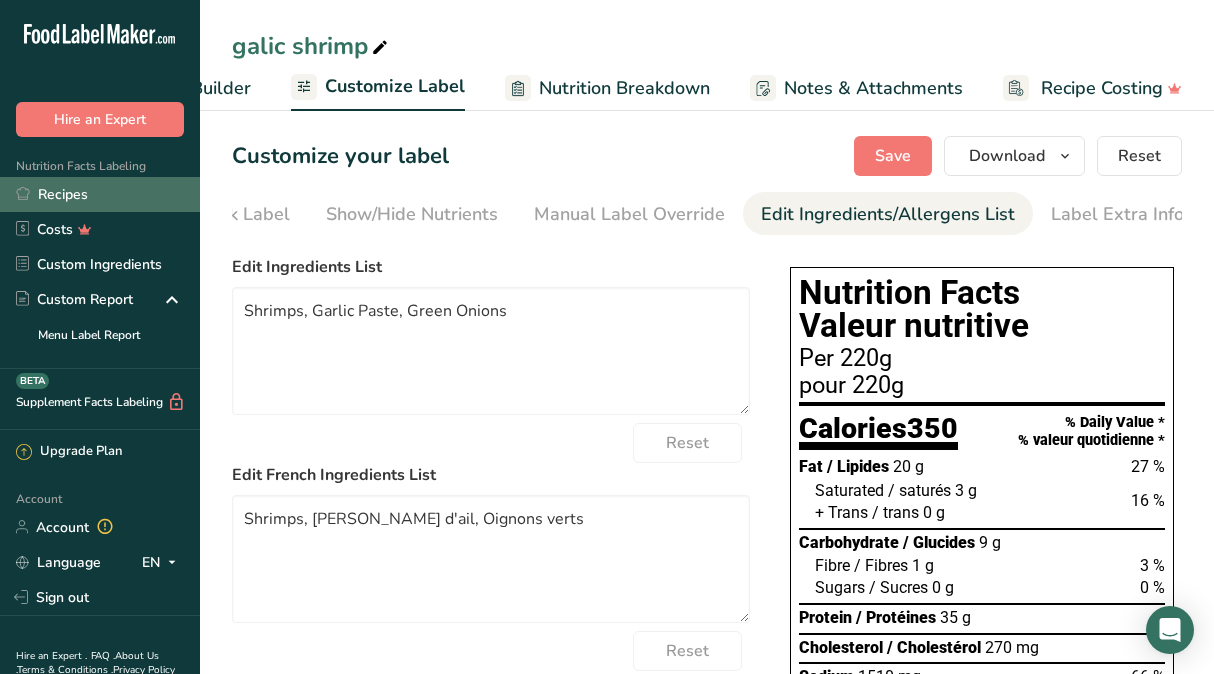 click 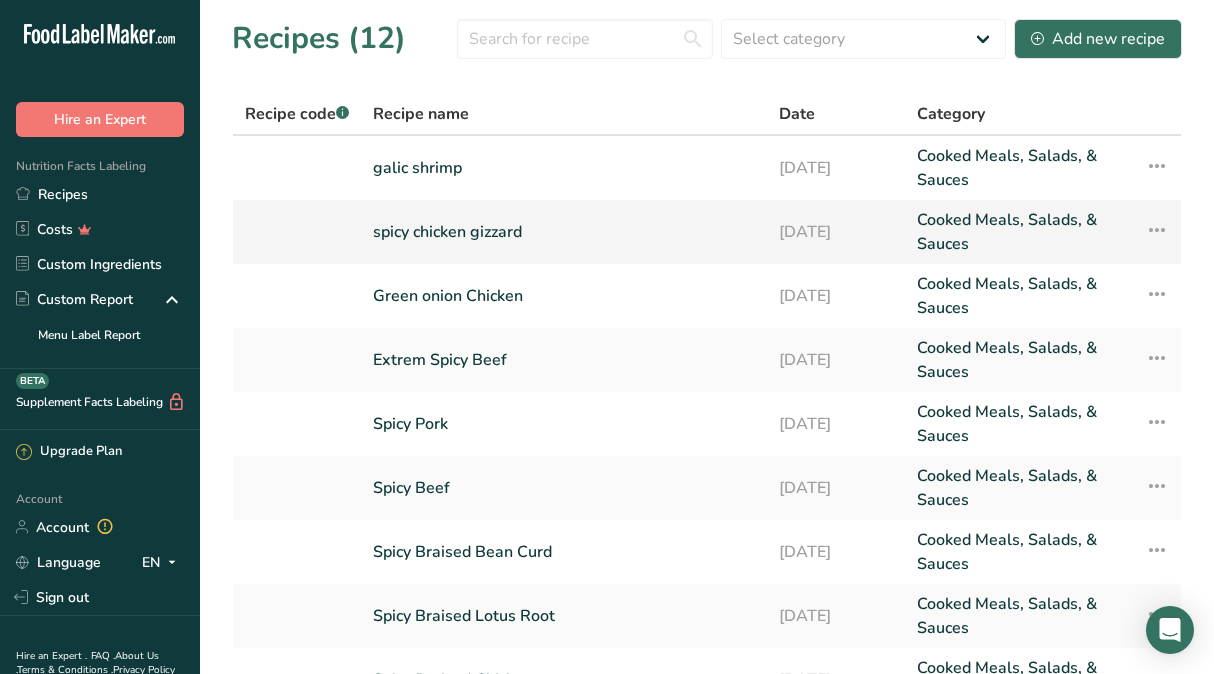 click on "spicy chicken gizzard" at bounding box center (564, 232) 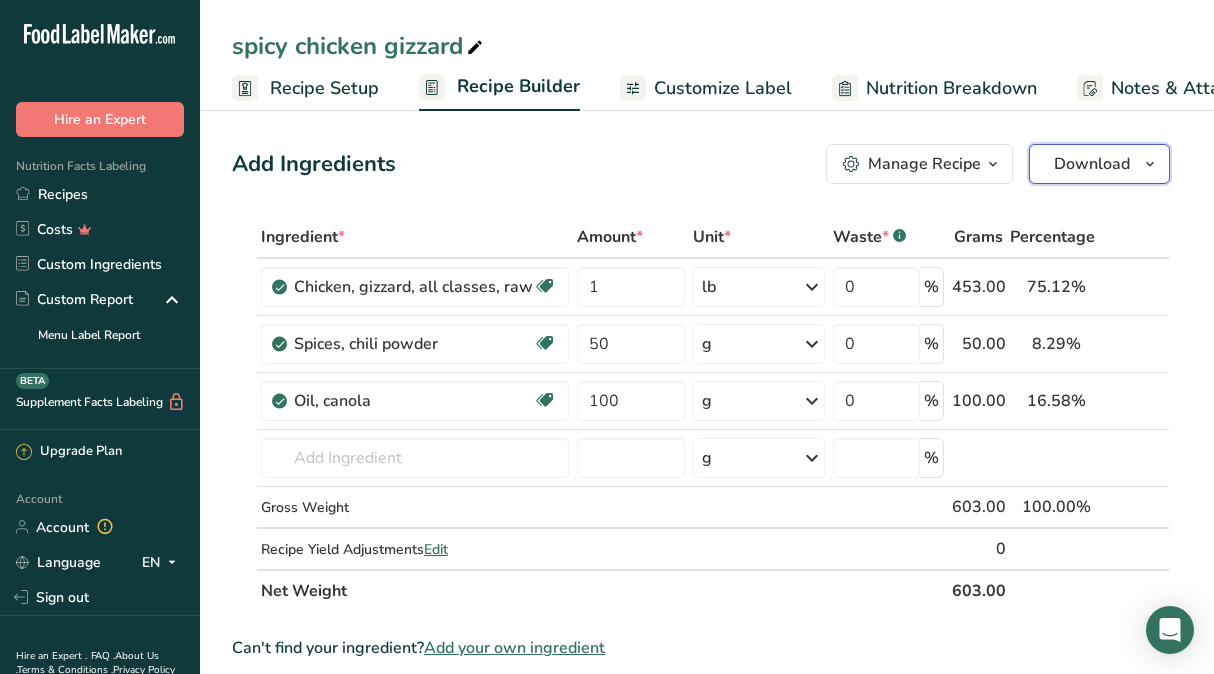 click on "Download" at bounding box center [1092, 164] 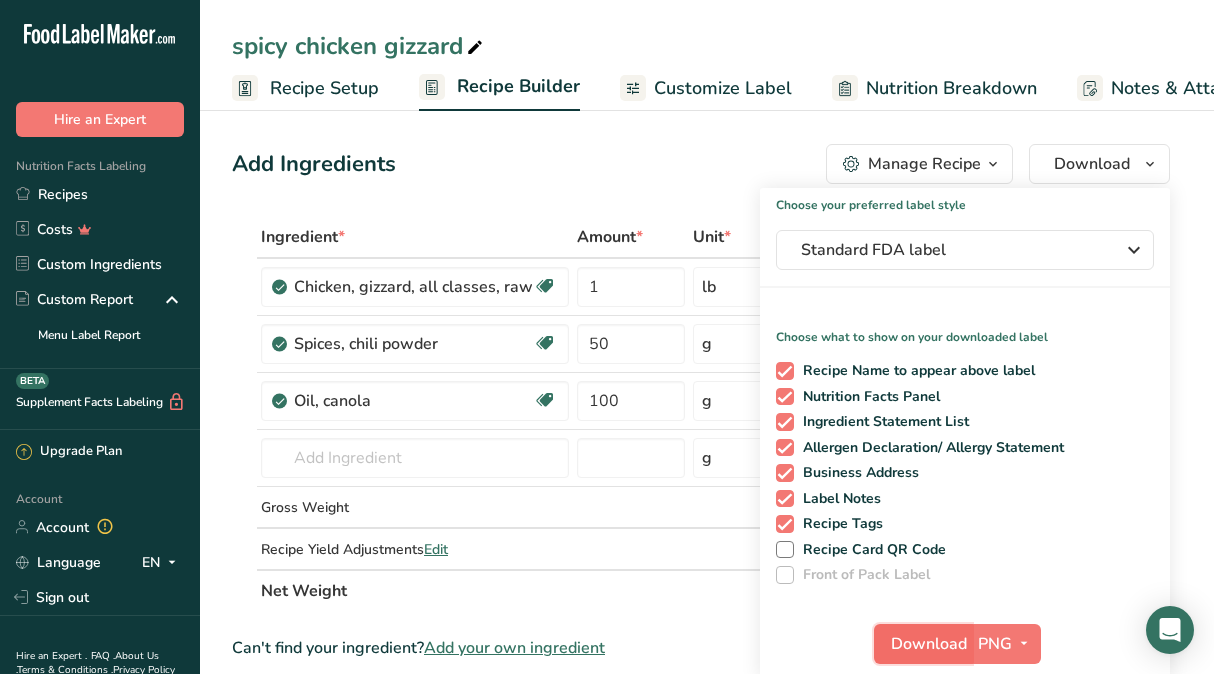 click on "Download" at bounding box center (929, 644) 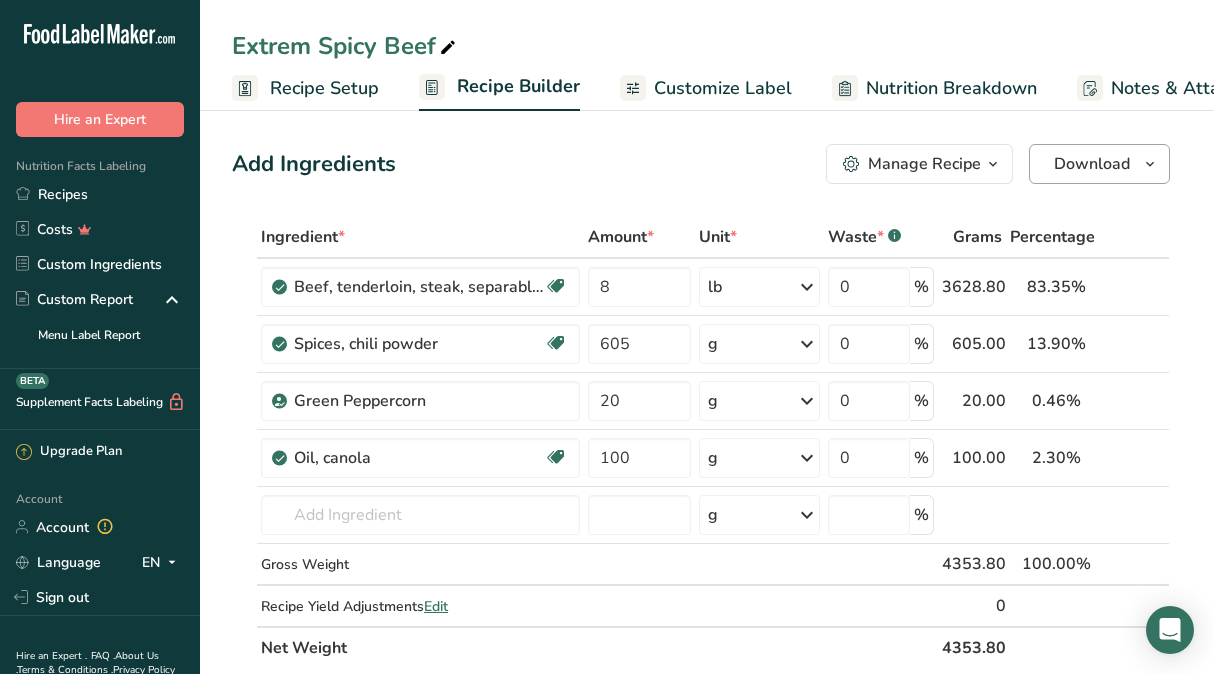 scroll, scrollTop: 0, scrollLeft: 0, axis: both 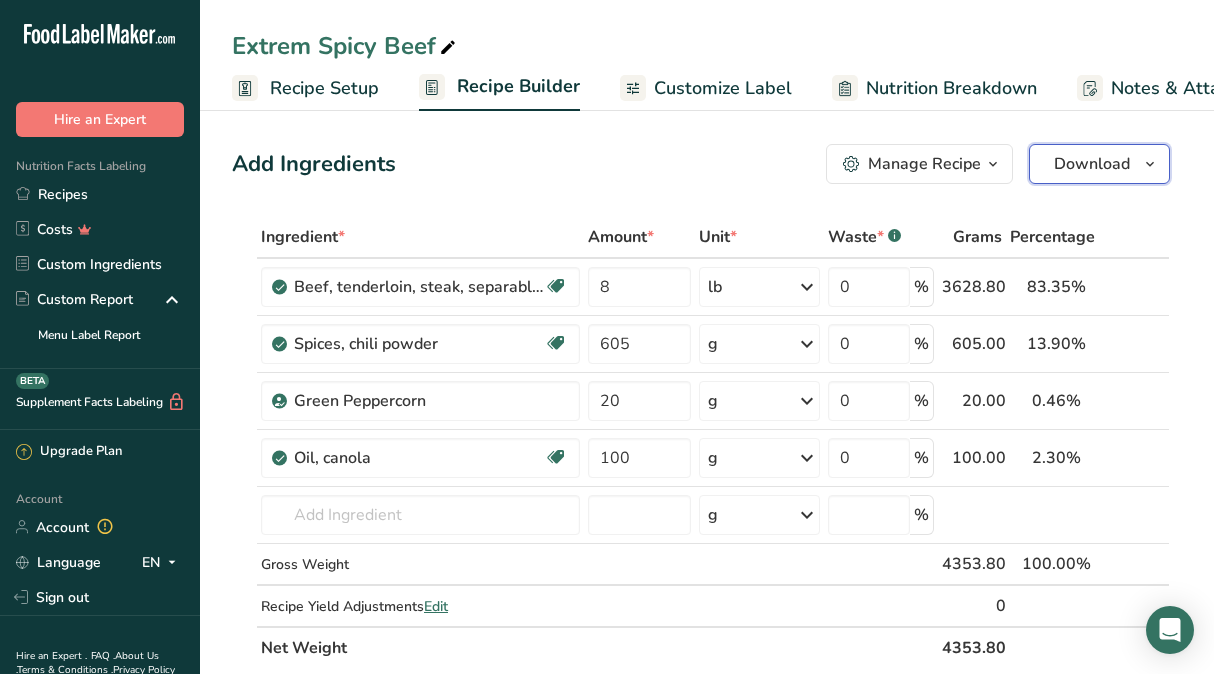 click on "Download" at bounding box center (1092, 164) 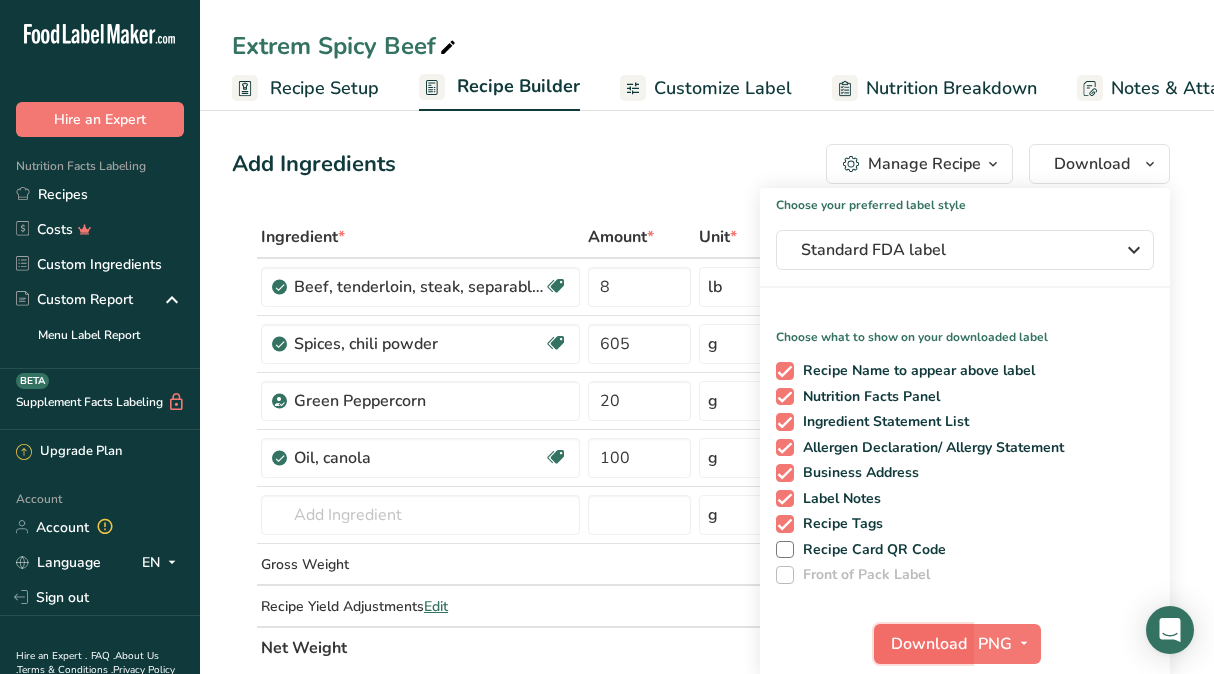 click on "Download" at bounding box center [929, 644] 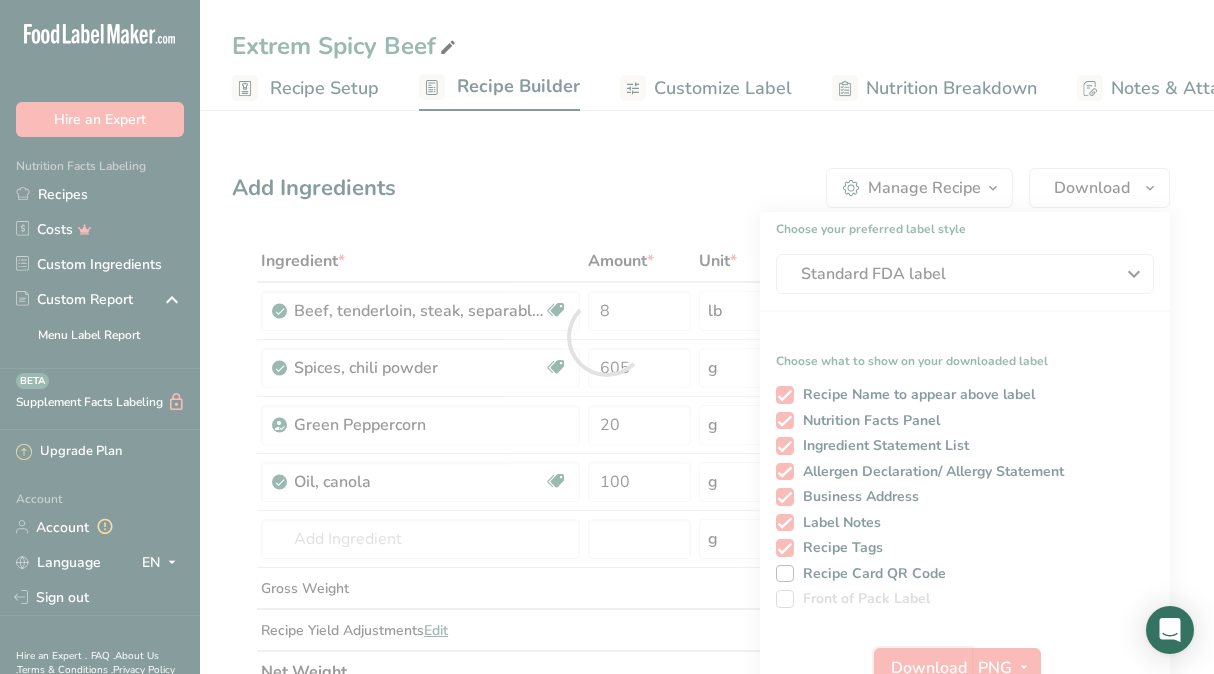 scroll, scrollTop: 0, scrollLeft: 0, axis: both 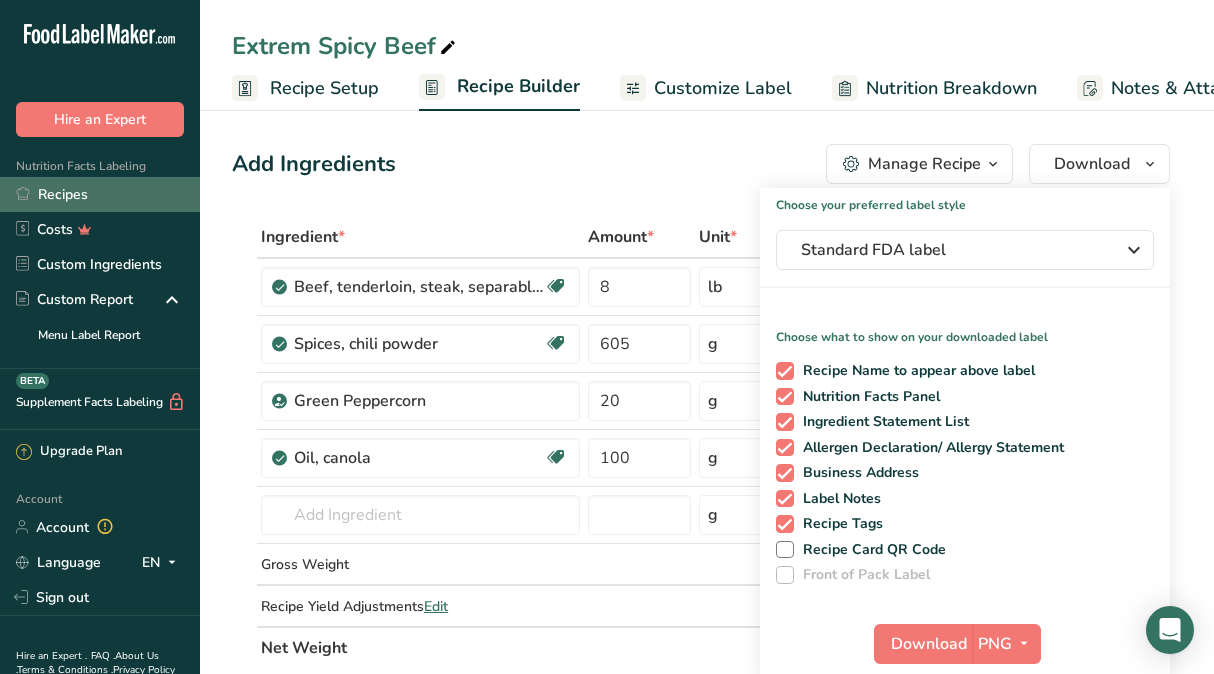 click on "Recipes" at bounding box center (100, 194) 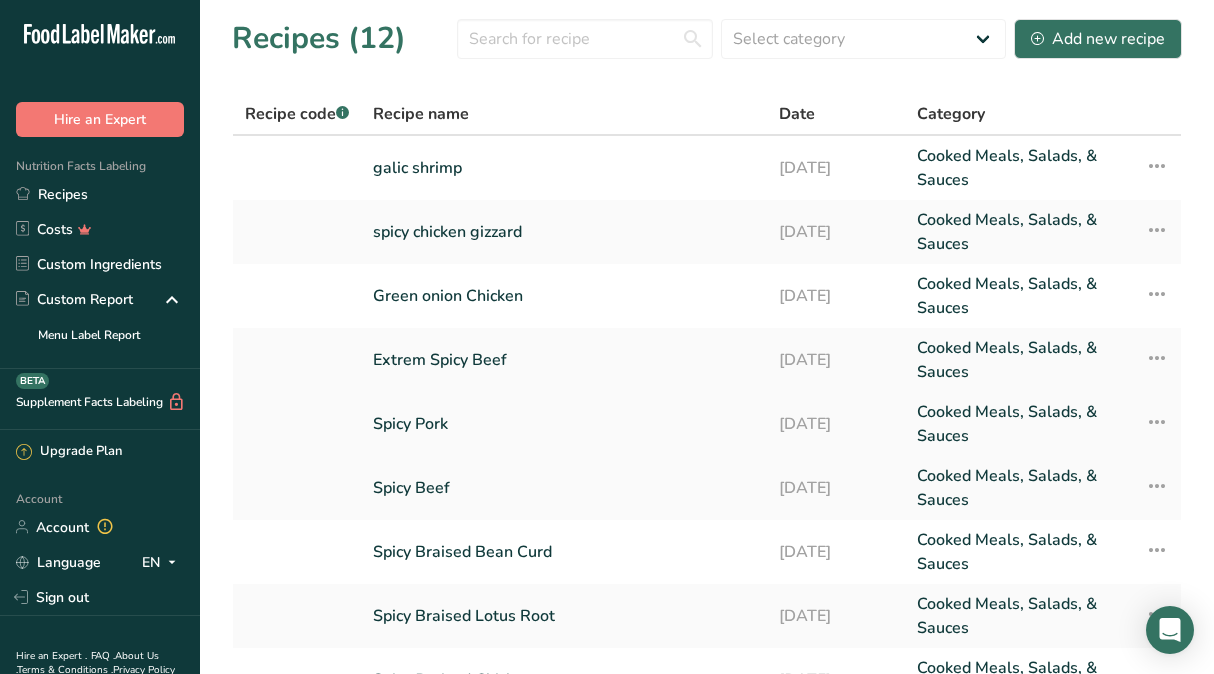 click on "Spicy Pork" at bounding box center [564, 424] 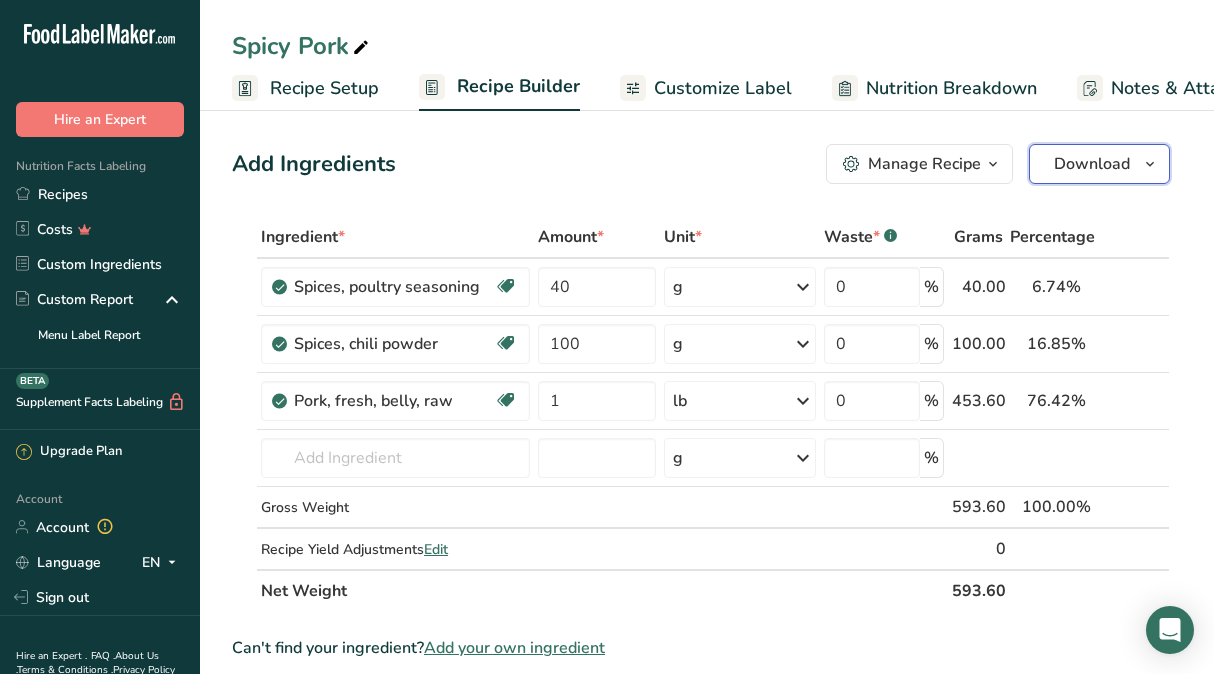 click on "Download" at bounding box center (1092, 164) 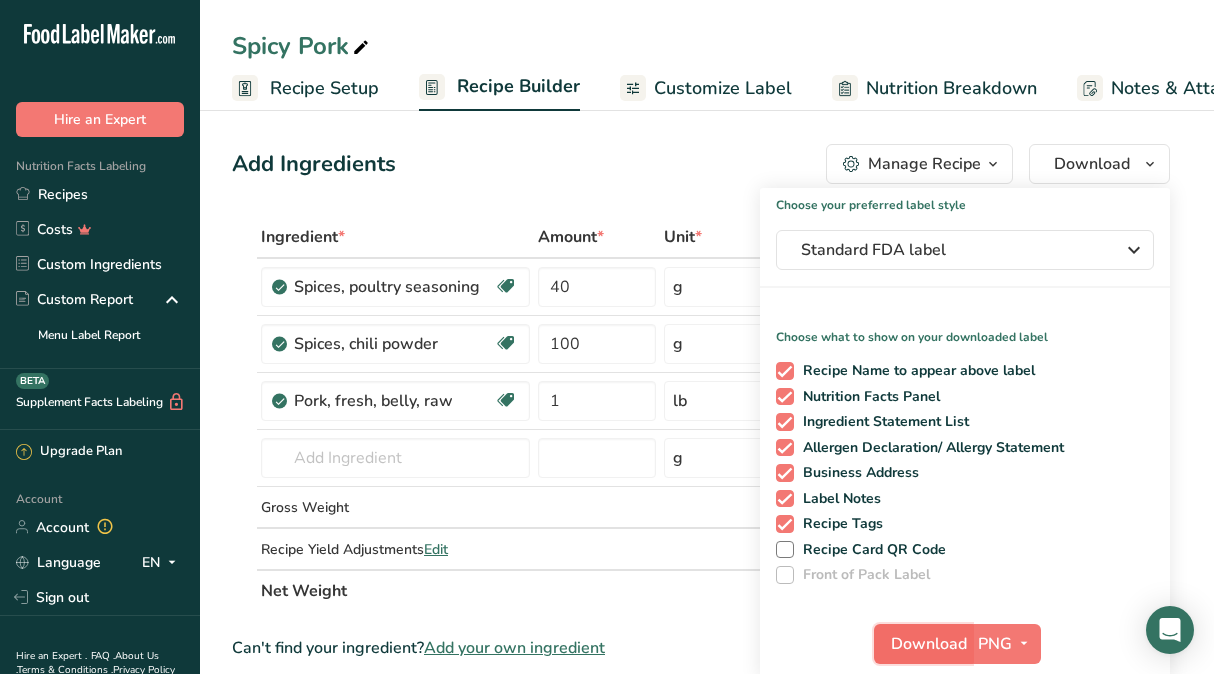 click on "Download" at bounding box center (929, 644) 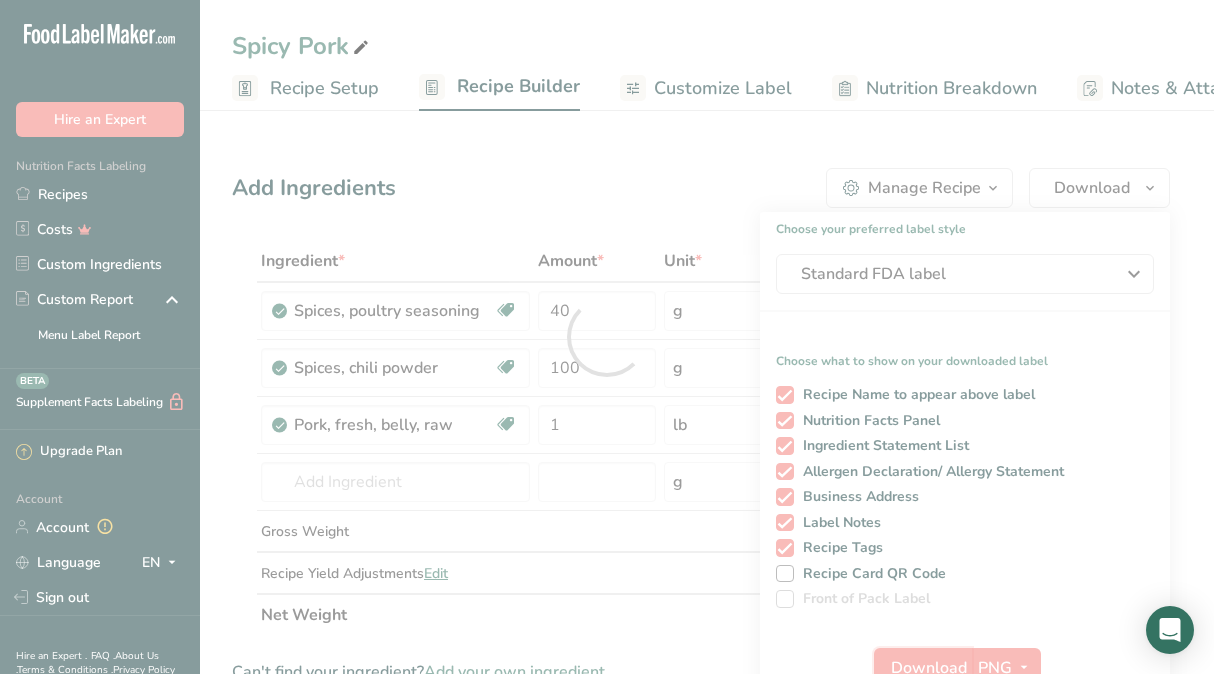 scroll, scrollTop: 0, scrollLeft: 0, axis: both 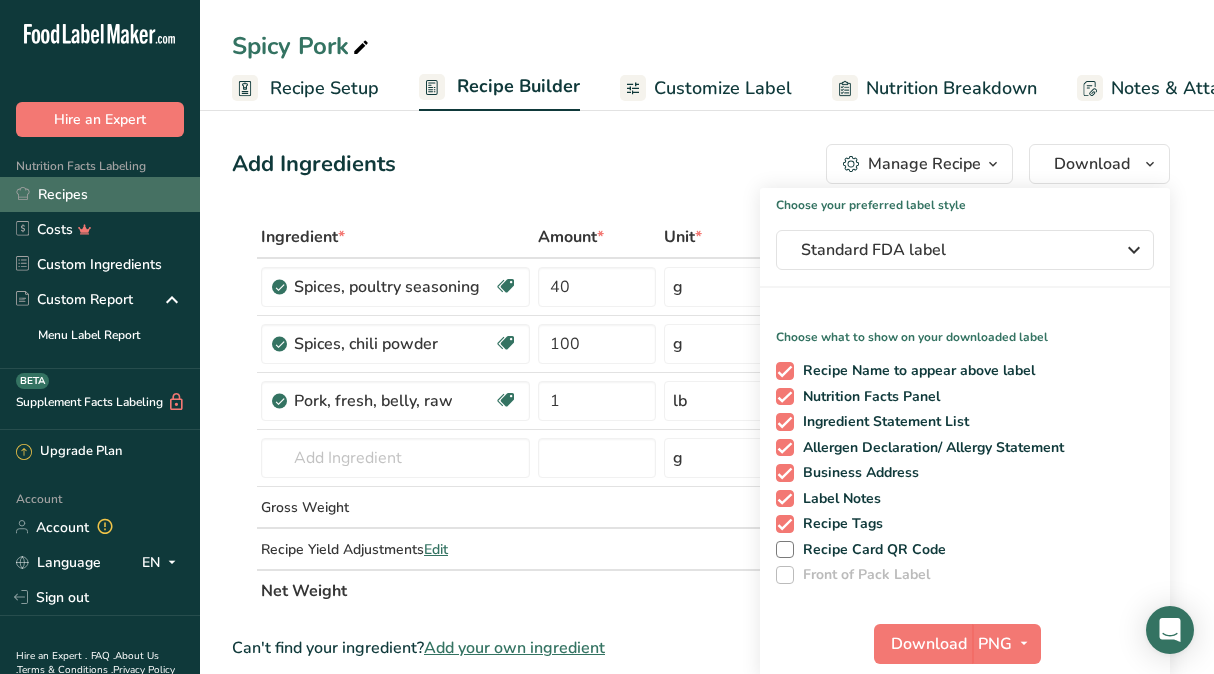 click on "Recipes" at bounding box center [100, 194] 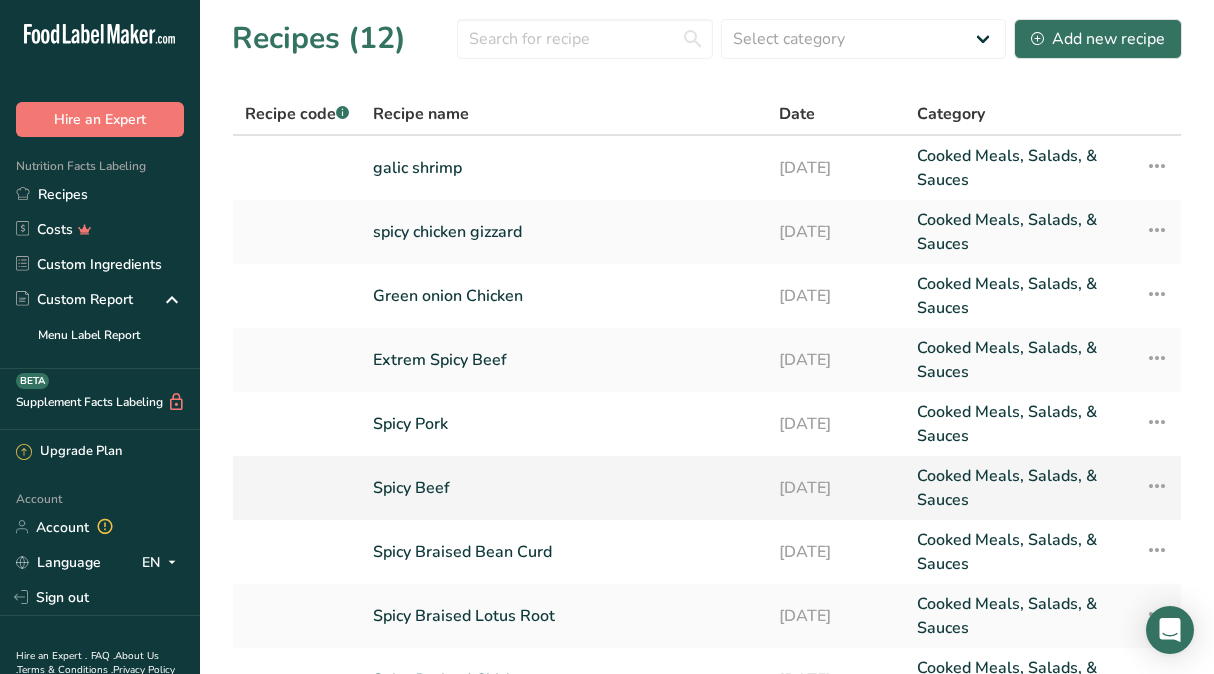 click on "Spicy Beef" at bounding box center (564, 488) 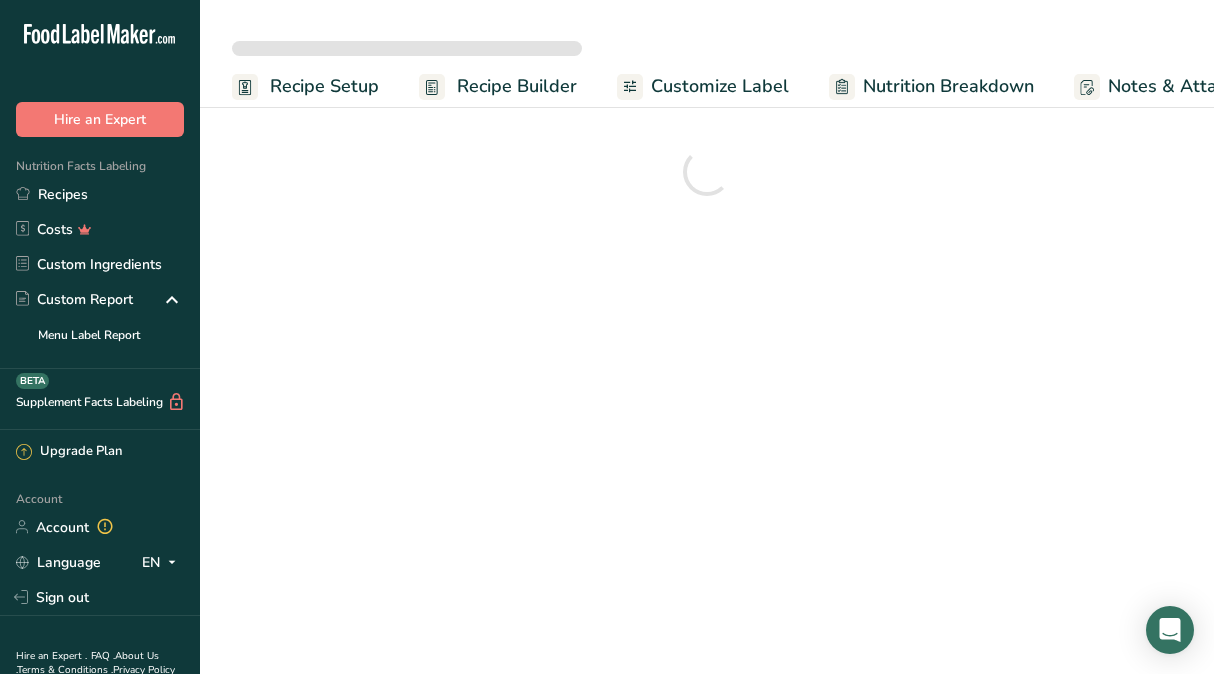 click on "Recipe Setup                       Recipe Builder   Customize Label               Nutrition Breakdown               Notes & Attachments                 Recipe Costing" at bounding box center (607, 337) 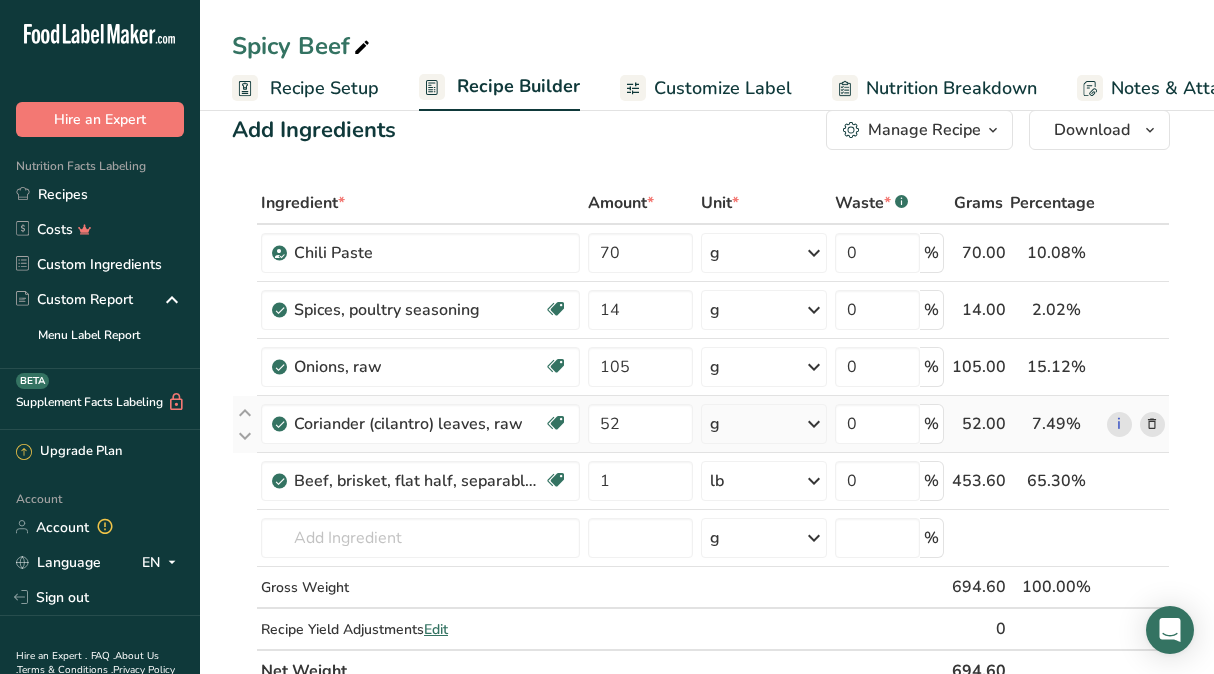 scroll, scrollTop: 39, scrollLeft: 0, axis: vertical 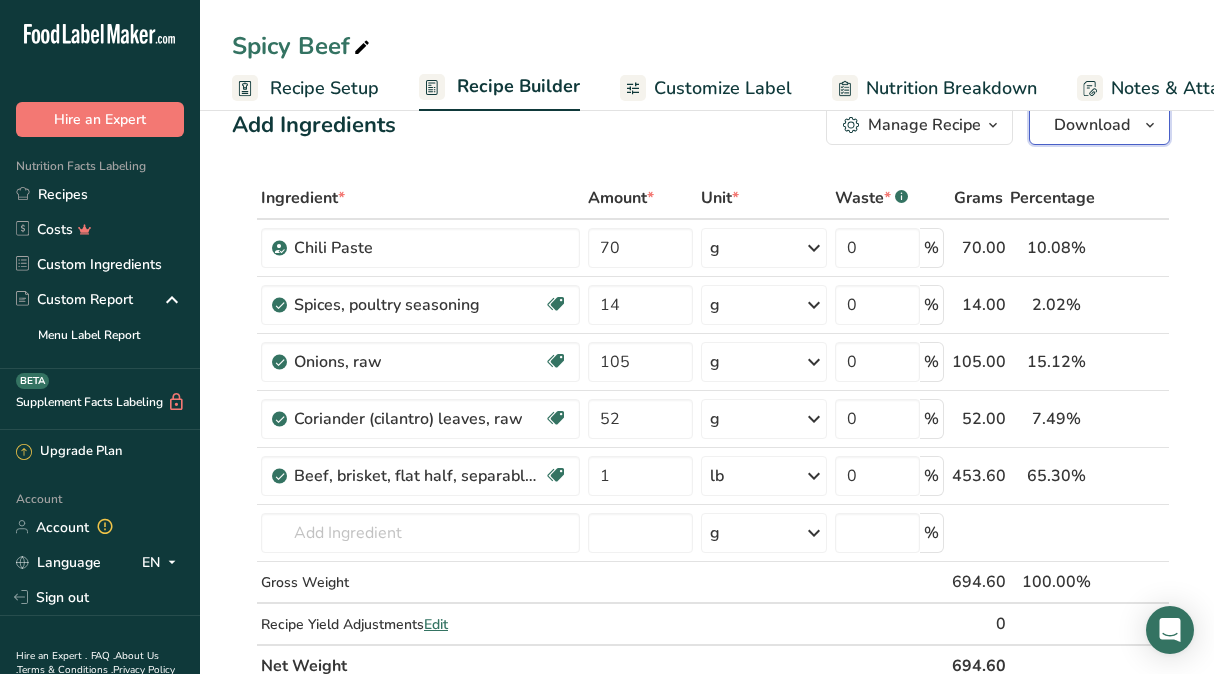 click on "Download" at bounding box center [1092, 125] 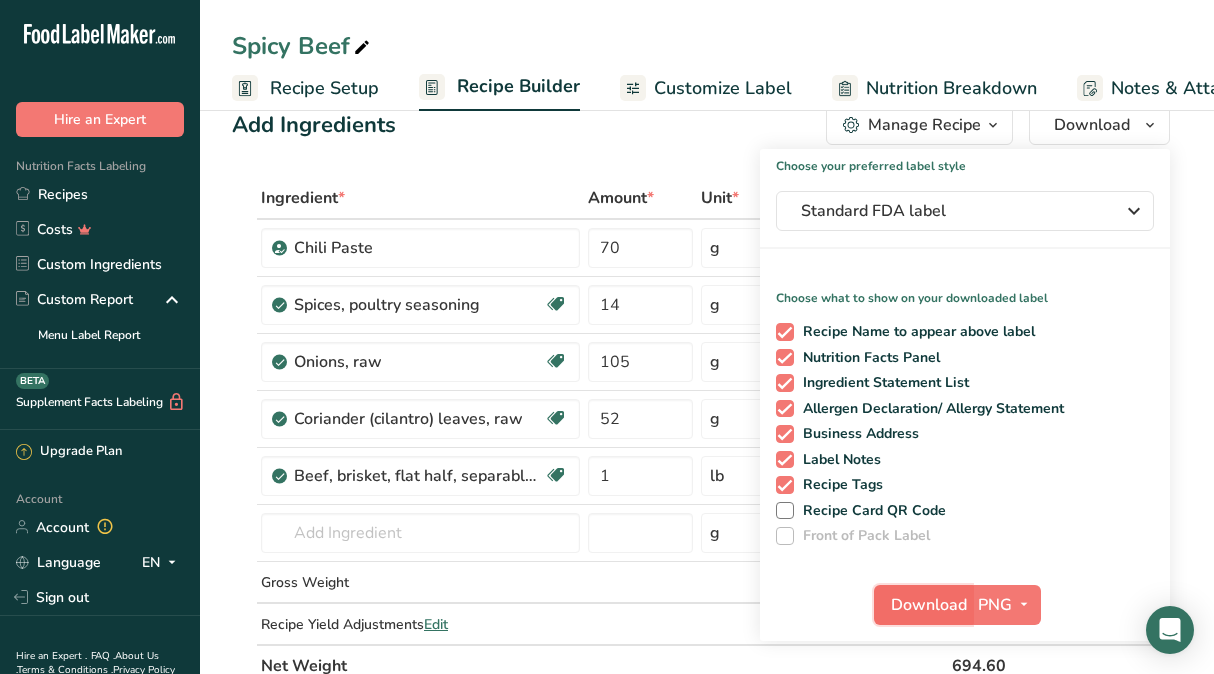 click on "Download" at bounding box center [923, 605] 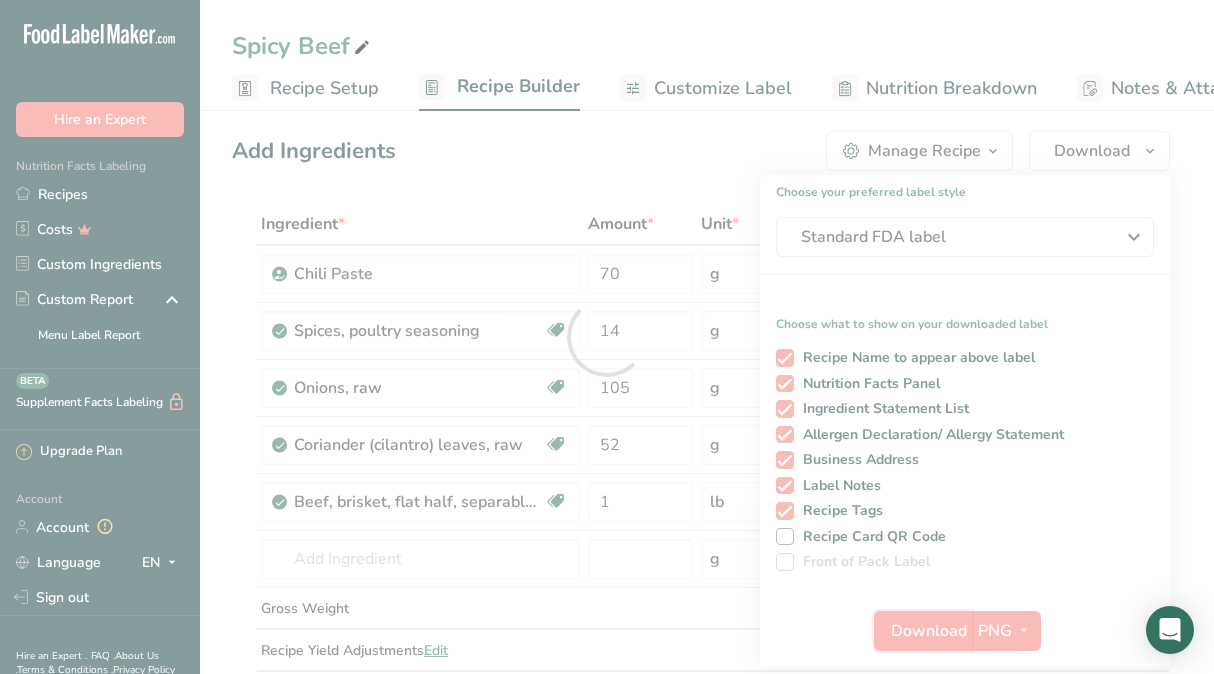 scroll, scrollTop: 0, scrollLeft: 0, axis: both 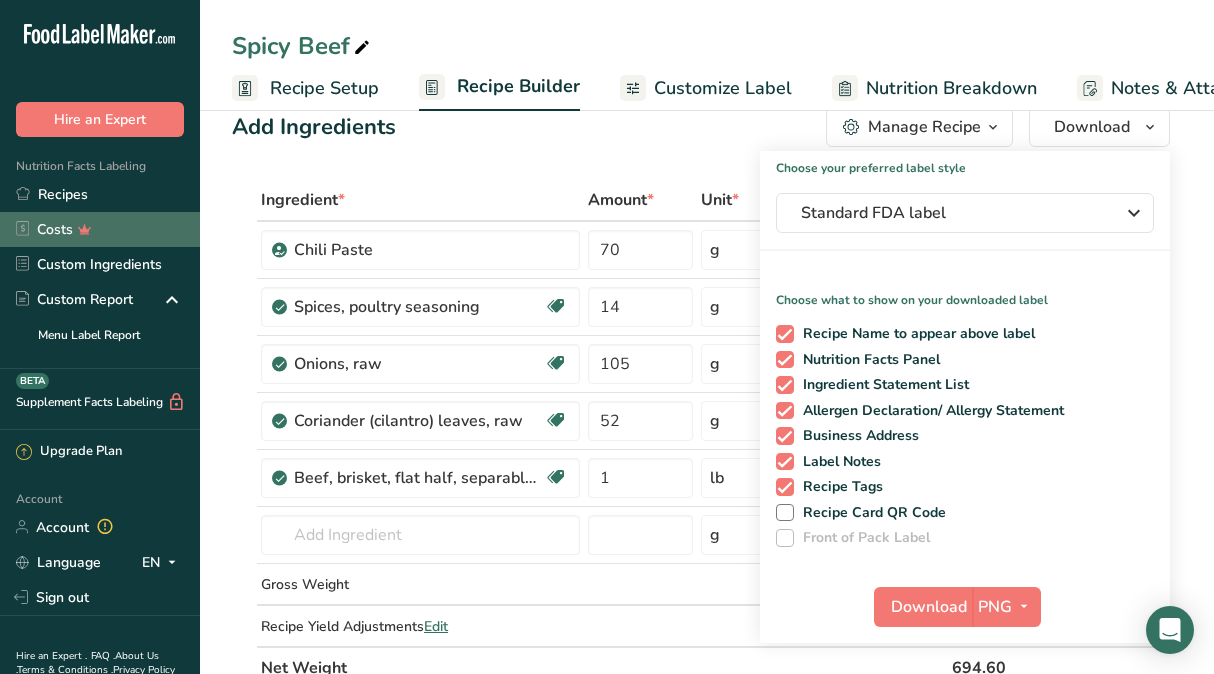 click on "Costs" at bounding box center (100, 229) 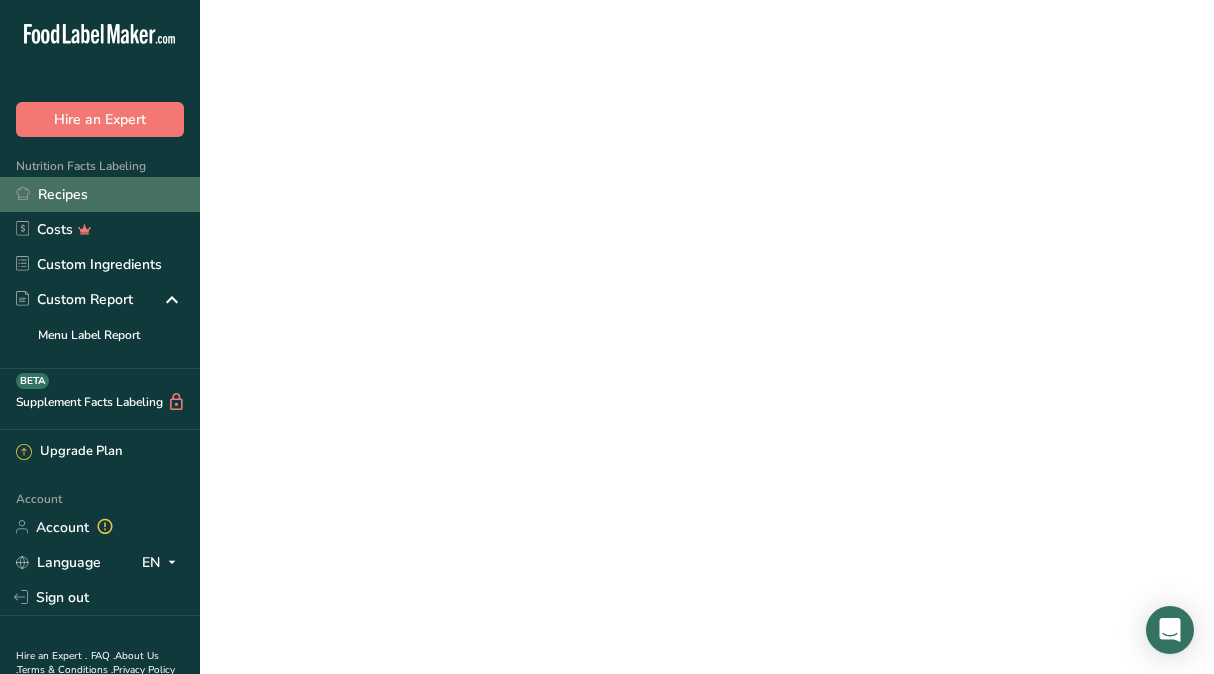 scroll, scrollTop: 0, scrollLeft: 0, axis: both 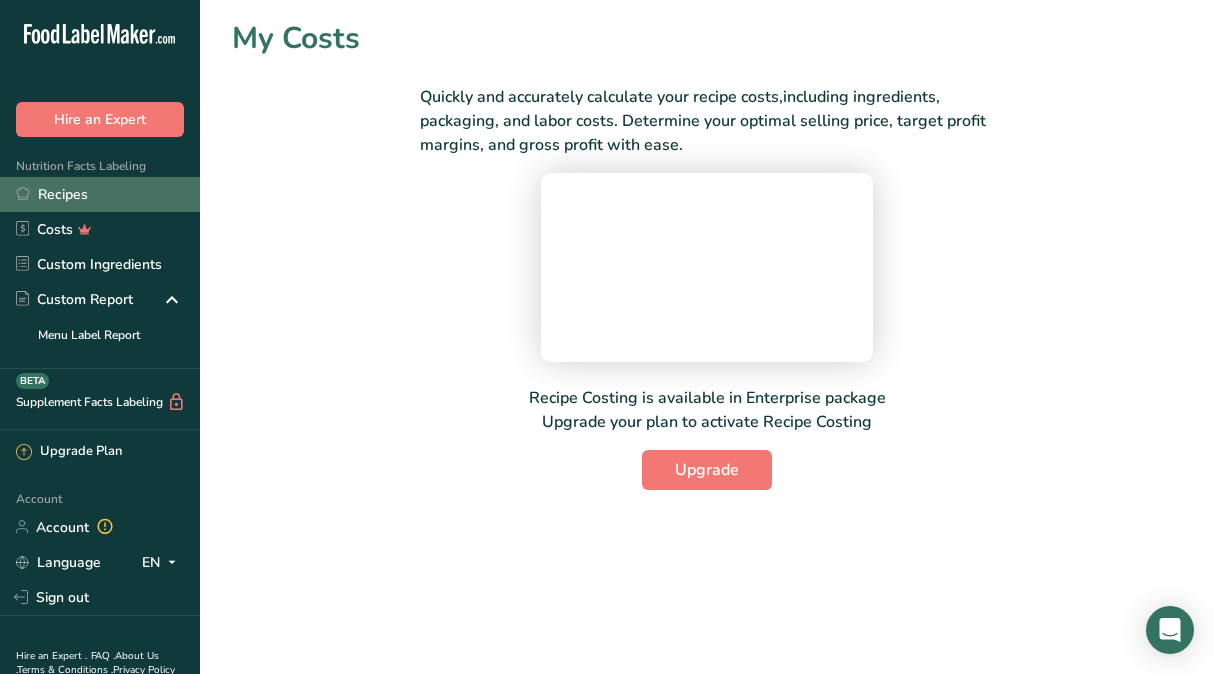 click on "Recipes" at bounding box center [100, 194] 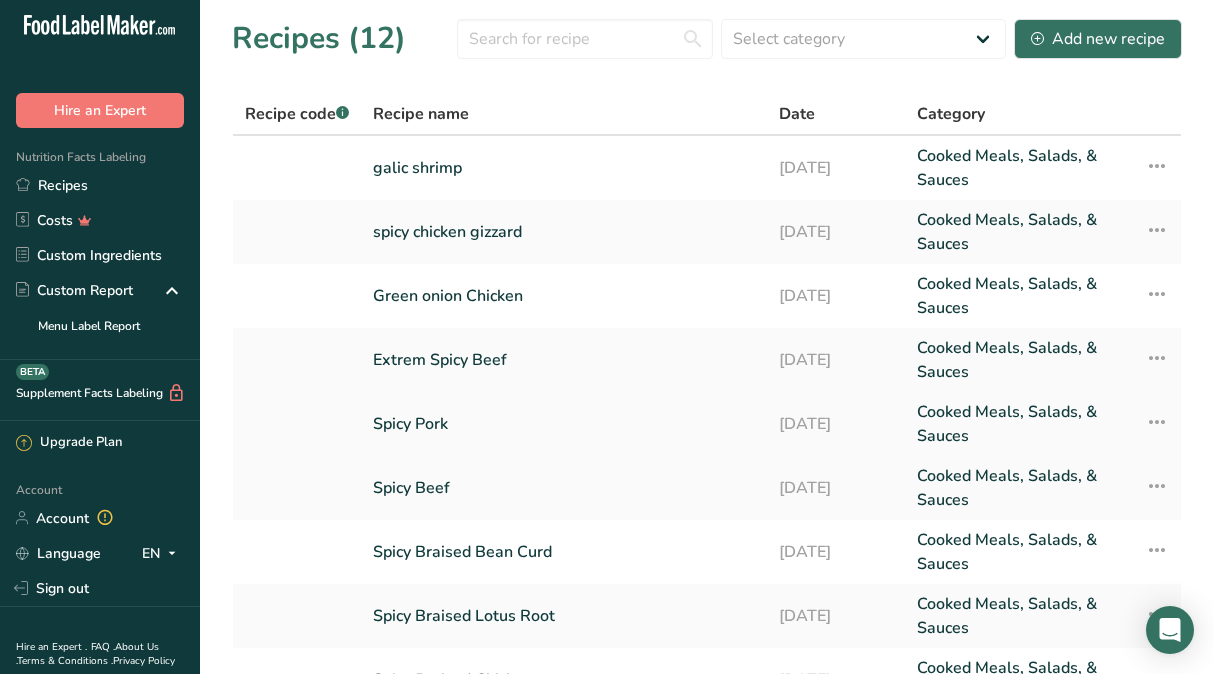 scroll, scrollTop: 8, scrollLeft: 0, axis: vertical 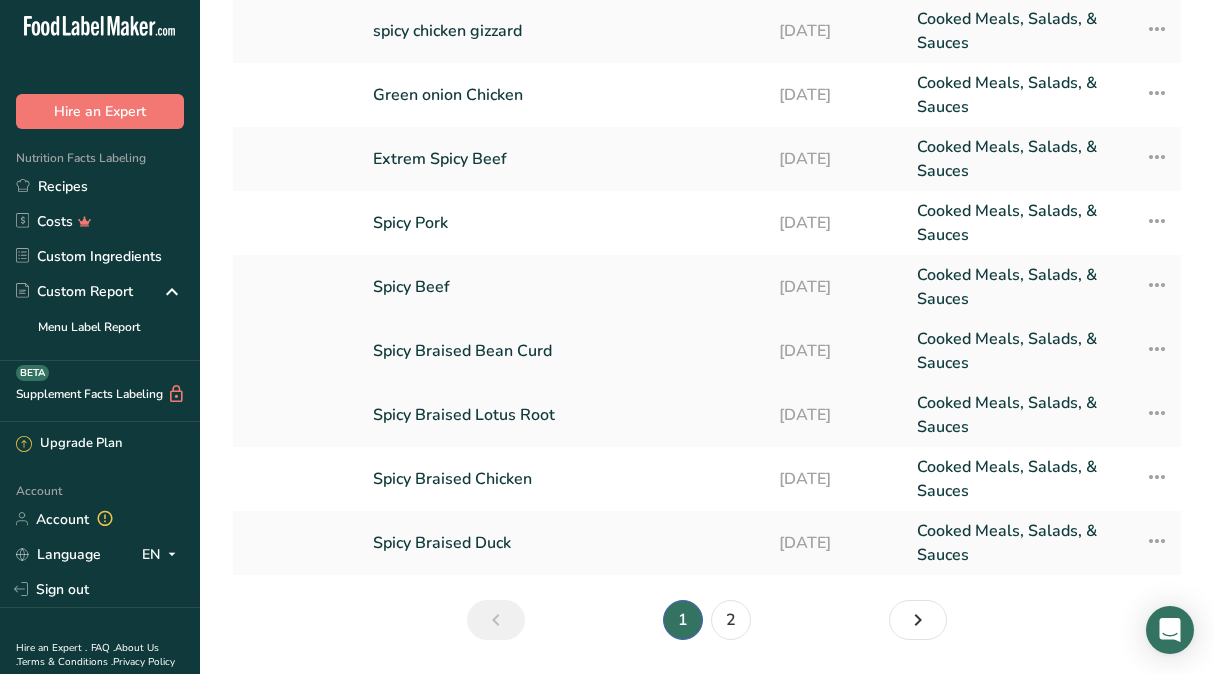 click on "Spicy Braised Bean Curd" at bounding box center (564, 351) 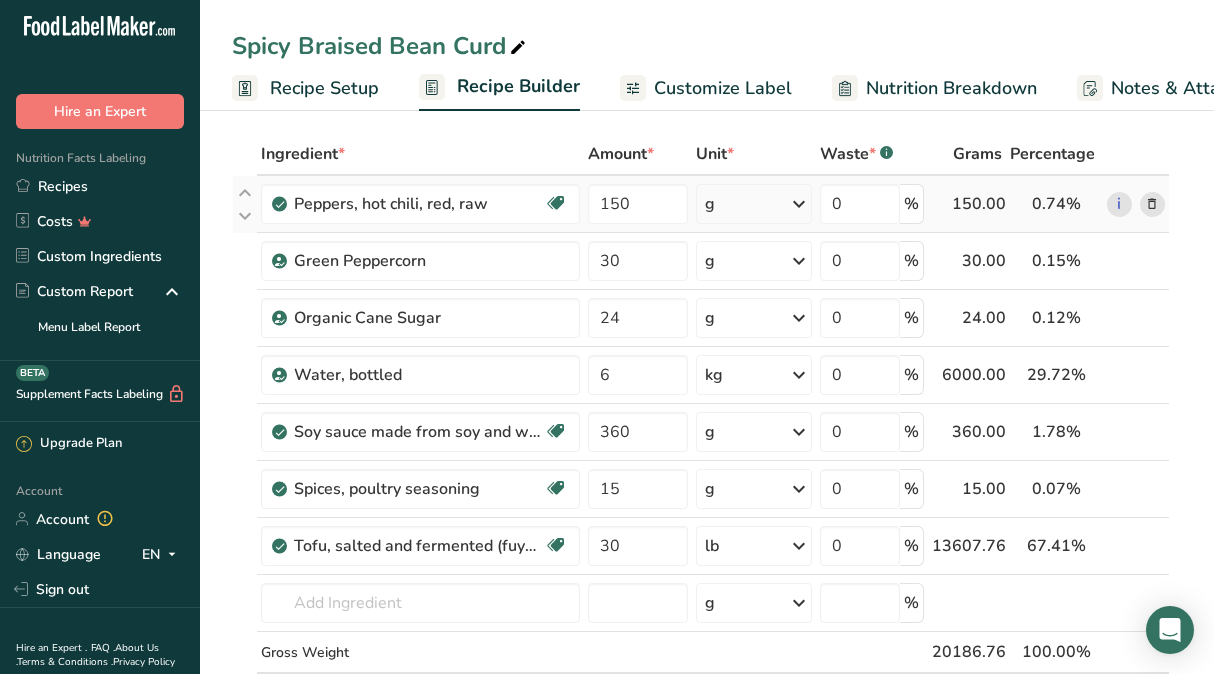 scroll, scrollTop: 0, scrollLeft: 0, axis: both 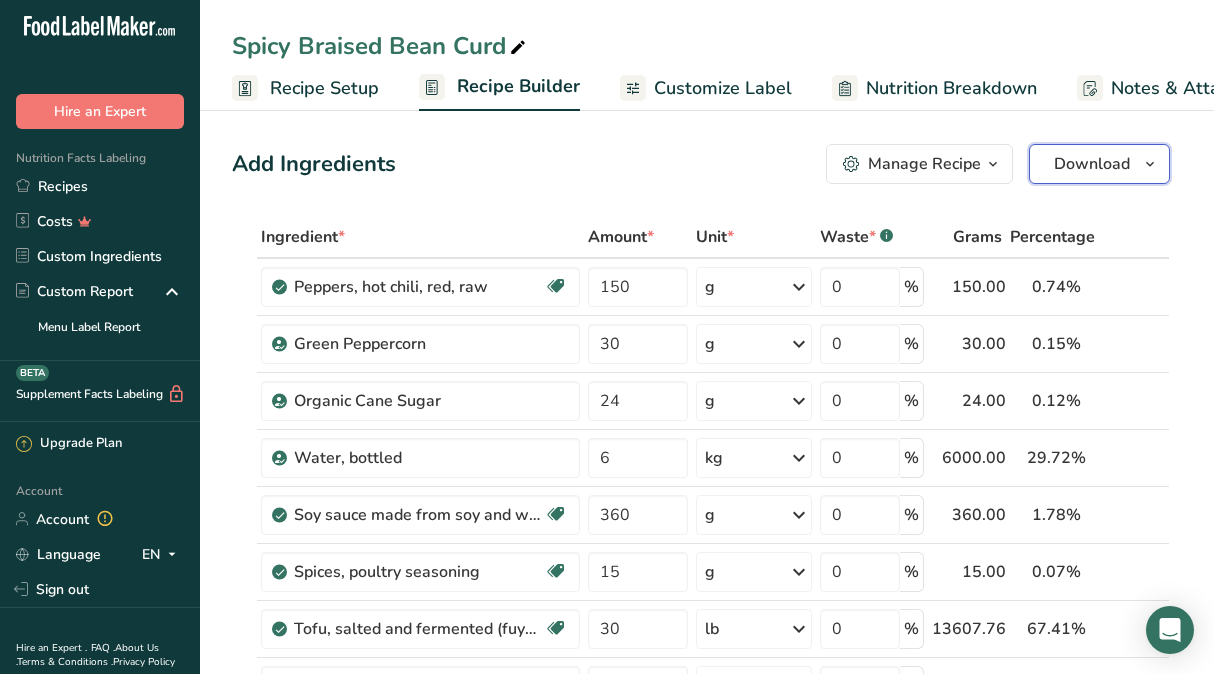 click on "Download" at bounding box center (1092, 164) 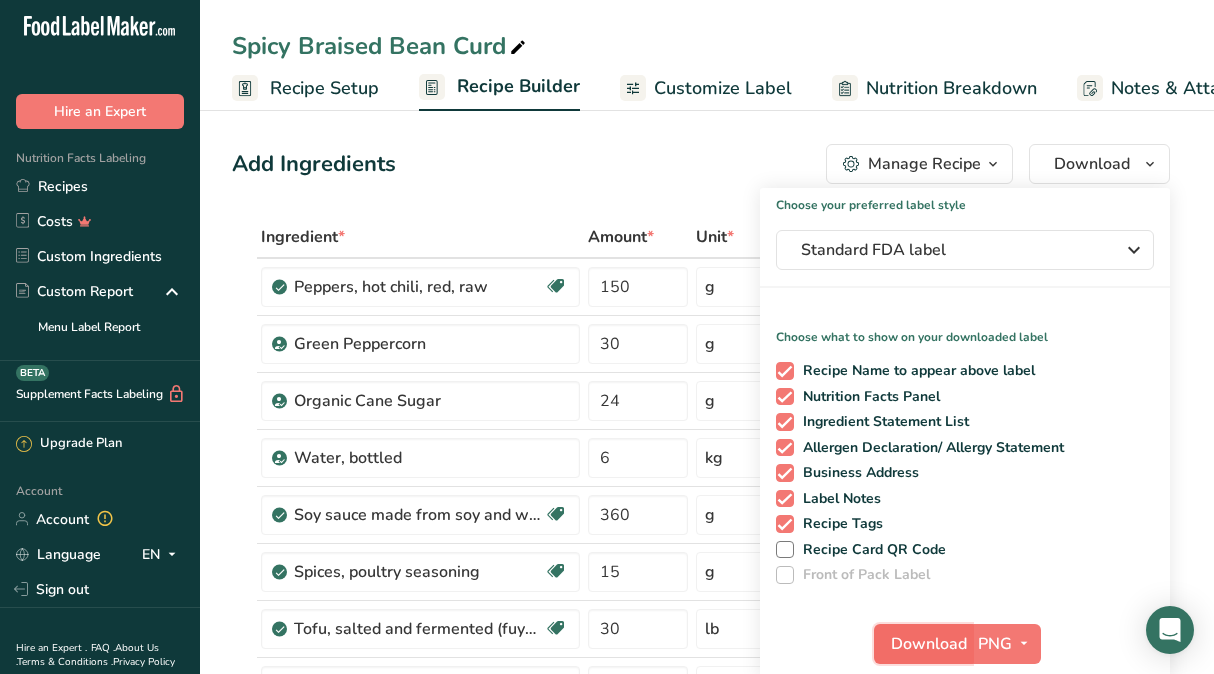 click on "Download" at bounding box center (929, 644) 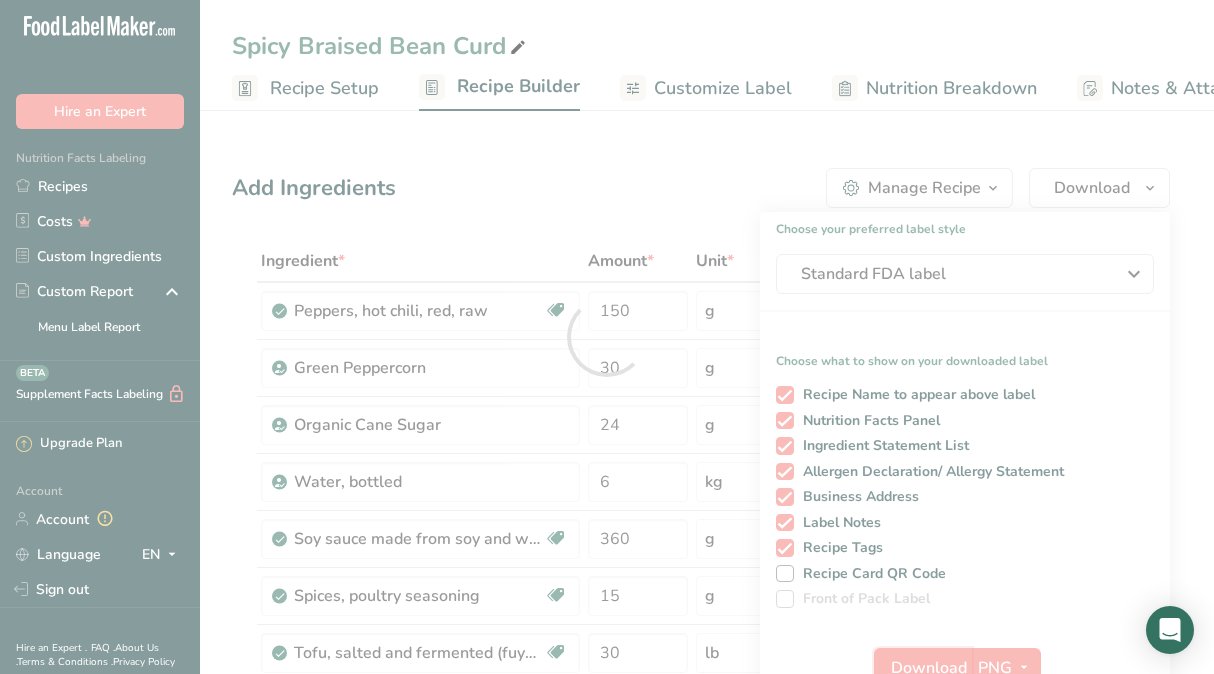 scroll, scrollTop: 0, scrollLeft: 0, axis: both 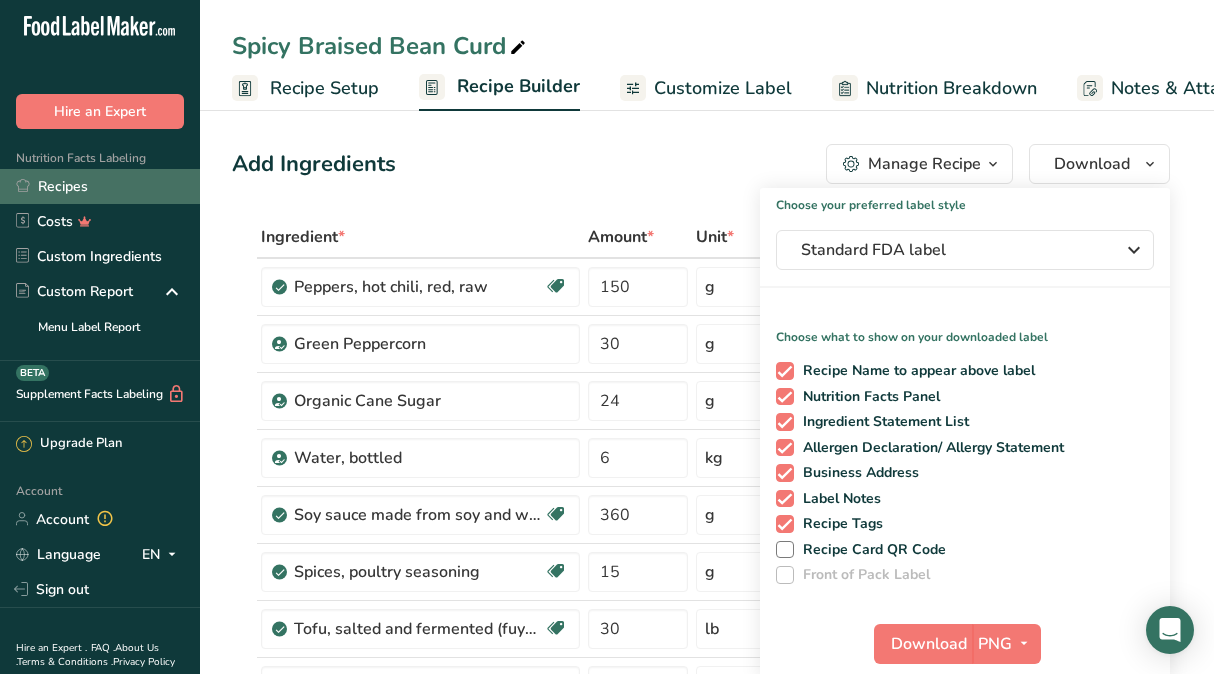 click on "Recipes" at bounding box center [100, 186] 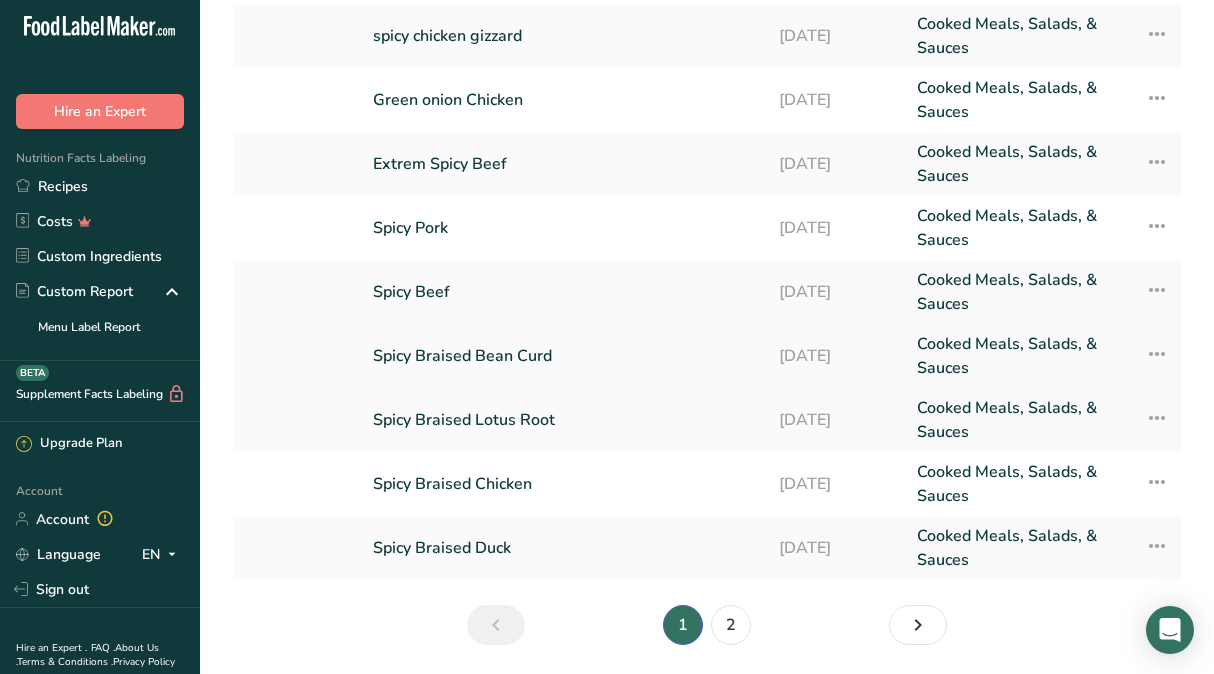 scroll, scrollTop: 218, scrollLeft: 0, axis: vertical 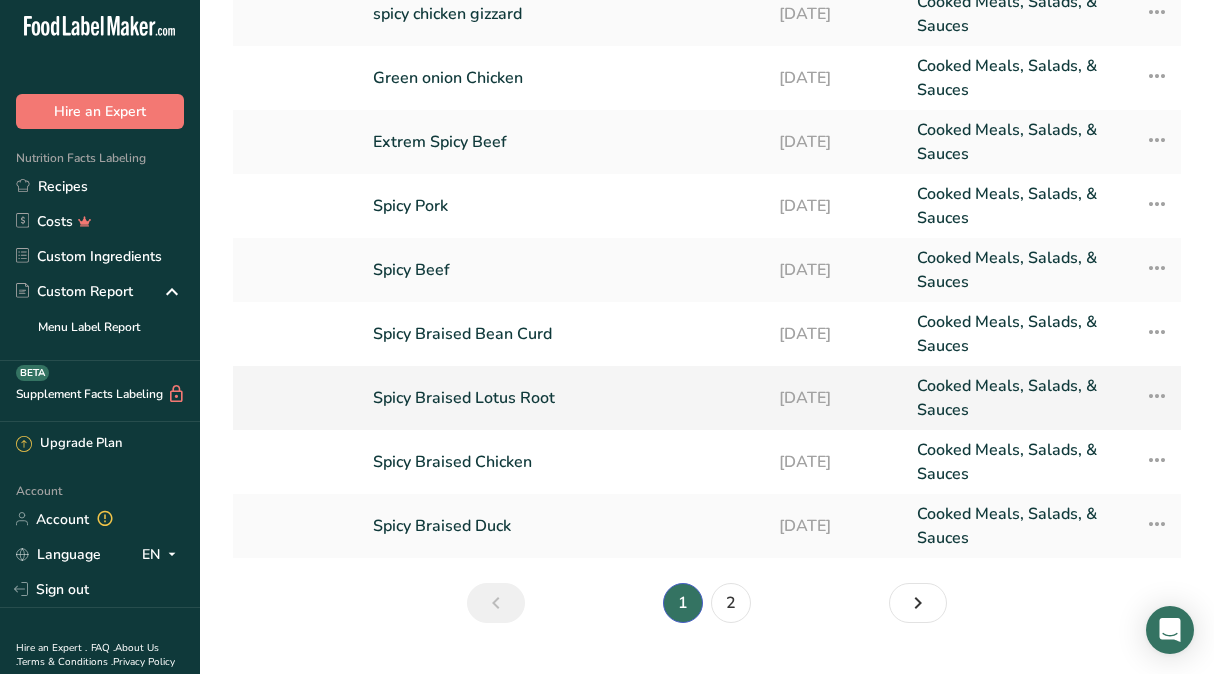 click on "Spicy Braised Lotus Root" at bounding box center [564, 398] 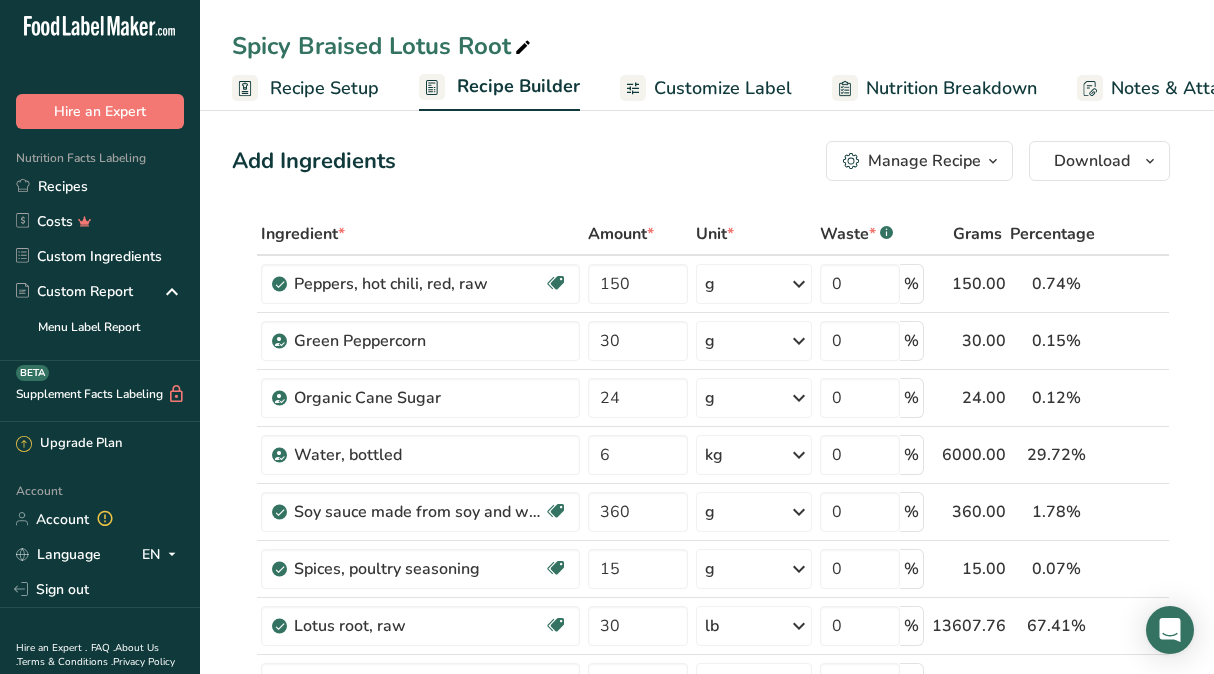 scroll, scrollTop: 0, scrollLeft: 0, axis: both 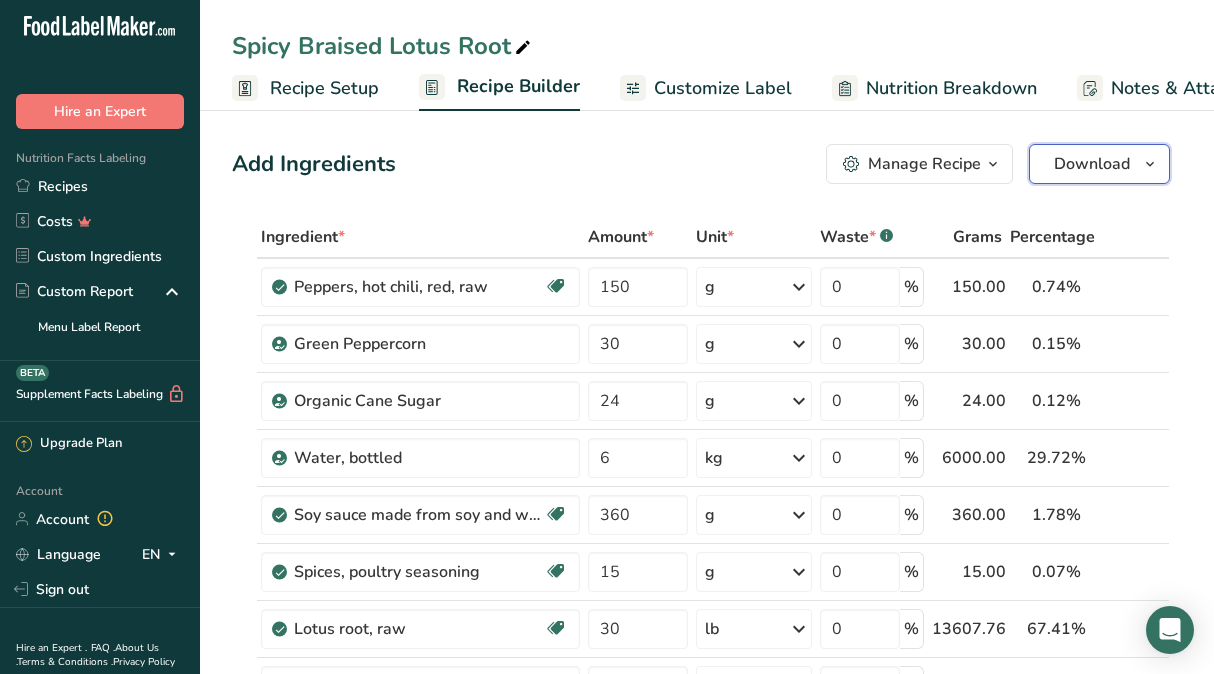 click on "Download" at bounding box center (1092, 164) 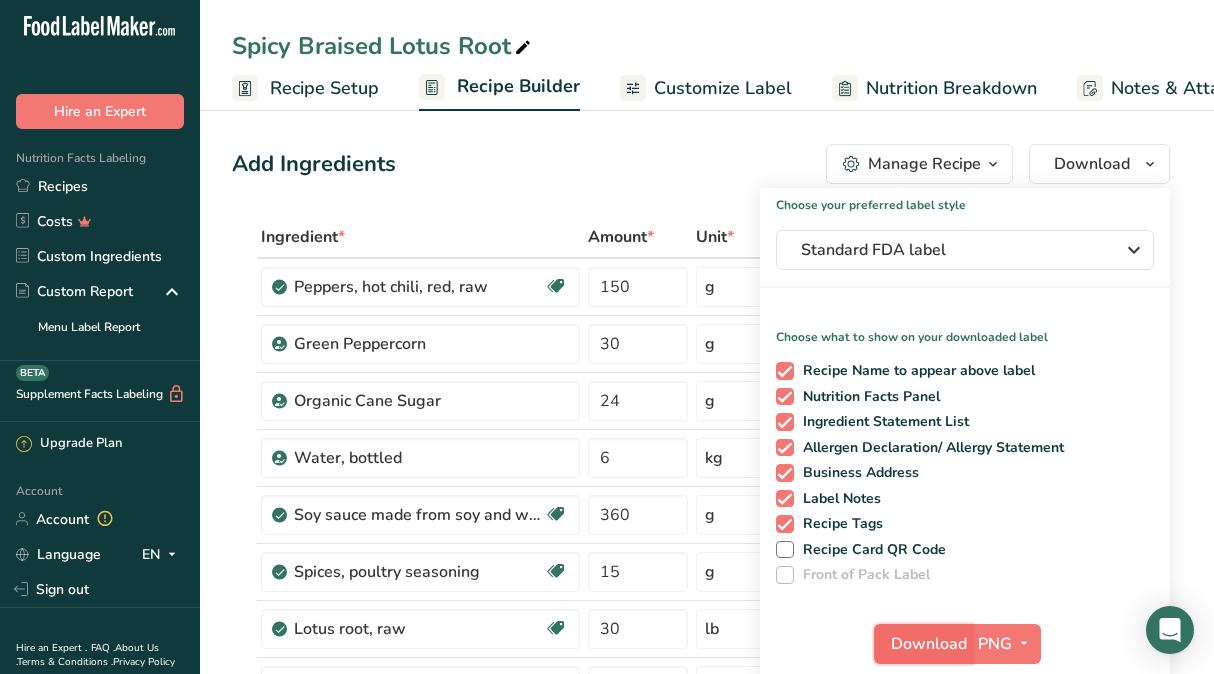 click on "Download" at bounding box center [929, 644] 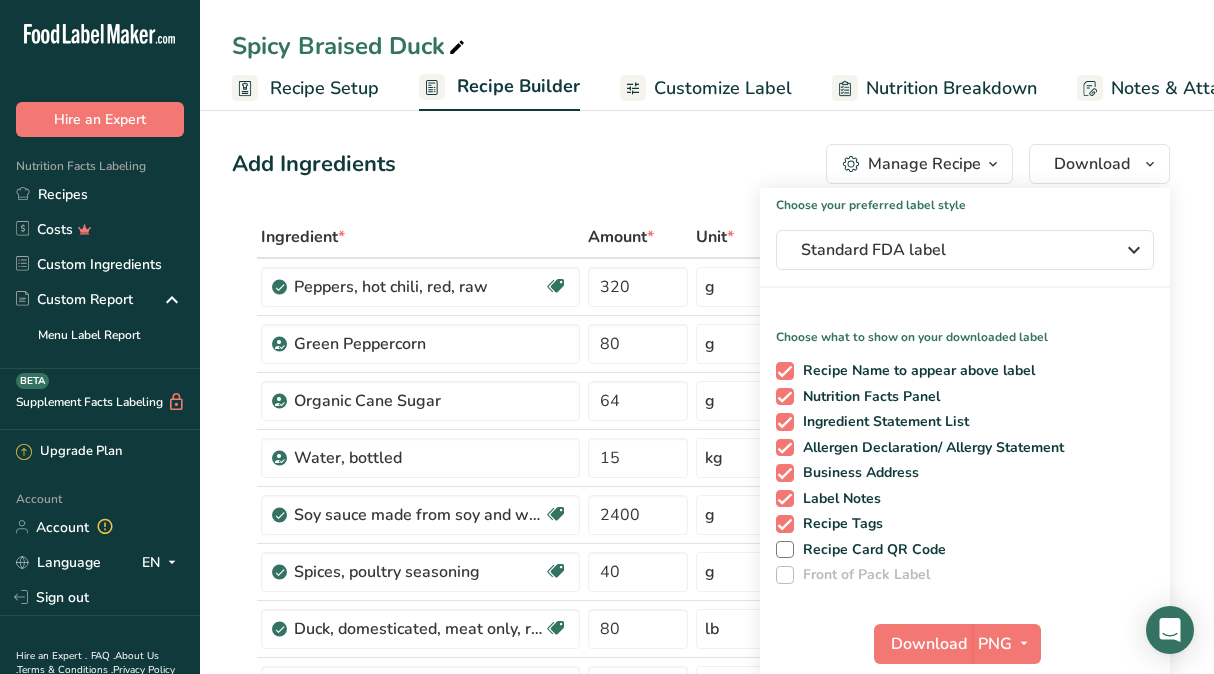 scroll, scrollTop: 0, scrollLeft: 0, axis: both 